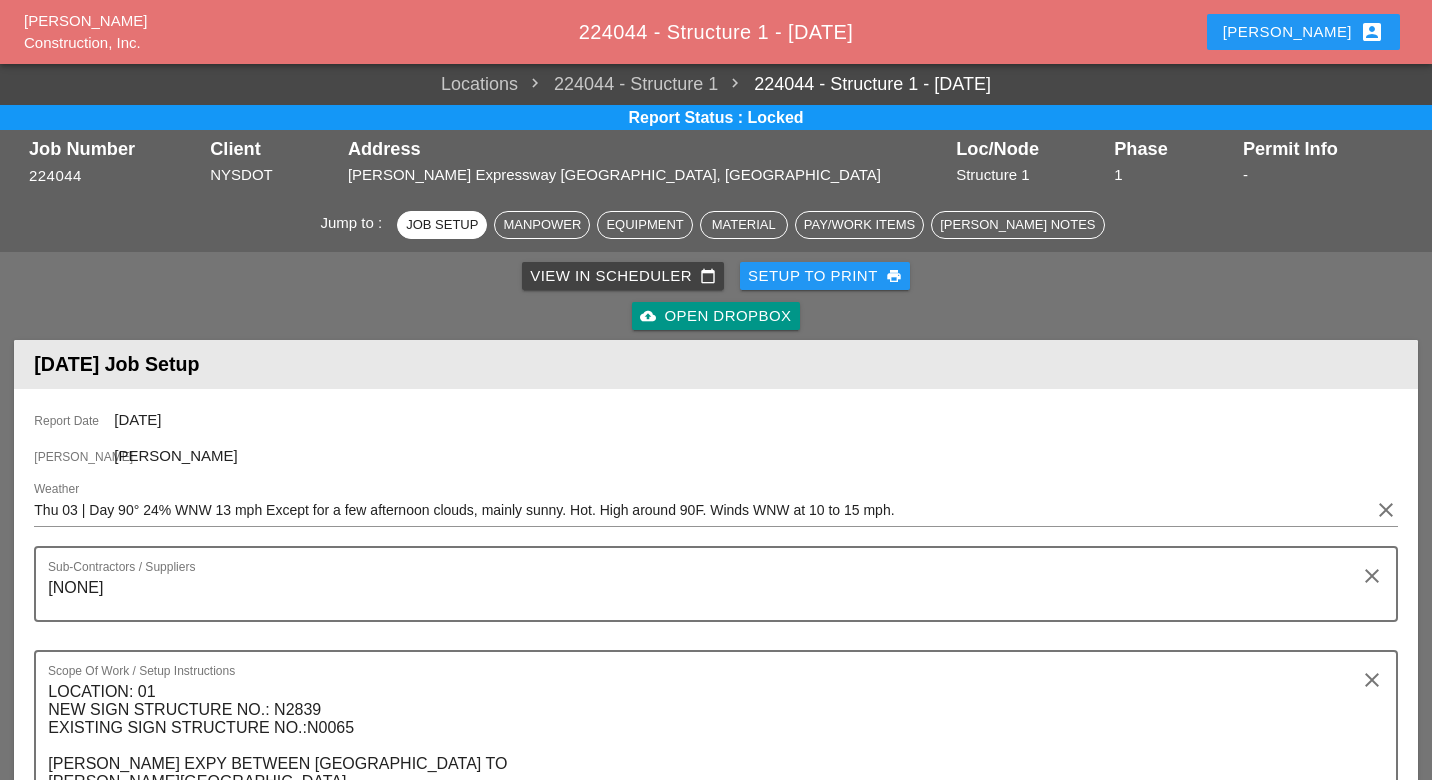 scroll, scrollTop: 1155, scrollLeft: 0, axis: vertical 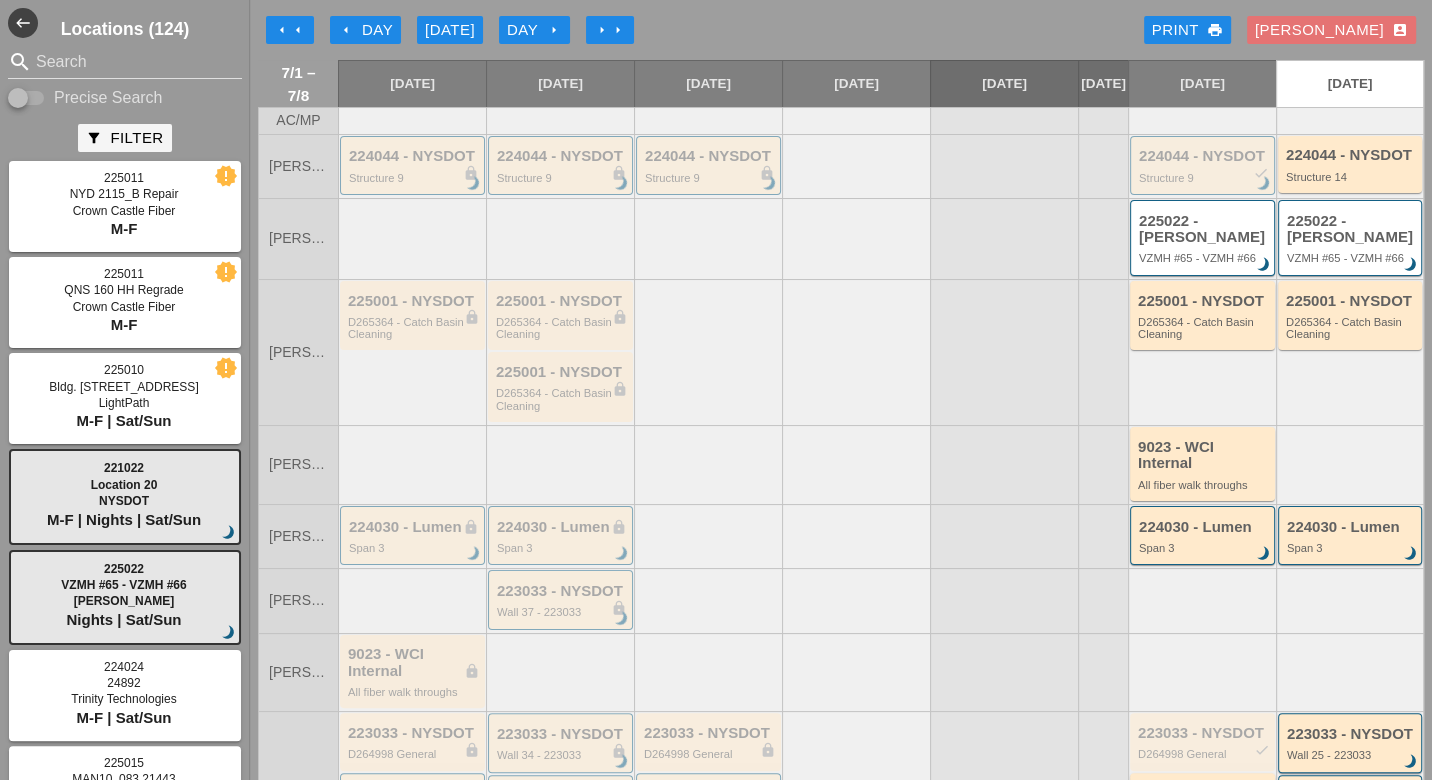 click on "Luca account_box" at bounding box center [1331, 30] 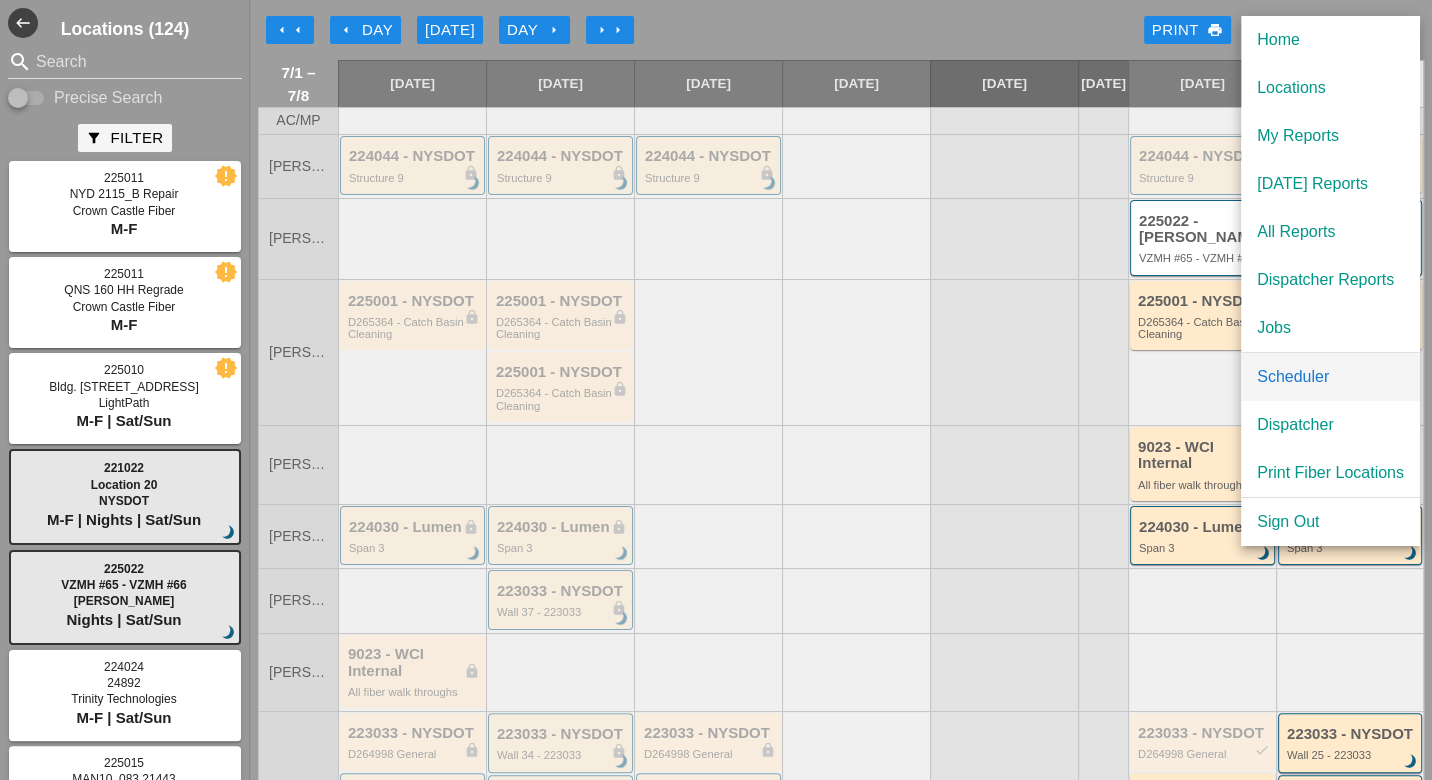 click on "Scheduler" at bounding box center [1330, 377] 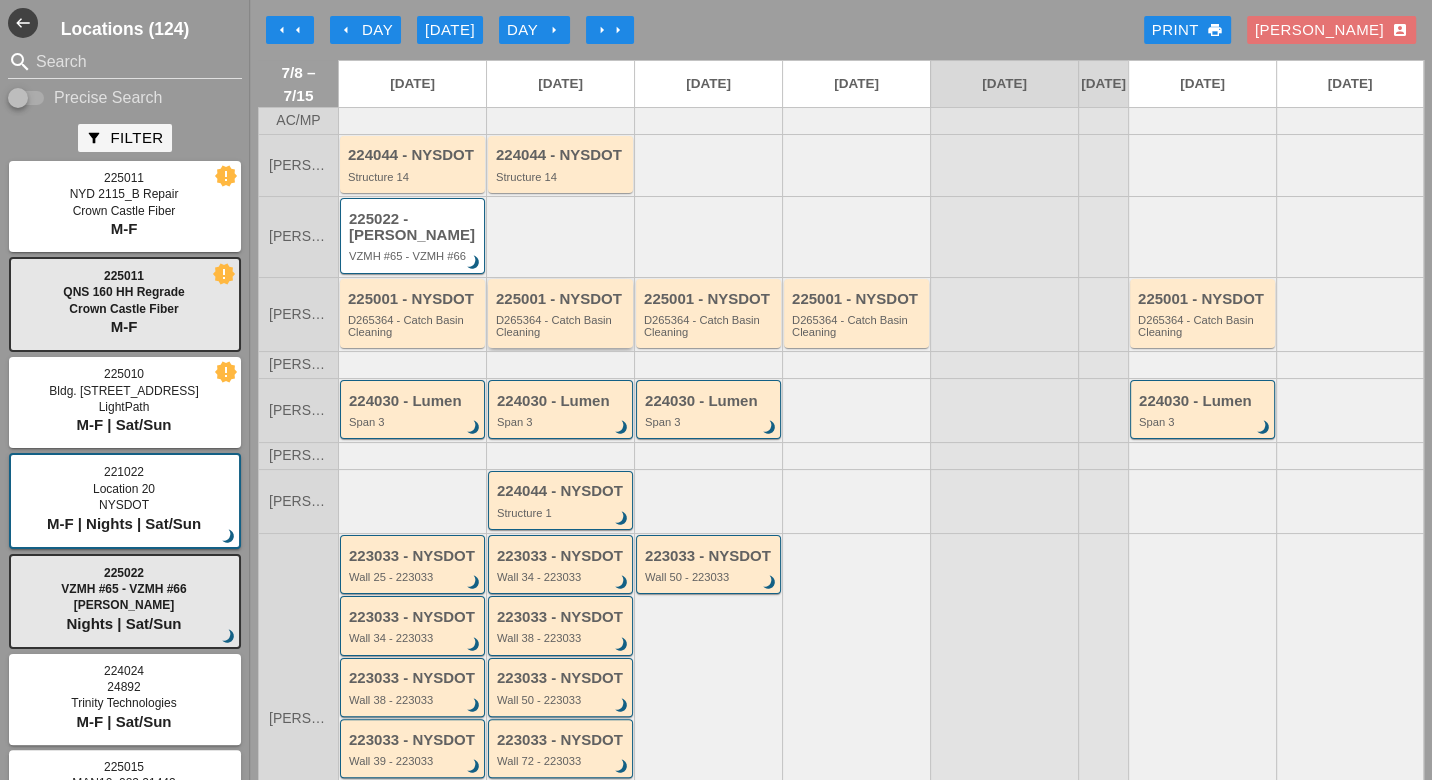 click on "D265364 - Catch Basin Cleaning" at bounding box center (562, 326) 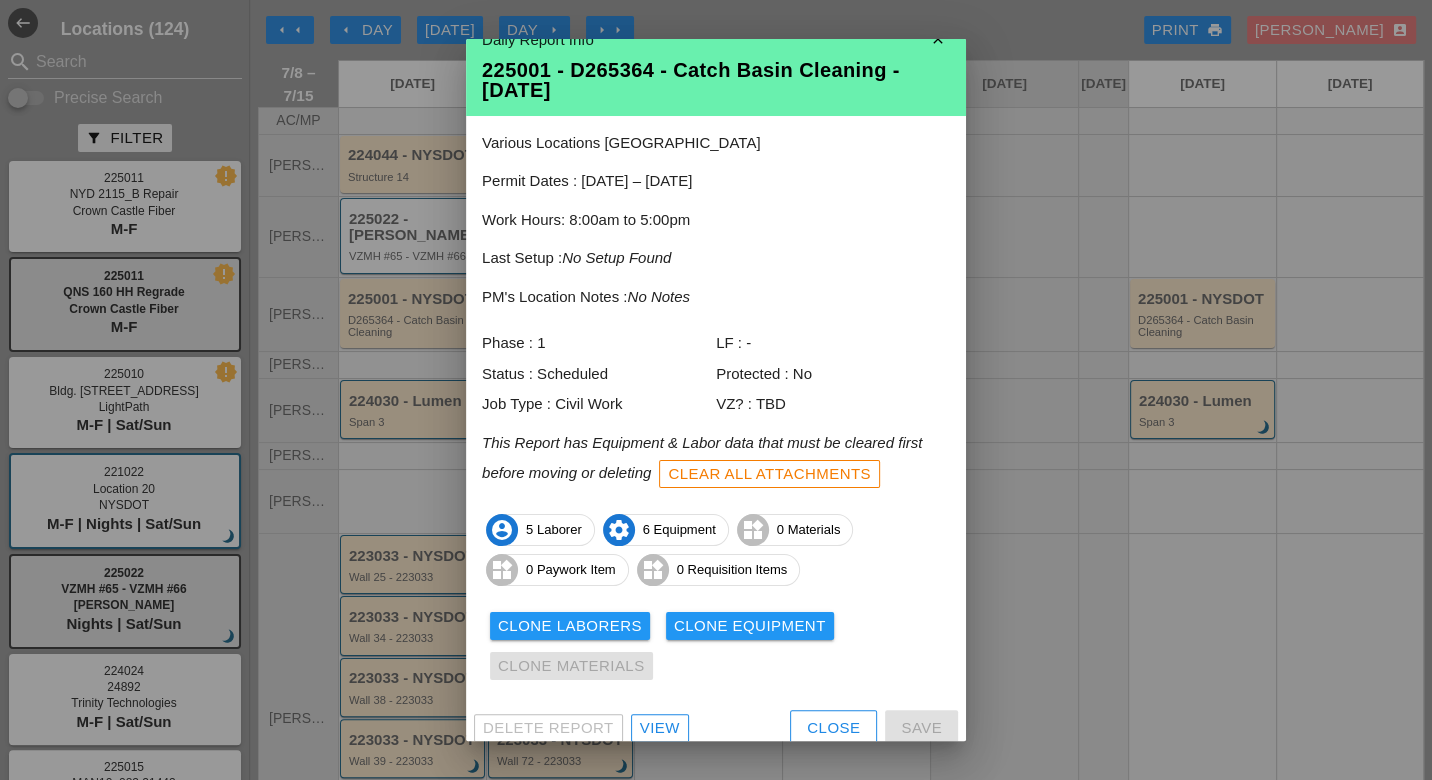 scroll, scrollTop: 38, scrollLeft: 0, axis: vertical 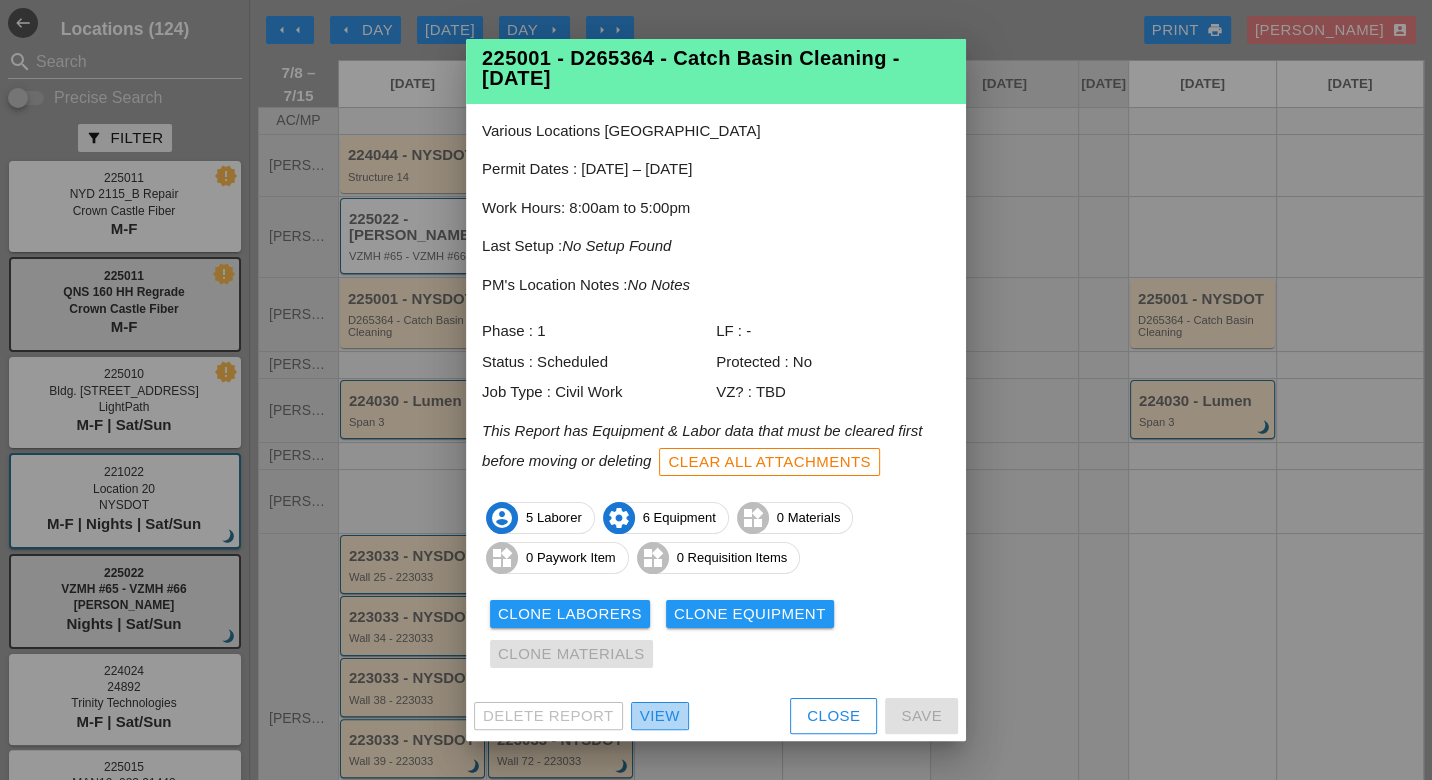 drag, startPoint x: 665, startPoint y: 710, endPoint x: 673, endPoint y: 702, distance: 11.313708 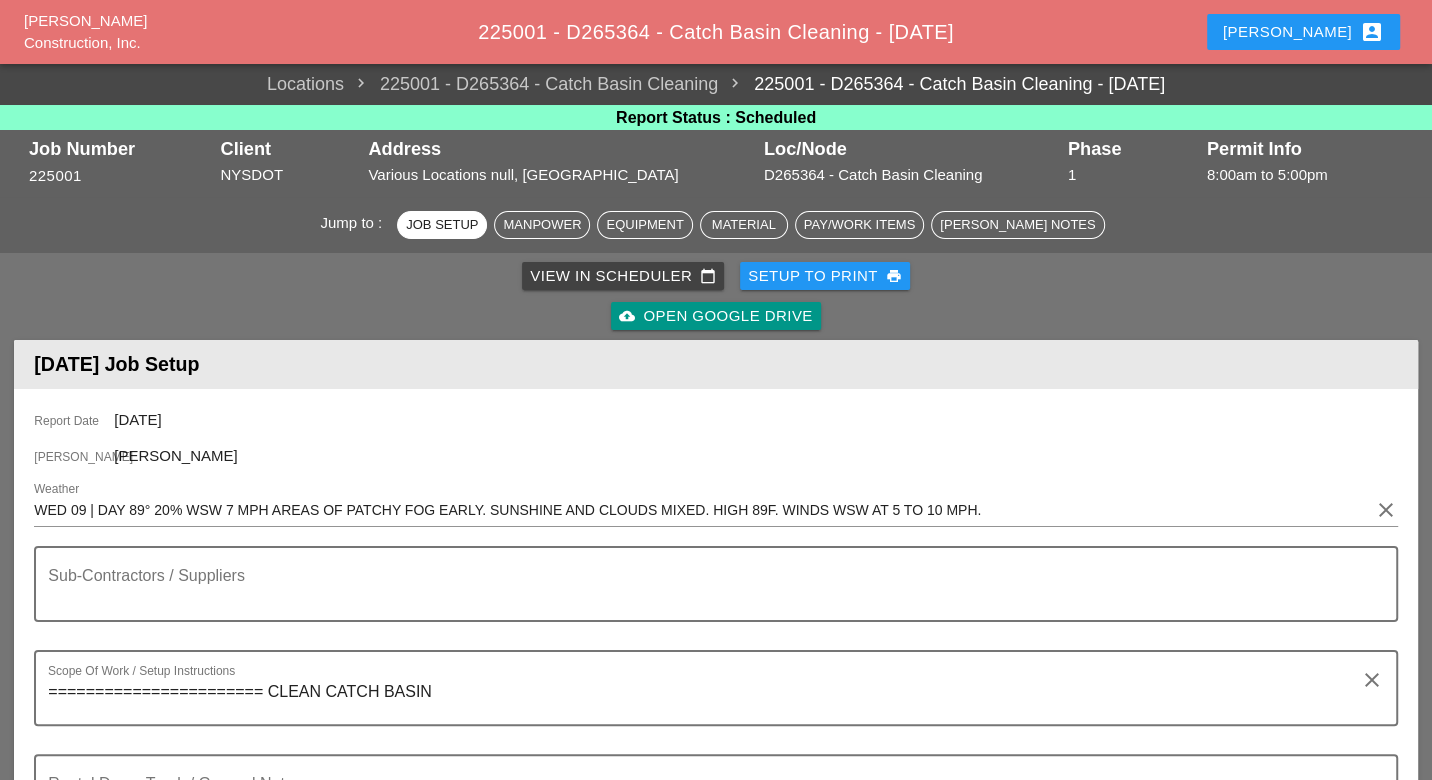 scroll, scrollTop: 111, scrollLeft: 0, axis: vertical 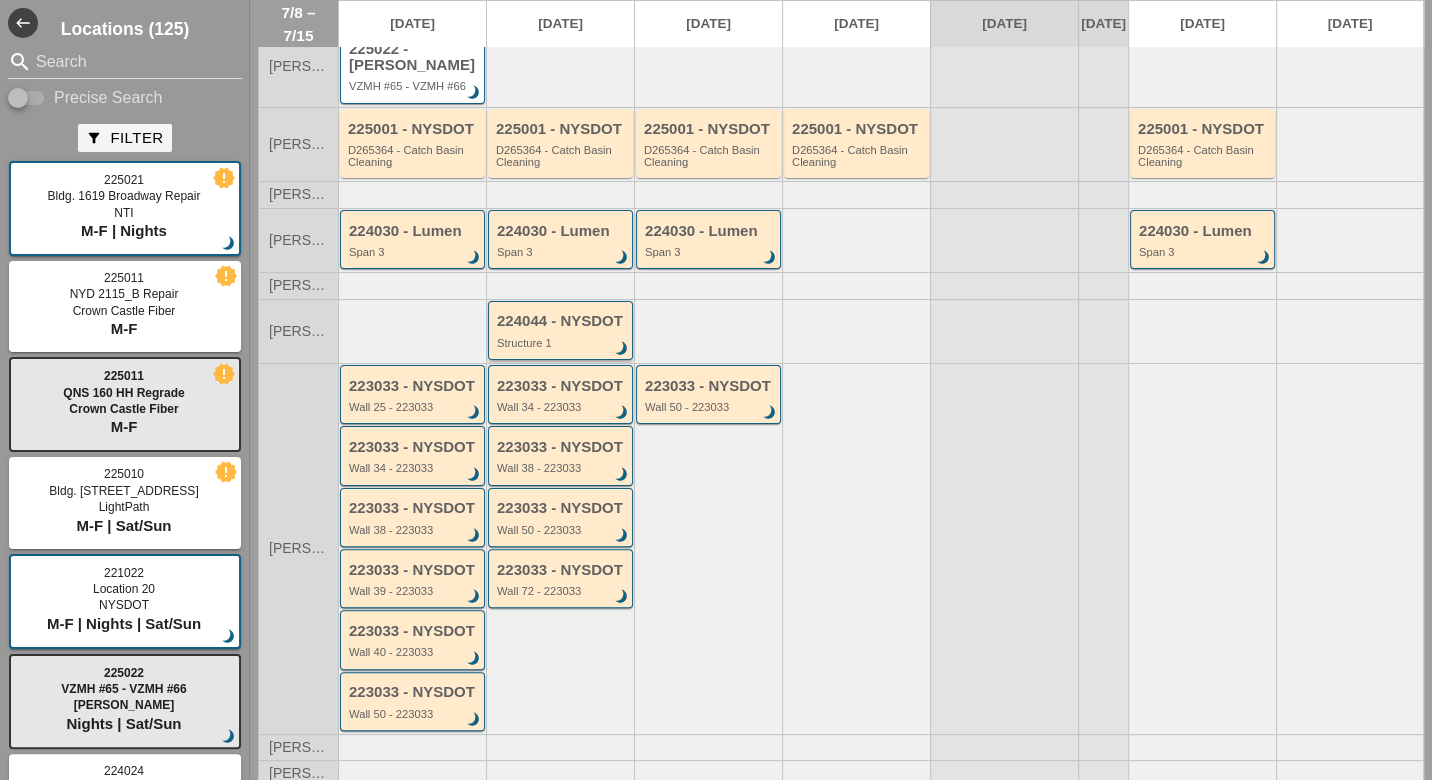 click on "Structure 1" at bounding box center (562, 343) 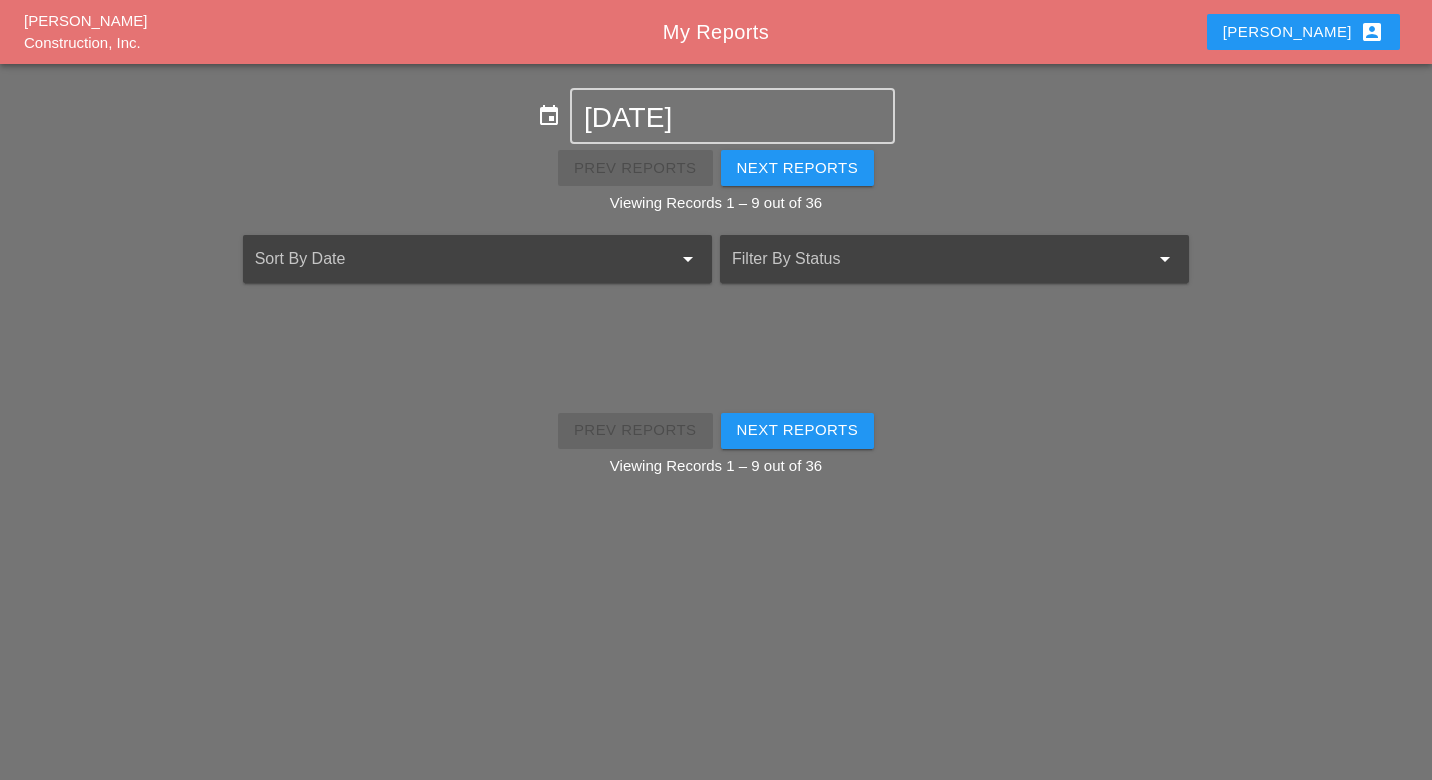 scroll, scrollTop: 0, scrollLeft: 0, axis: both 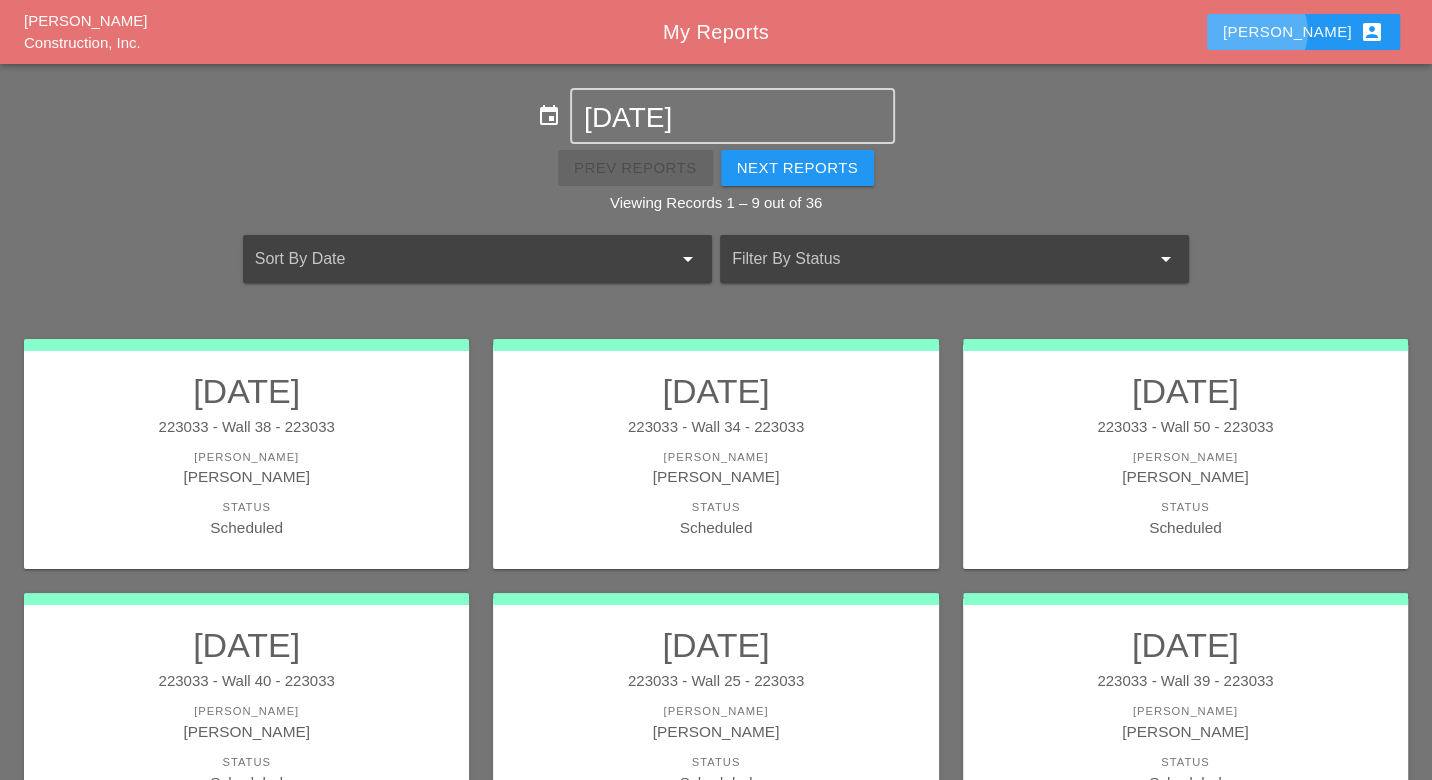 click on "Luca account_box" at bounding box center (1303, 32) 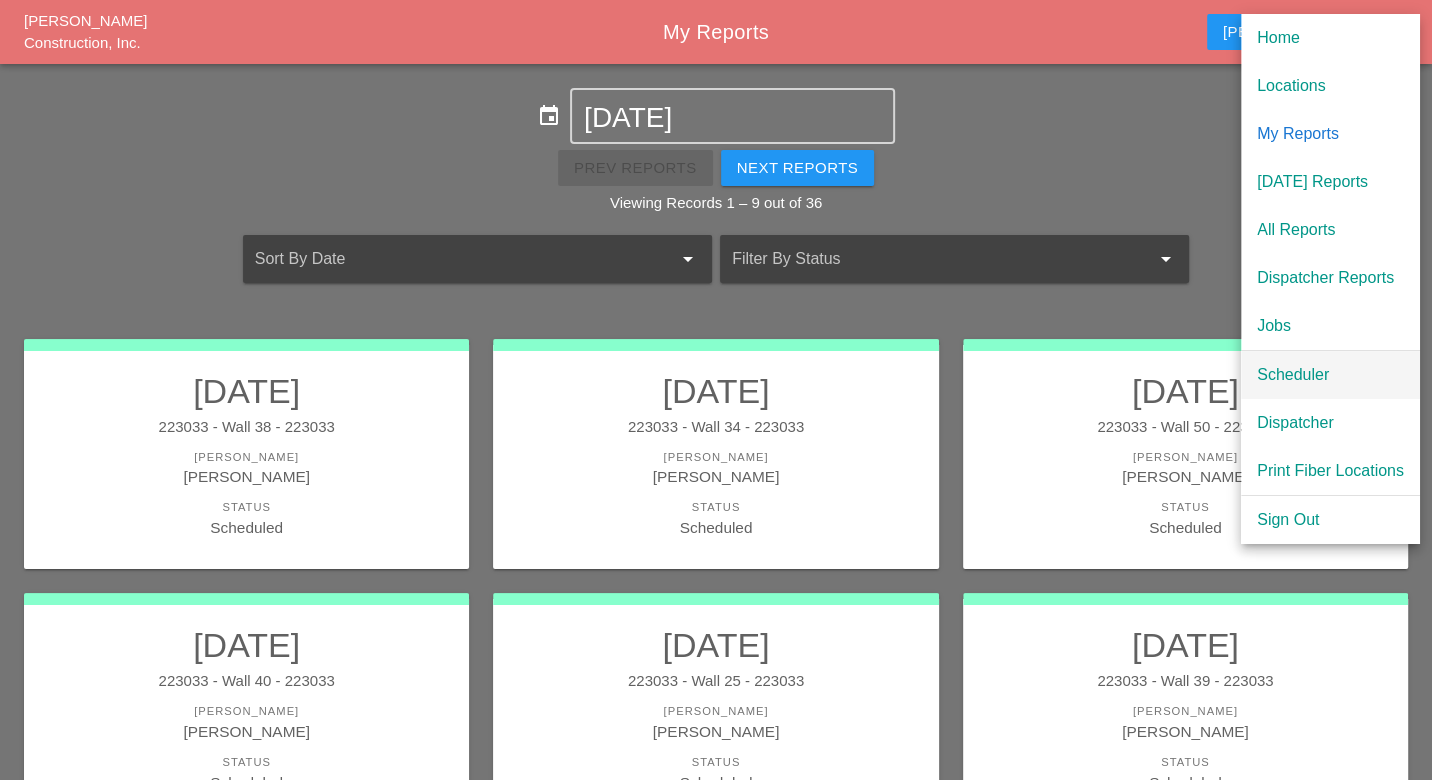 click on "Scheduler" at bounding box center (1330, 375) 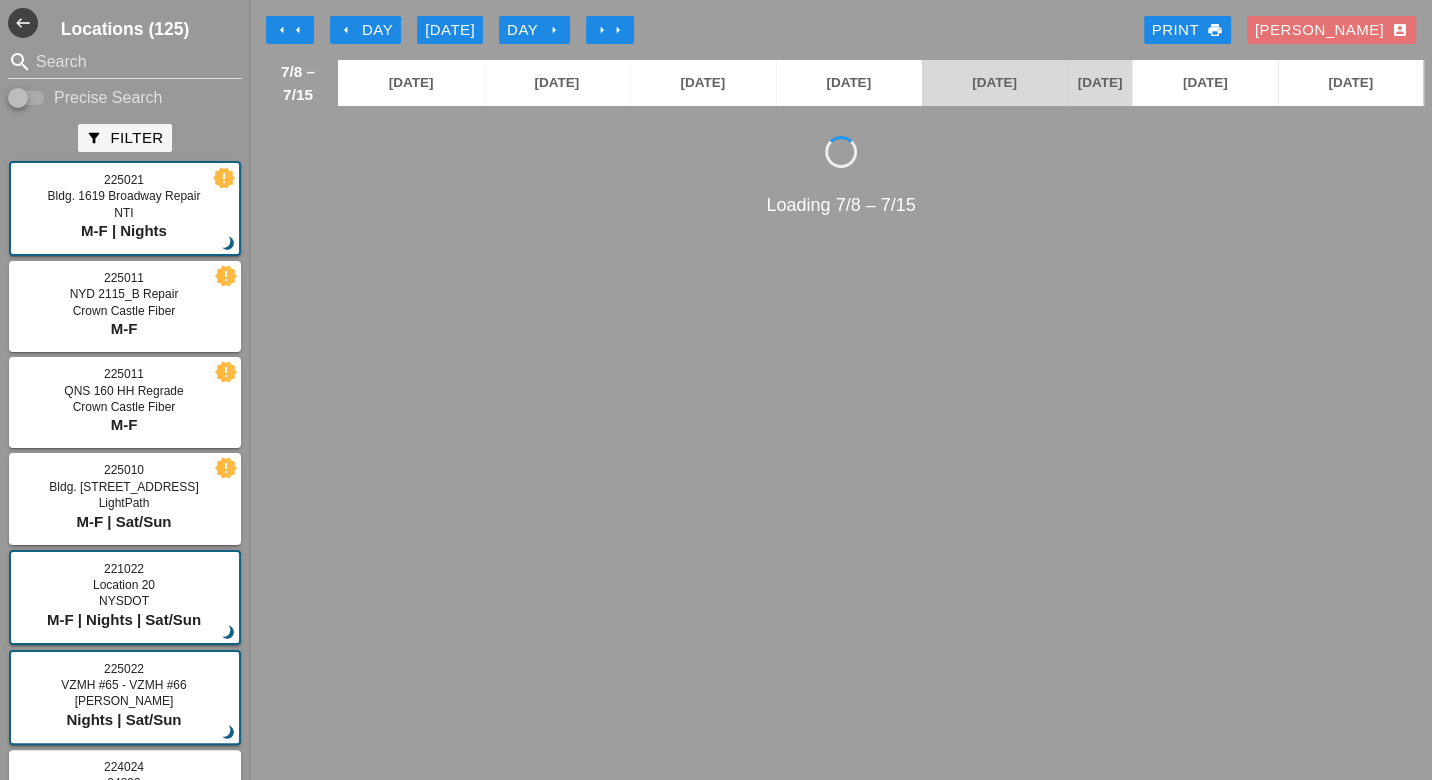 click on "arrow_left Day" at bounding box center (365, 30) 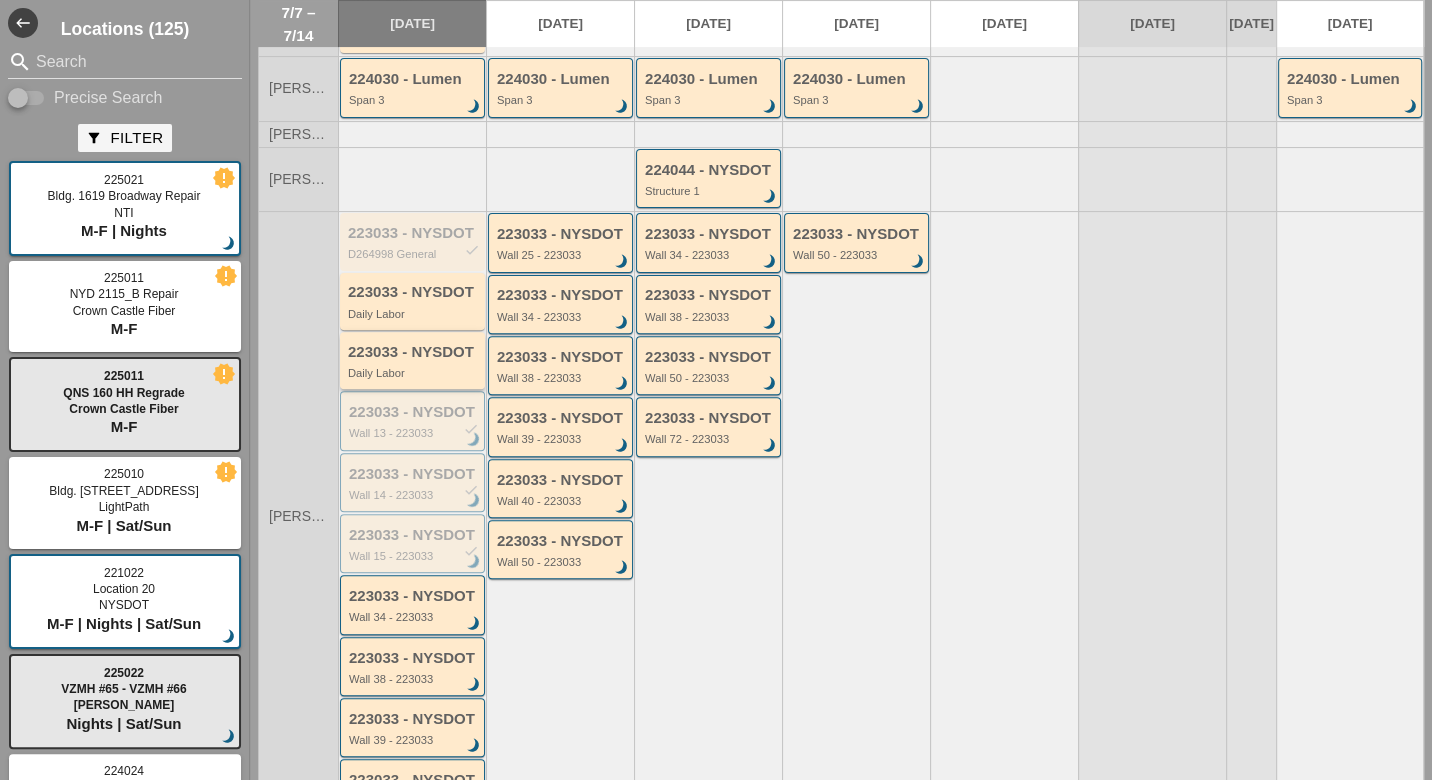 scroll, scrollTop: 444, scrollLeft: 0, axis: vertical 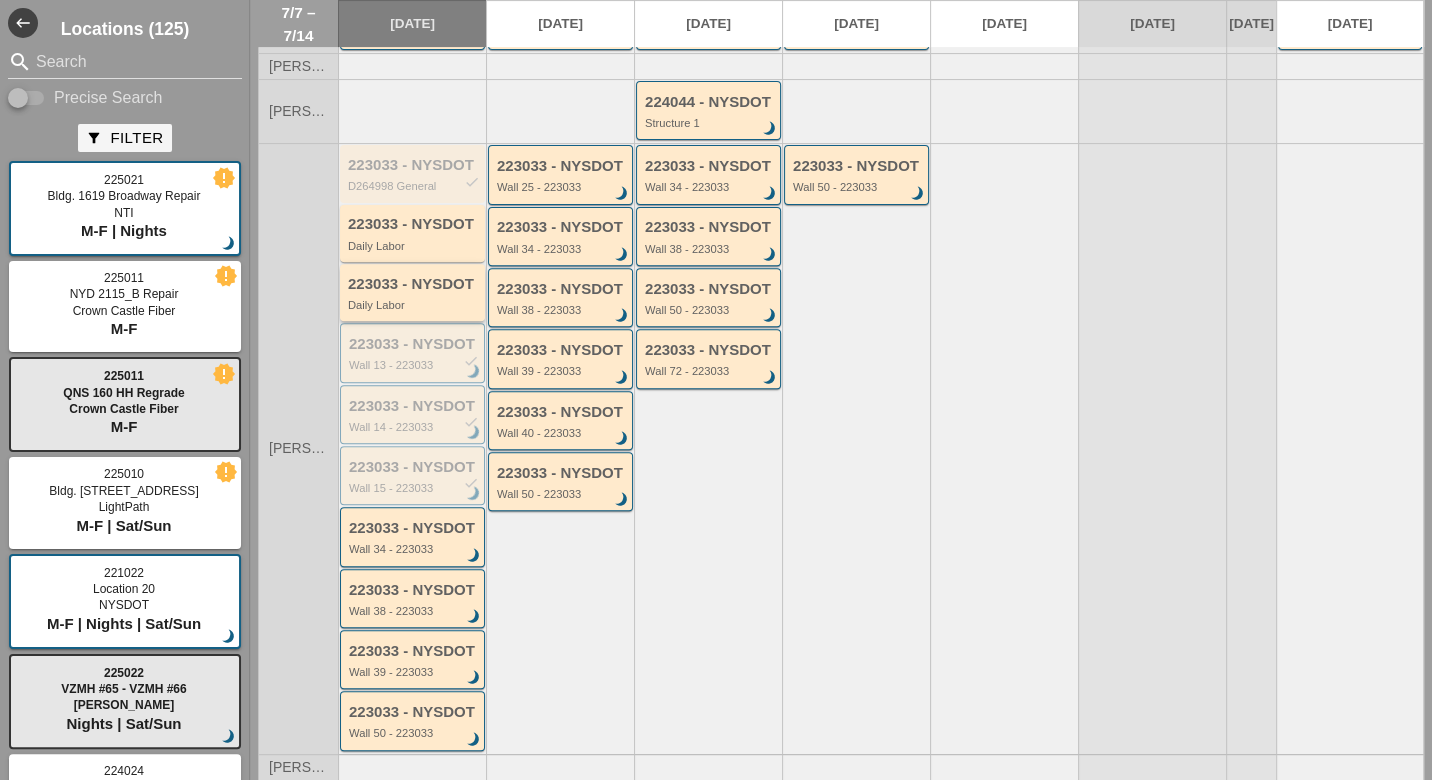 click on "223033 - NYSDOT  Daily Labor" at bounding box center [414, 294] 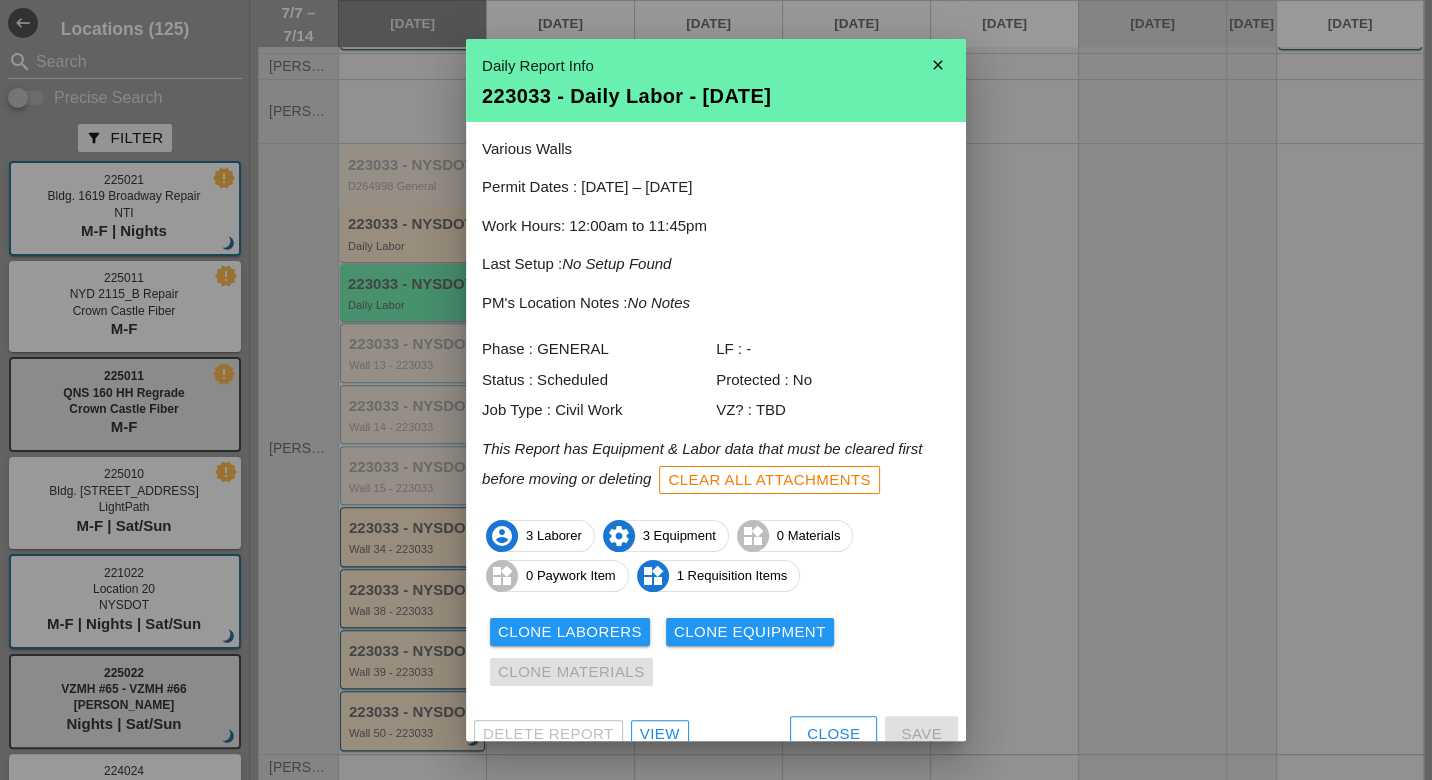 click at bounding box center (716, 390) 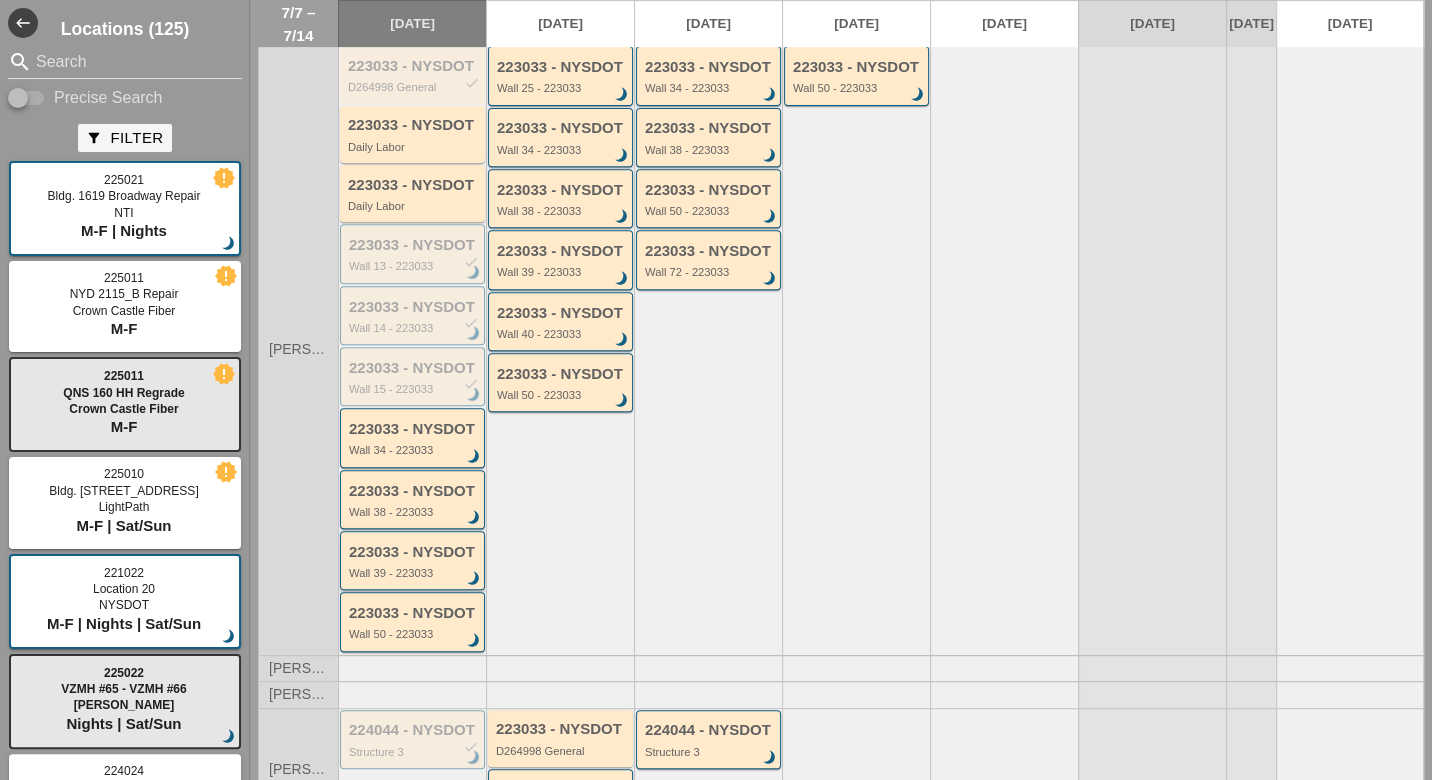 scroll, scrollTop: 555, scrollLeft: 0, axis: vertical 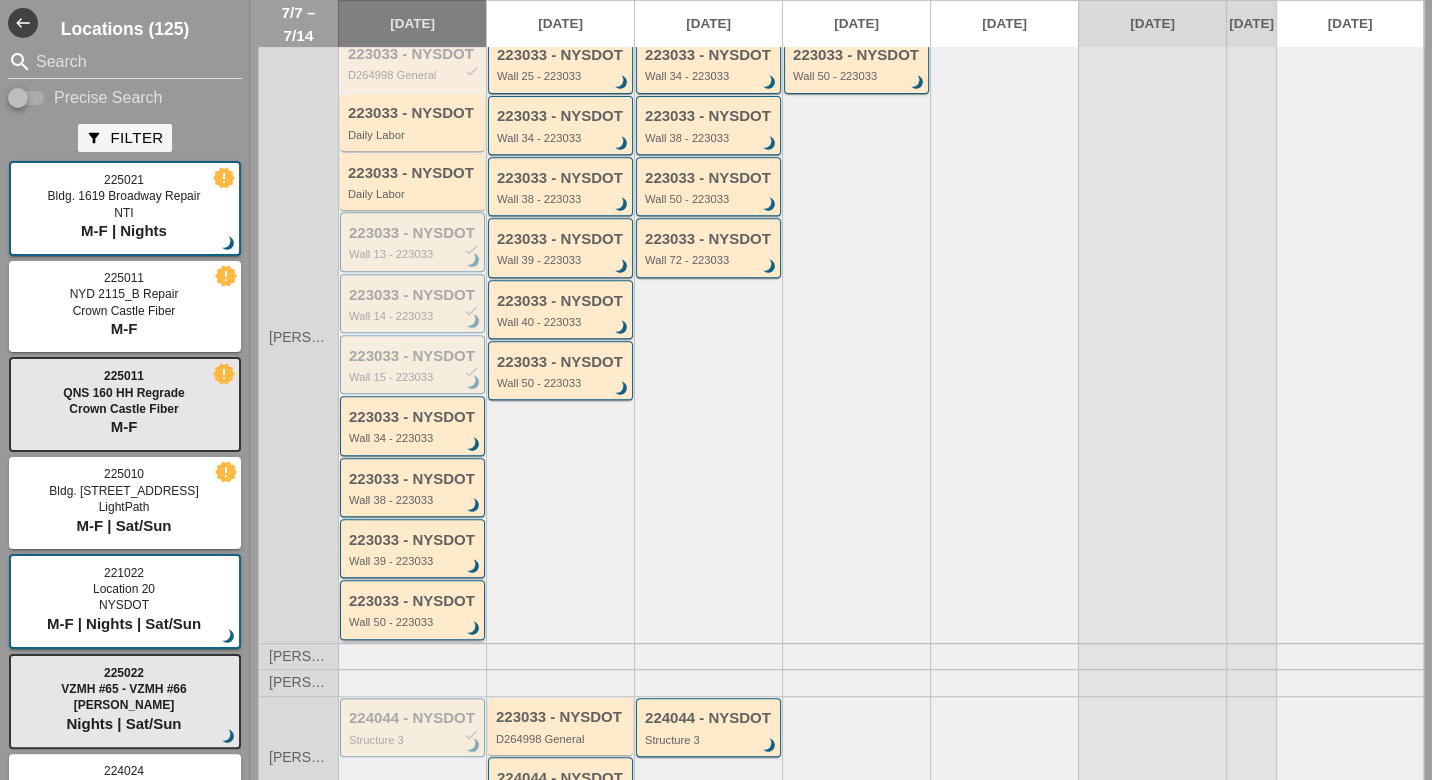 click on "Wall 50 - 223033" at bounding box center (414, 622) 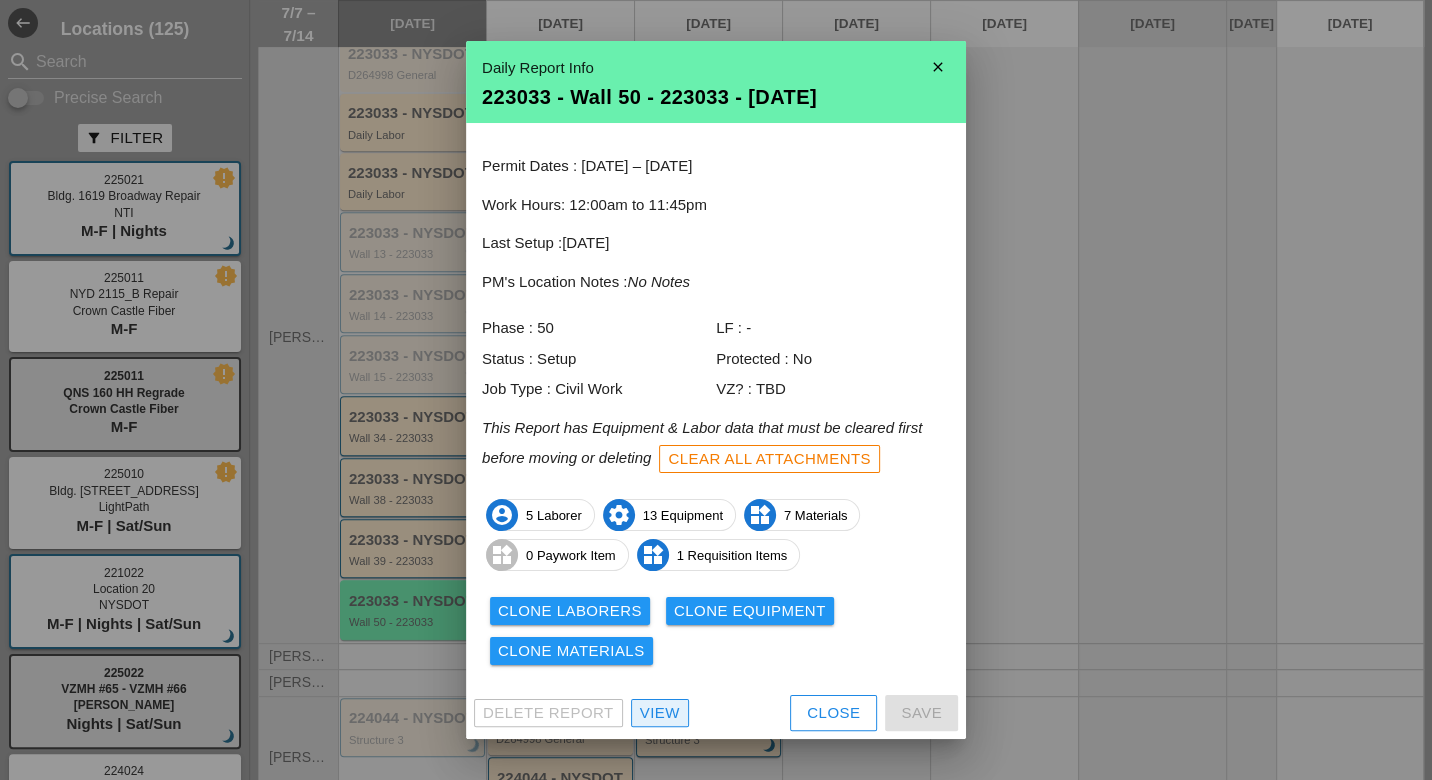 click on "View" at bounding box center [660, 713] 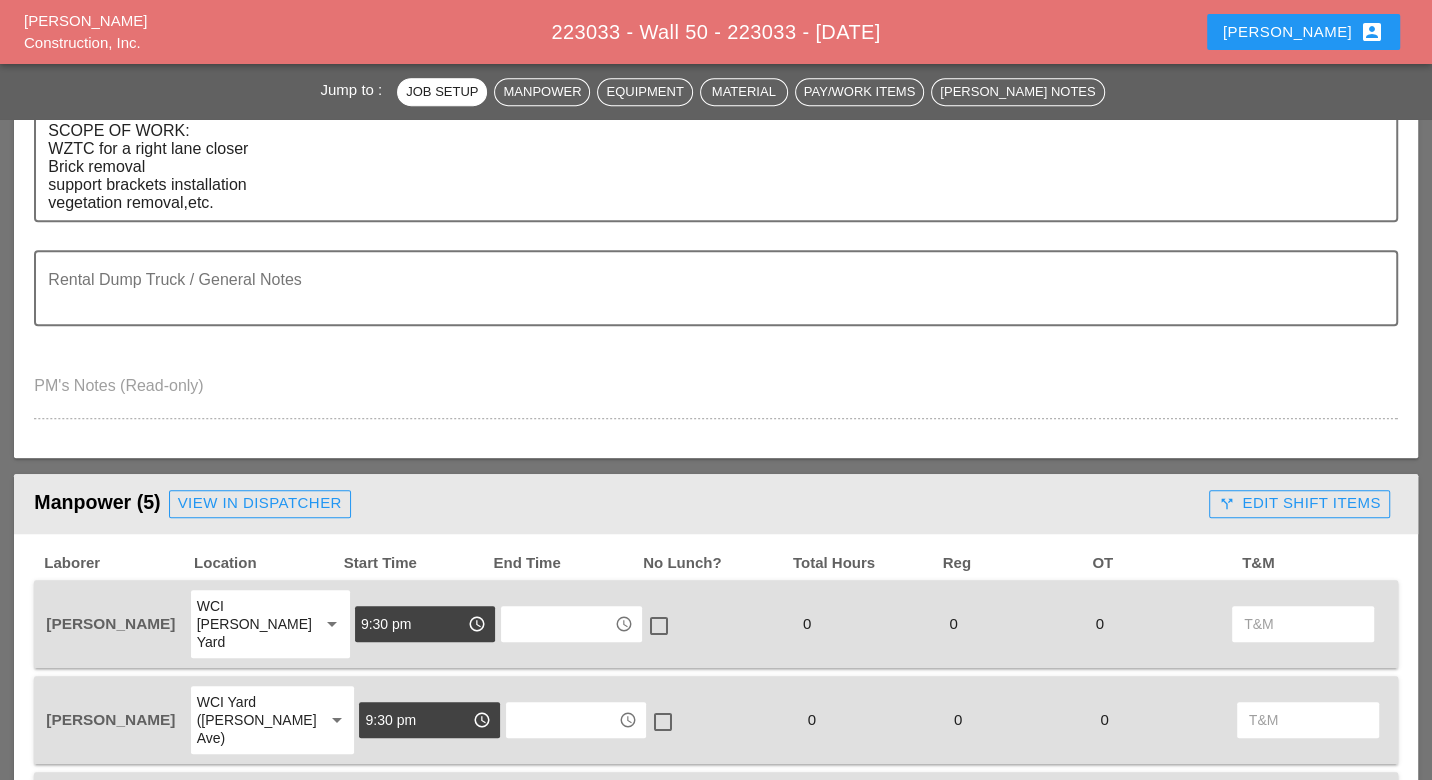 scroll, scrollTop: 1111, scrollLeft: 0, axis: vertical 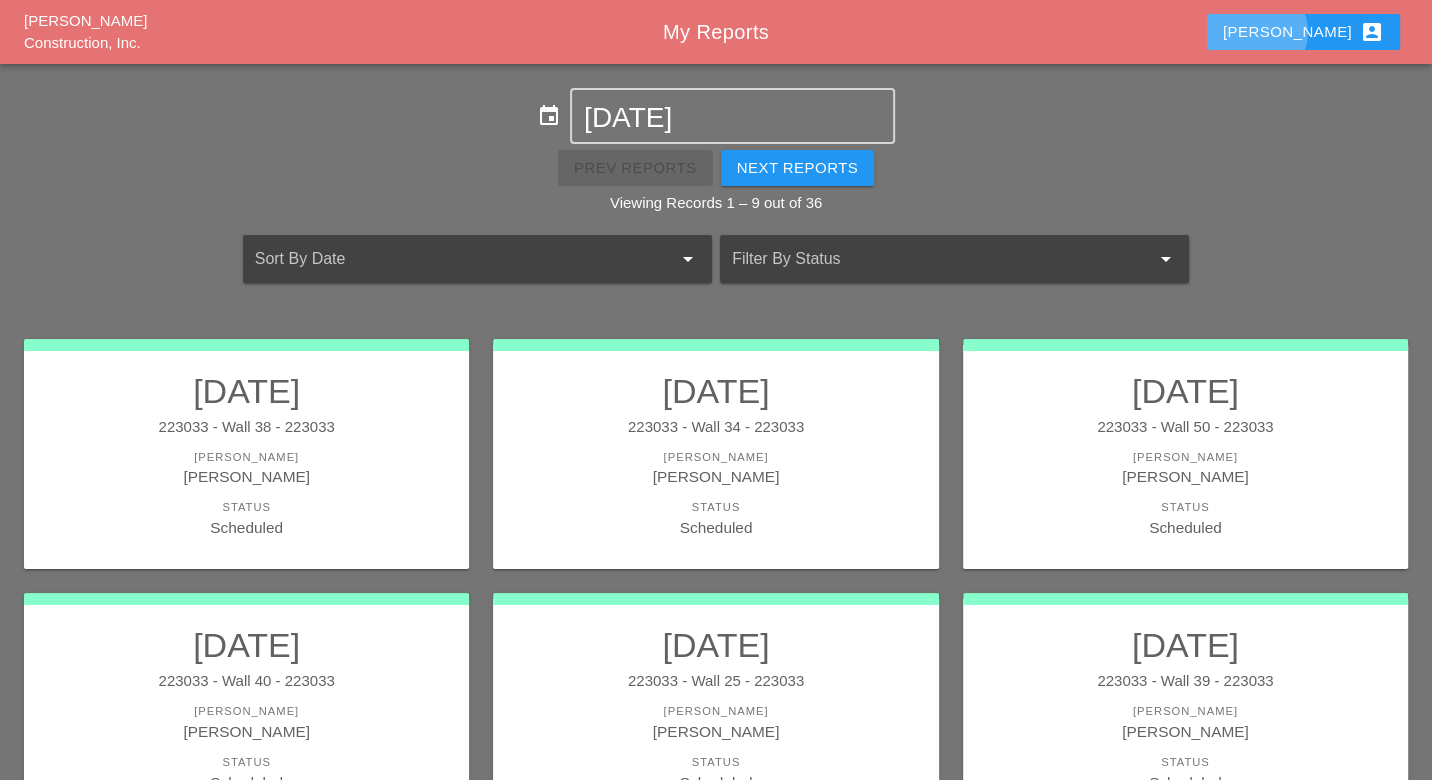 click on "Luca account_box" at bounding box center (1303, 32) 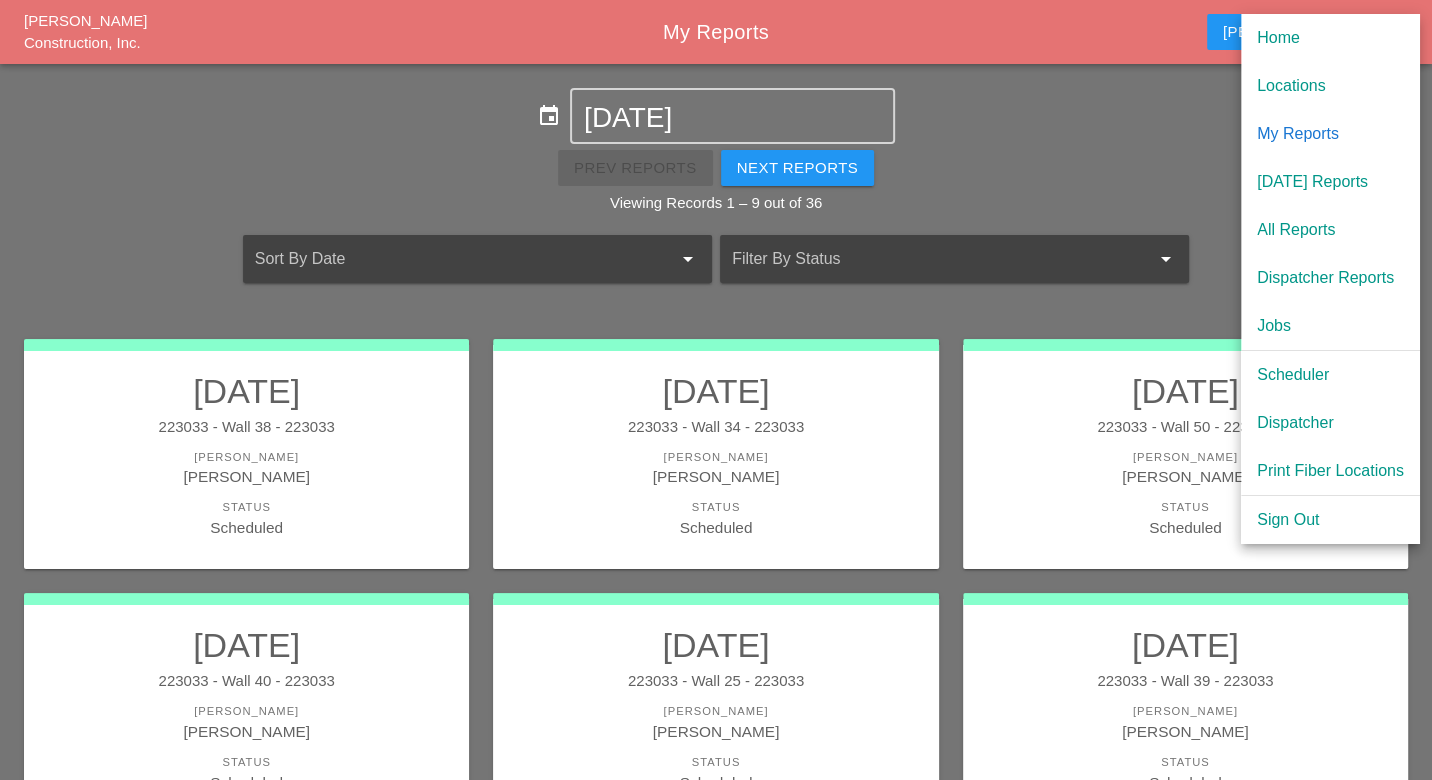click on "Scheduler" at bounding box center (1330, 375) 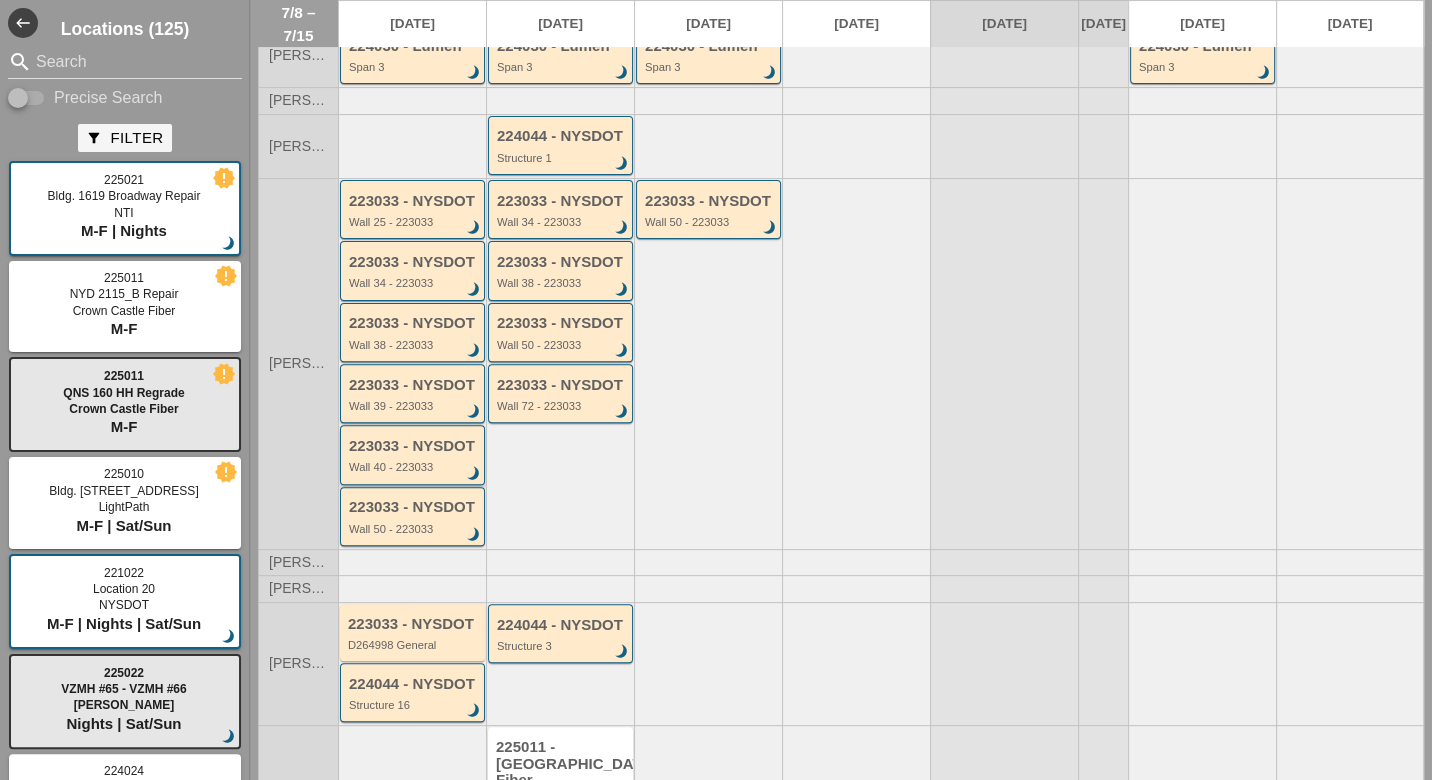 scroll, scrollTop: 333, scrollLeft: 0, axis: vertical 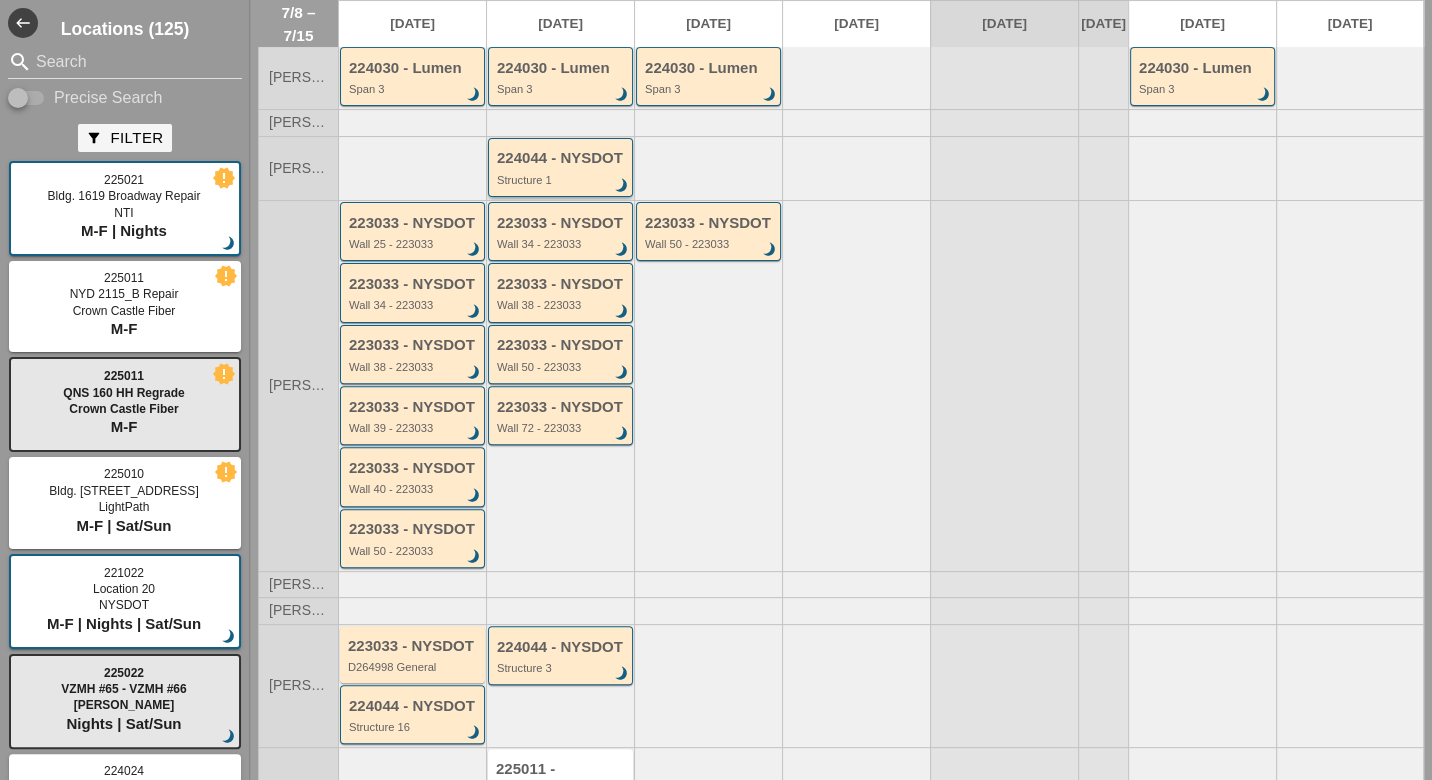 click on "Structure 1" at bounding box center (562, 180) 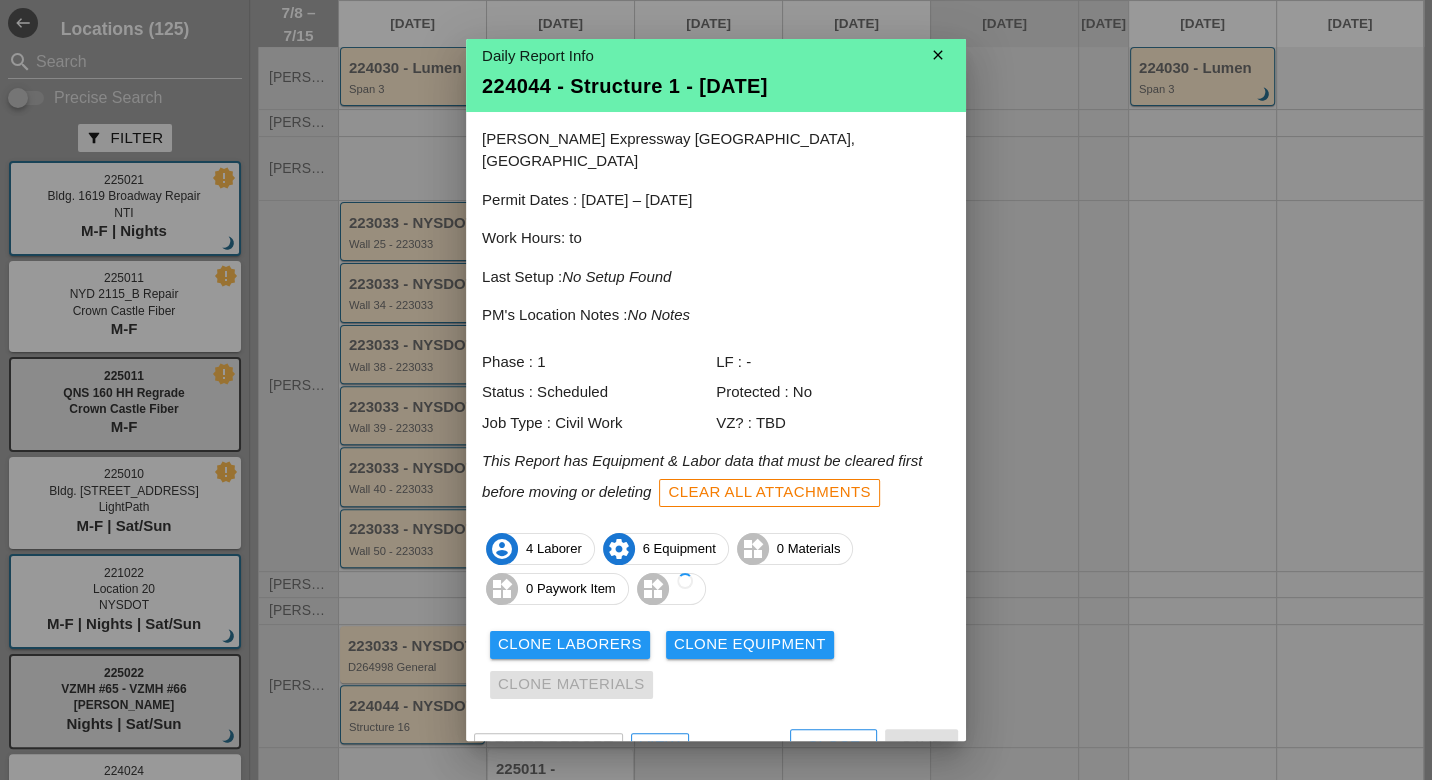 scroll, scrollTop: 17, scrollLeft: 0, axis: vertical 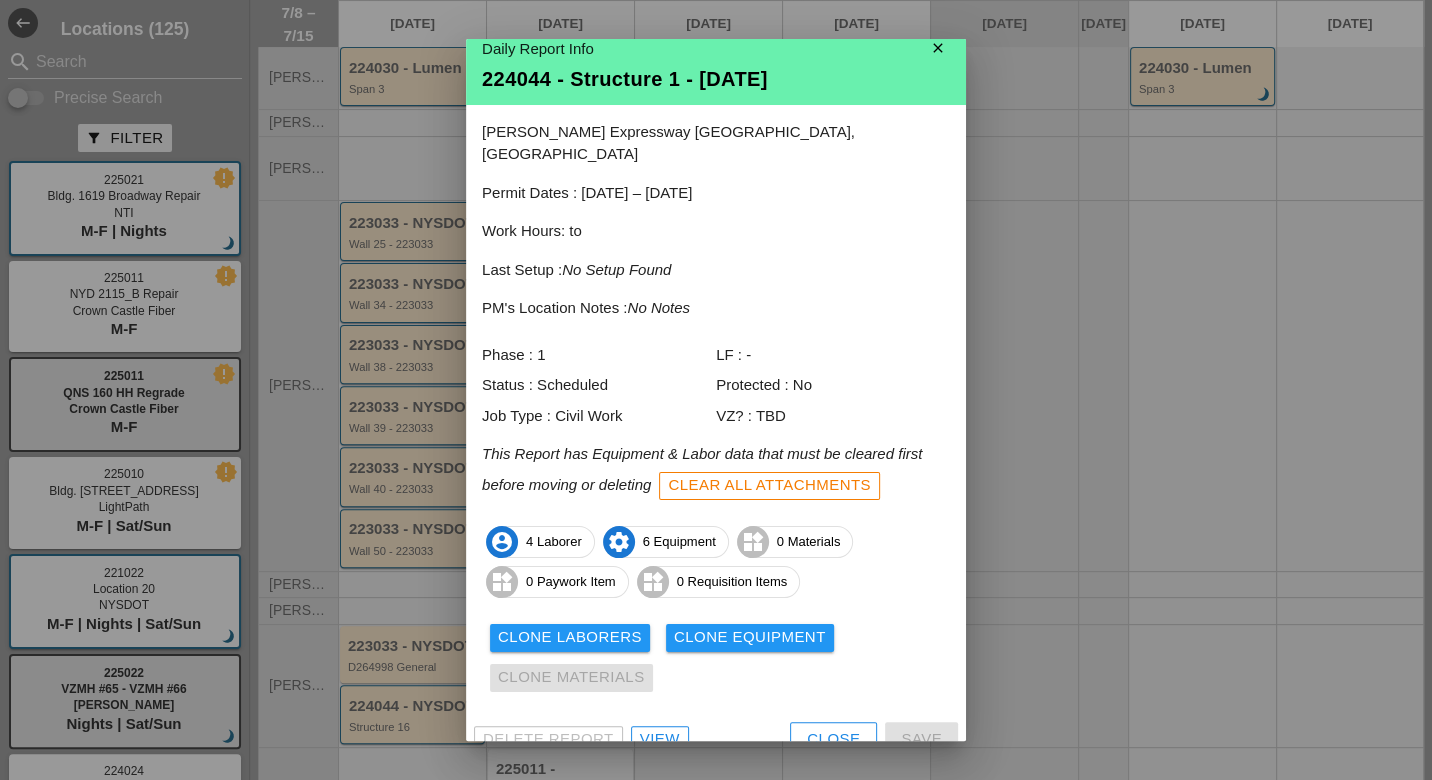 click on "View" at bounding box center (660, 739) 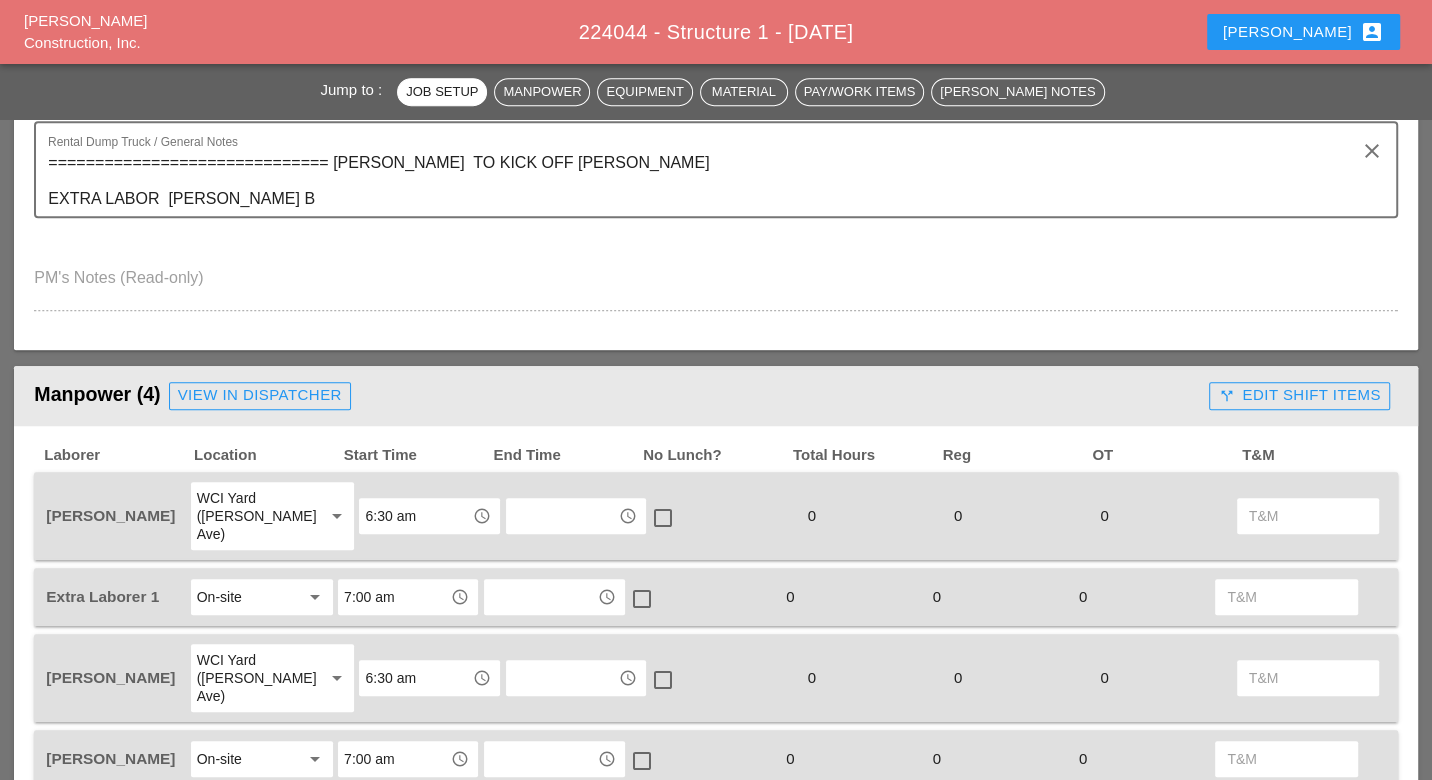 scroll, scrollTop: 1000, scrollLeft: 0, axis: vertical 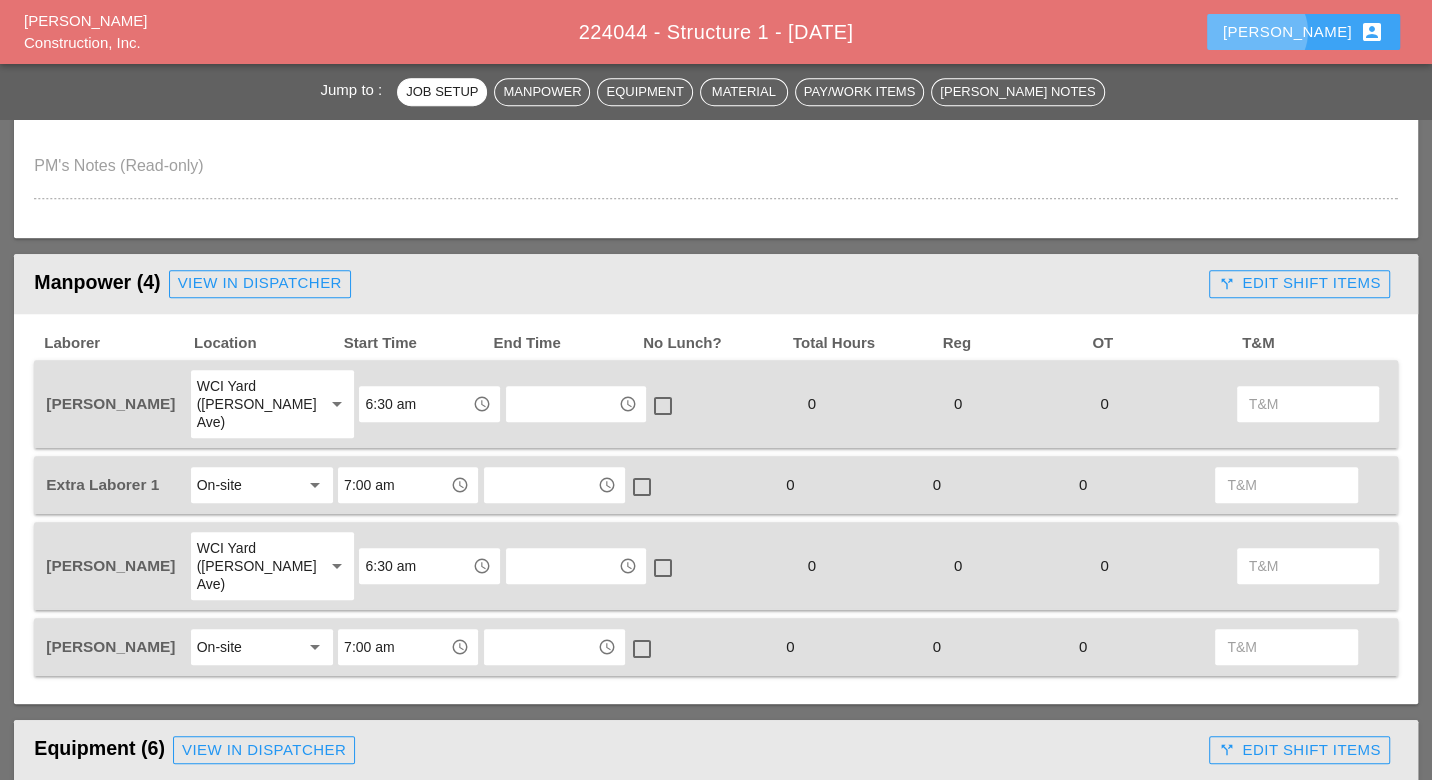 drag, startPoint x: 1322, startPoint y: 31, endPoint x: 1307, endPoint y: 50, distance: 24.207438 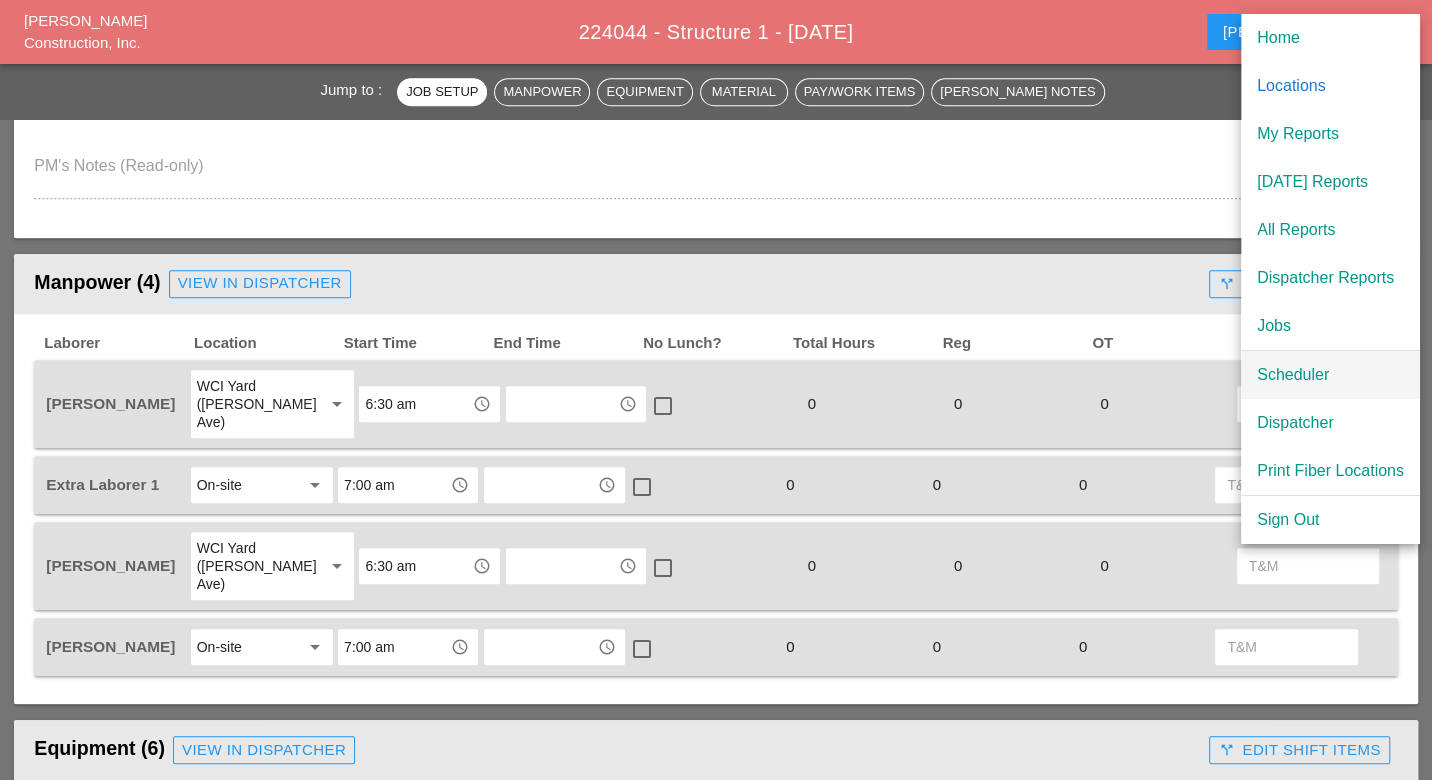 click on "Scheduler" at bounding box center [1330, 375] 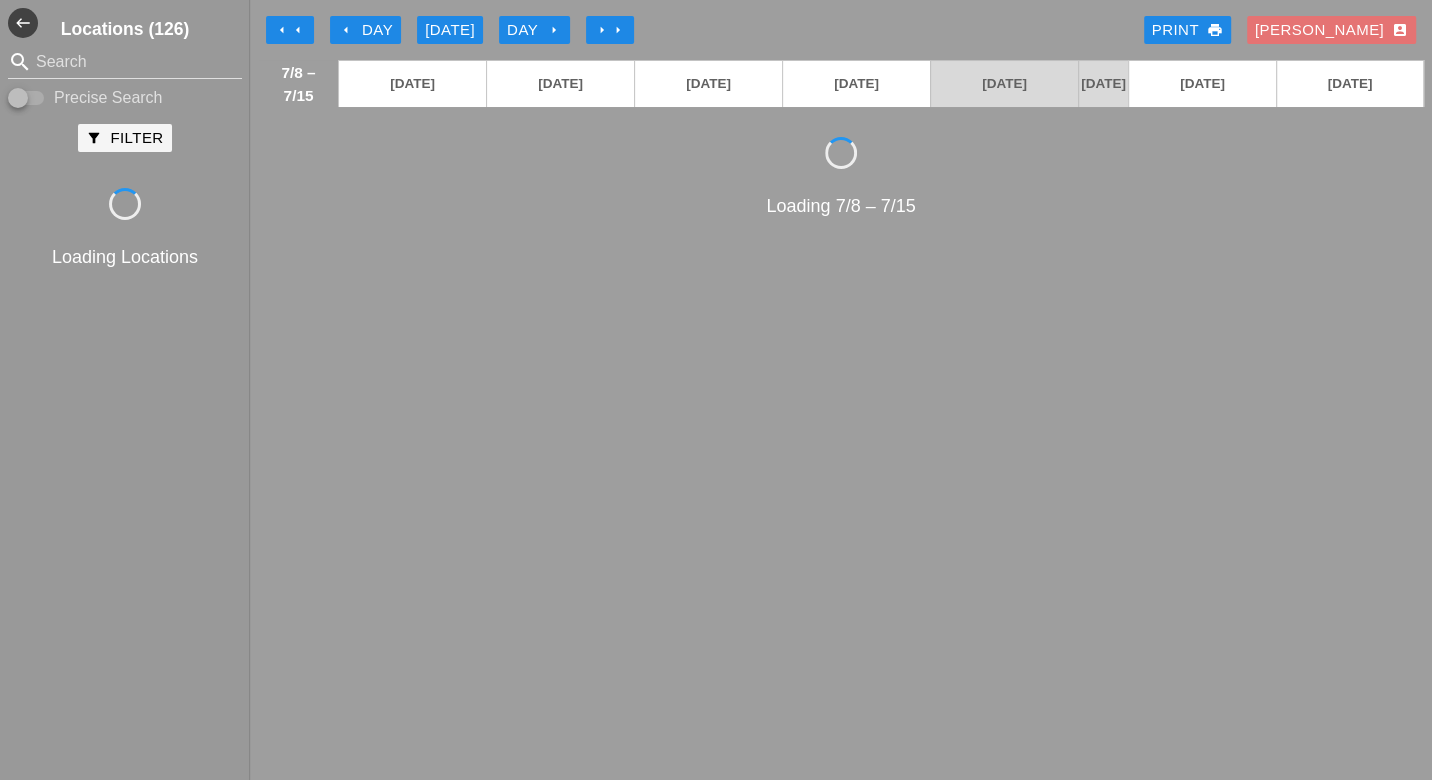 scroll, scrollTop: 0, scrollLeft: 0, axis: both 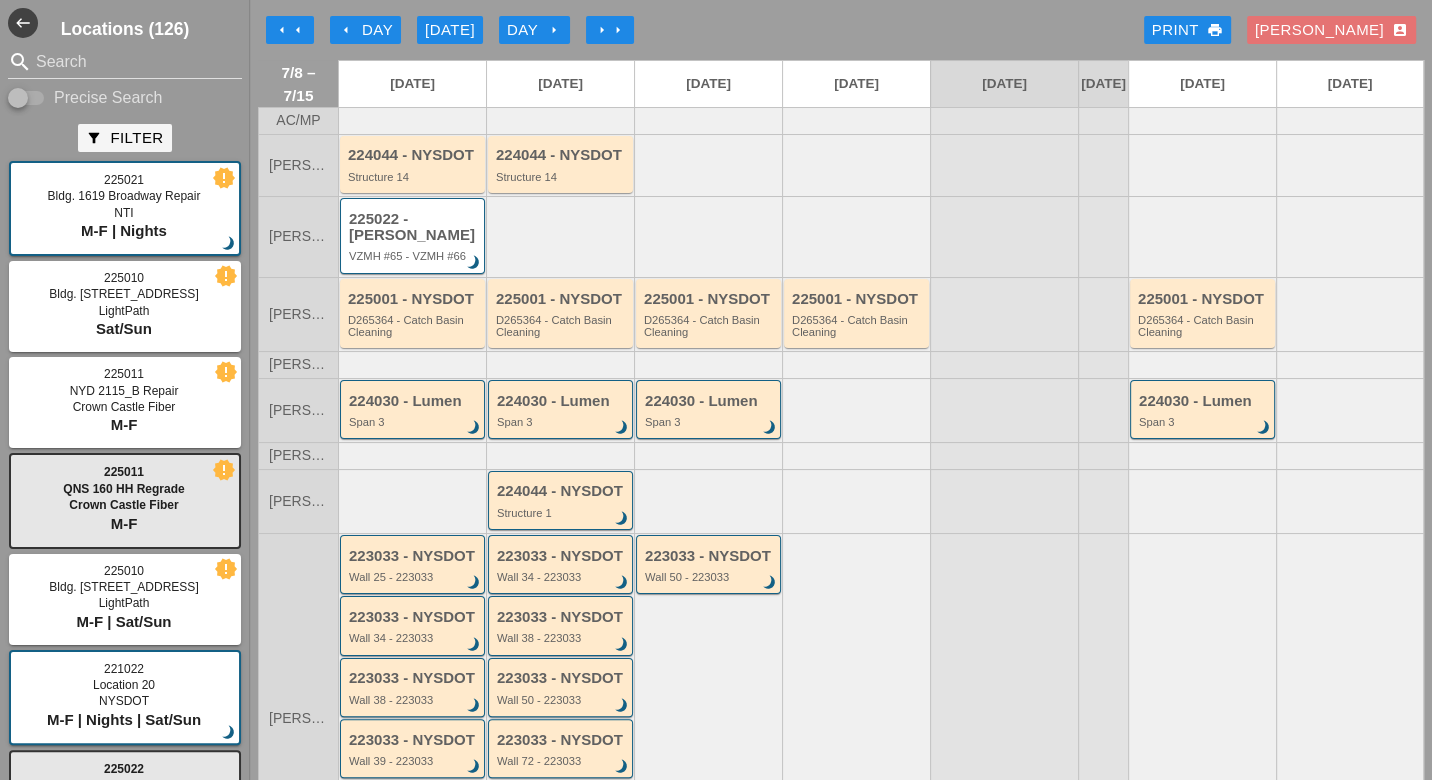 click on "arrow_left Day" at bounding box center (365, 30) 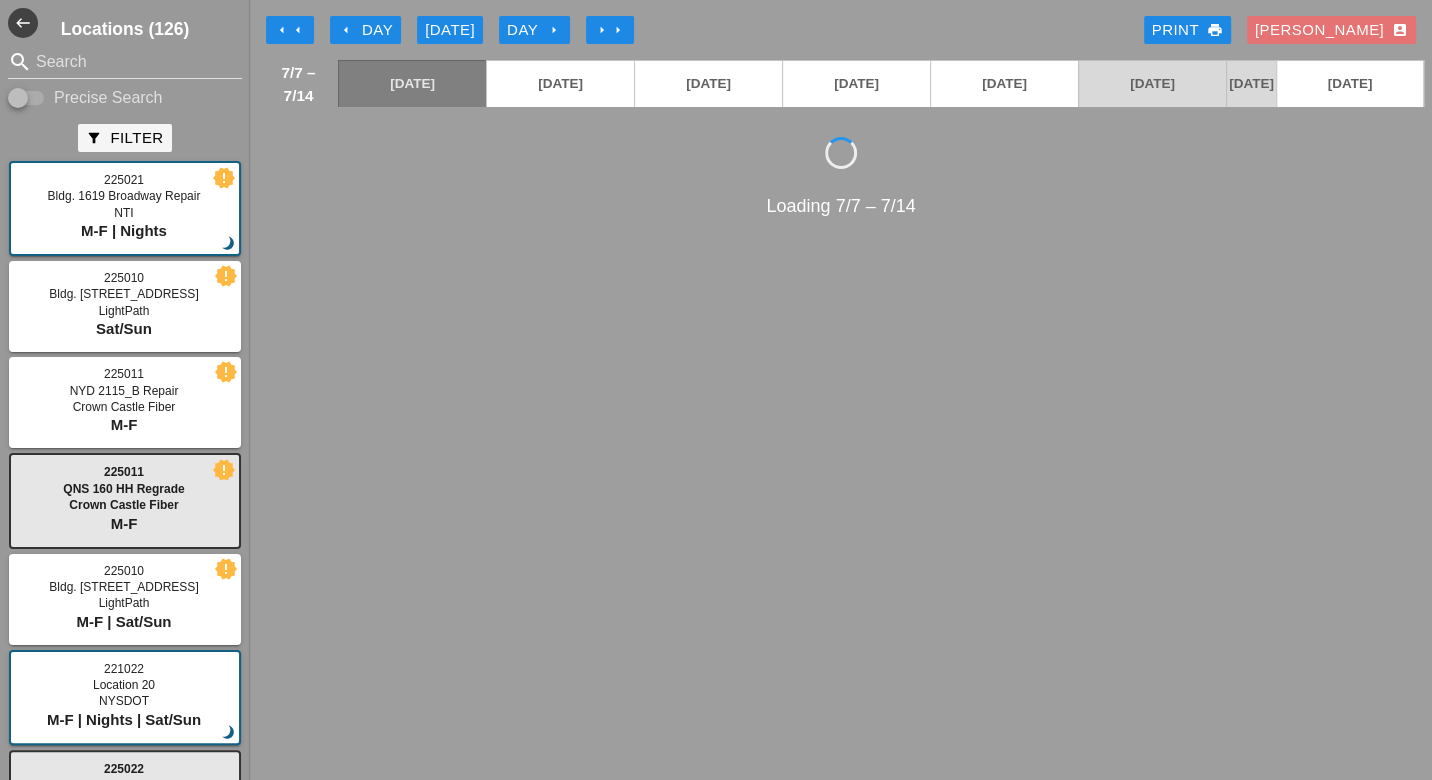 click at bounding box center (27, 98) 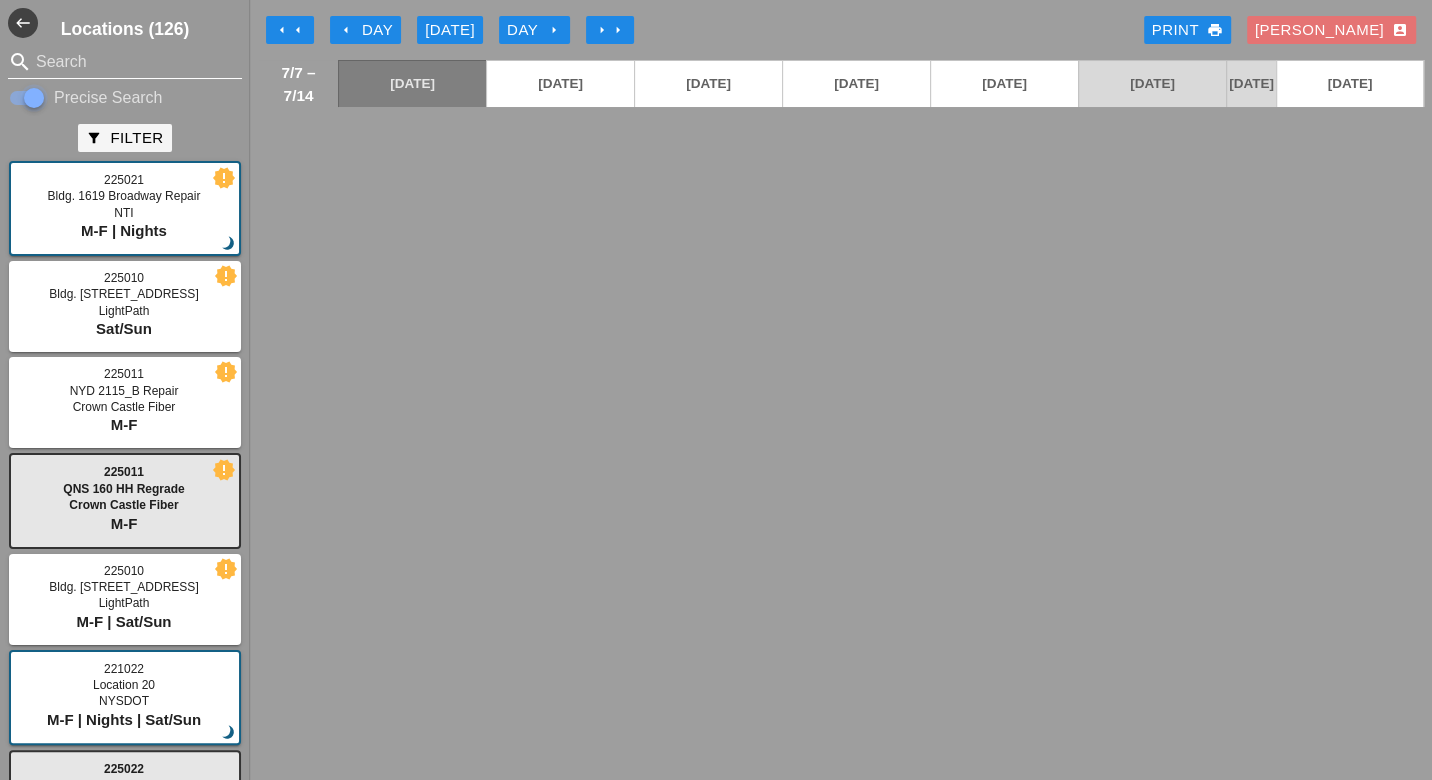 click at bounding box center [125, 62] 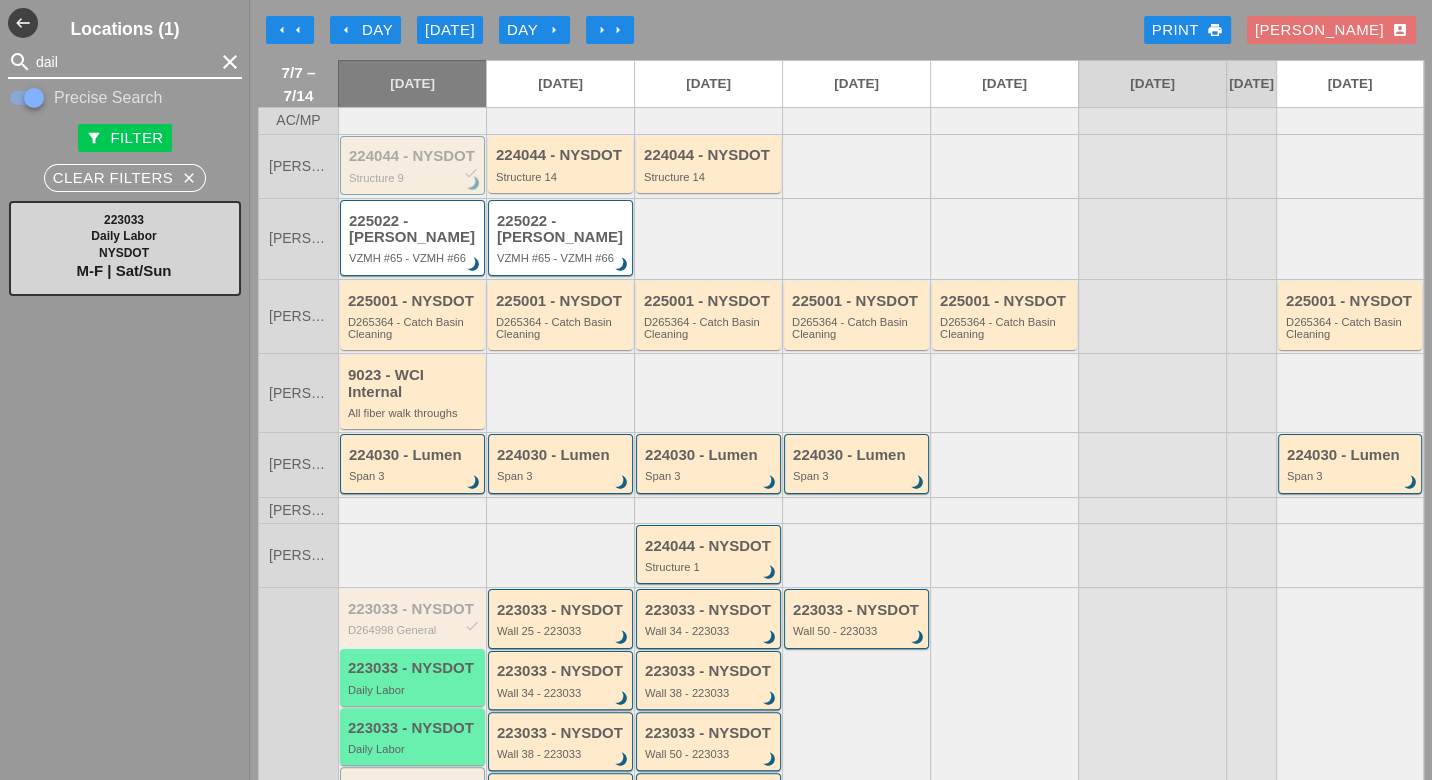 type on "dail" 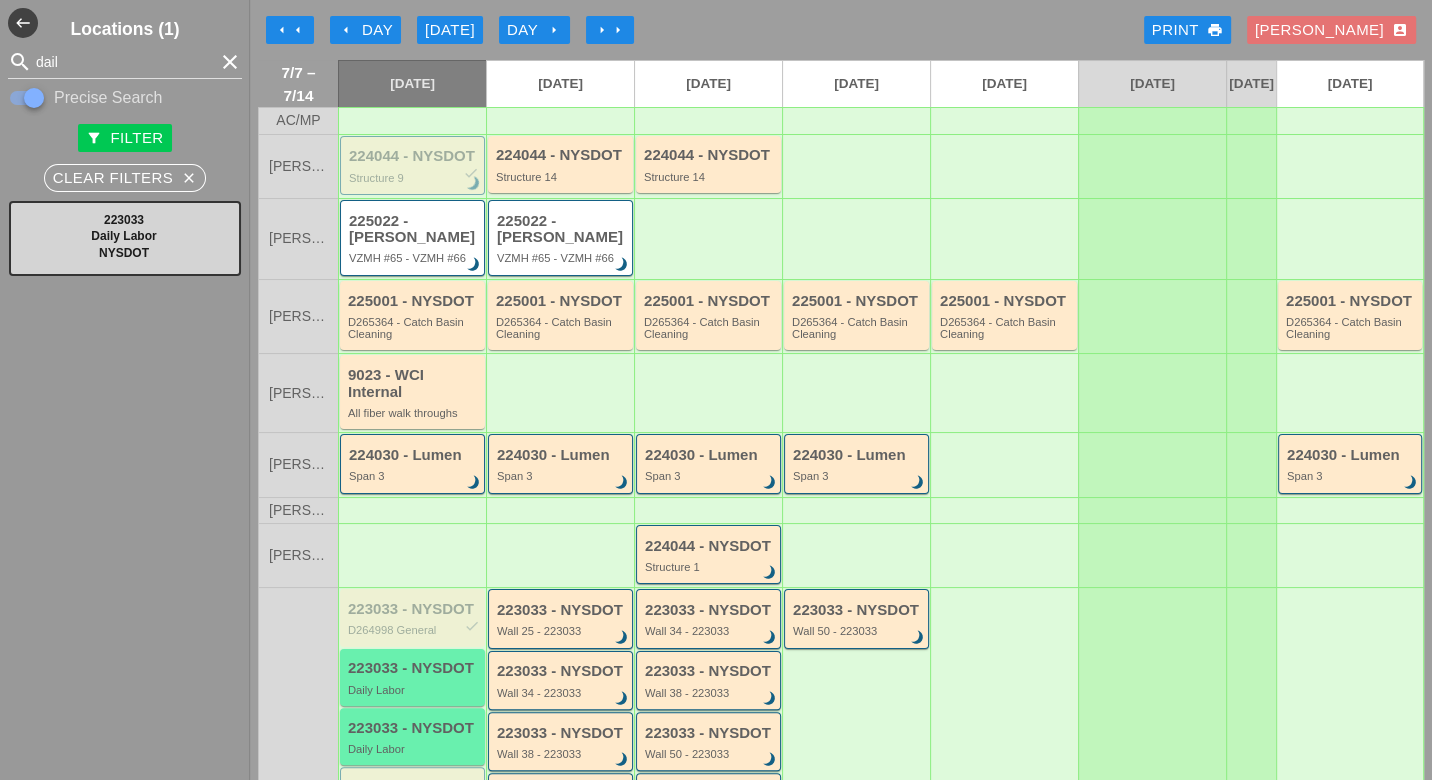 type 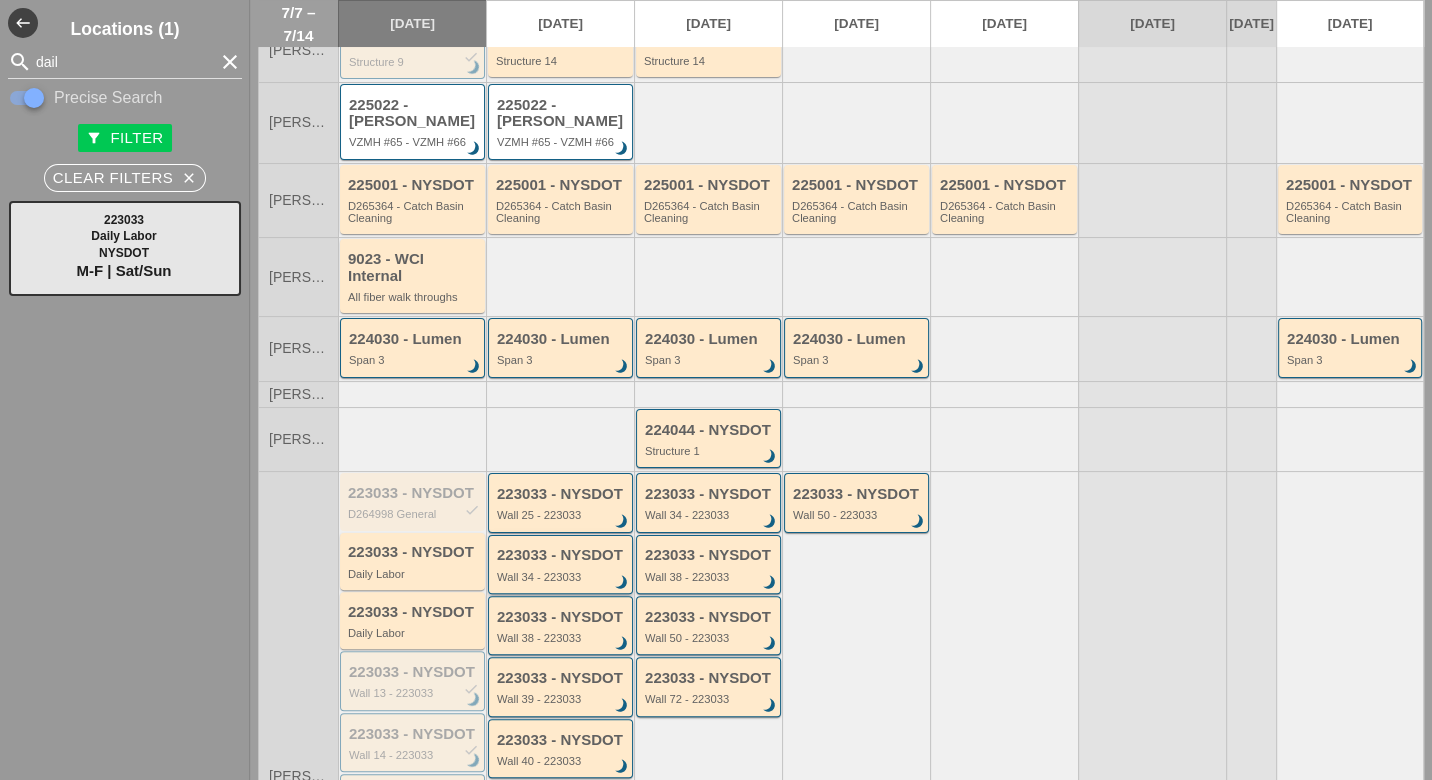 scroll, scrollTop: 222, scrollLeft: 0, axis: vertical 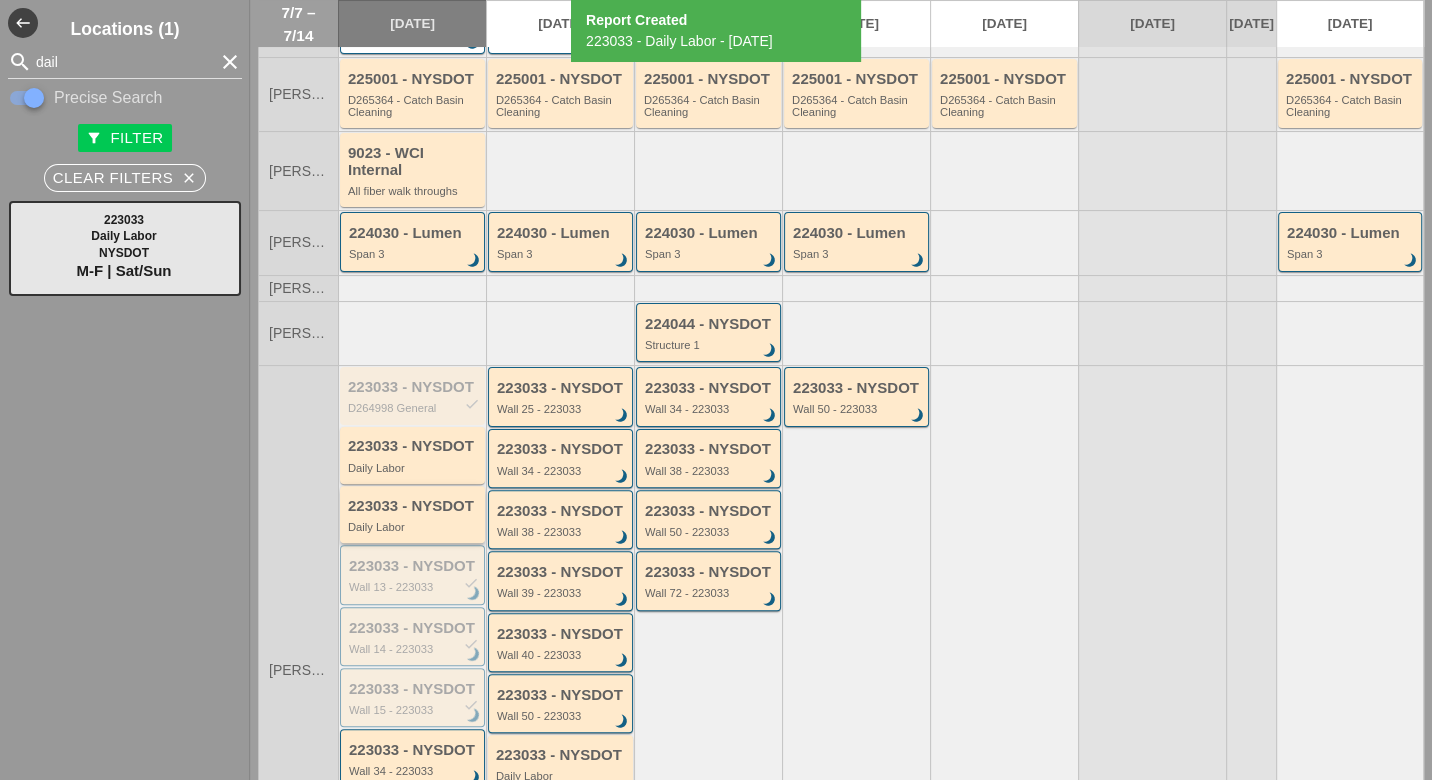 click on "223033 - NYSDOT" at bounding box center [414, 506] 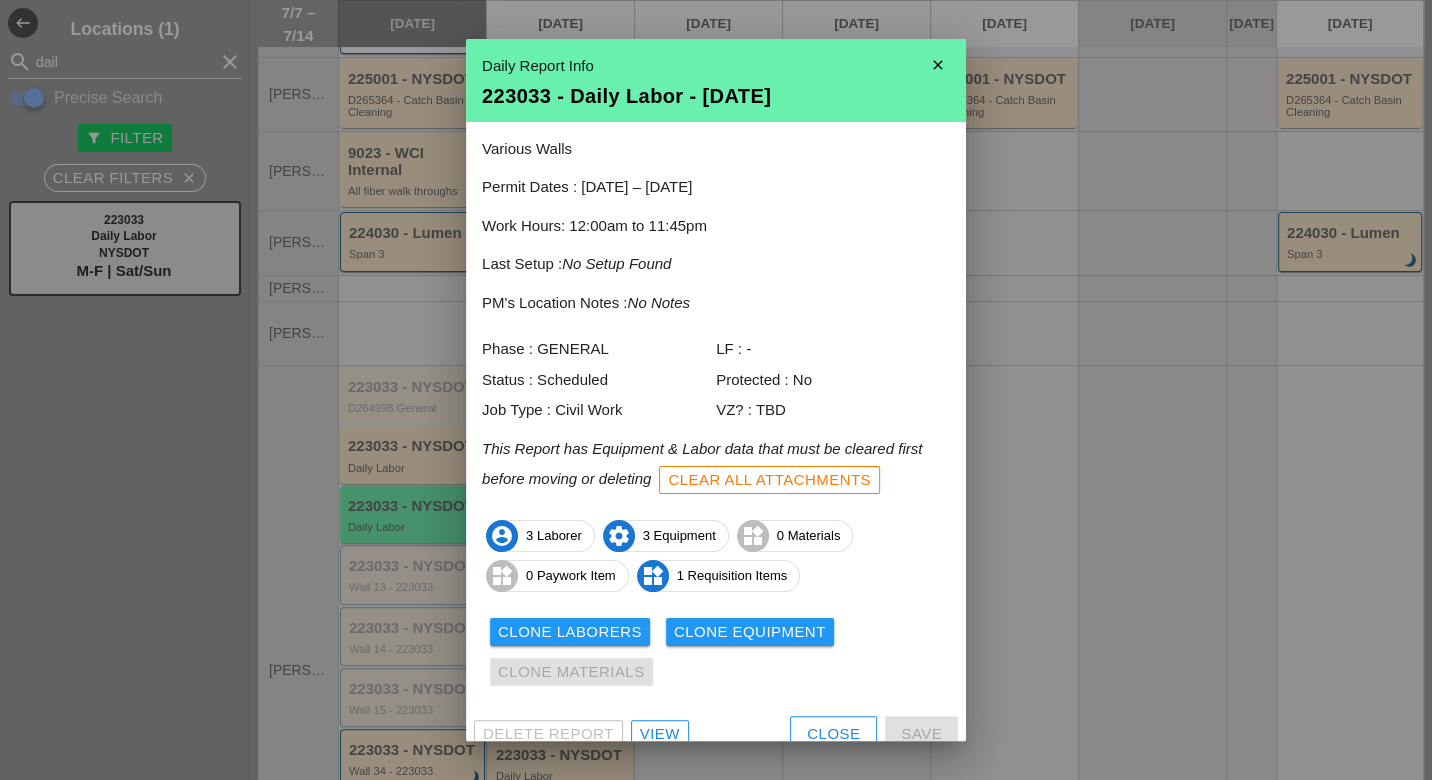 click on "Clone Laborers" at bounding box center (570, 632) 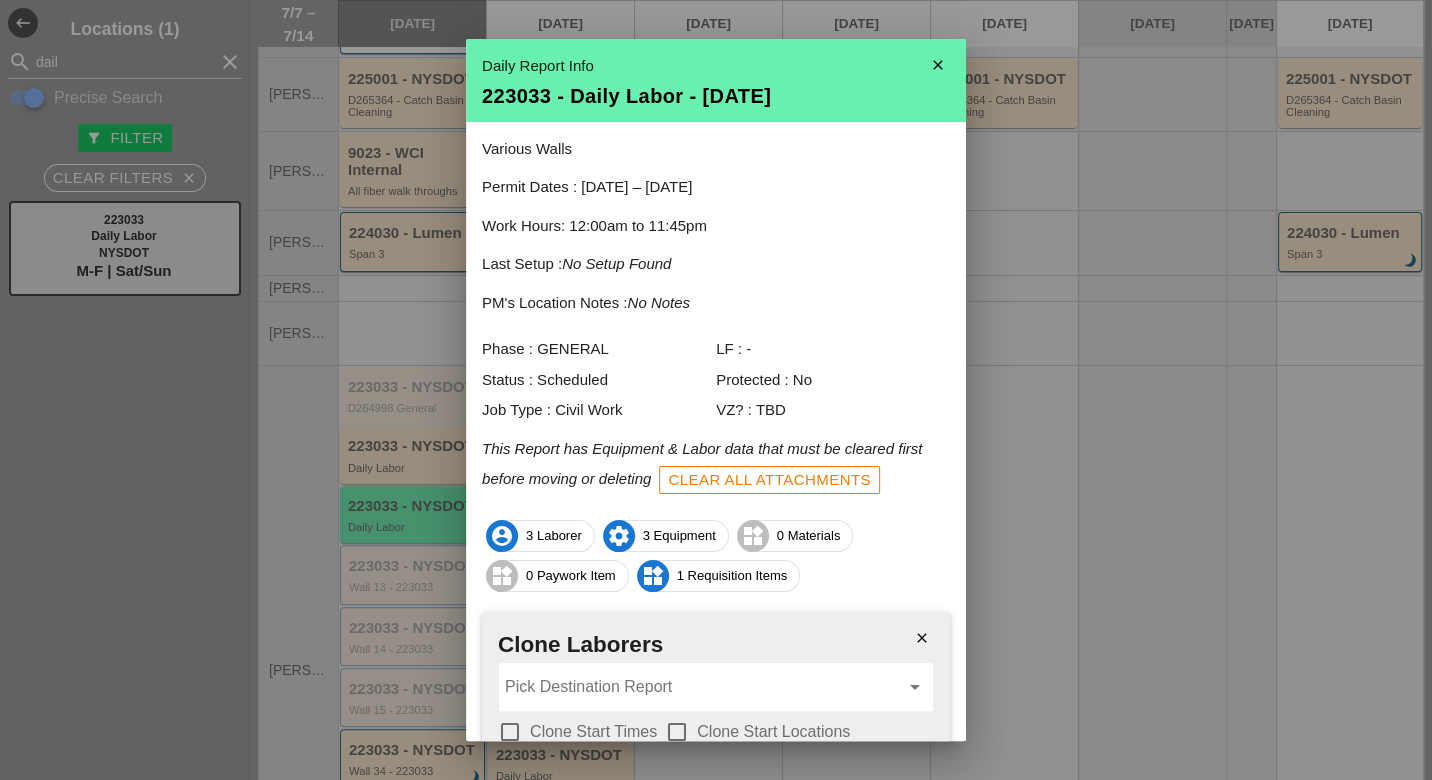 scroll, scrollTop: 142, scrollLeft: 0, axis: vertical 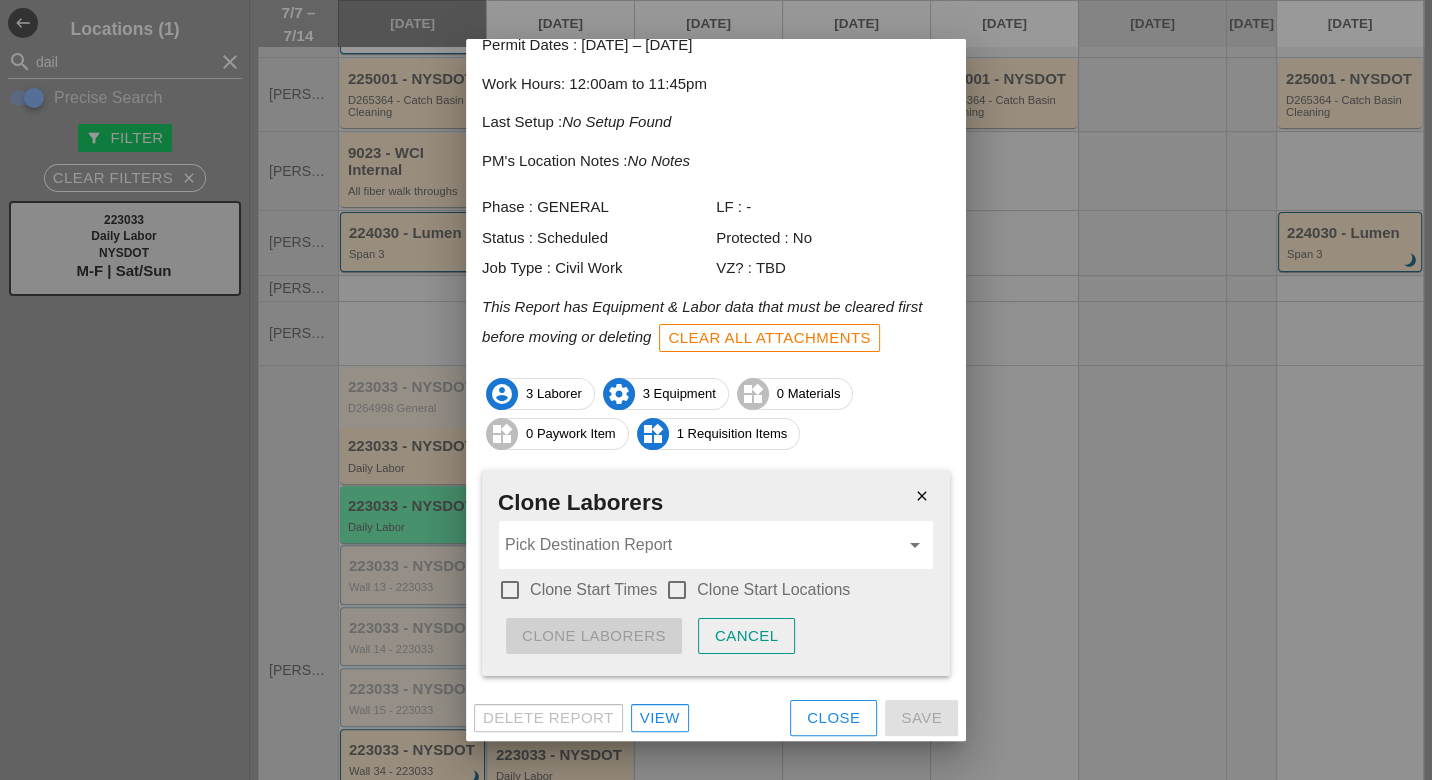 click at bounding box center [510, 590] 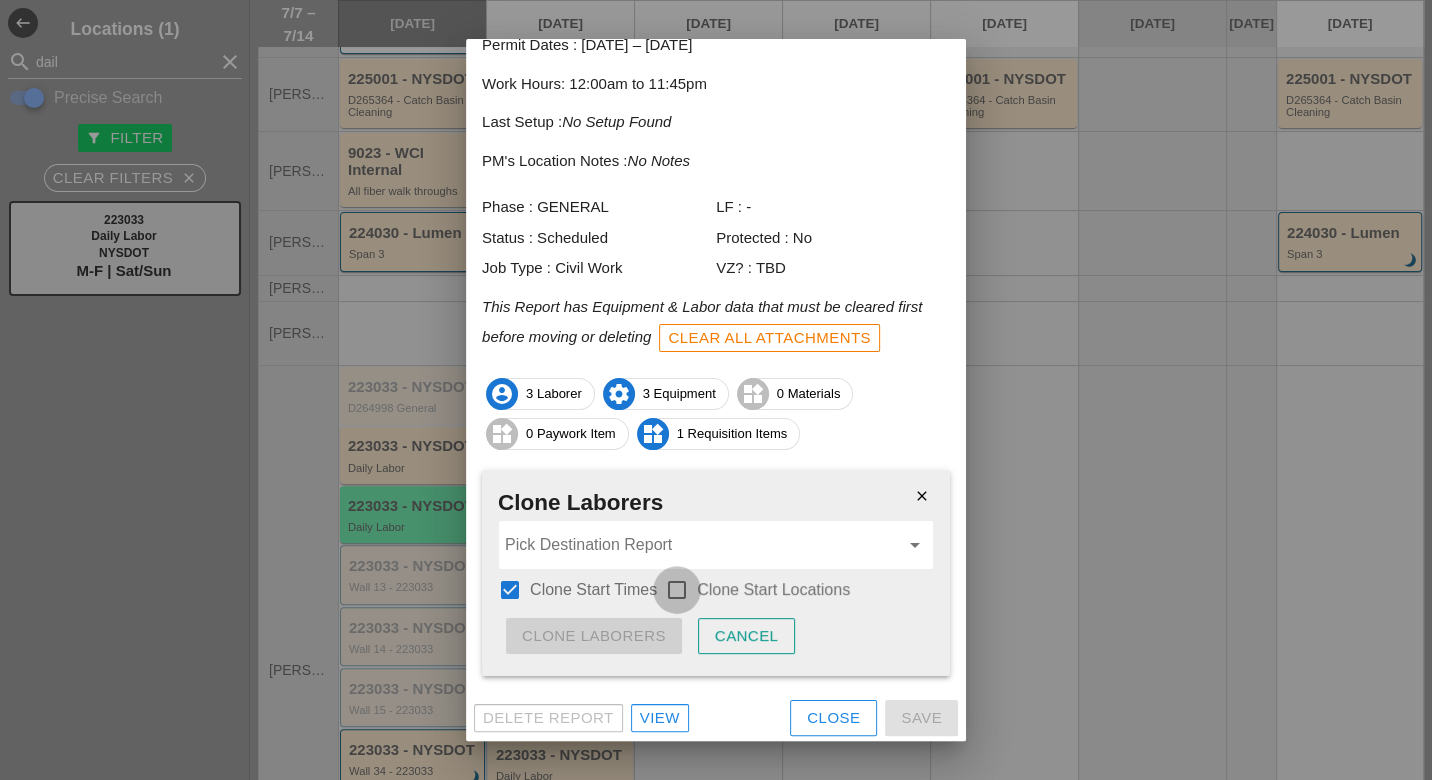 click at bounding box center [677, 590] 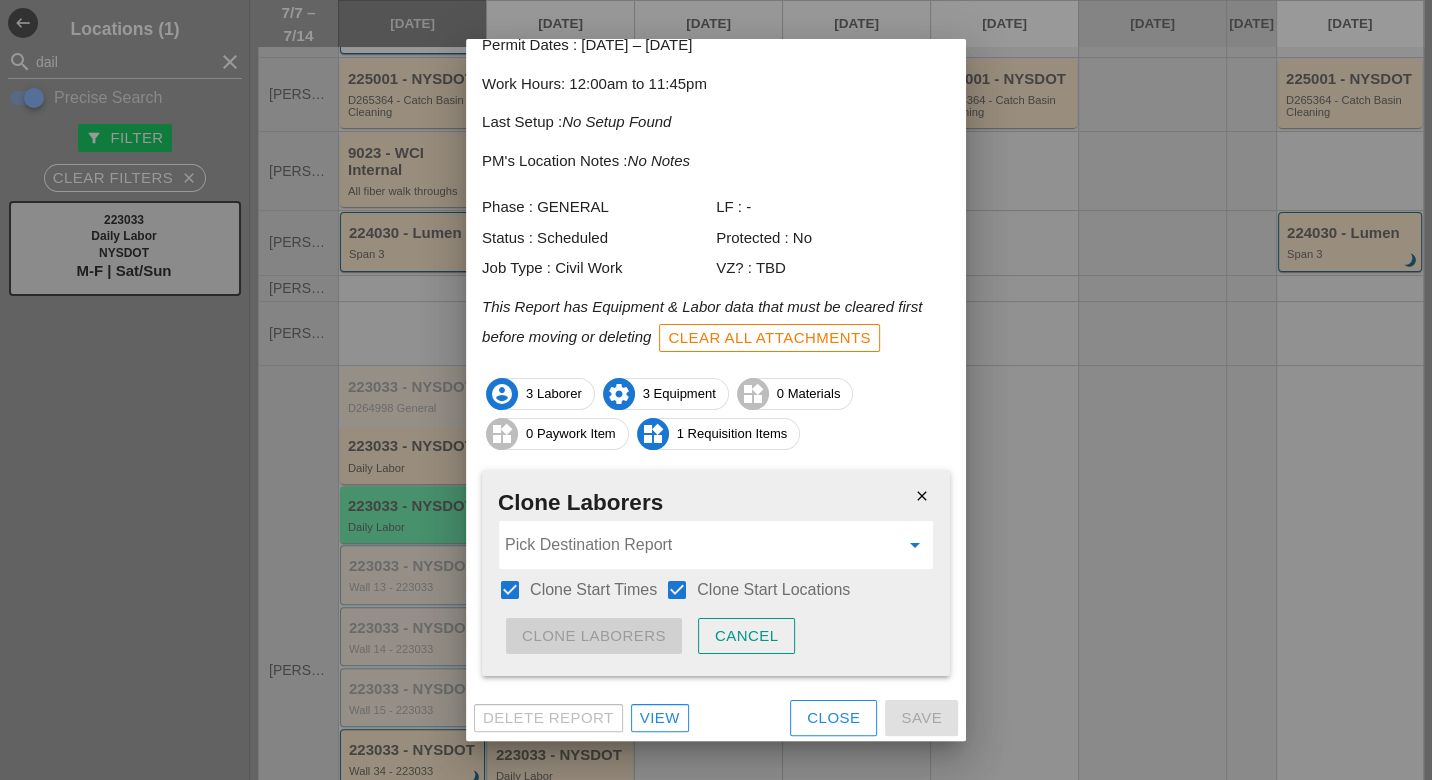 click at bounding box center (702, 545) 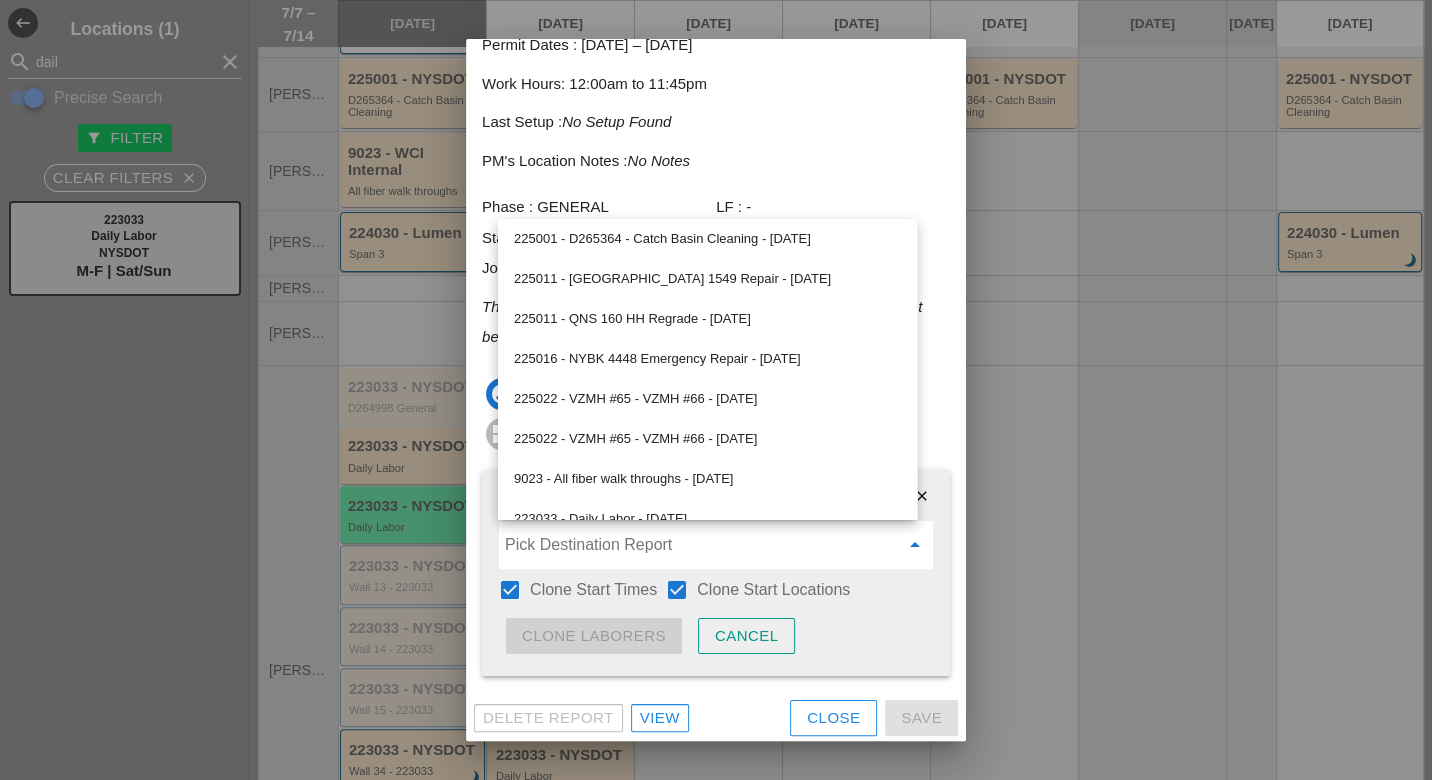 scroll, scrollTop: 1547, scrollLeft: 0, axis: vertical 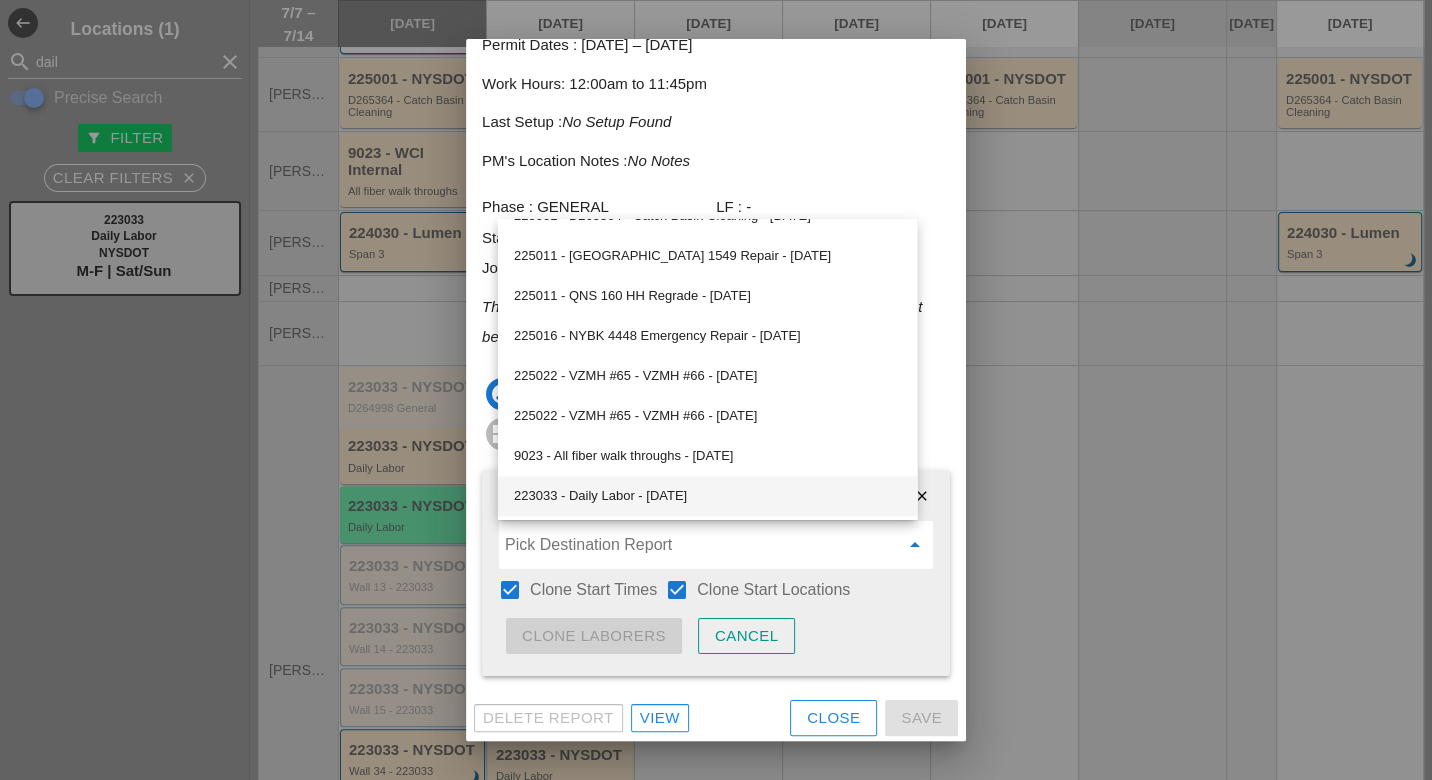click on "223033 - Daily Labor - 07/08/2025" at bounding box center (707, 496) 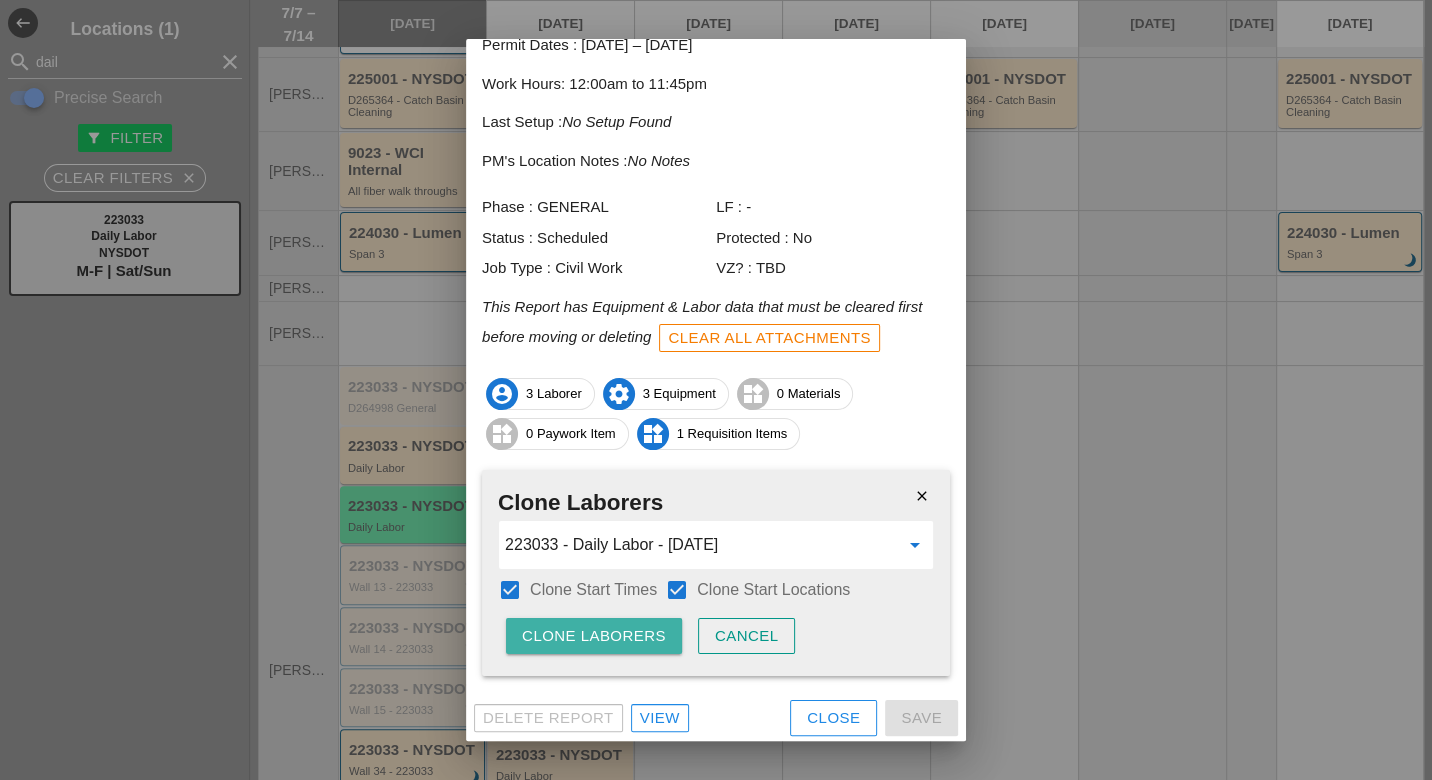 click on "Clone Laborers" at bounding box center [594, 636] 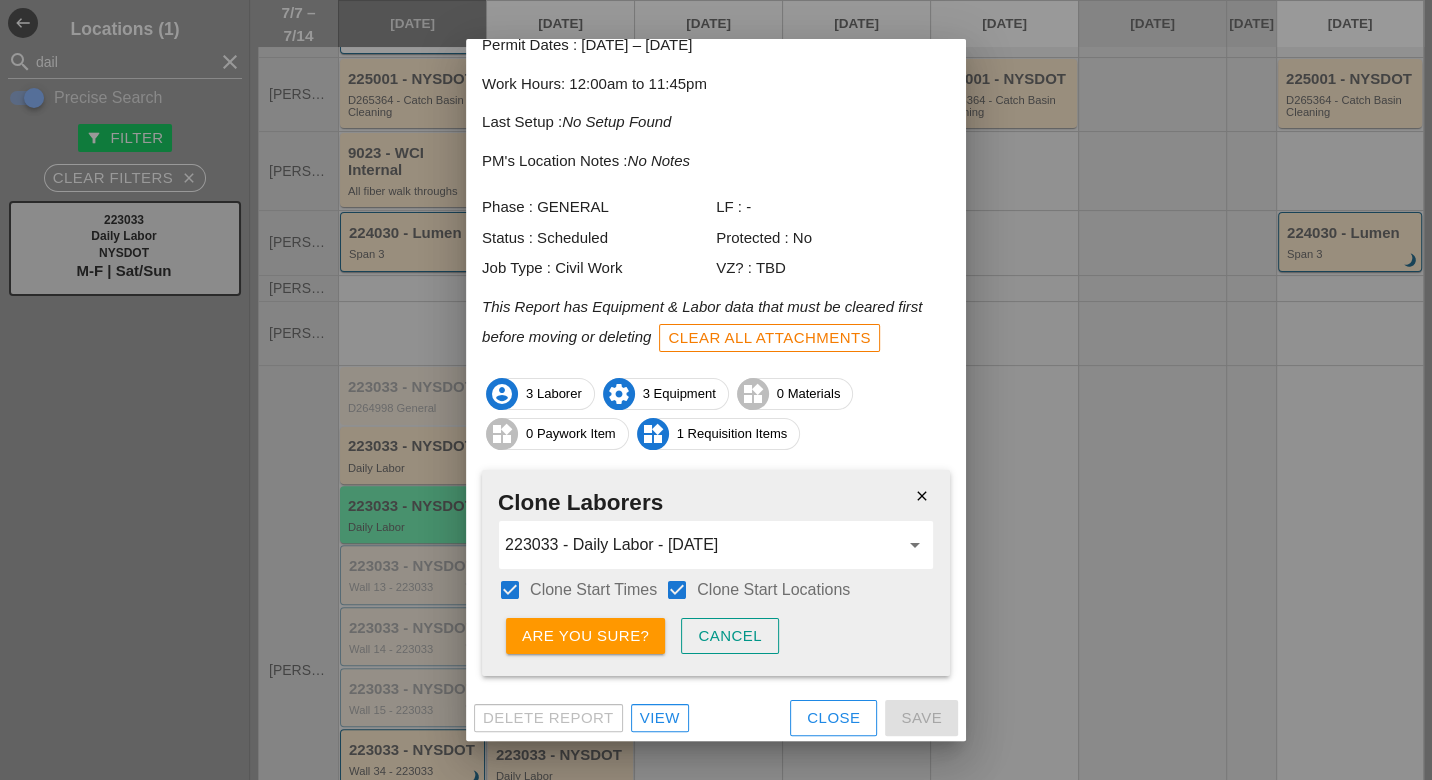 click on "Are you sure?" at bounding box center (585, 636) 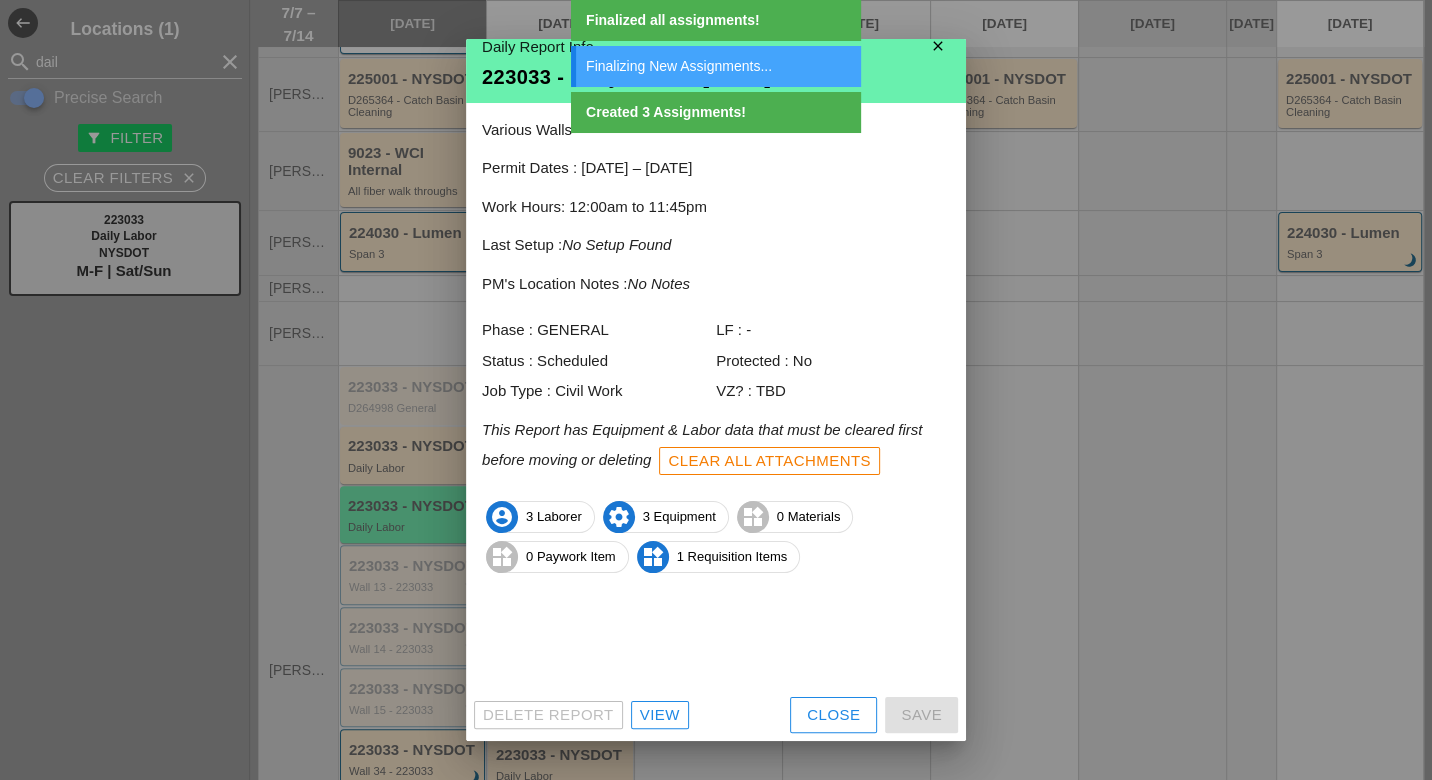 scroll, scrollTop: 17, scrollLeft: 0, axis: vertical 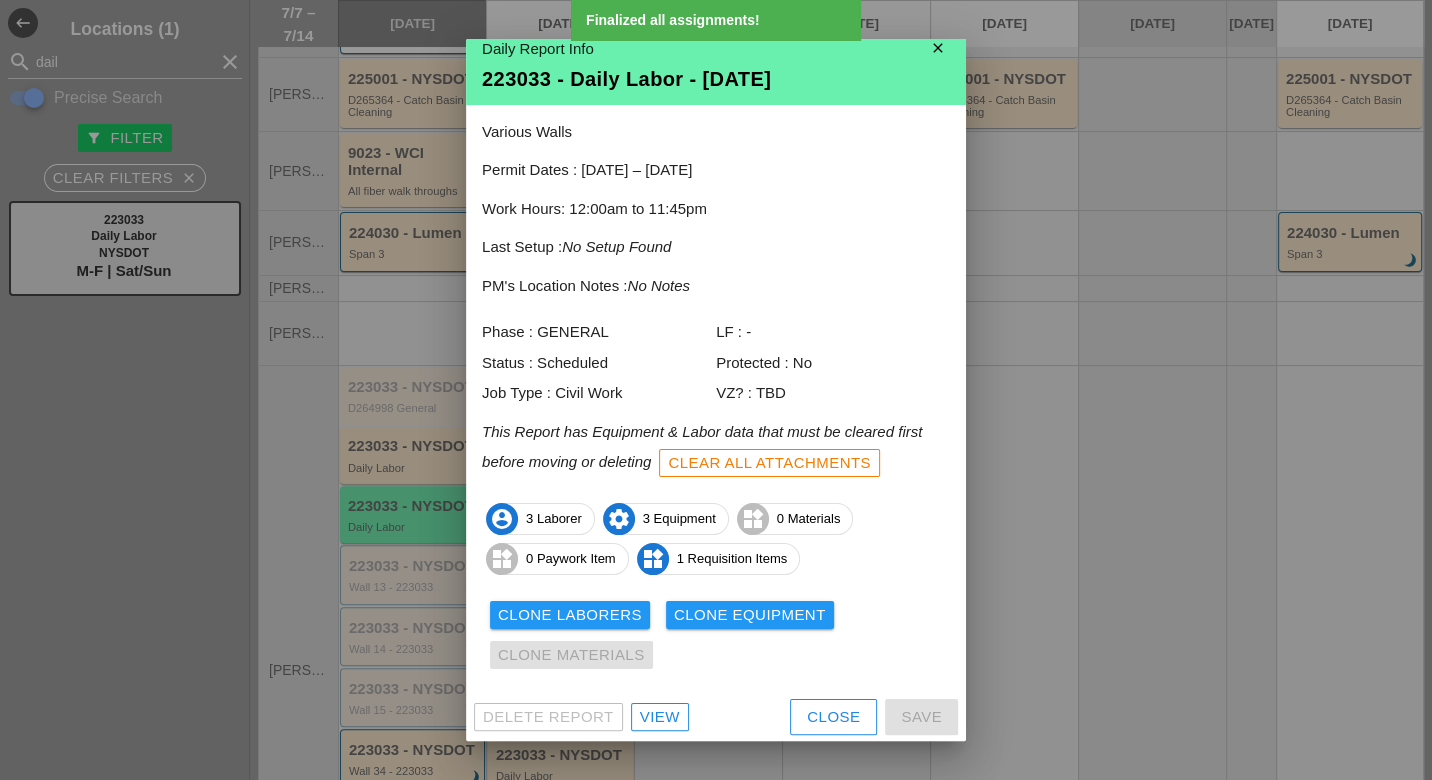click on "Clone Equipment" at bounding box center [750, 615] 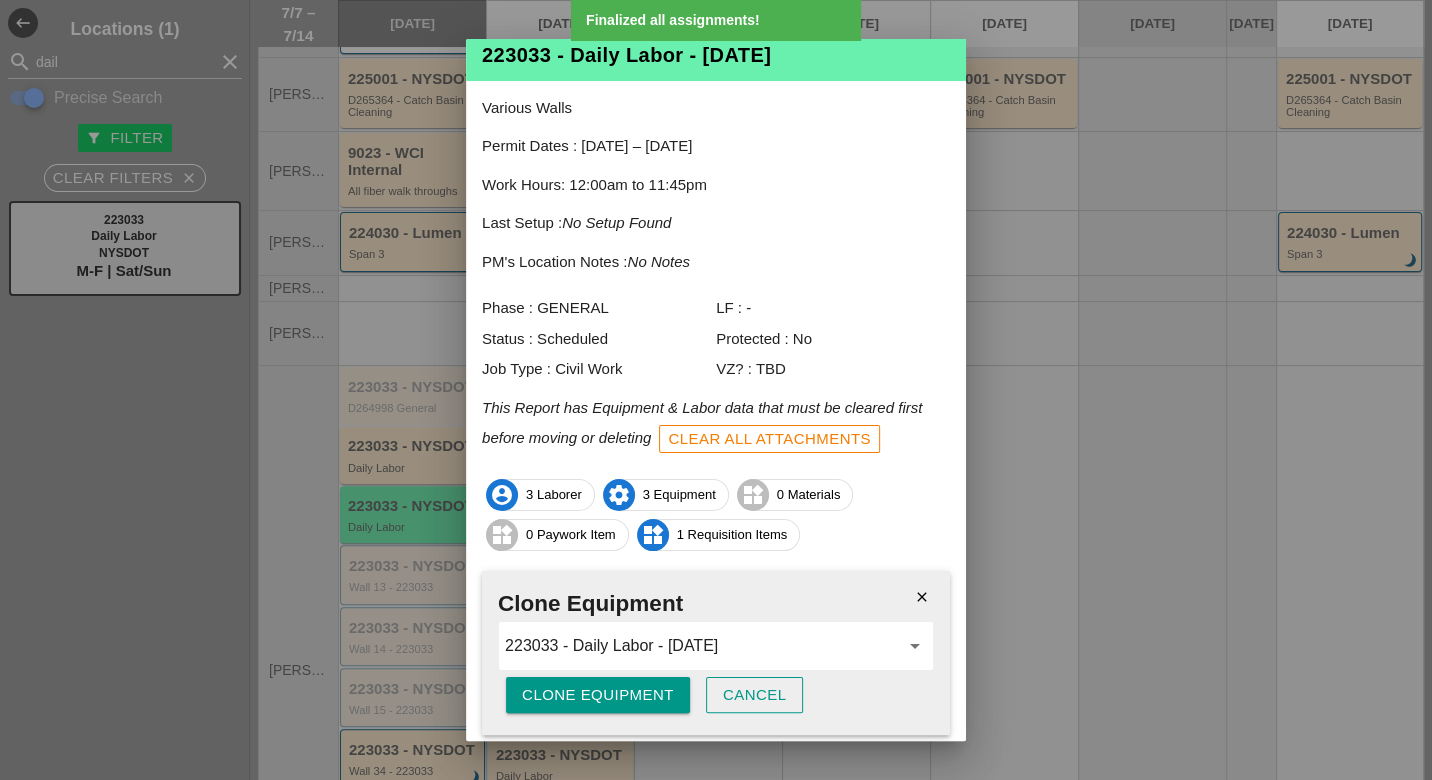 scroll, scrollTop: 101, scrollLeft: 0, axis: vertical 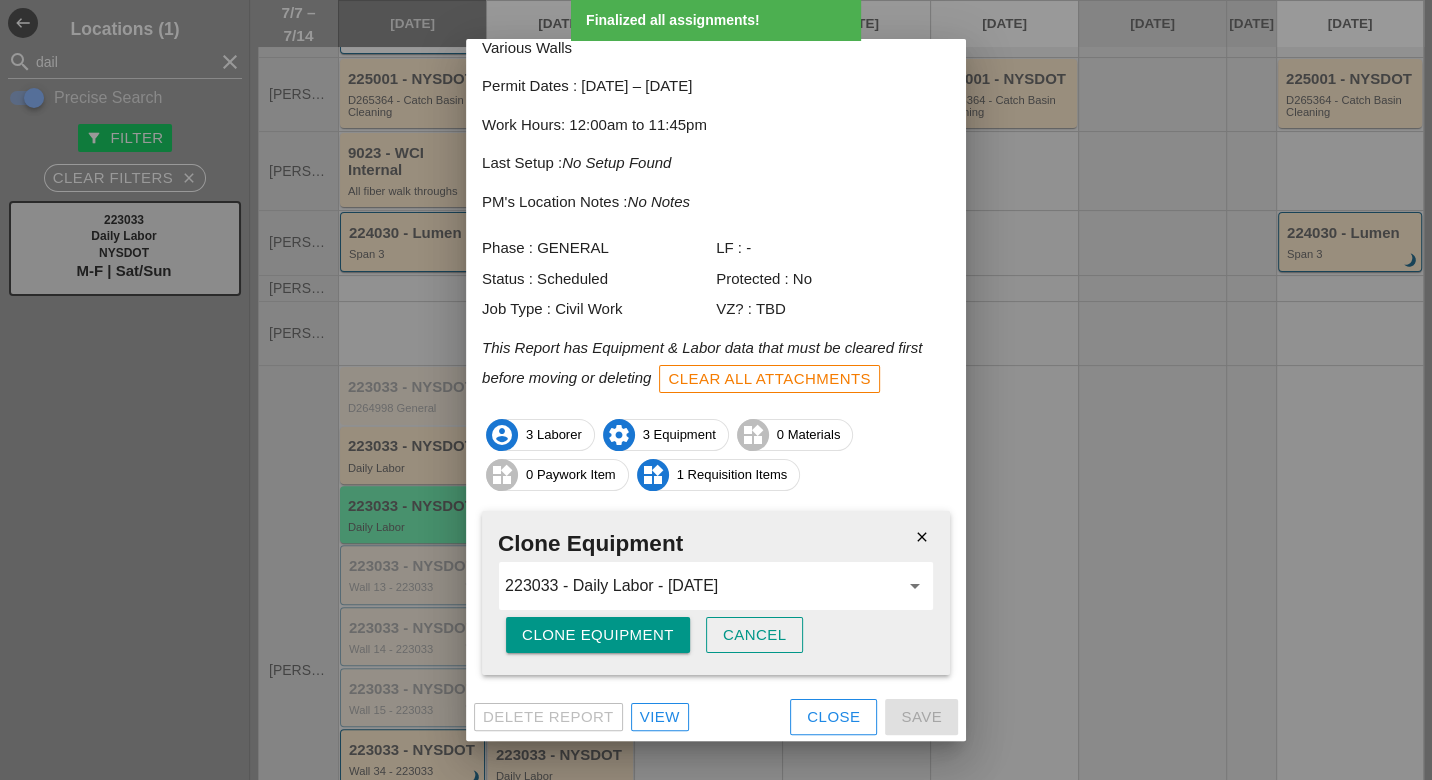 click on "Clone Equipment" at bounding box center [598, 635] 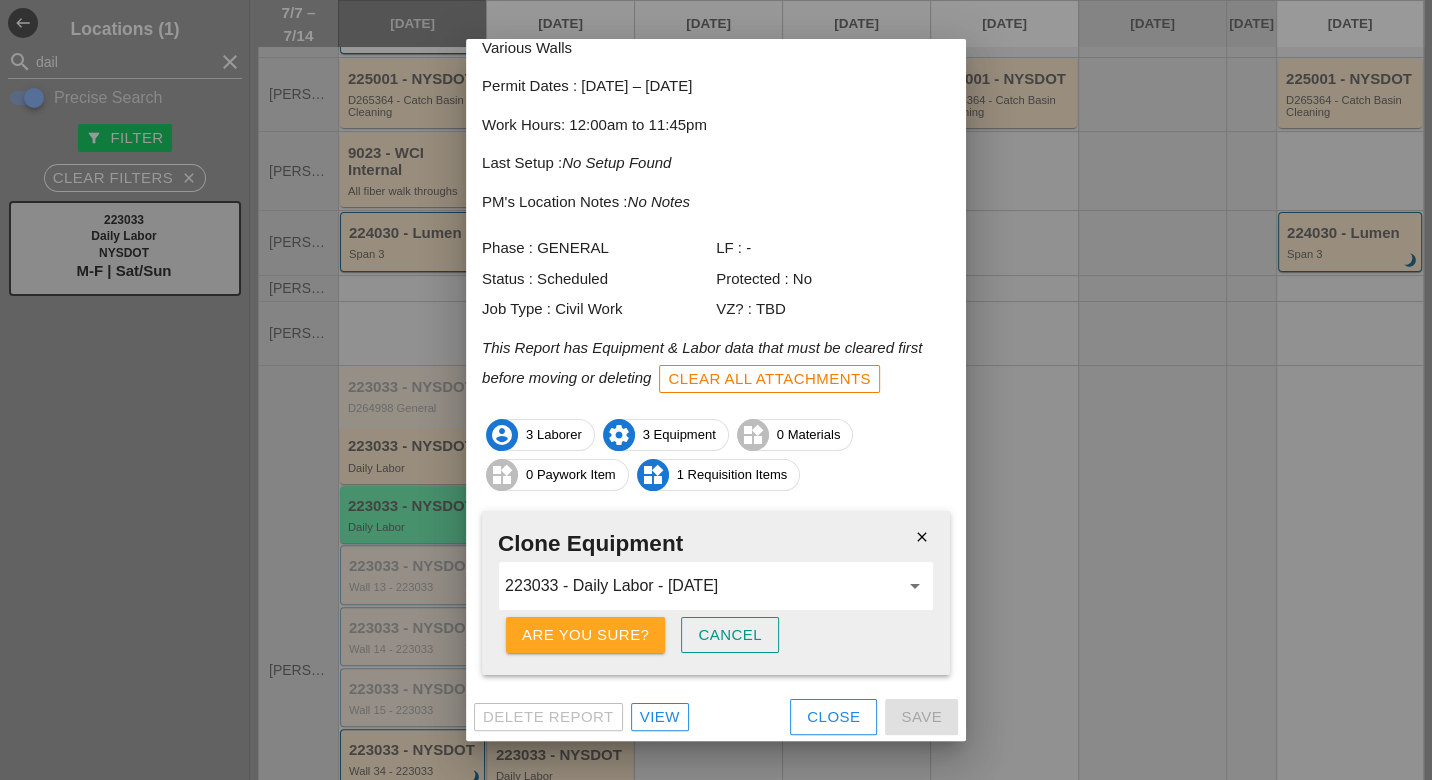 click on "Are you sure?" at bounding box center (585, 635) 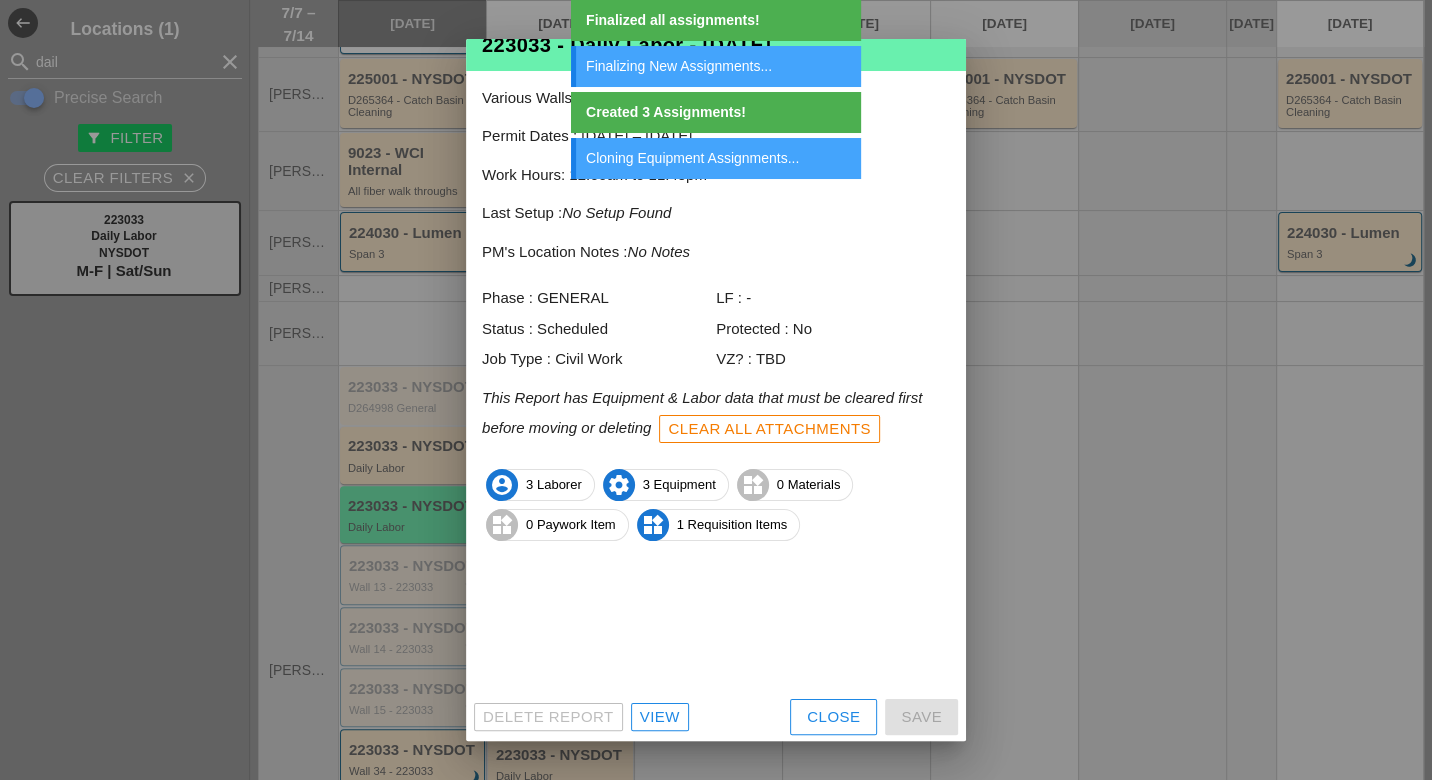 scroll, scrollTop: 17, scrollLeft: 0, axis: vertical 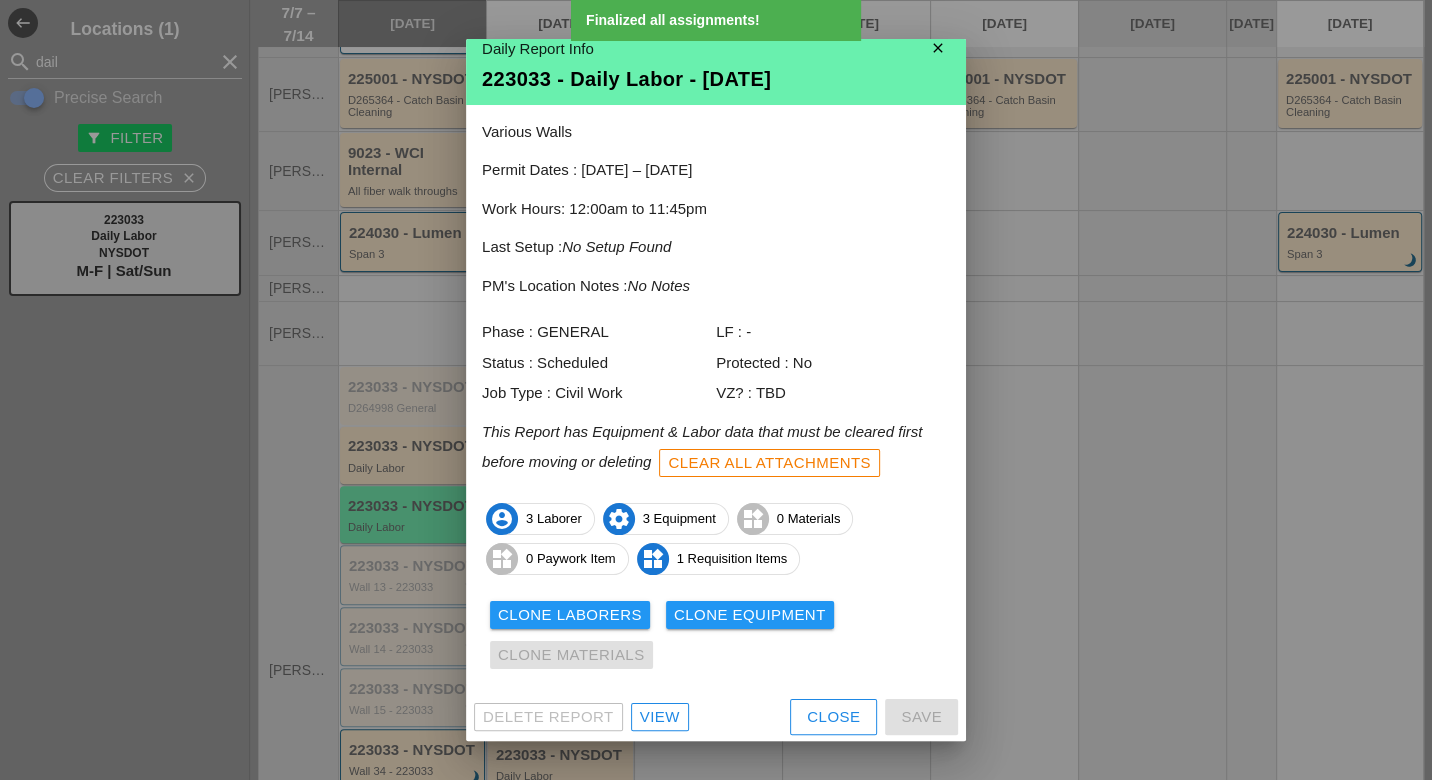click on "Close" at bounding box center (833, 717) 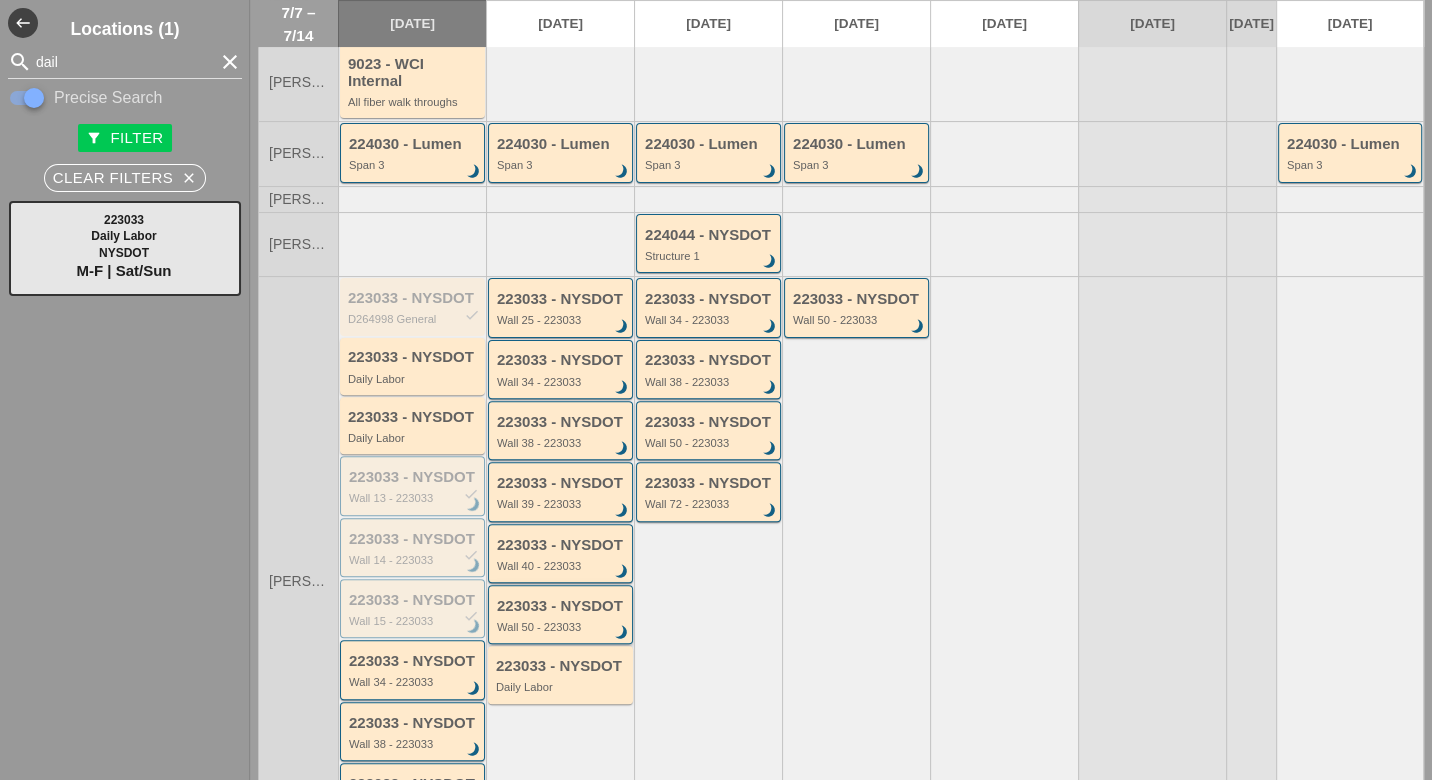 scroll, scrollTop: 444, scrollLeft: 0, axis: vertical 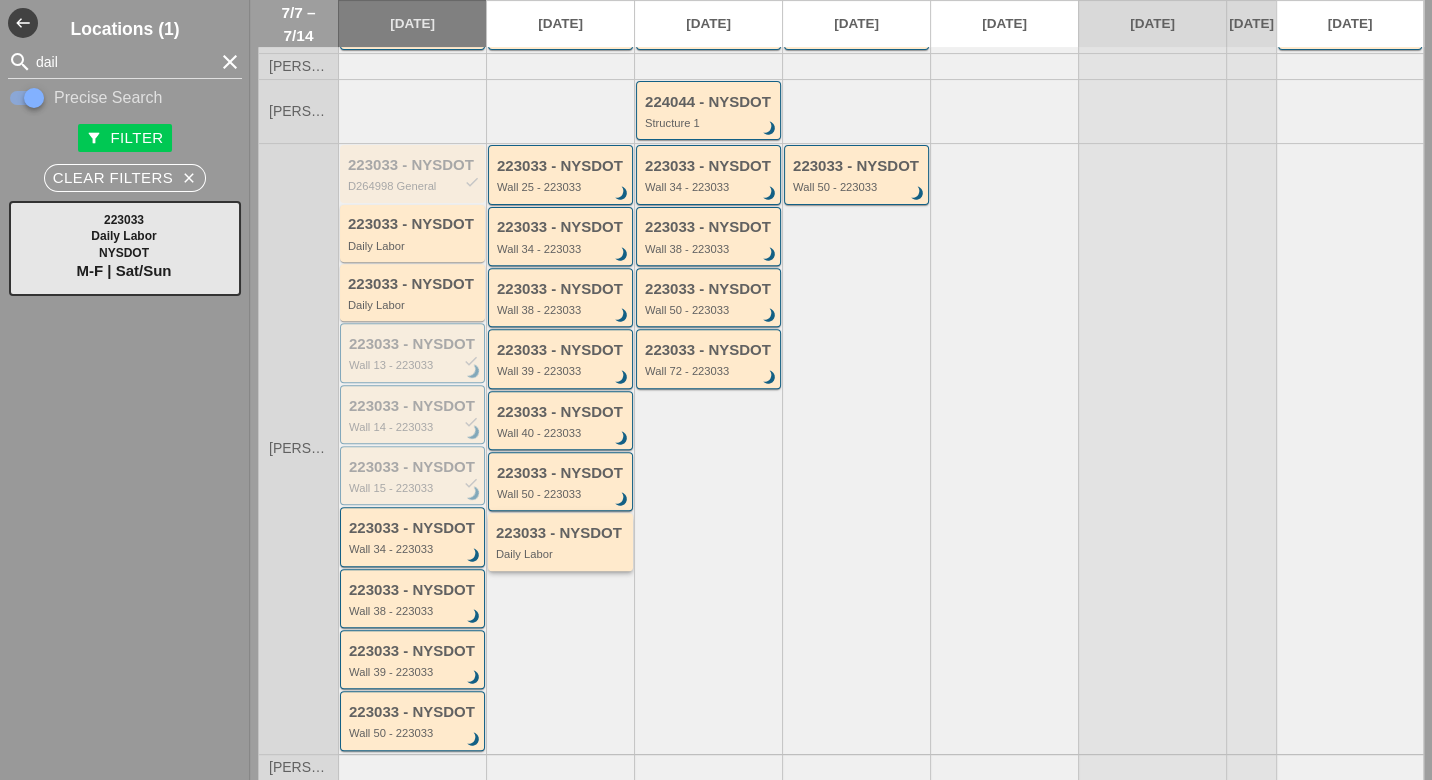 click on "Daily Labor" at bounding box center (562, 554) 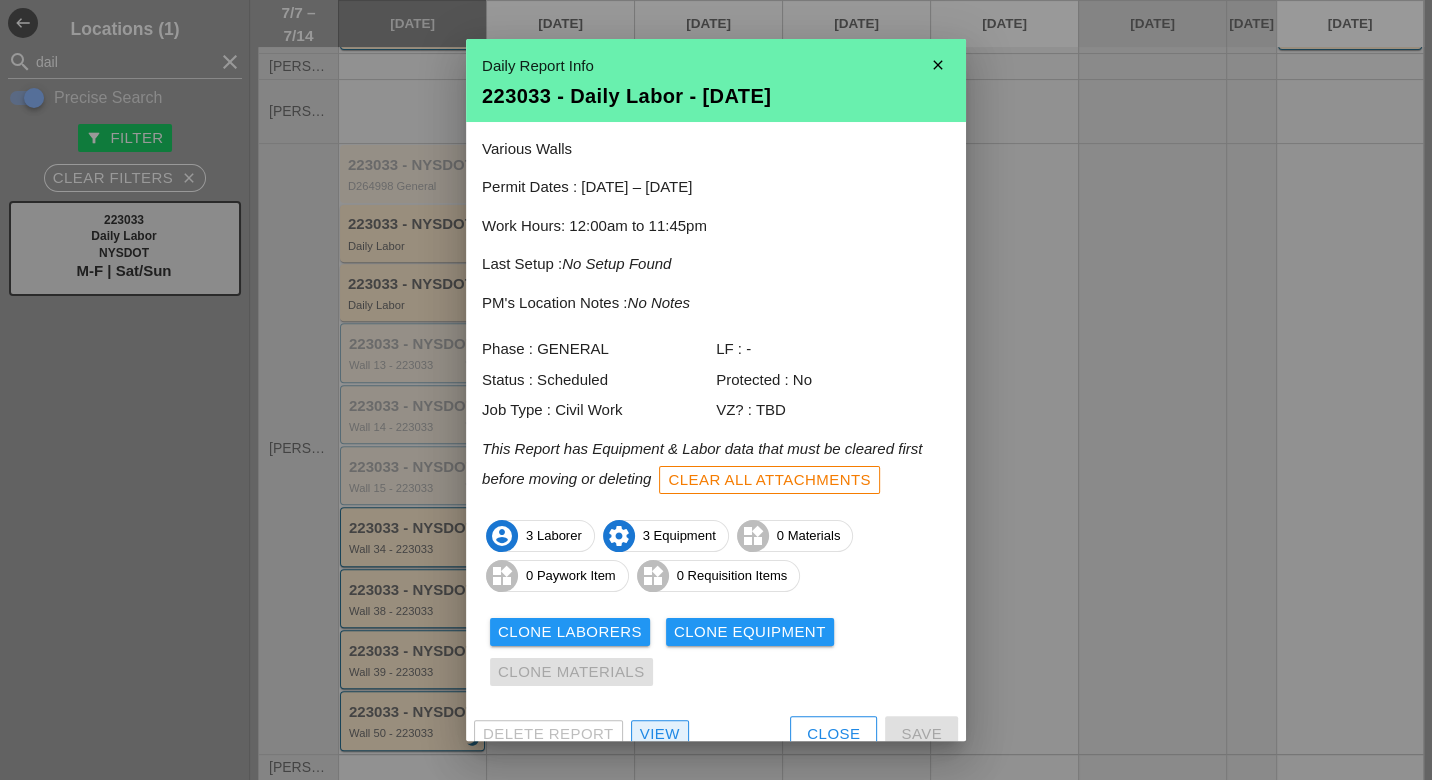 click on "View" at bounding box center (660, 734) 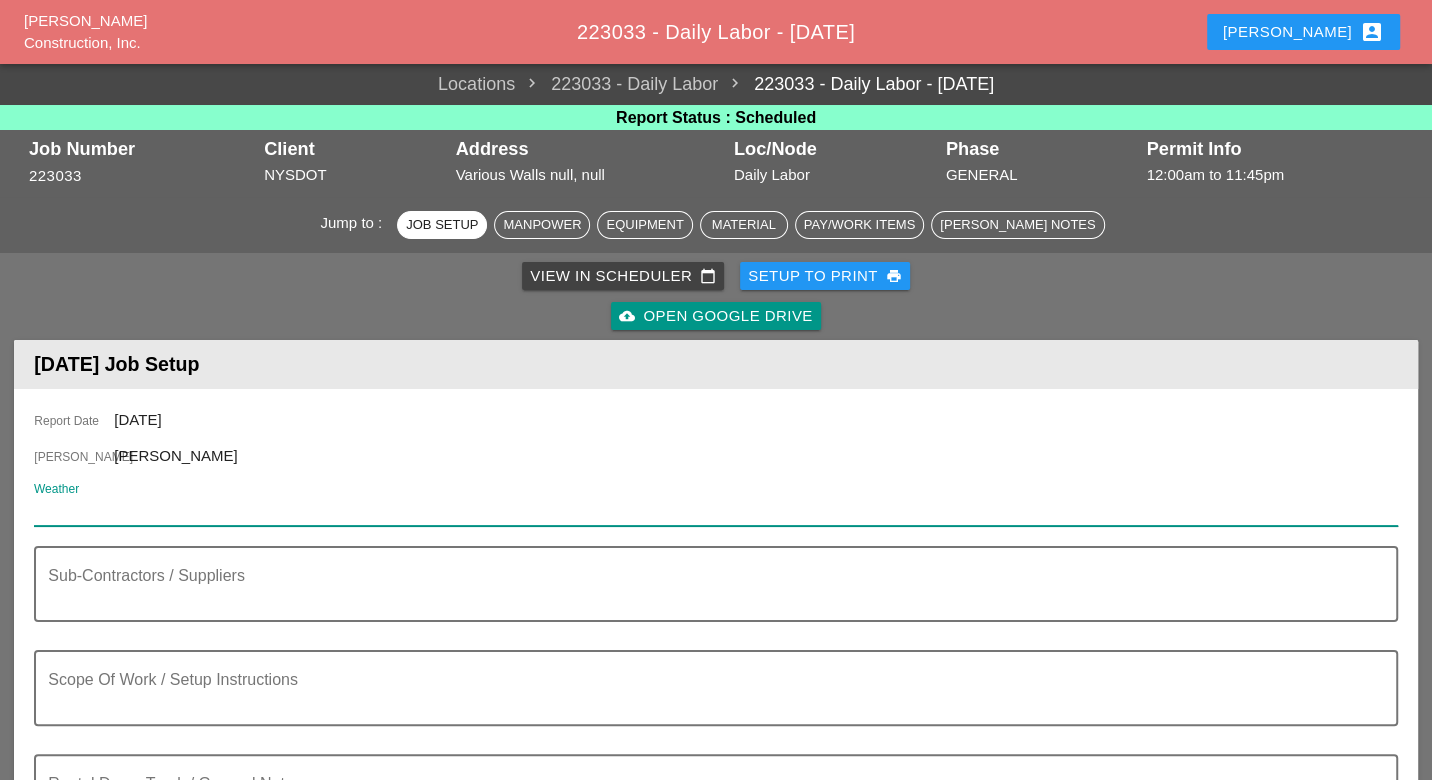 paste on "Tue 08 | Night 75° 100% WSW 9 mph Thunderstorms, some heavy this evening, then skies turning partly cloudy after midnight. Storms could contain damaging winds. Low near 75F. Winds WSW at 5 to 10 mph. Chance of rain 100%." 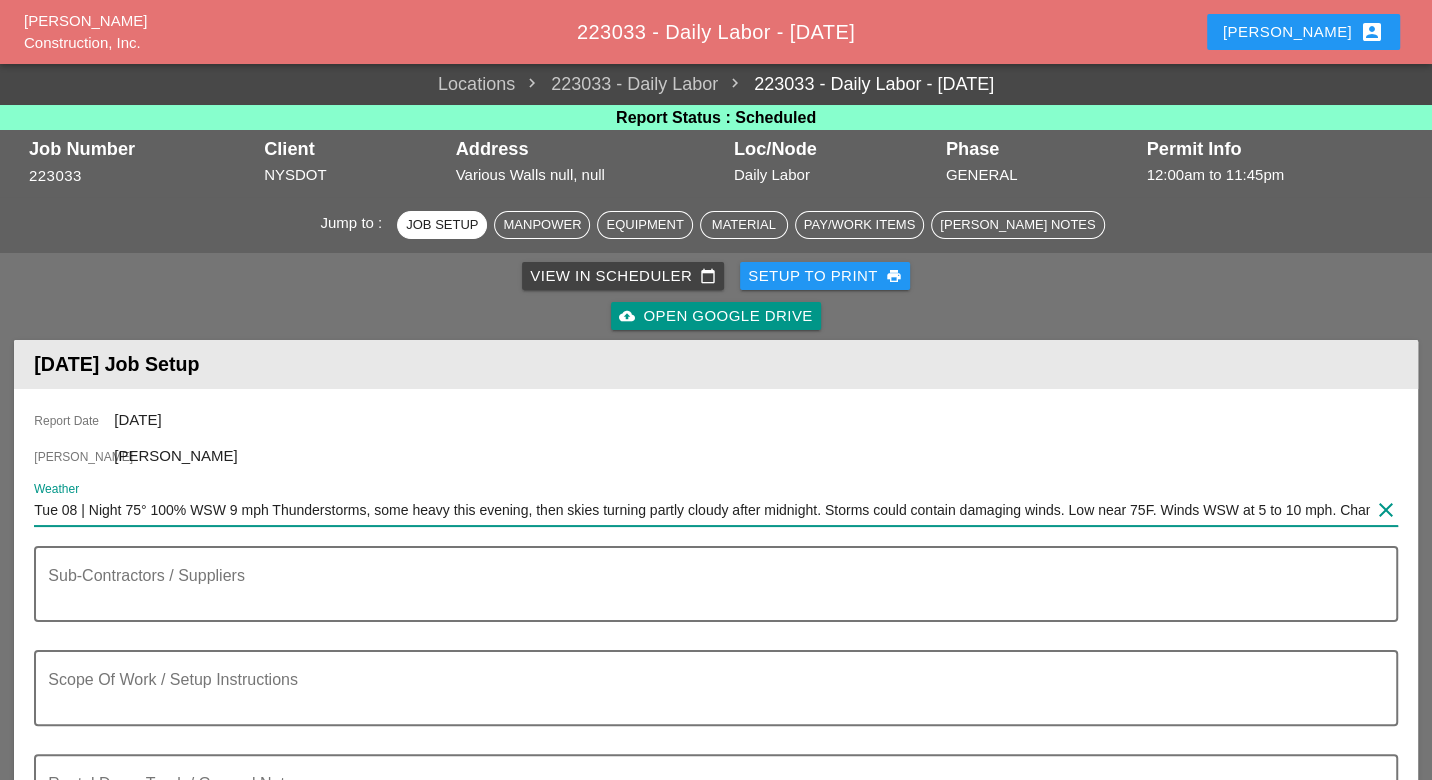 scroll, scrollTop: 0, scrollLeft: 105, axis: horizontal 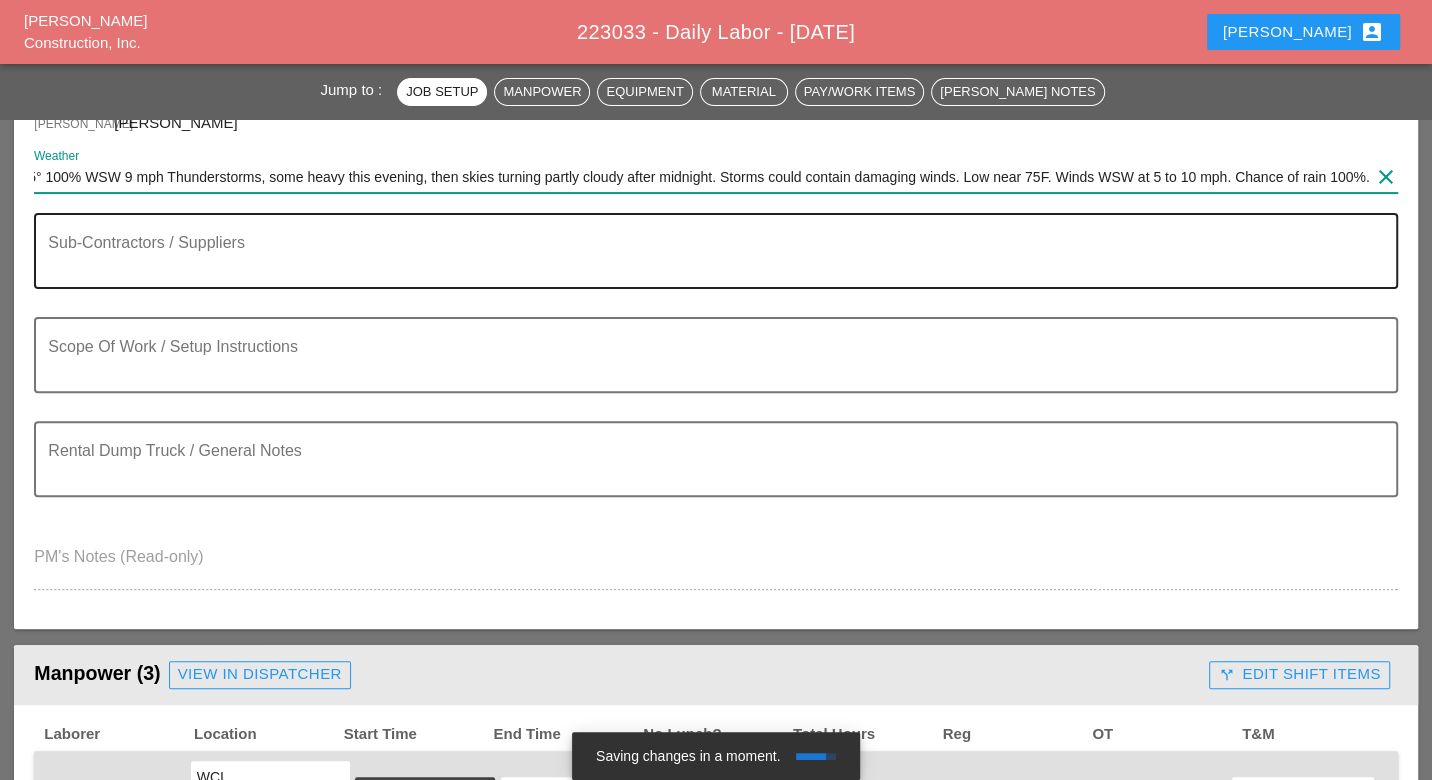 type on "Tue 08 | Night 75° 100% WSW 9 mph Thunderstorms, some heavy this evening, then skies turning partly cloudy after midnight. Storms could contain damaging winds. Low near 75F. Winds WSW at 5 to 10 mph. Chance of rain 100%." 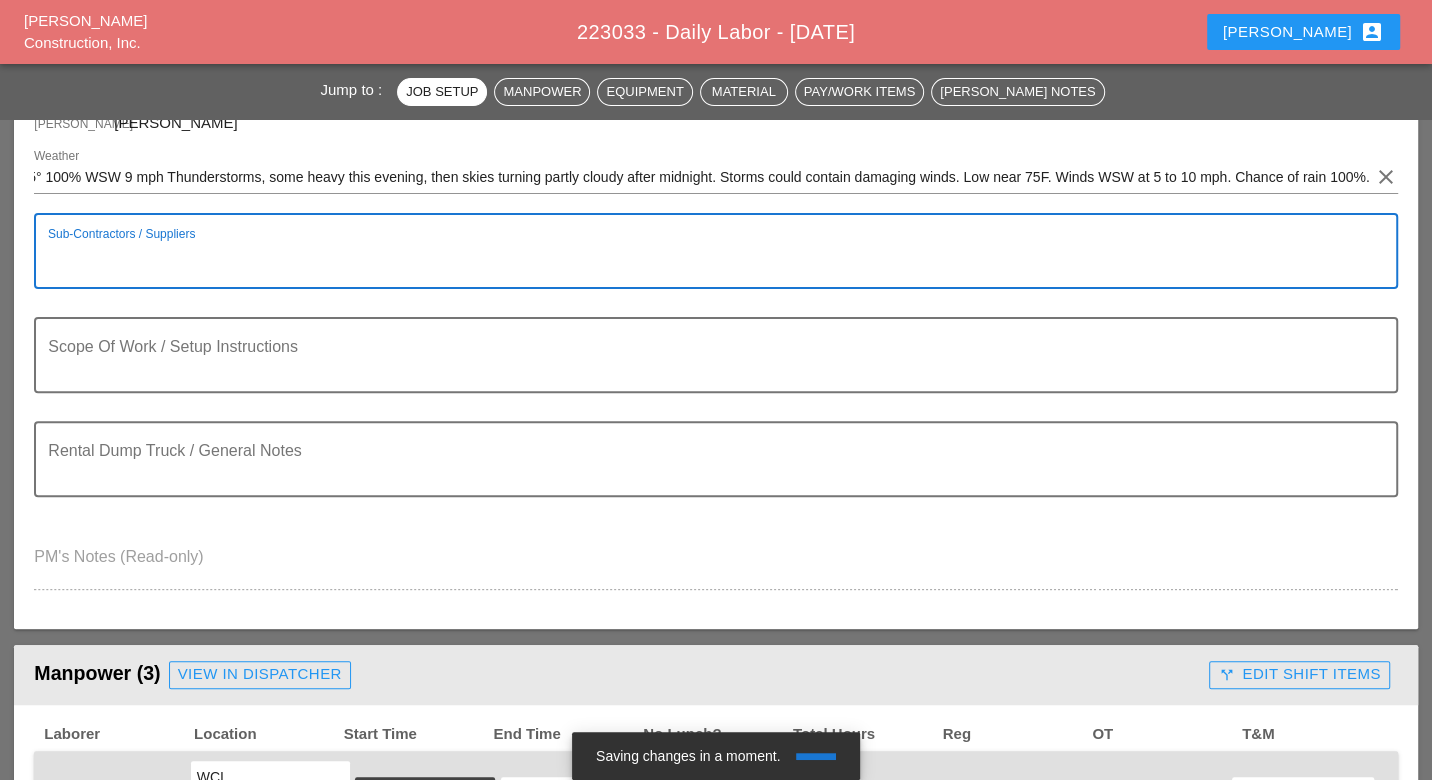 scroll, scrollTop: 0, scrollLeft: 0, axis: both 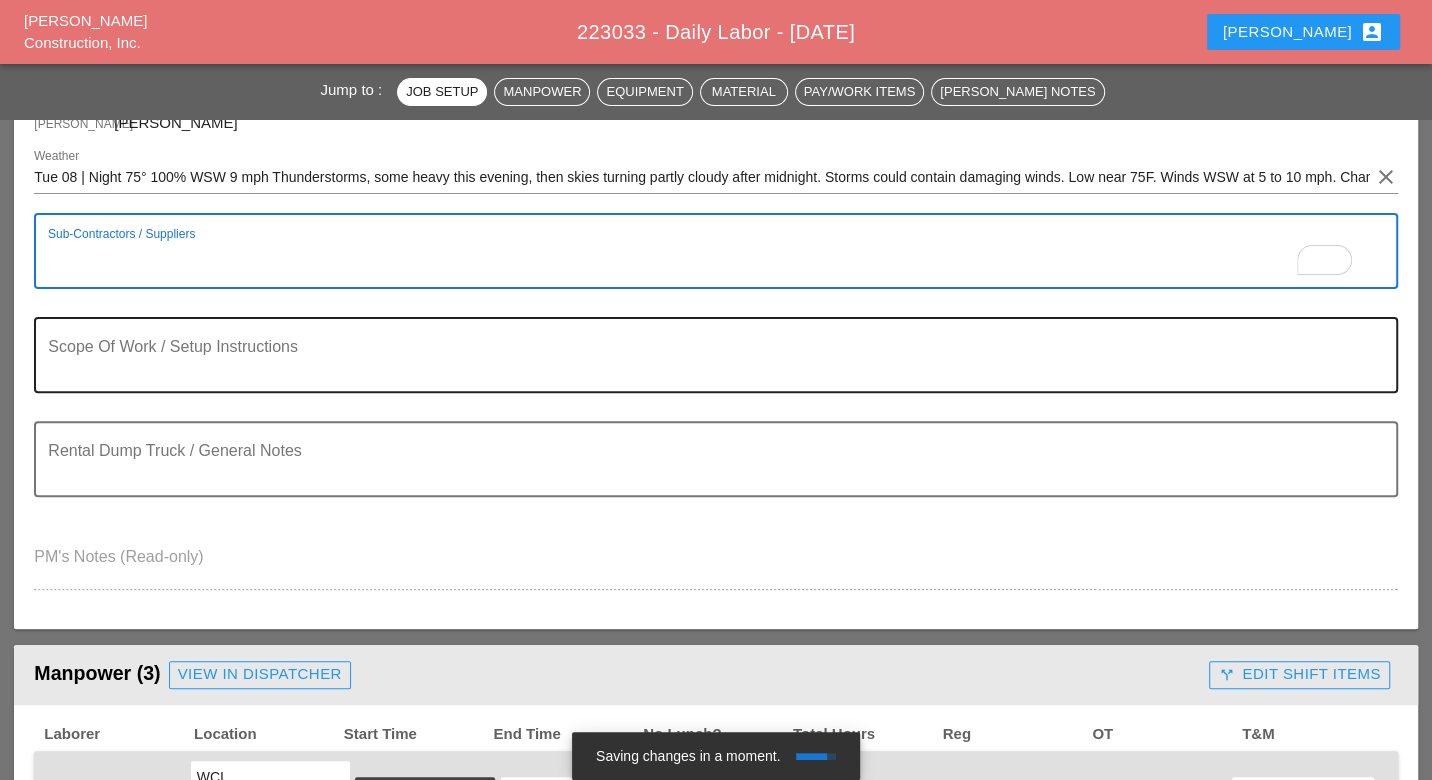 click at bounding box center [707, 367] 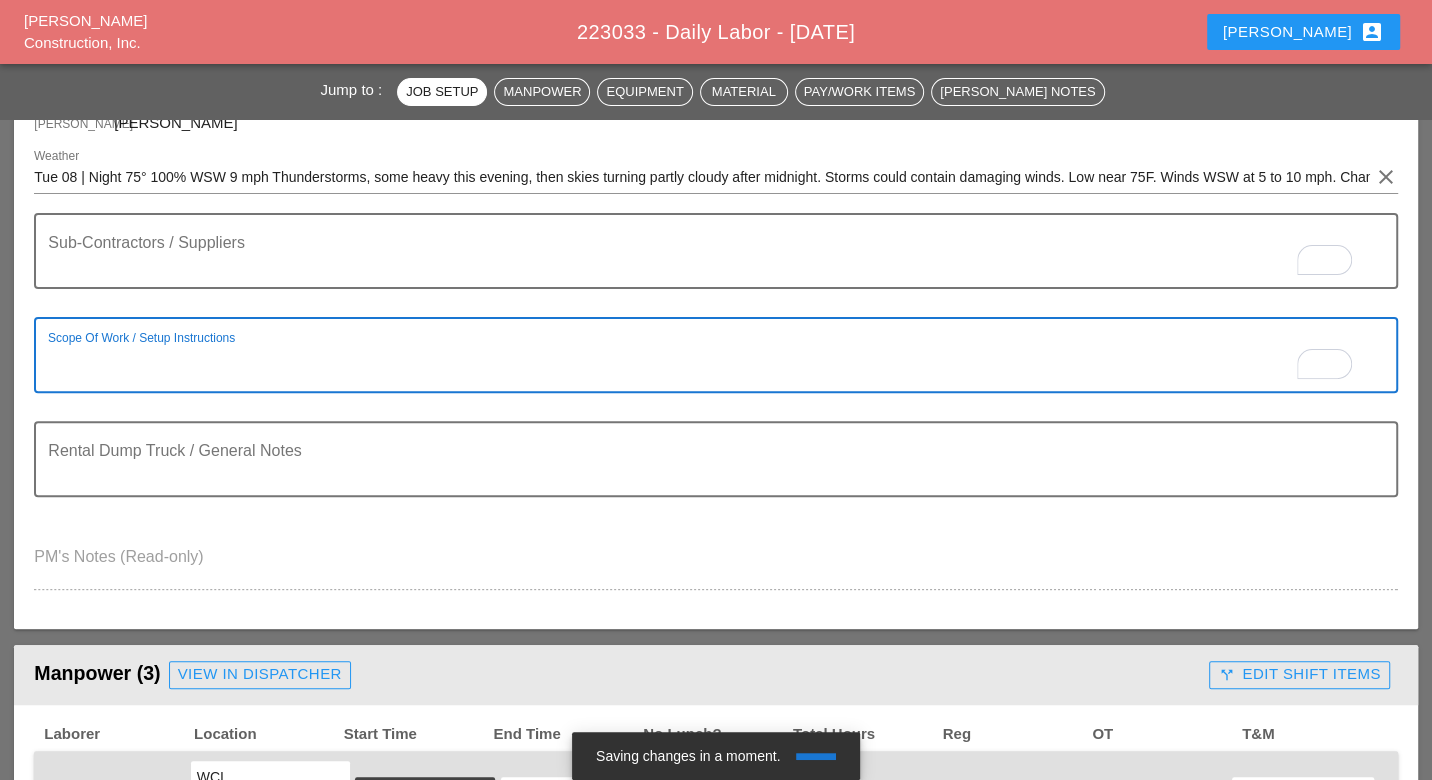 type on "E" 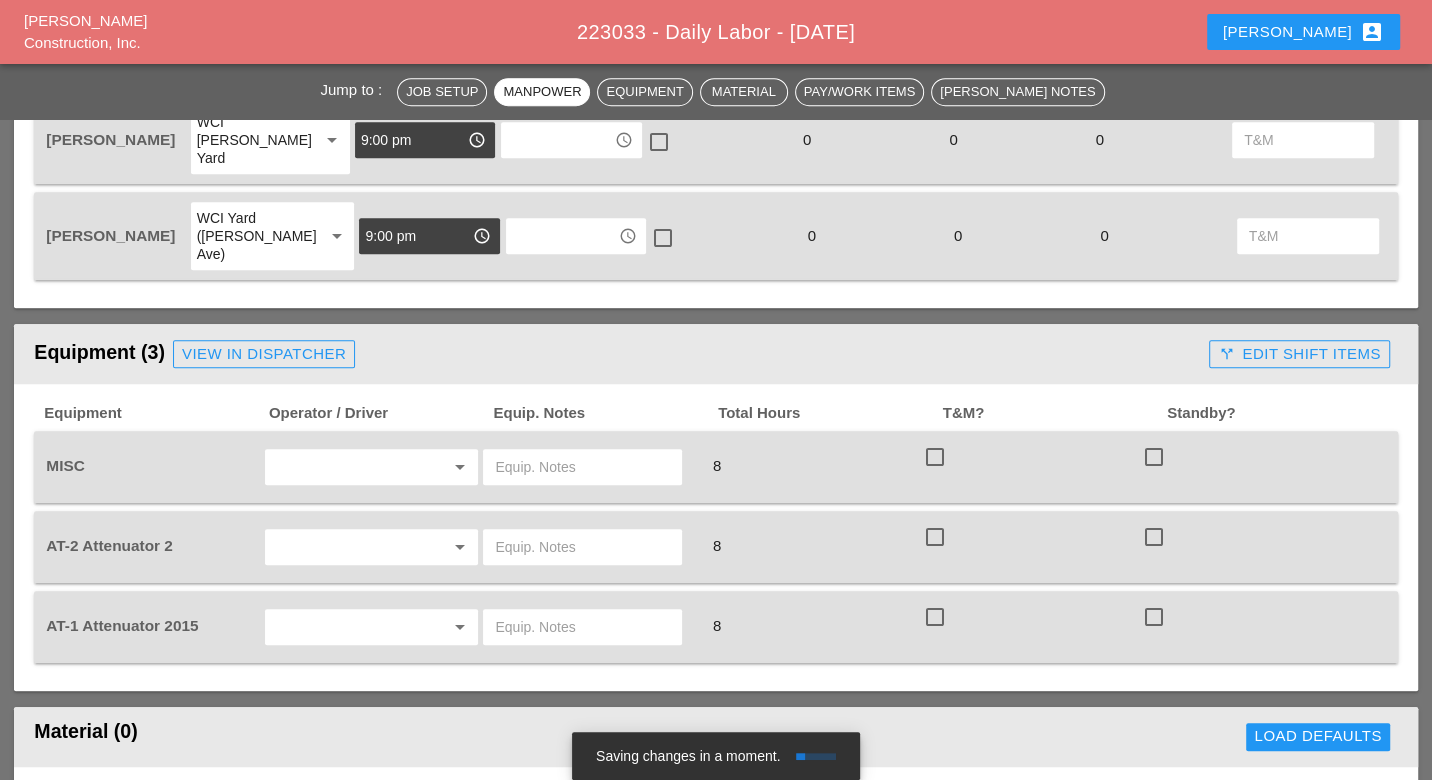 scroll, scrollTop: 1111, scrollLeft: 0, axis: vertical 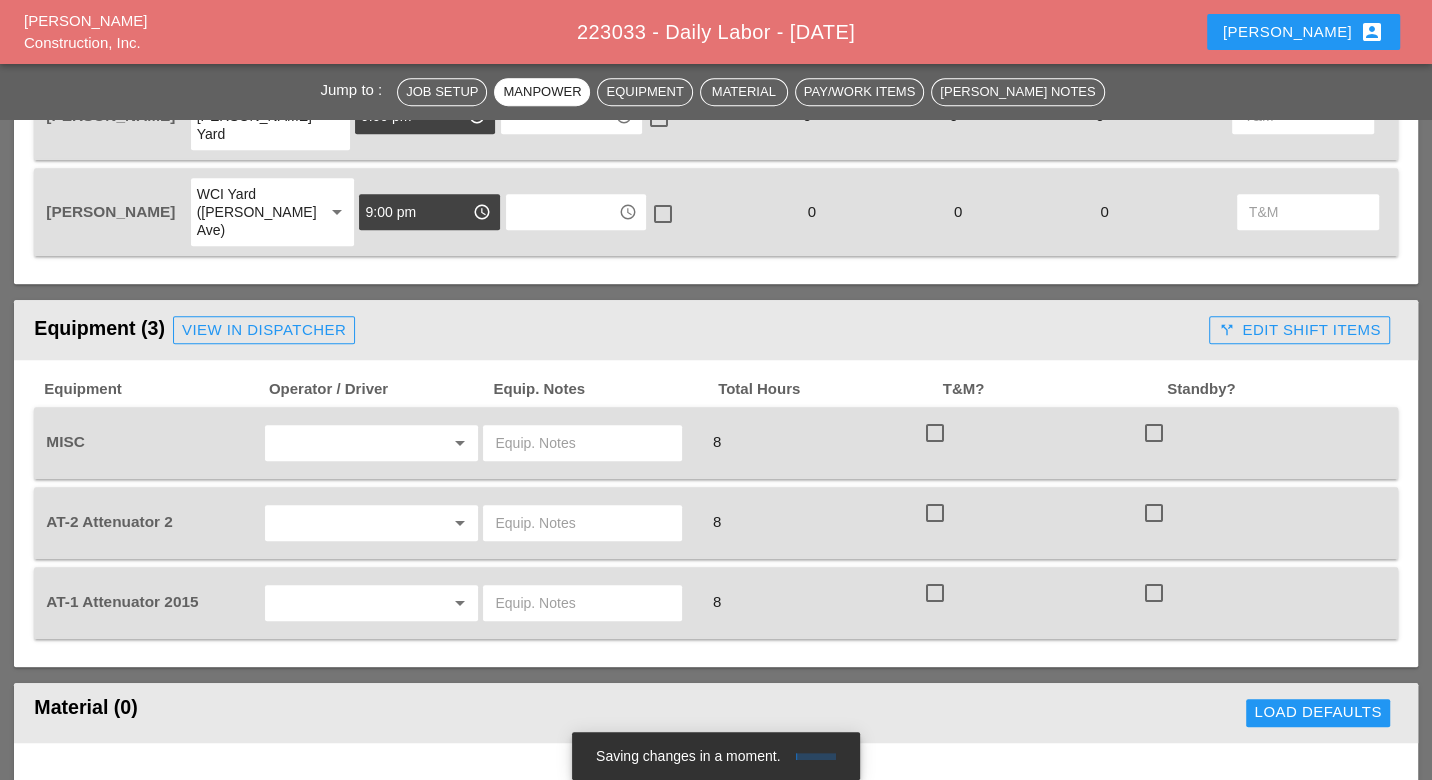 type on "WZTC for a right lane closer
Wall 39,37,38,34" 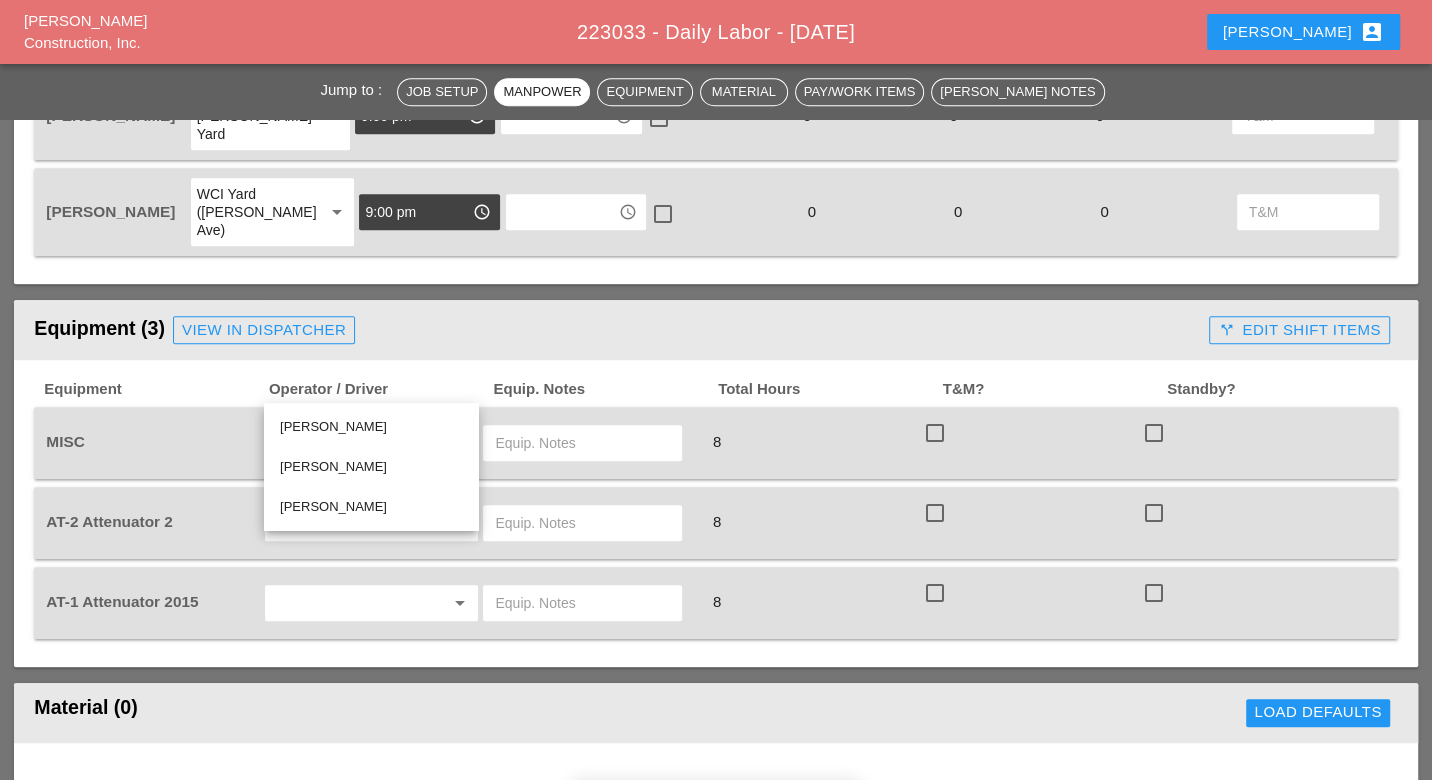 drag, startPoint x: 311, startPoint y: 501, endPoint x: 447, endPoint y: 462, distance: 141.48145 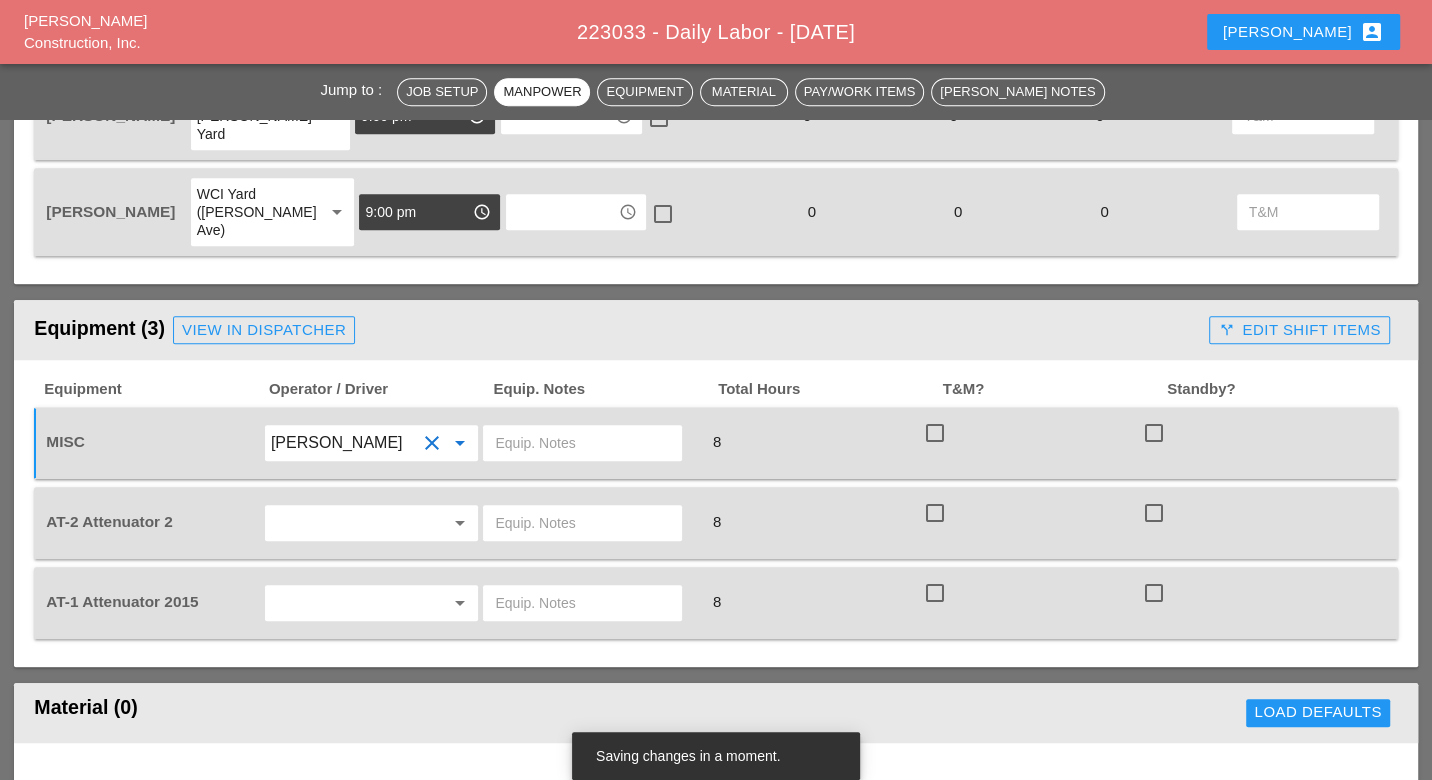 click at bounding box center (582, 443) 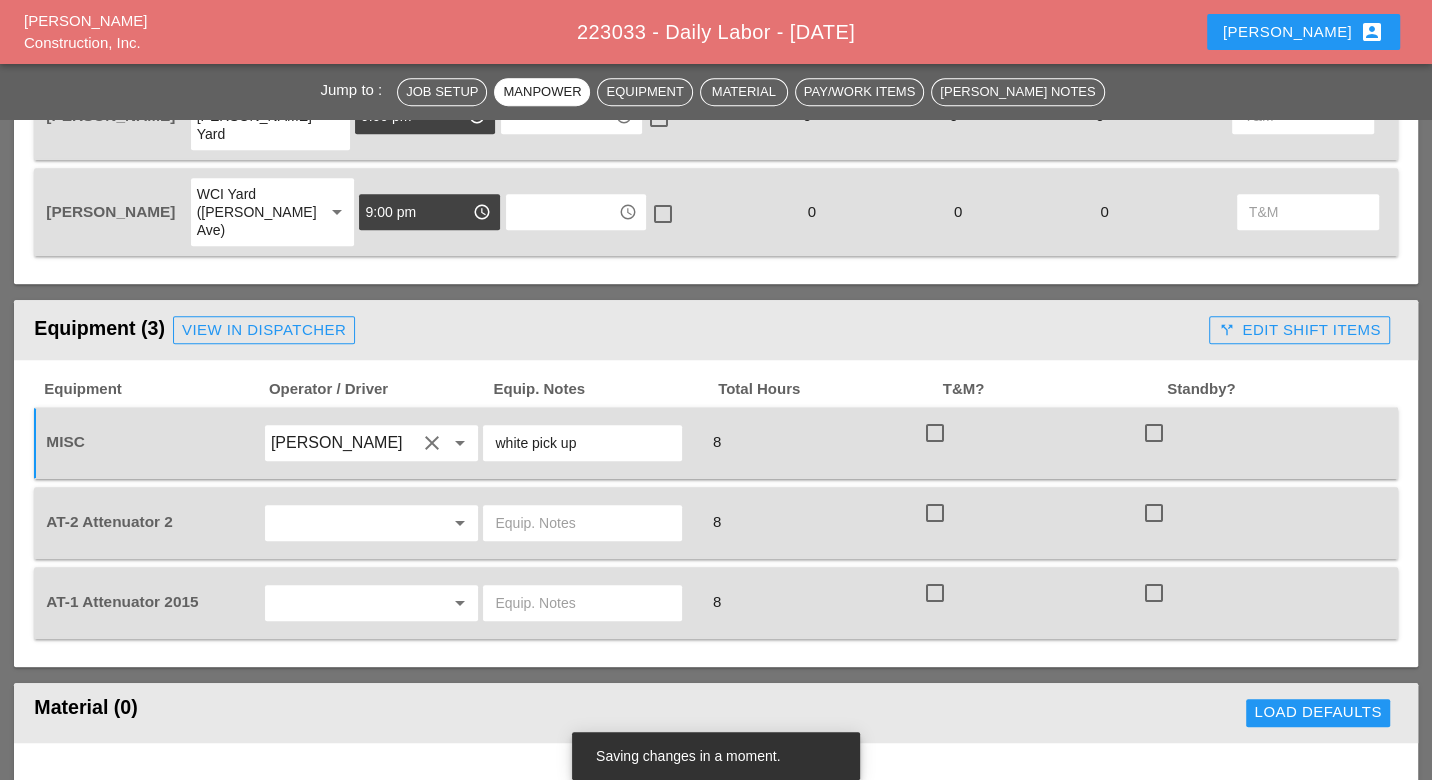 type on "white pick up" 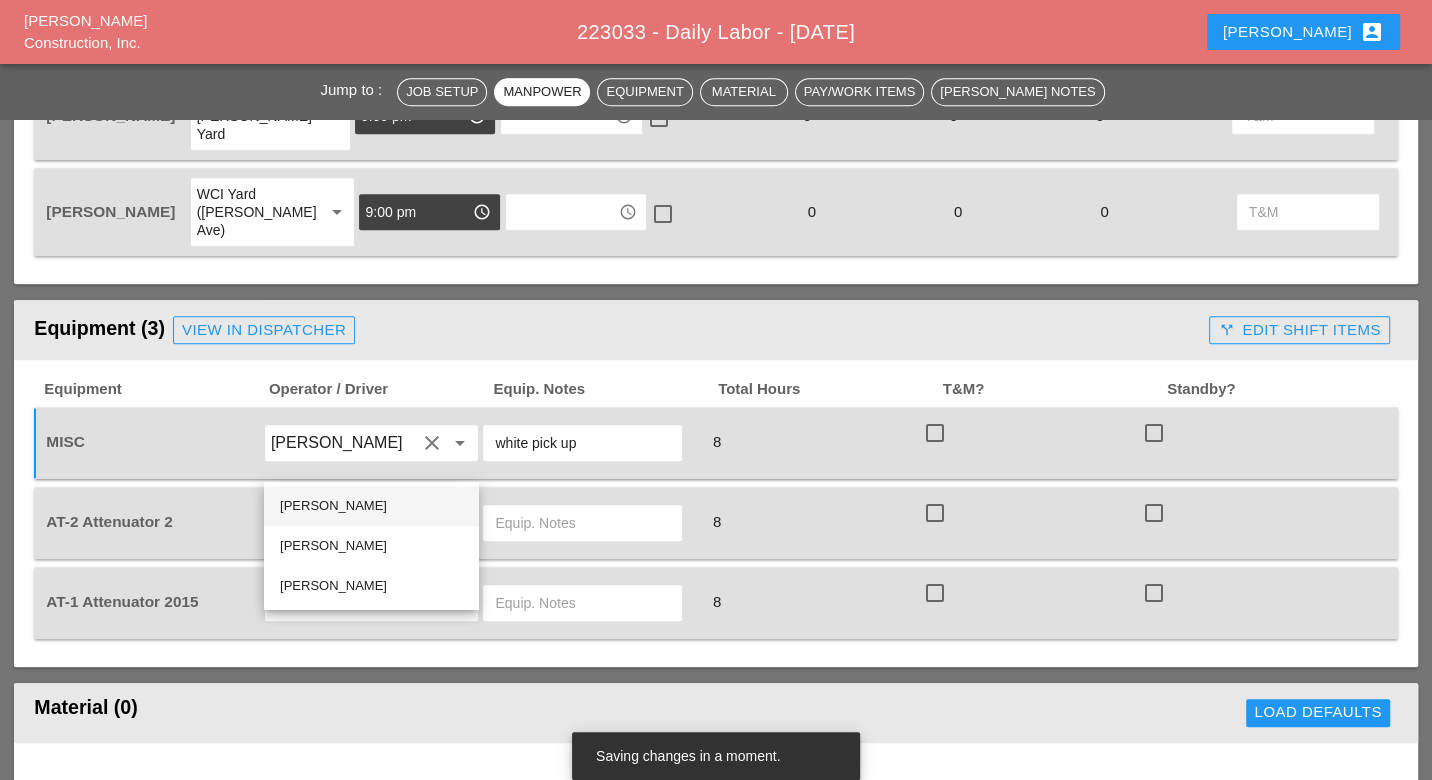 click on "[PERSON_NAME]" at bounding box center (371, 506) 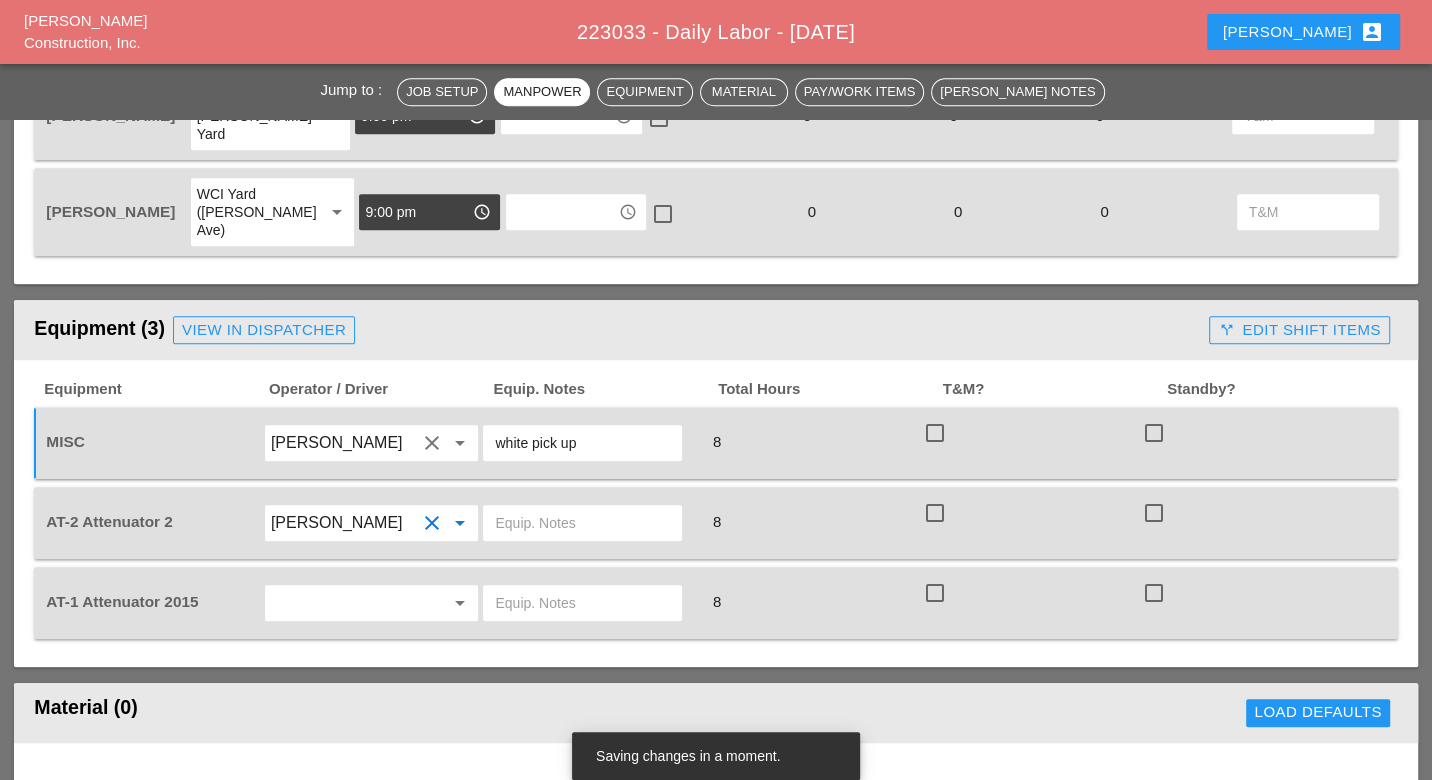 click at bounding box center [582, 523] 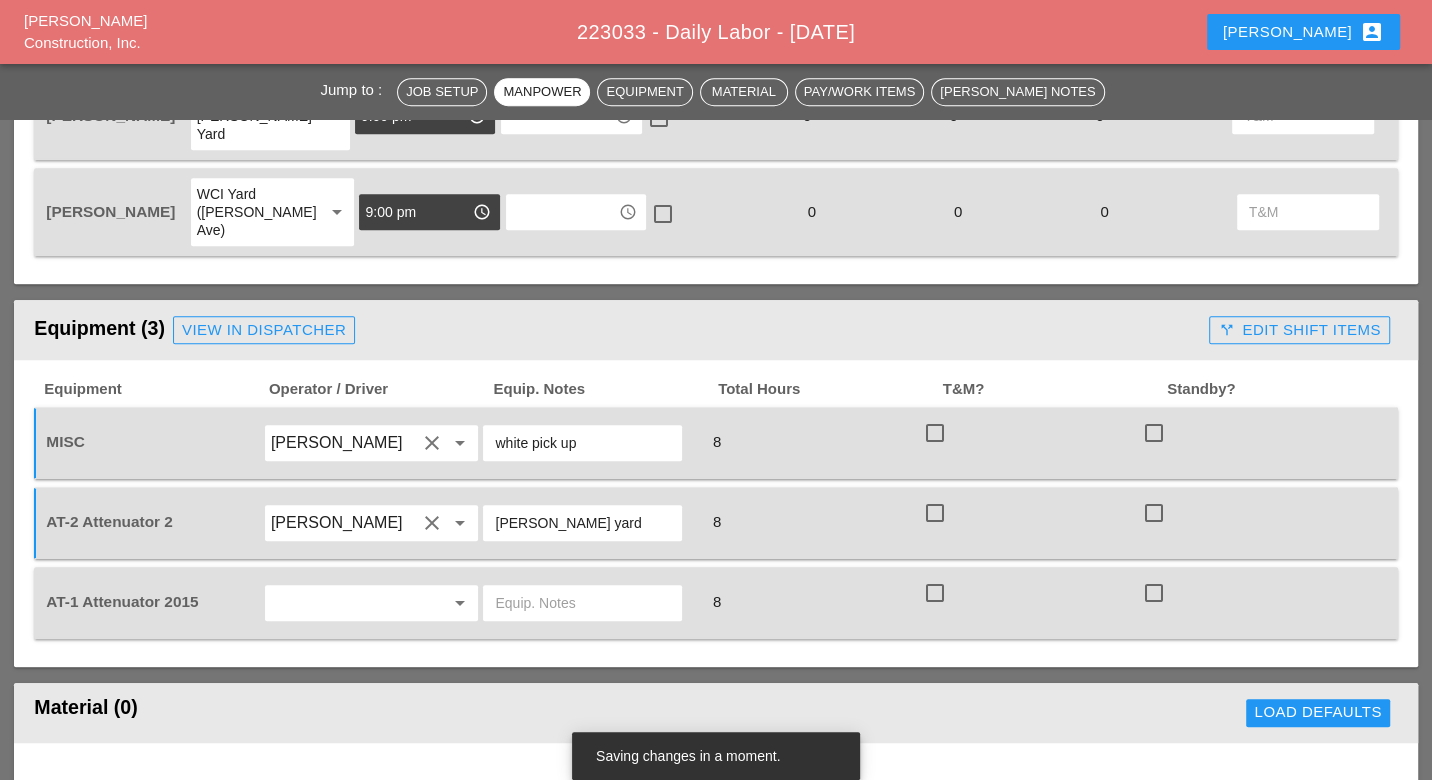 type on "Bruckner yard" 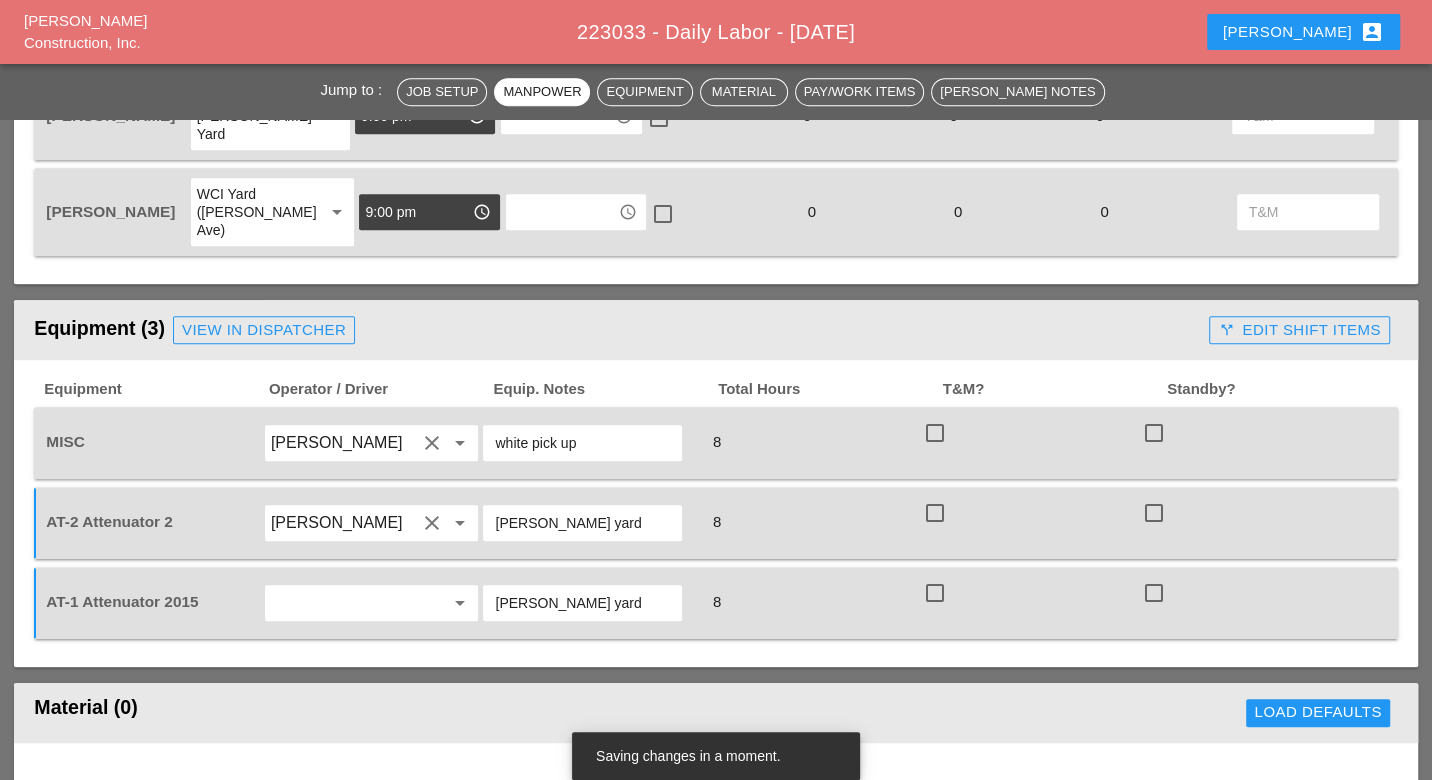 type on "Bruckner yard" 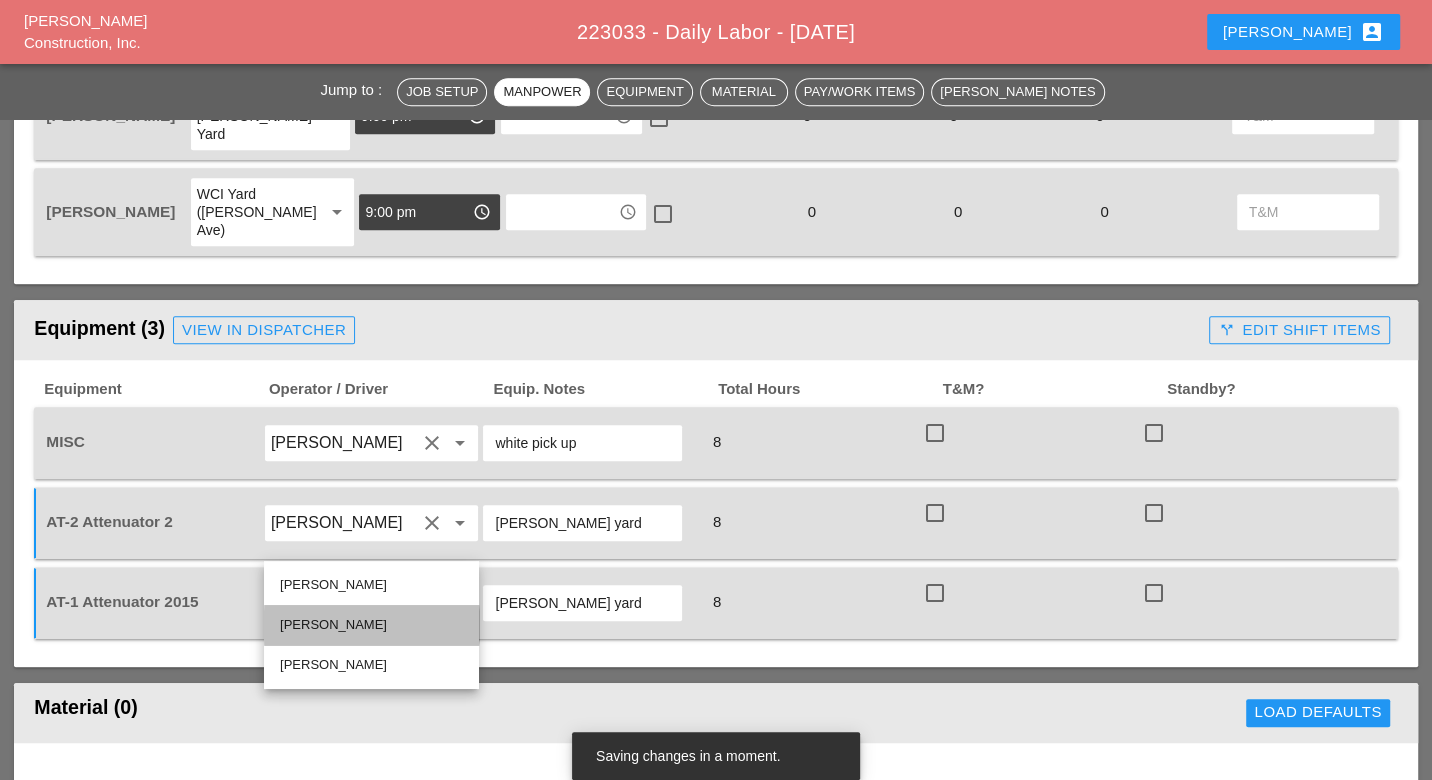 click on "[PERSON_NAME]" at bounding box center [371, 625] 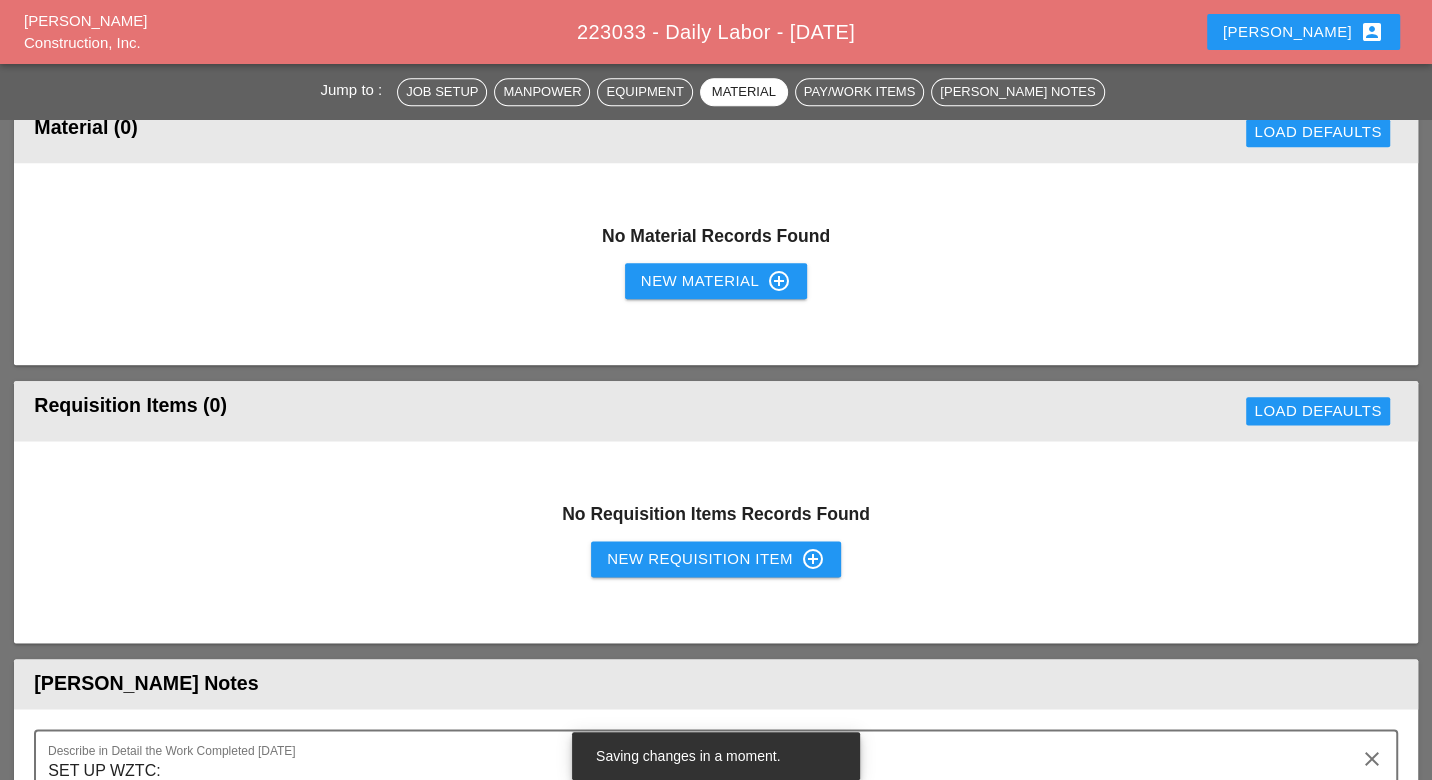 scroll, scrollTop: 1666, scrollLeft: 0, axis: vertical 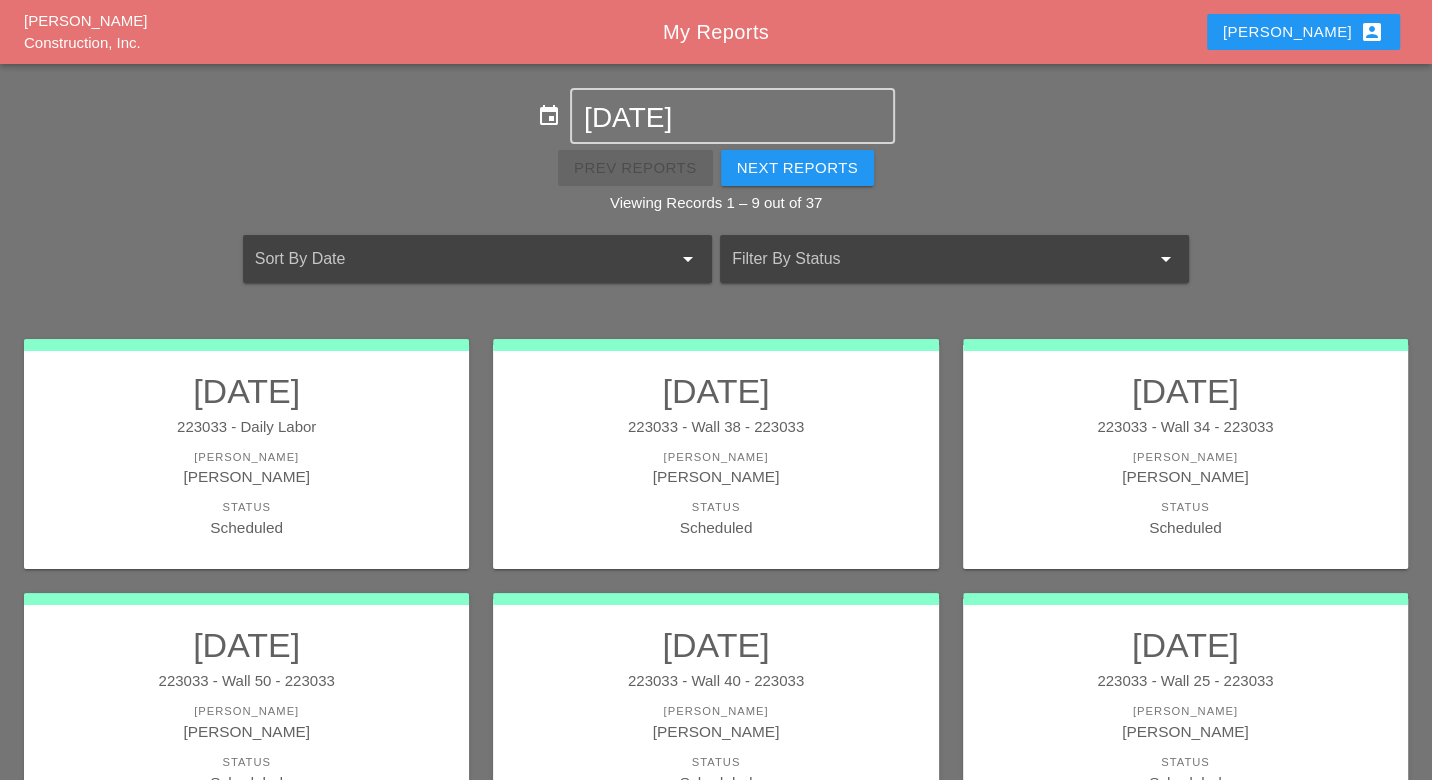 click on "Luca account_box" at bounding box center [1303, 32] 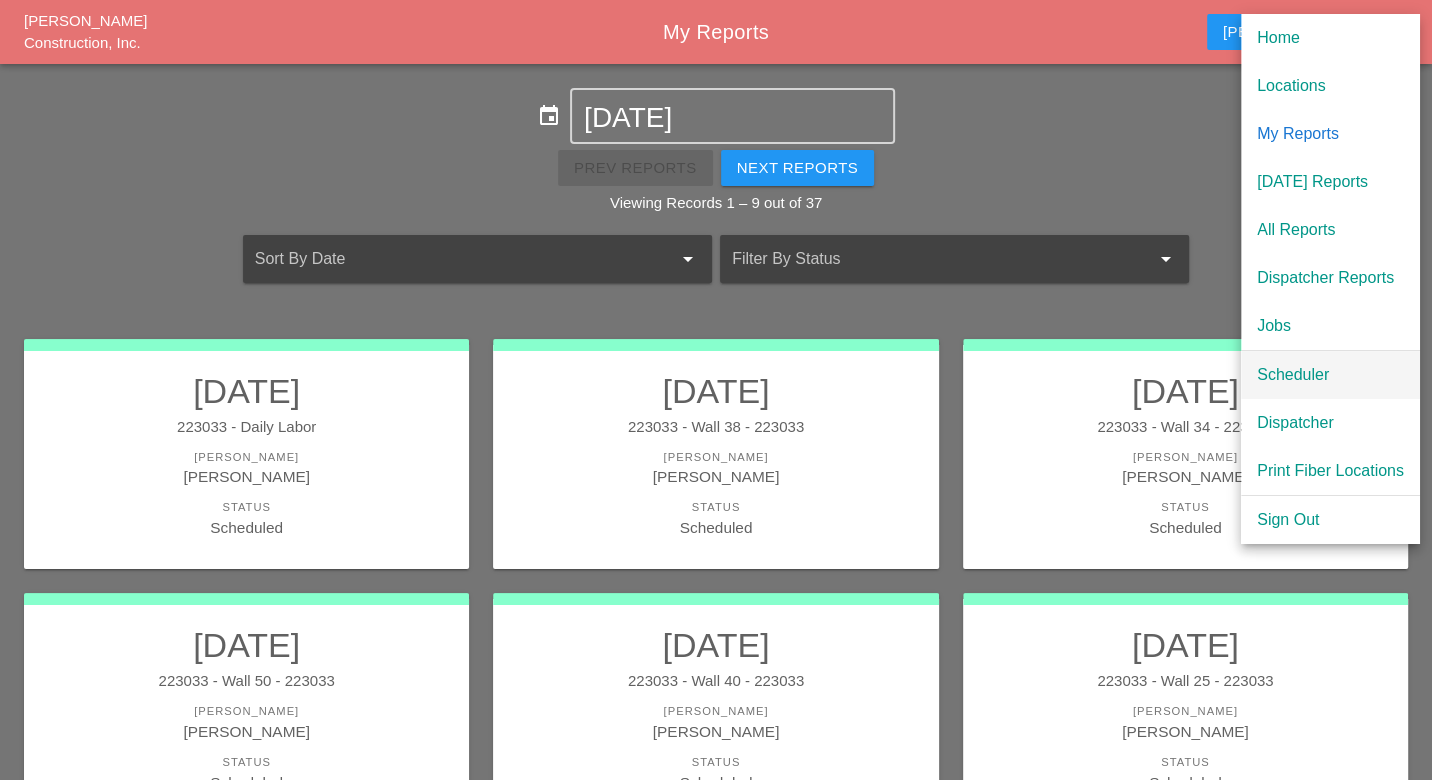 click on "Scheduler" at bounding box center (1330, 375) 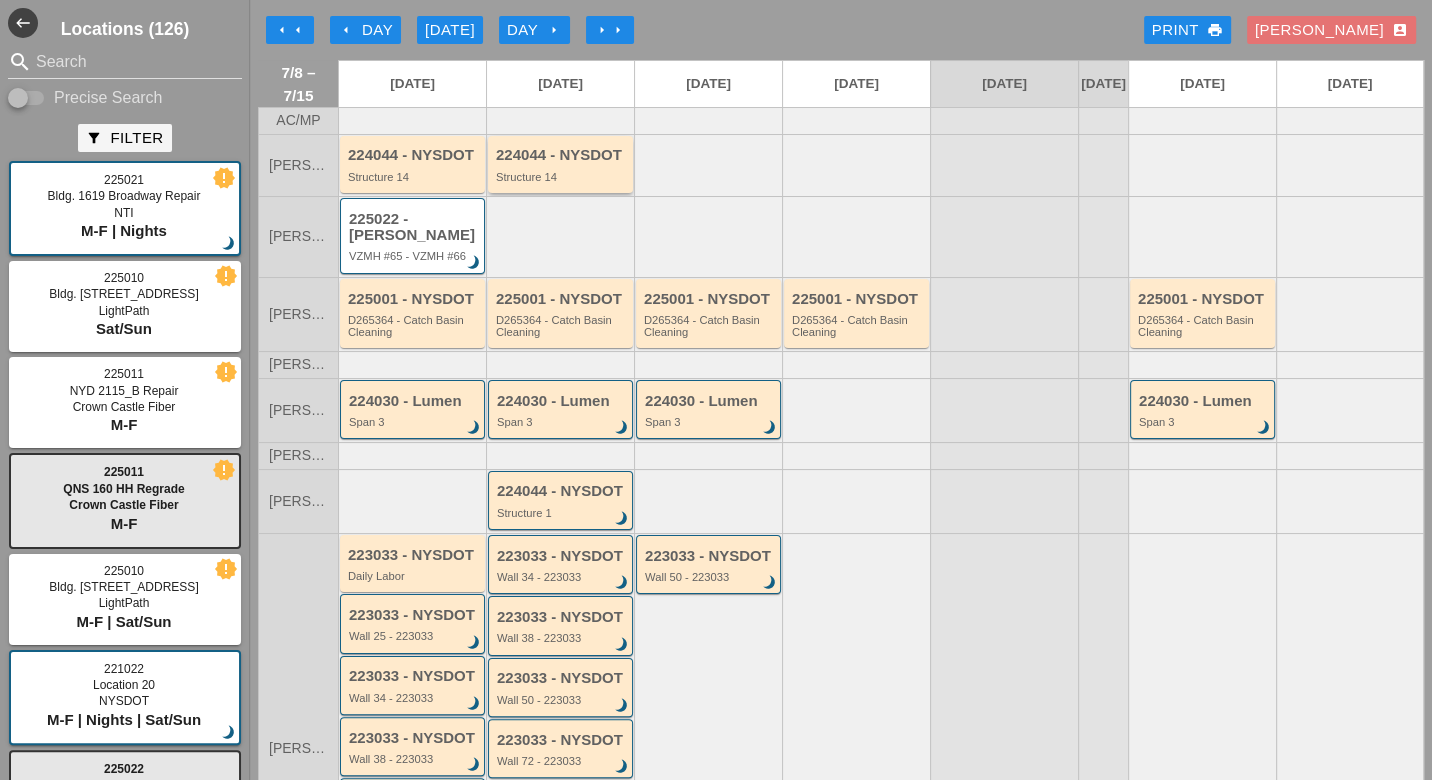 click on "224044 - NYSDOT" at bounding box center (562, 155) 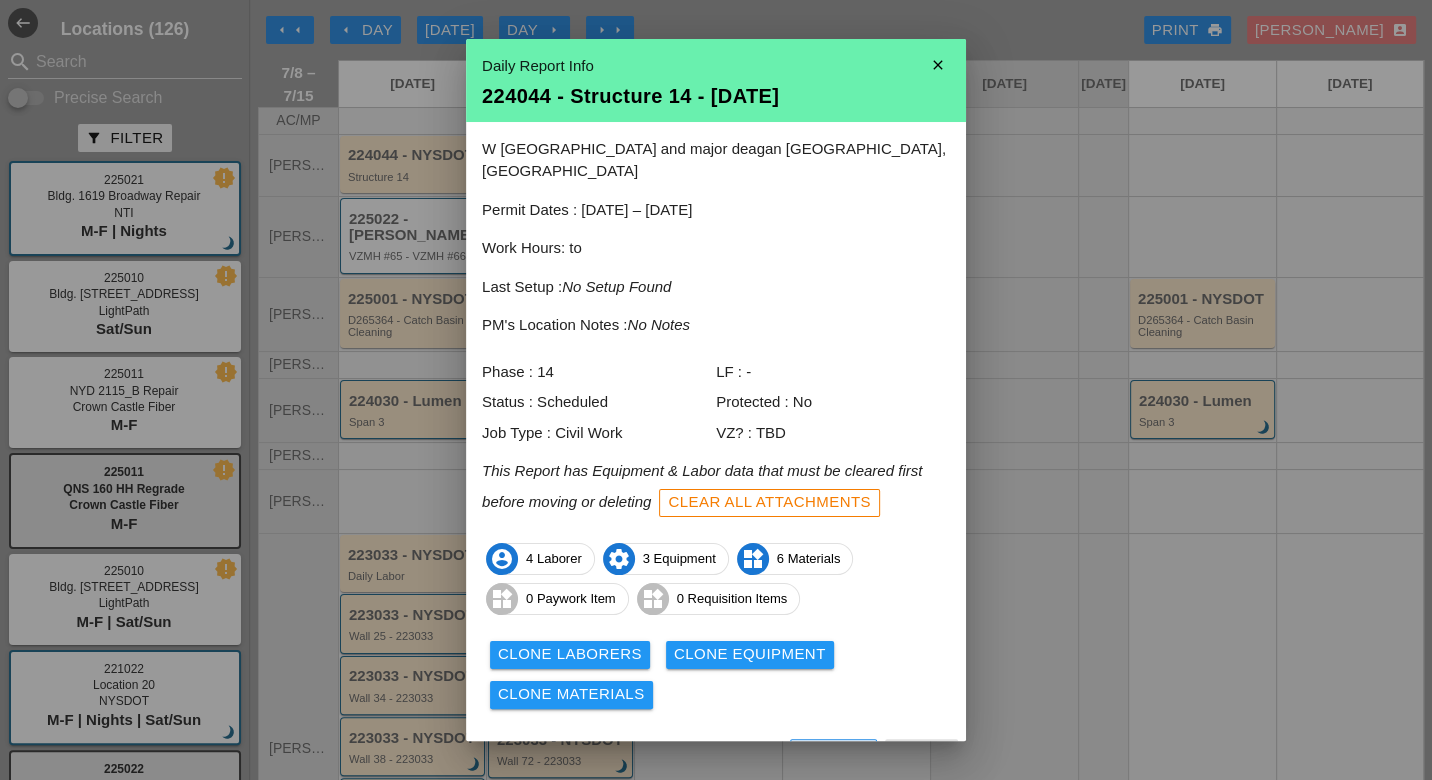 click on "View" at bounding box center [660, 756] 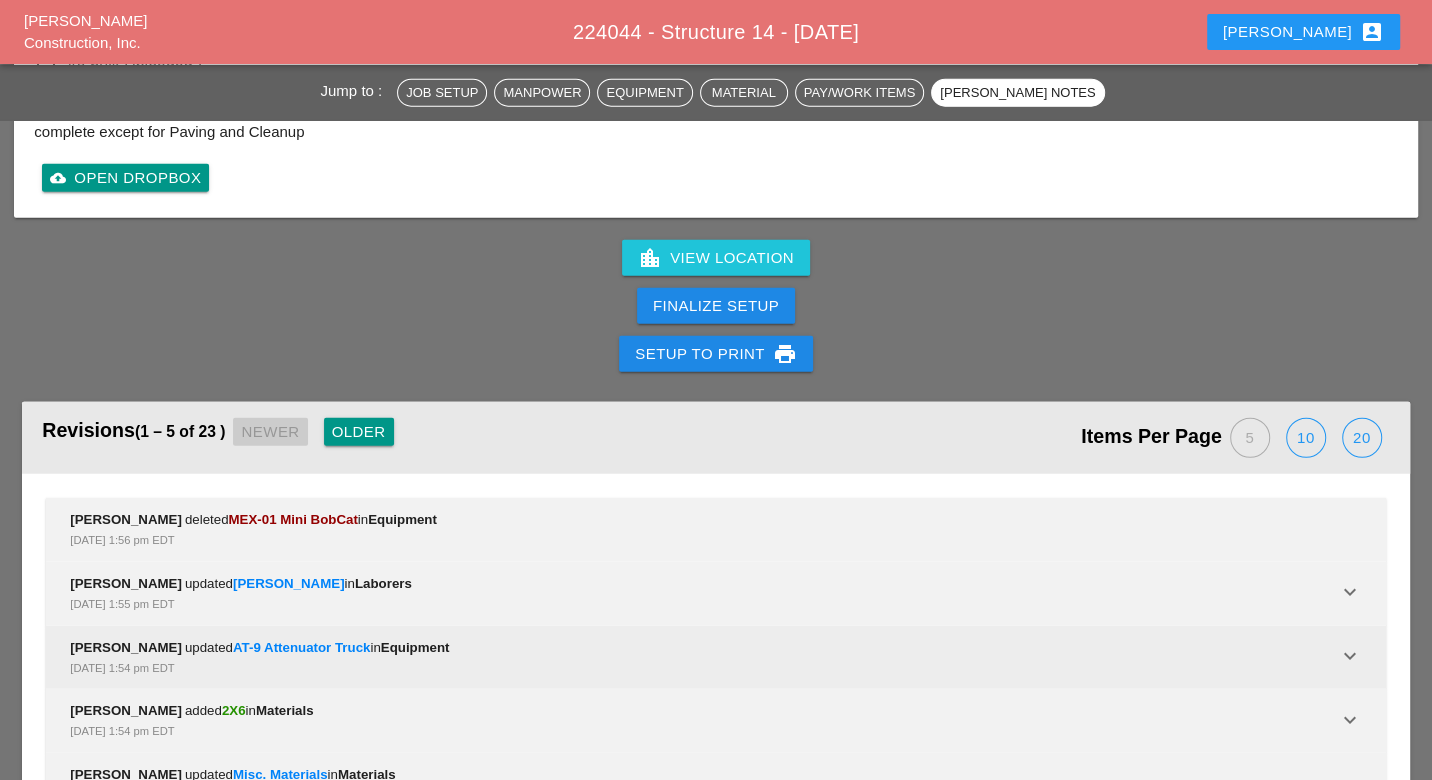 scroll, scrollTop: 3690, scrollLeft: 0, axis: vertical 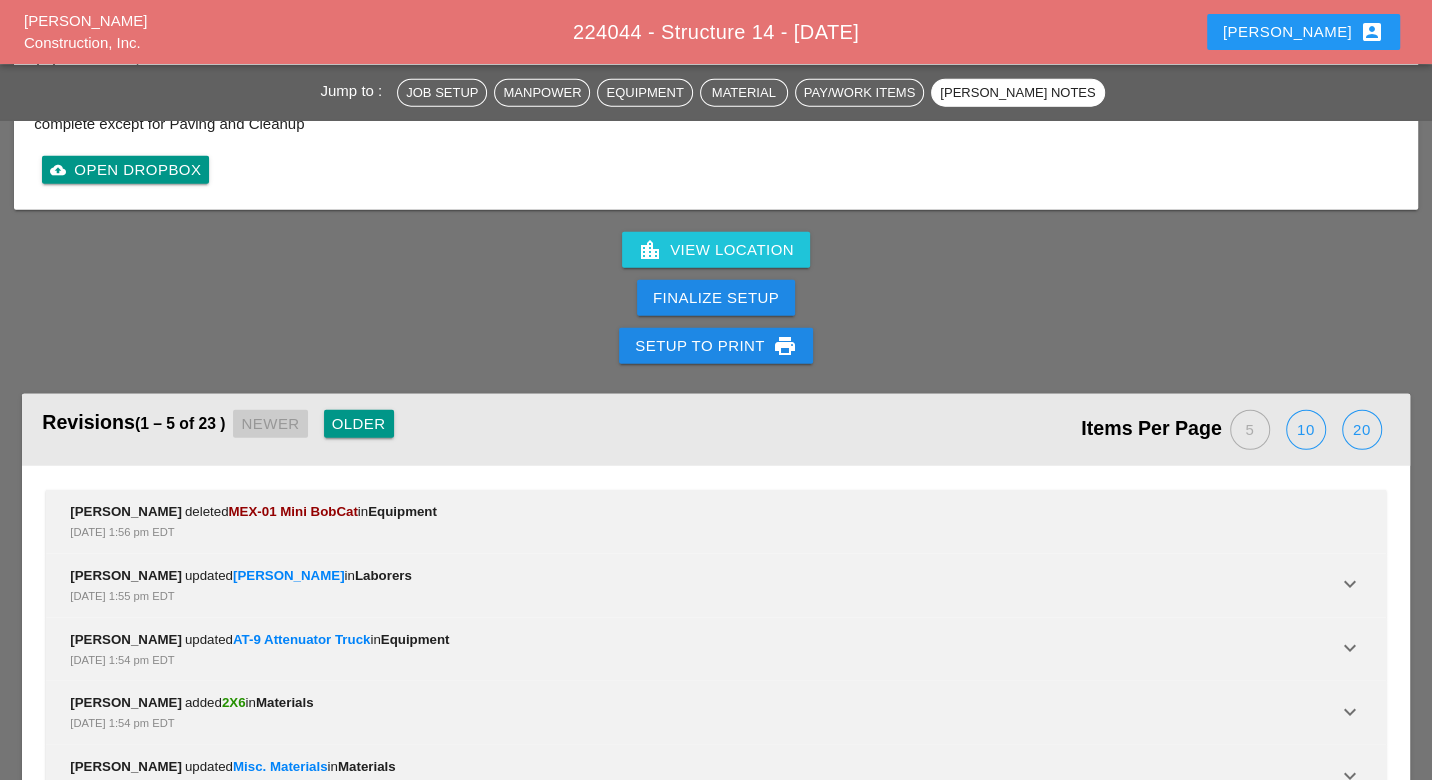 click on "Older" at bounding box center [359, 424] 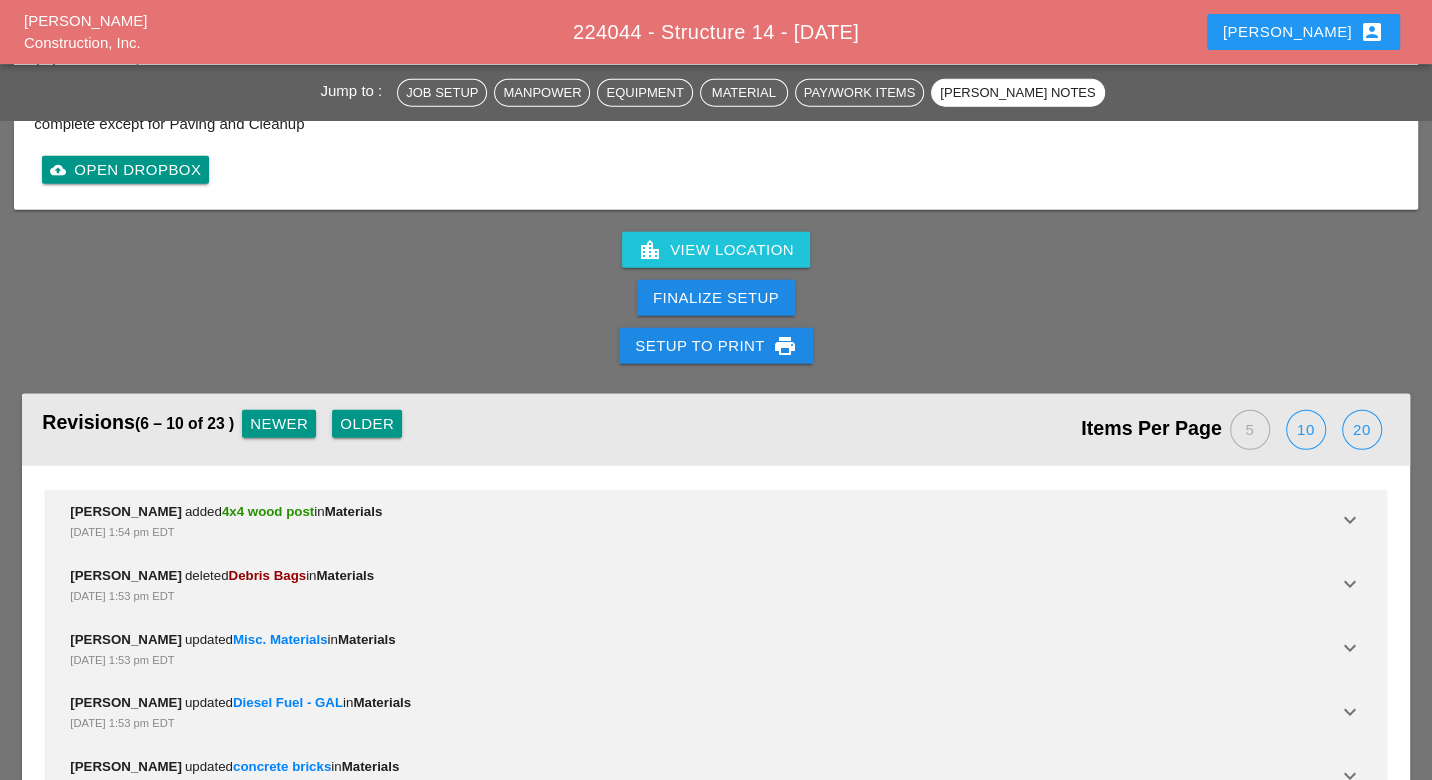click on "Older" at bounding box center (367, 424) 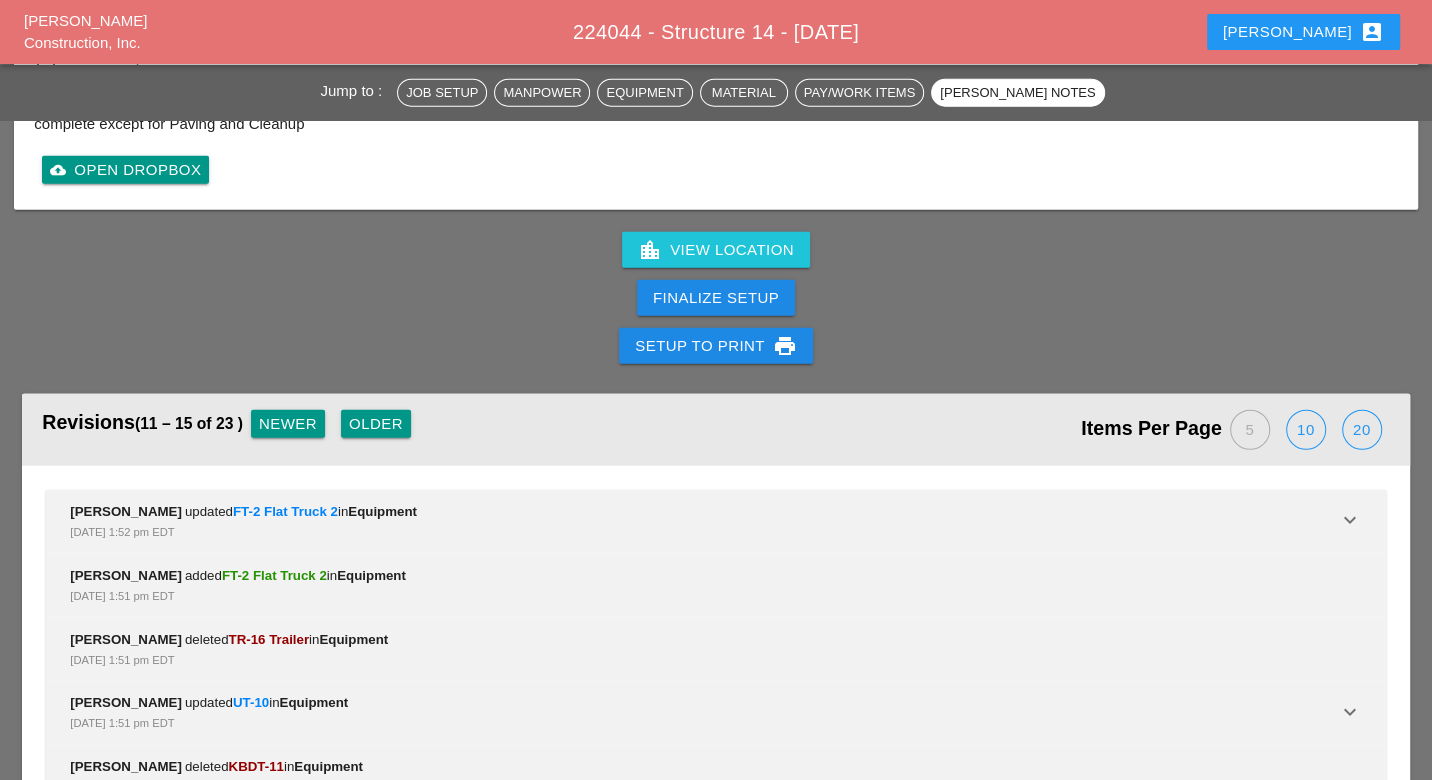 click on "Older" at bounding box center (376, 424) 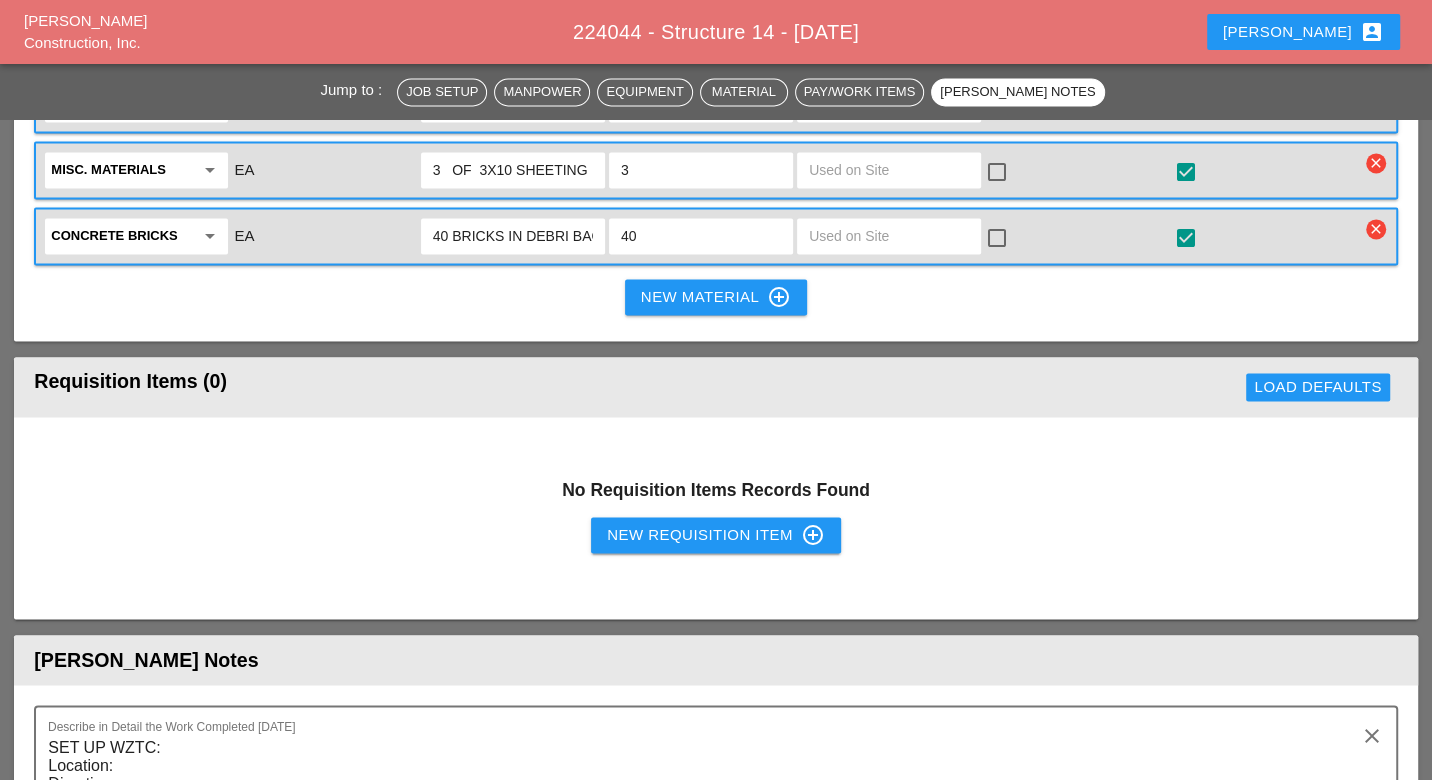 scroll, scrollTop: 2246, scrollLeft: 0, axis: vertical 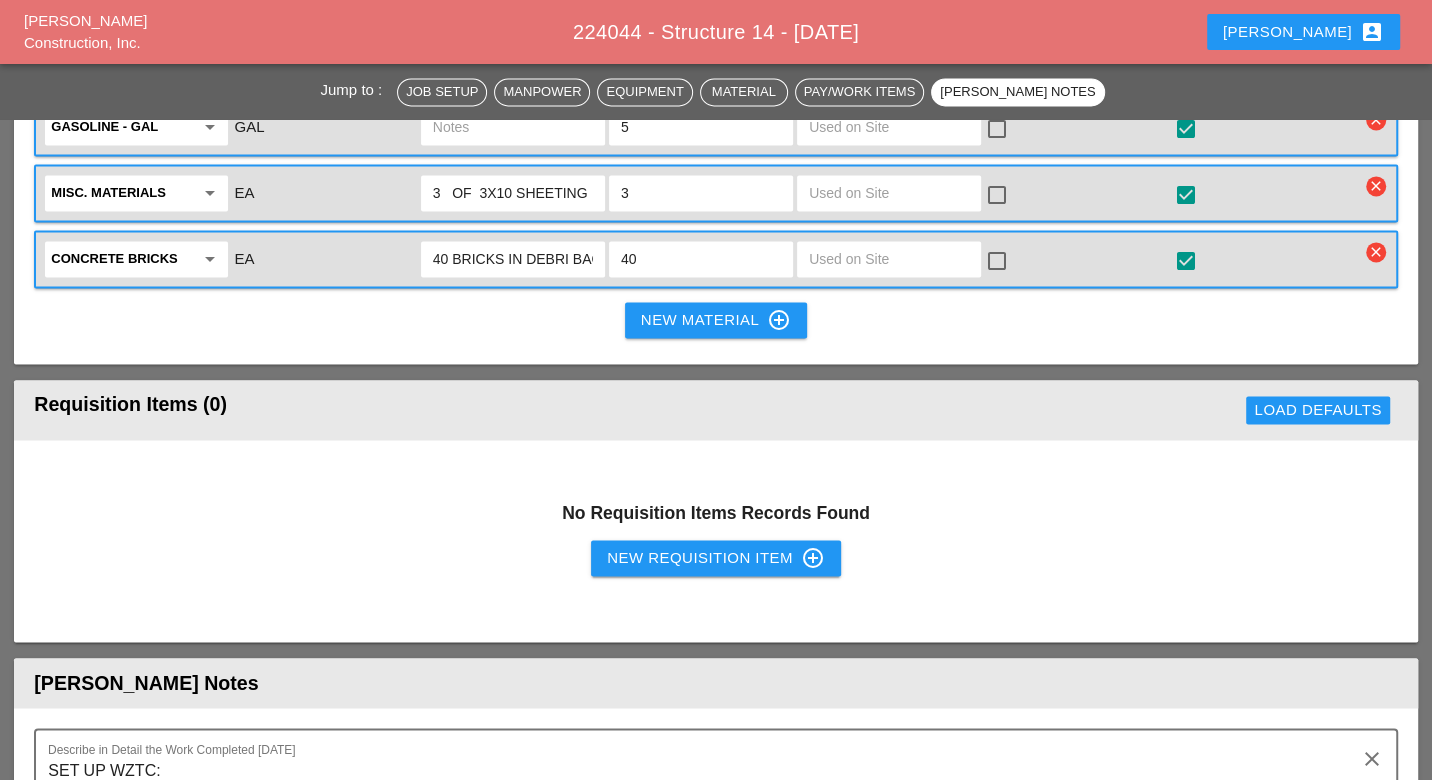 click on "New Requisition Item control_point" at bounding box center (716, 558) 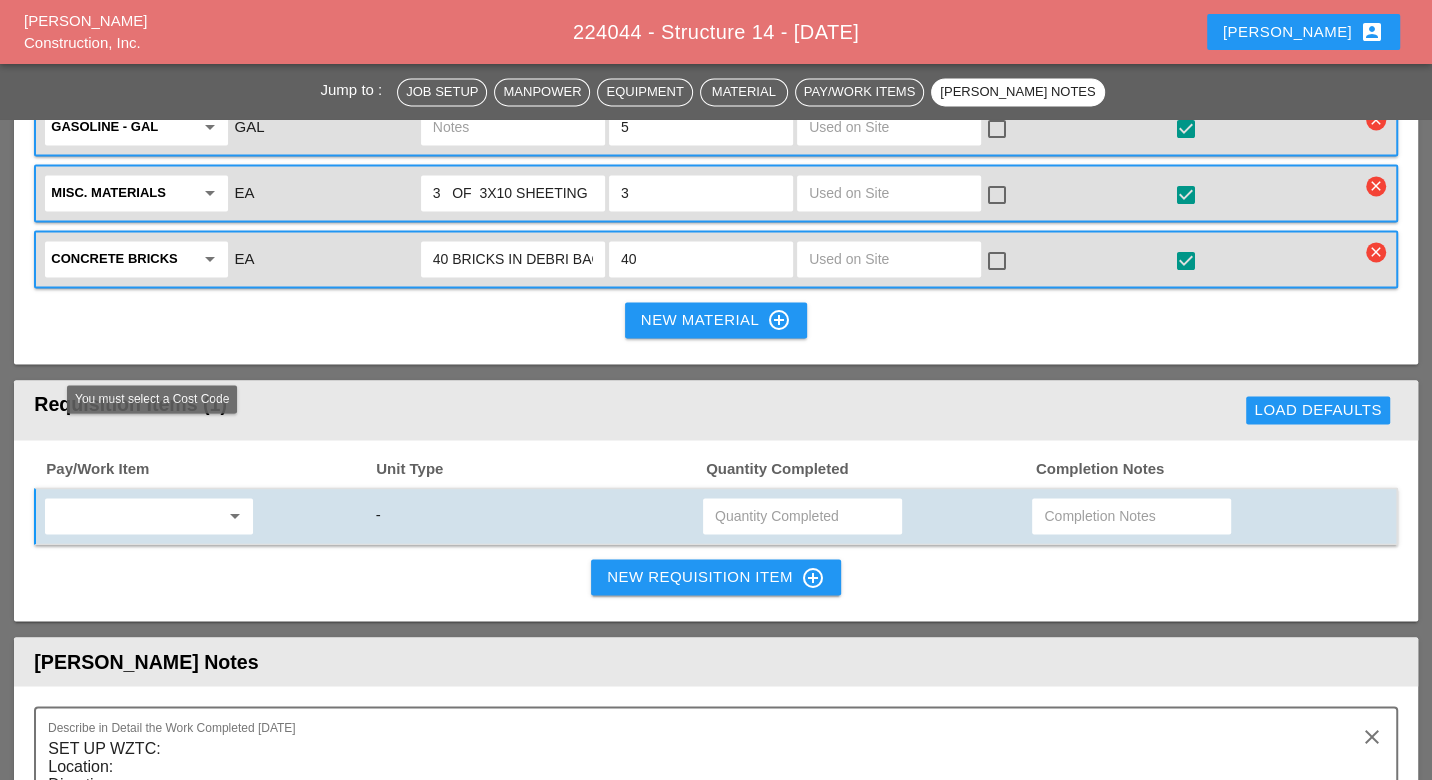 click at bounding box center (135, 516) 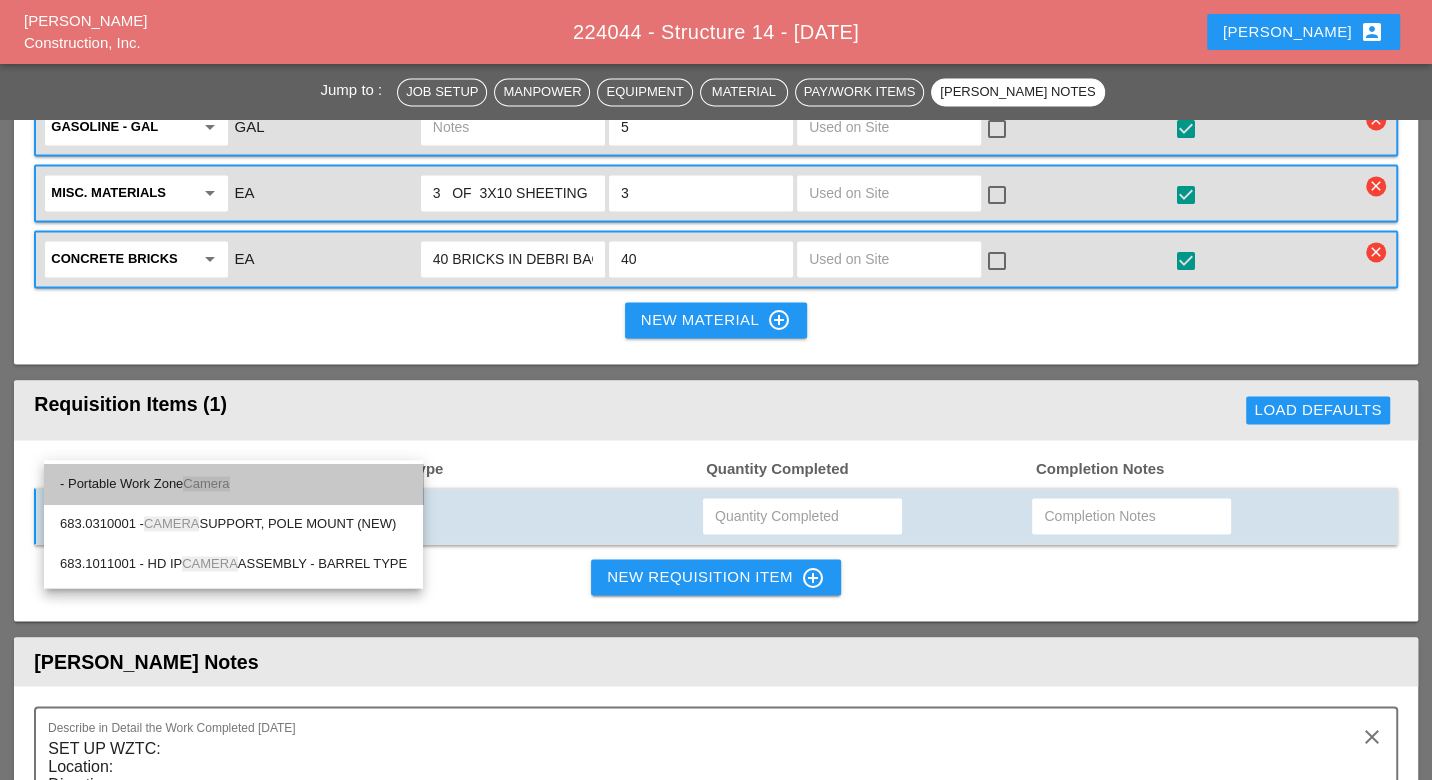 drag, startPoint x: 171, startPoint y: 484, endPoint x: 461, endPoint y: 444, distance: 292.74564 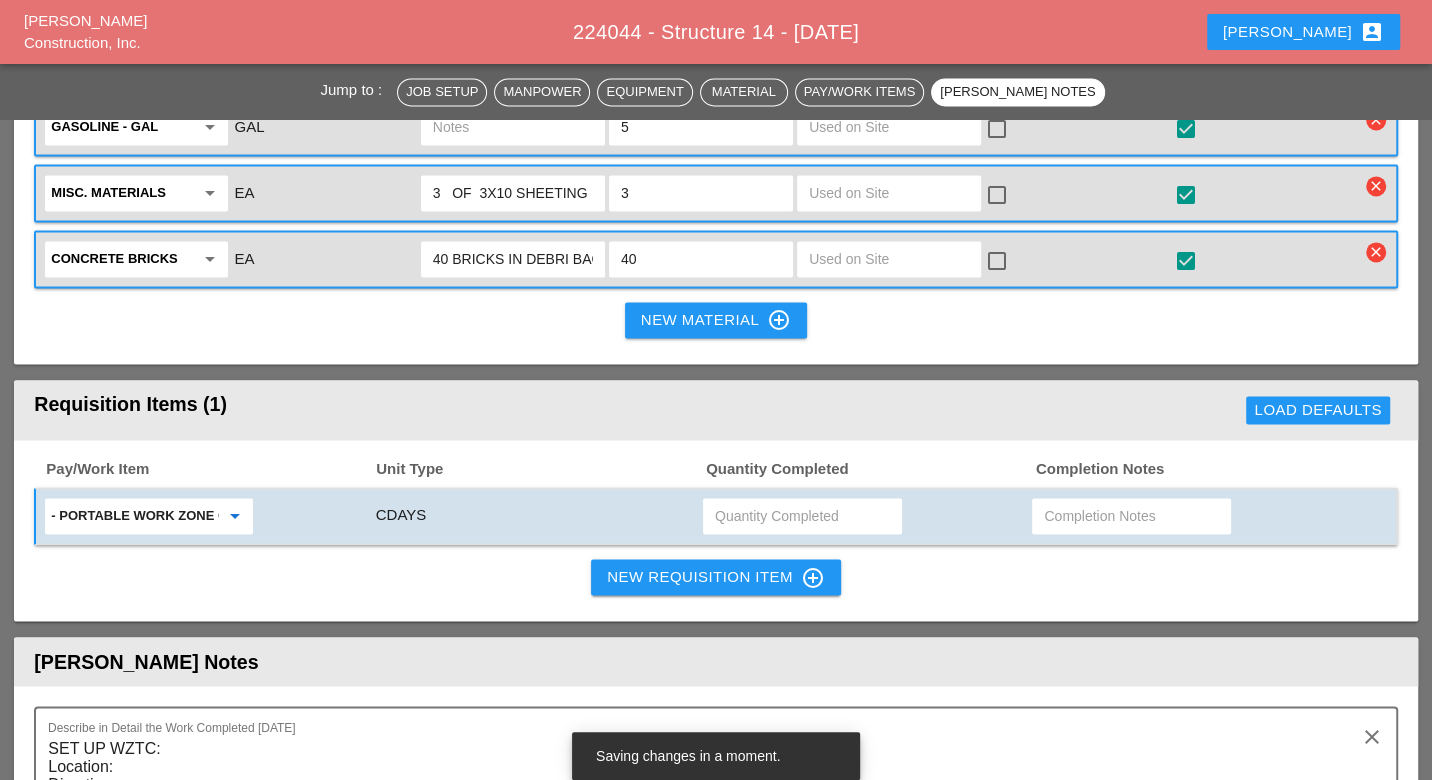 type on "- Portable Work Zone Camera" 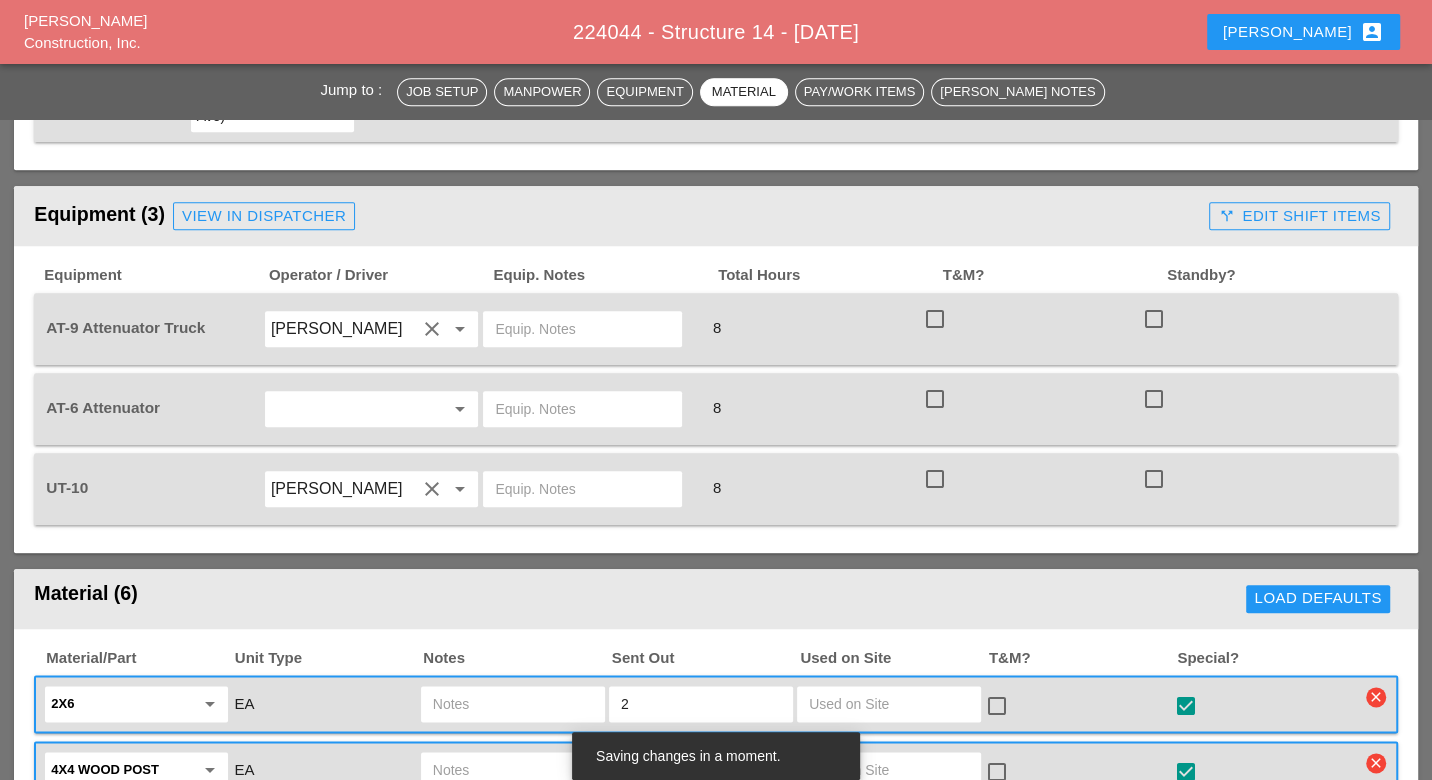 scroll, scrollTop: 1468, scrollLeft: 0, axis: vertical 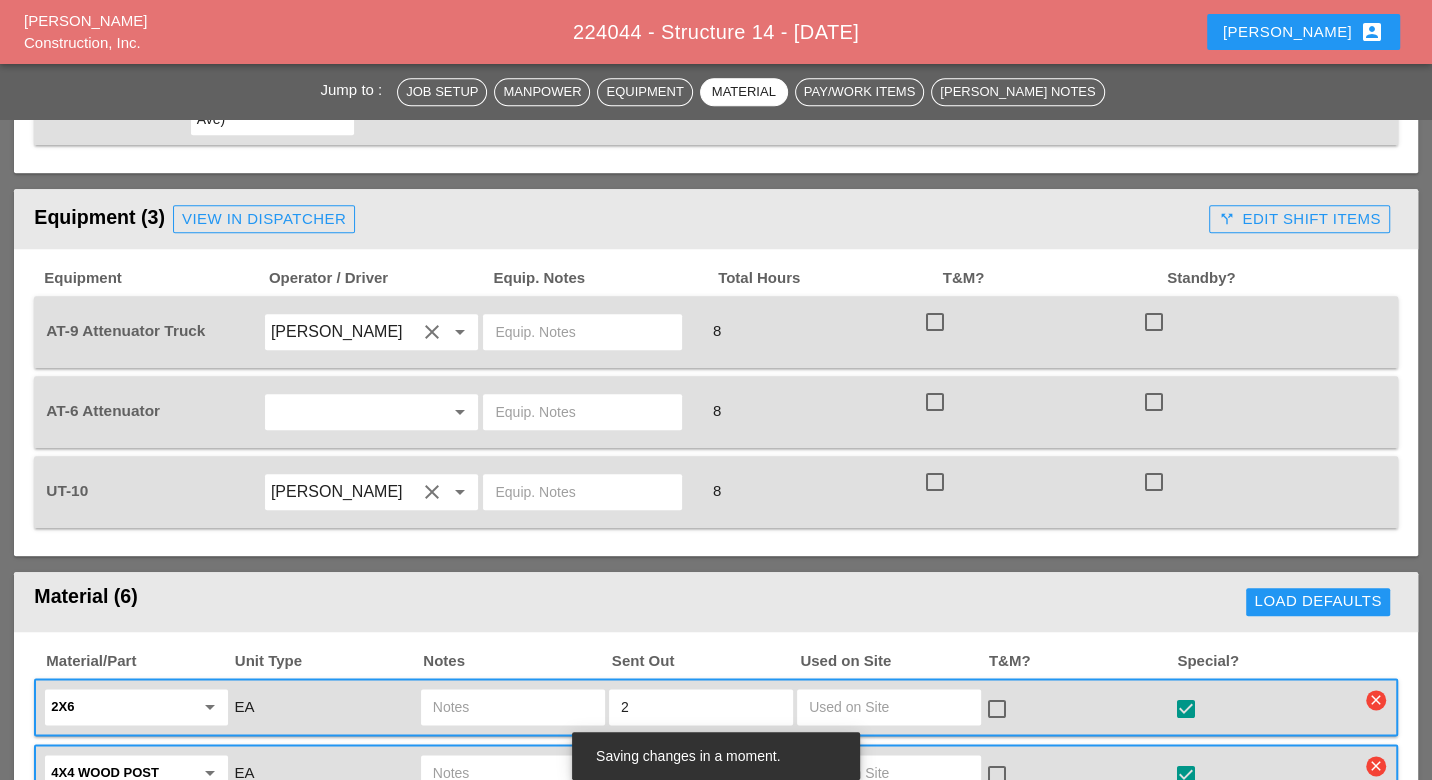 type on "4" 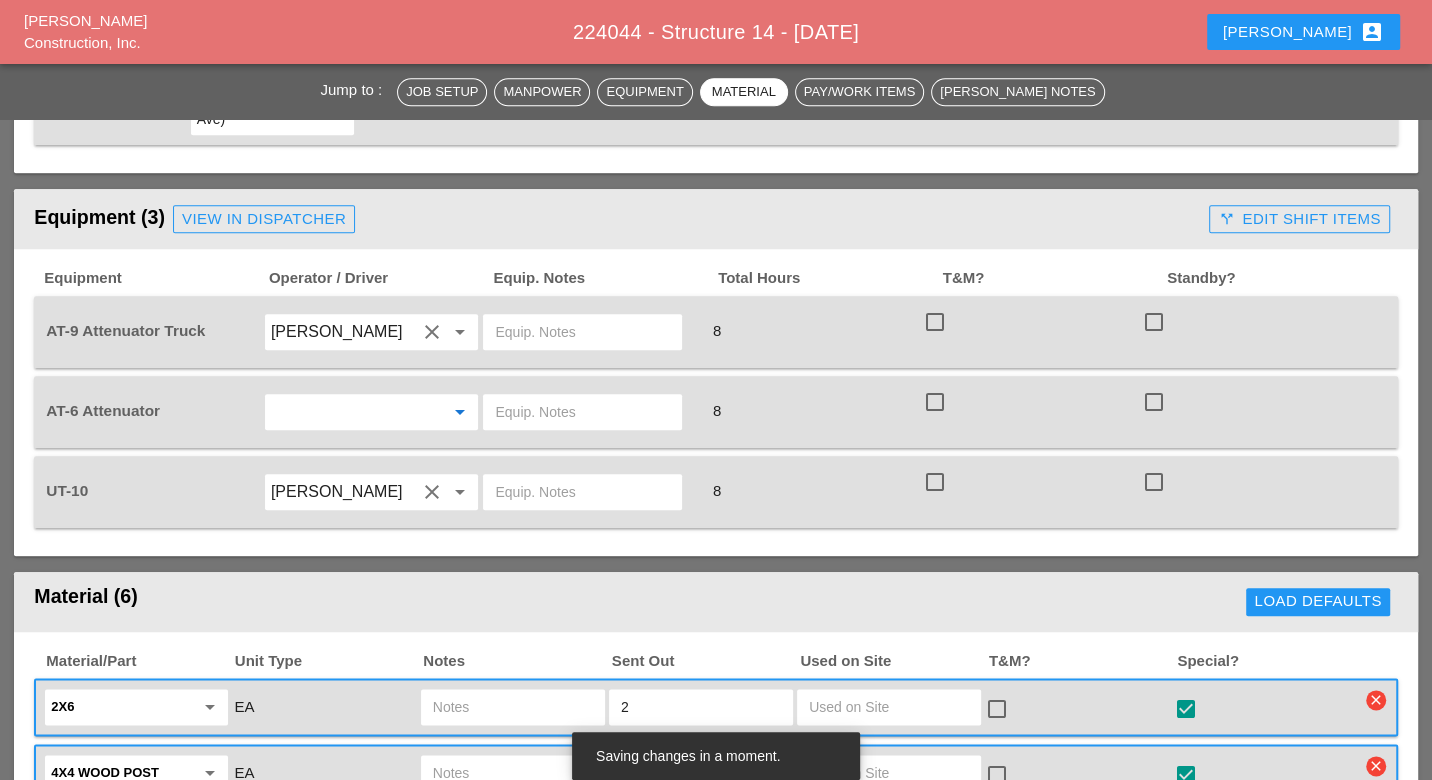 click at bounding box center [344, 412] 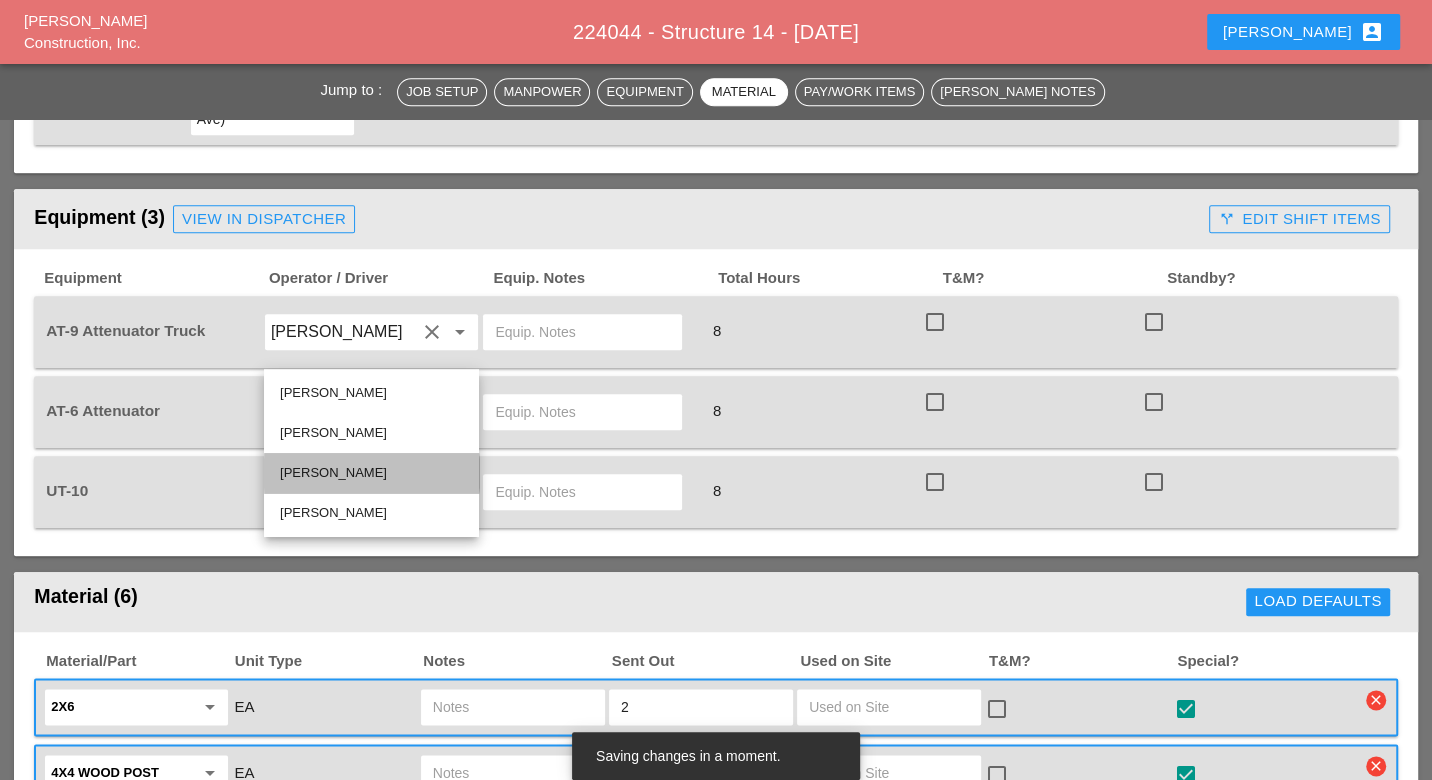 click on "[PERSON_NAME]" at bounding box center (371, 473) 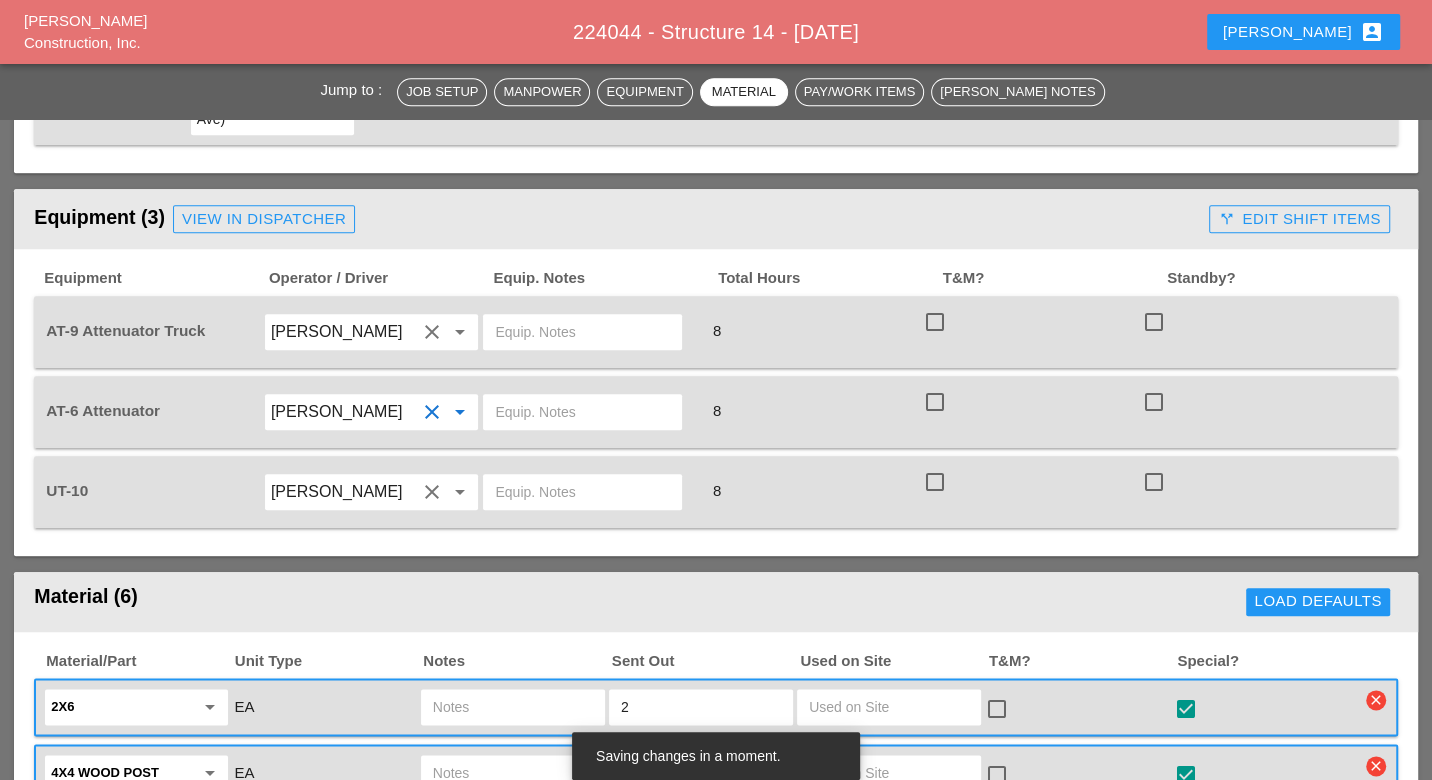 click on "[PERSON_NAME]" at bounding box center [344, 332] 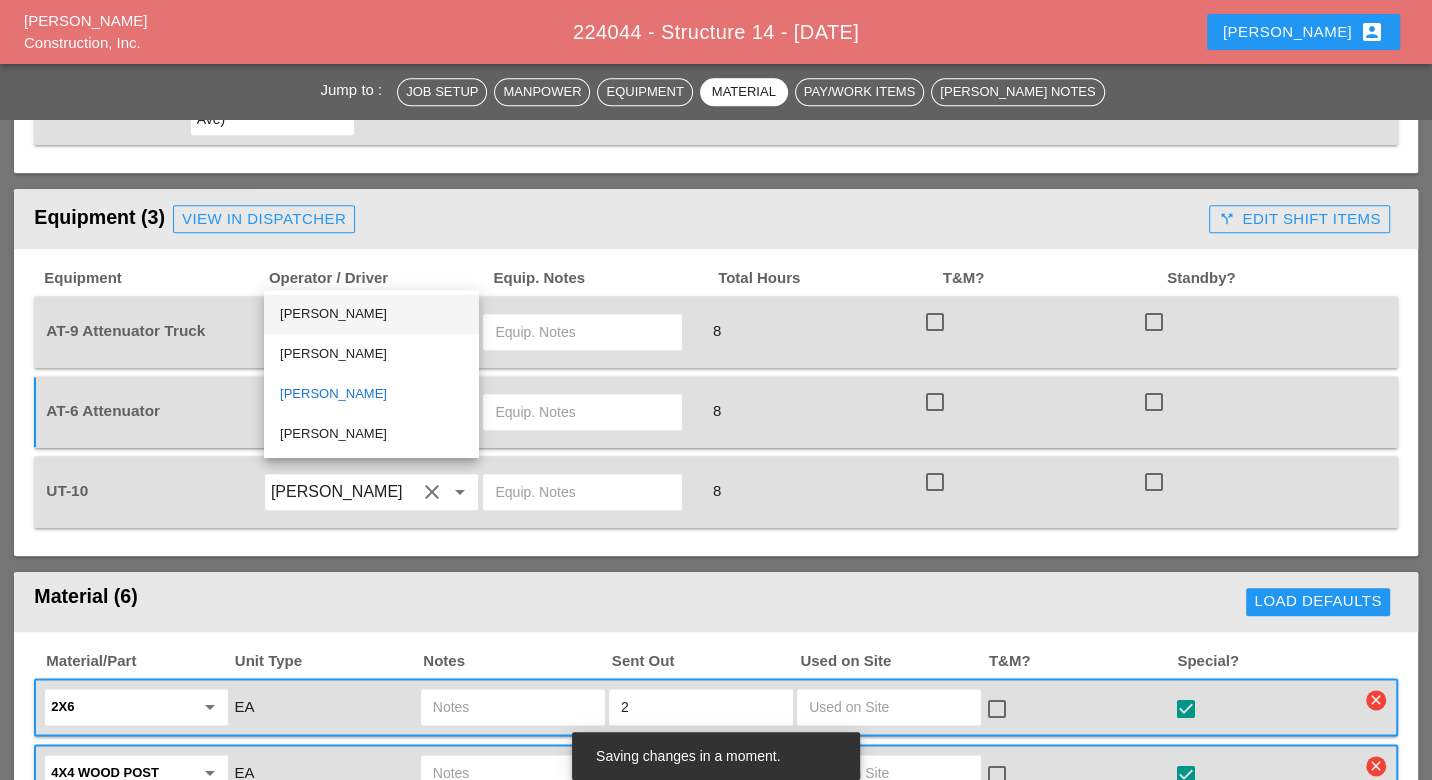 click on "[PERSON_NAME]" at bounding box center (371, 314) 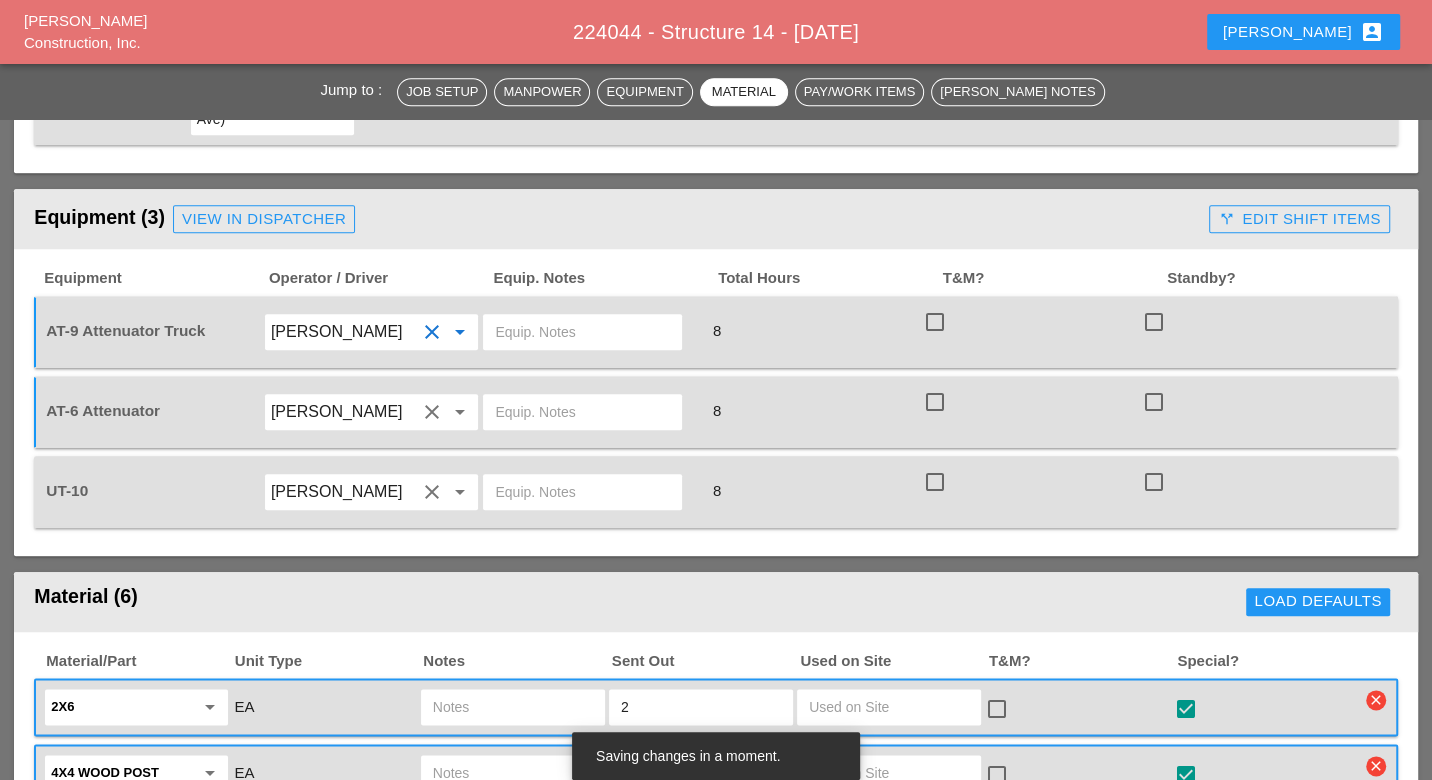 drag, startPoint x: 307, startPoint y: 313, endPoint x: 456, endPoint y: 165, distance: 210.0119 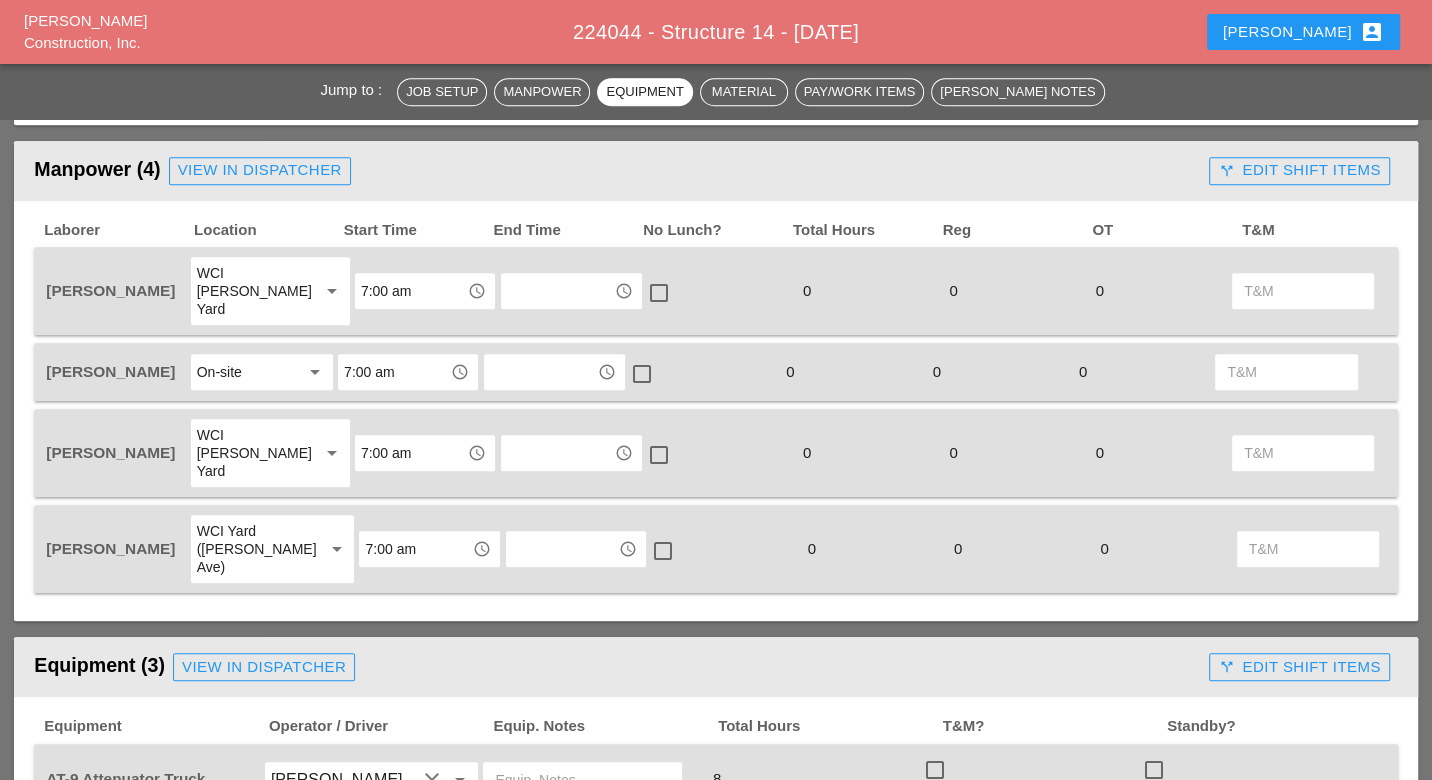 scroll, scrollTop: 1000, scrollLeft: 0, axis: vertical 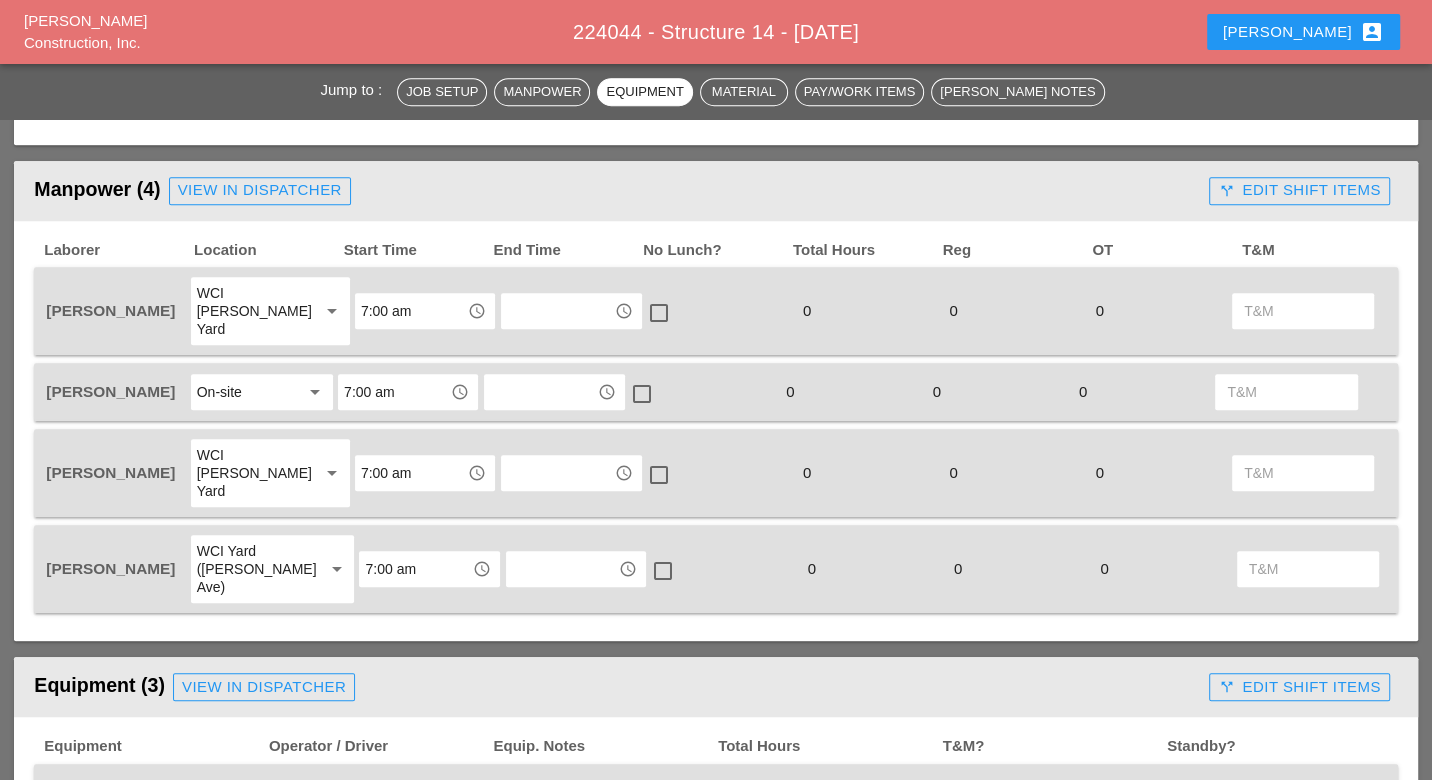 click on "7:00 am" at bounding box center [394, 392] 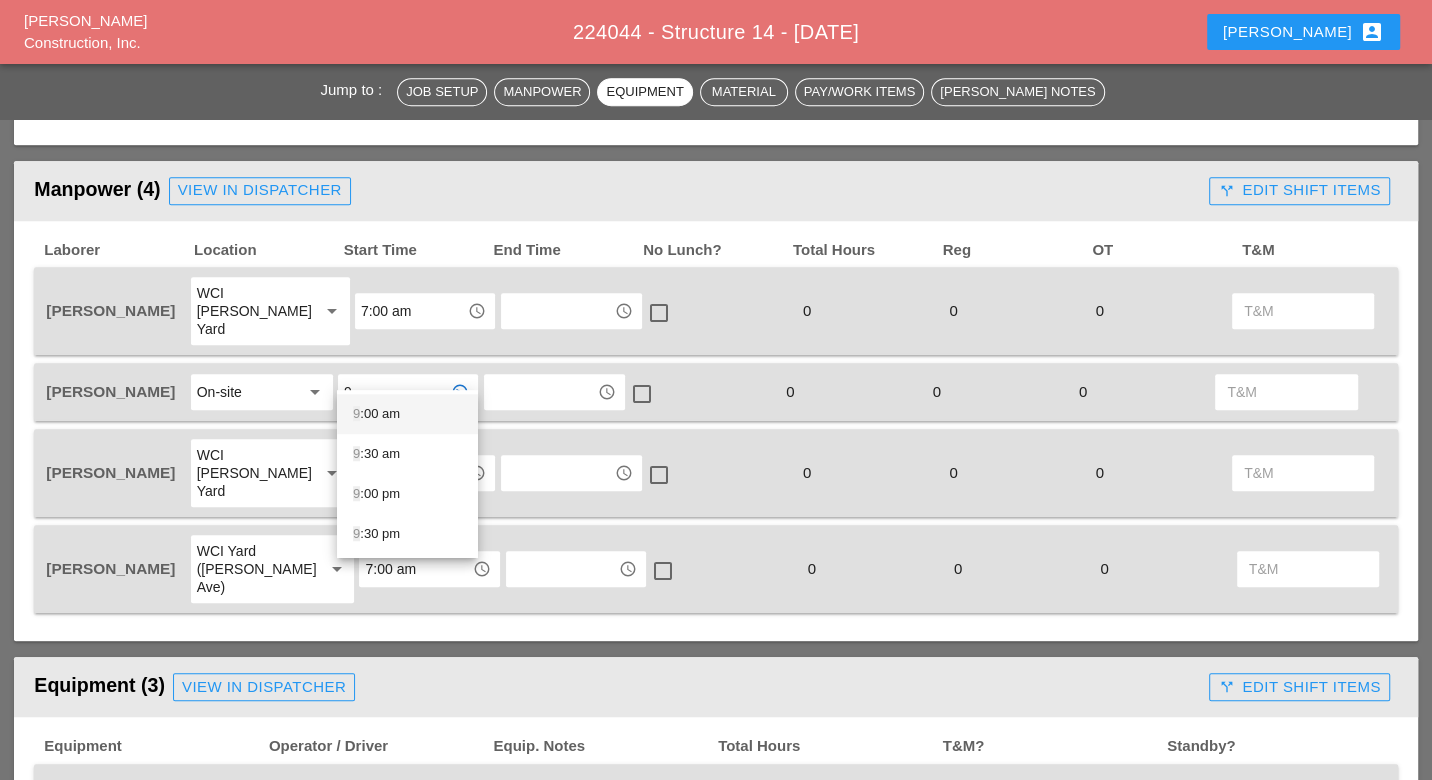 click on "9 :00 am" at bounding box center (407, 414) 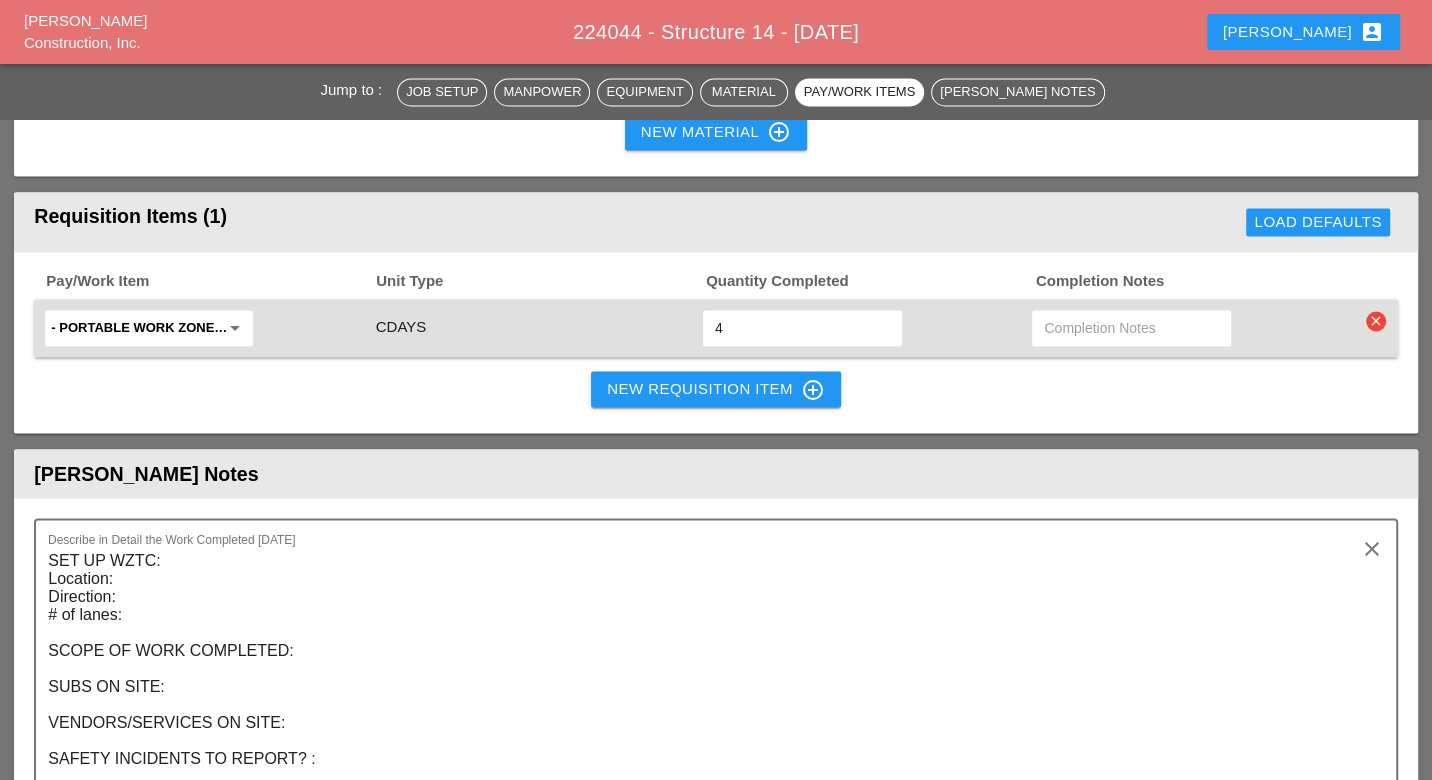 scroll, scrollTop: 2222, scrollLeft: 0, axis: vertical 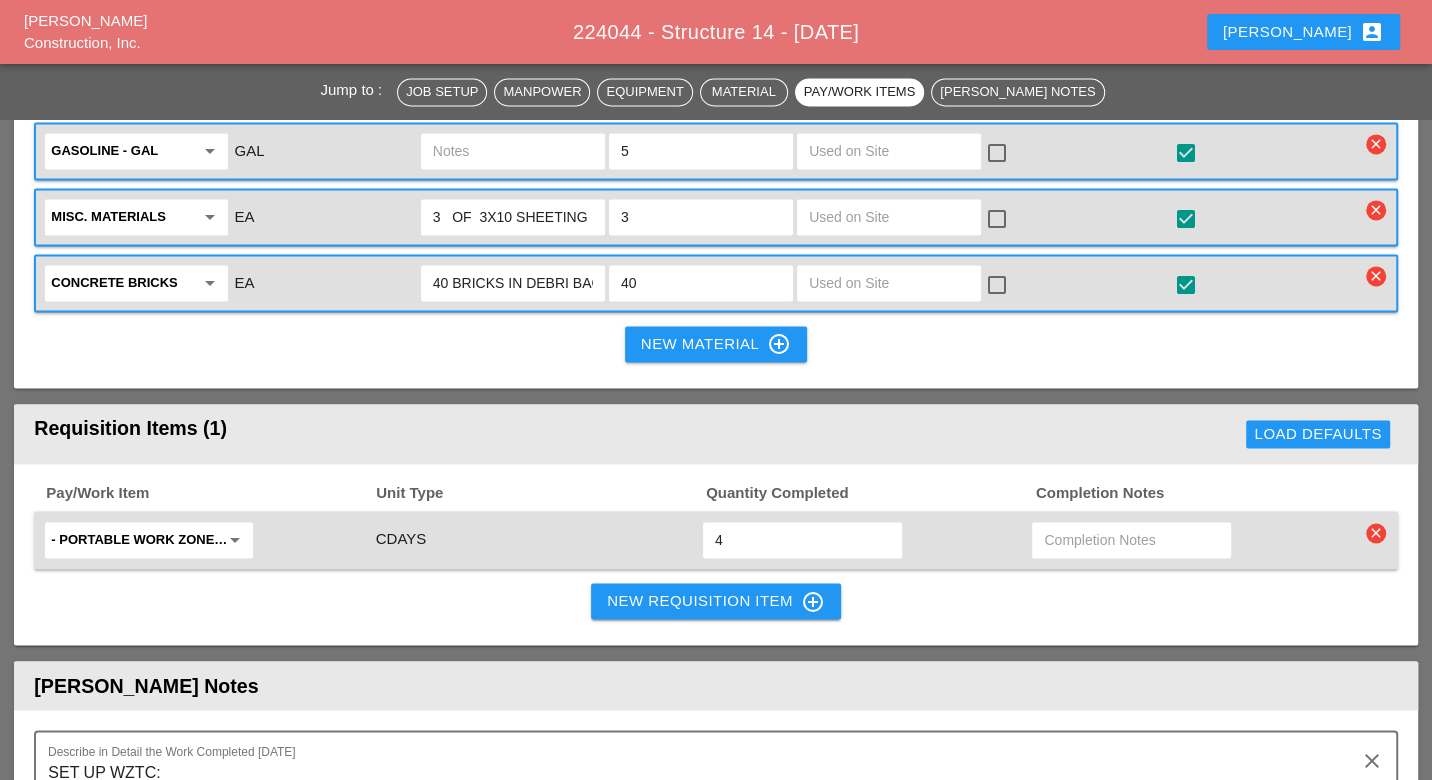 type on "9:00 am" 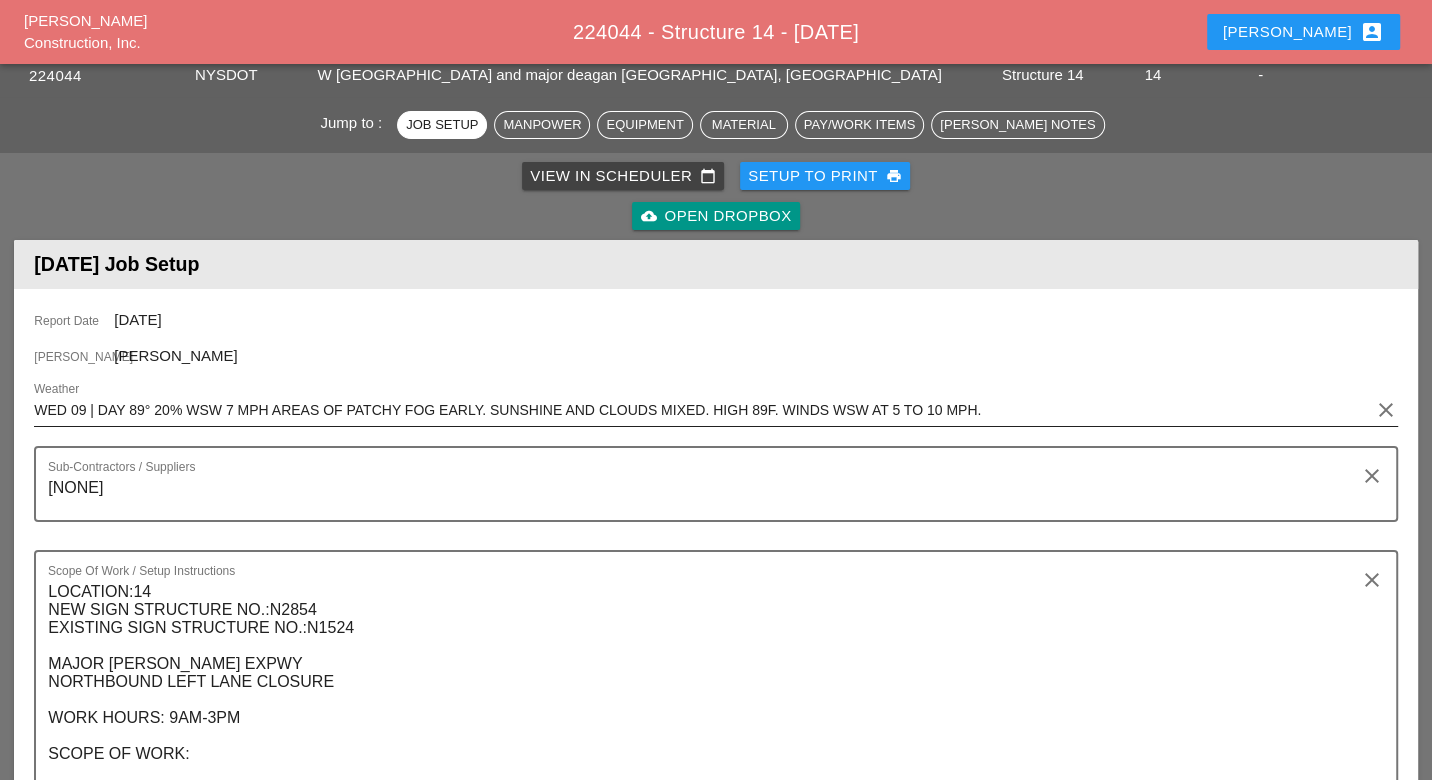scroll, scrollTop: 0, scrollLeft: 0, axis: both 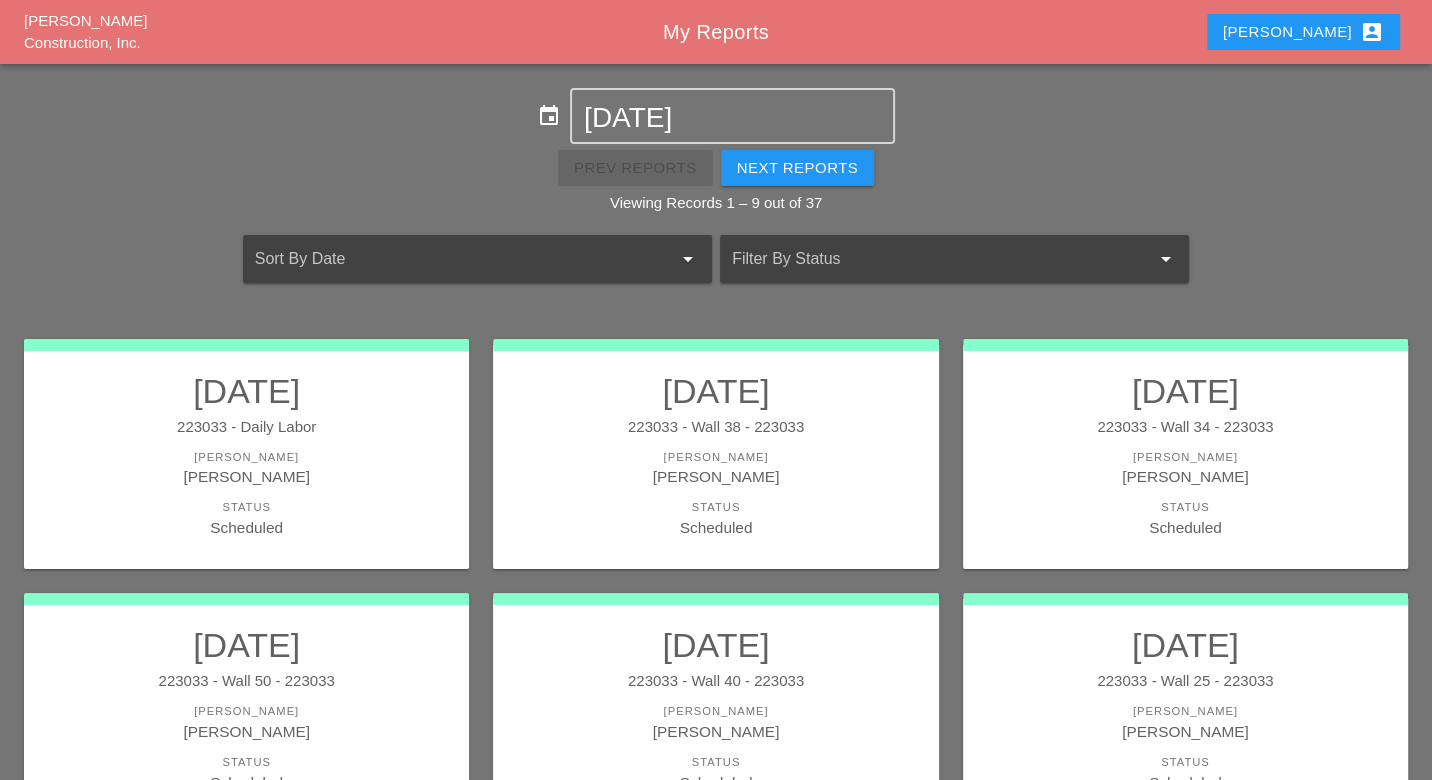 click on "account_box" at bounding box center (1372, 32) 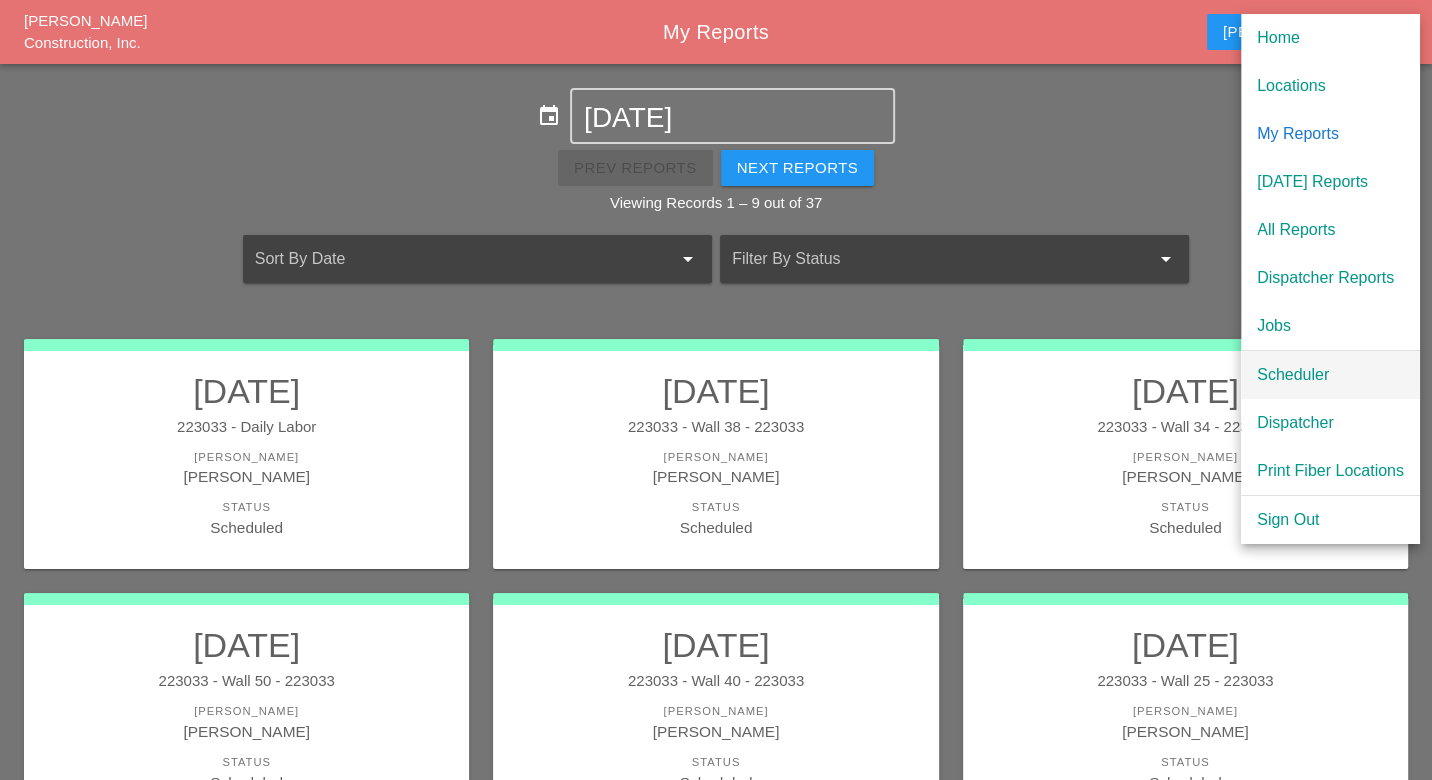 click on "Scheduler" at bounding box center [1330, 375] 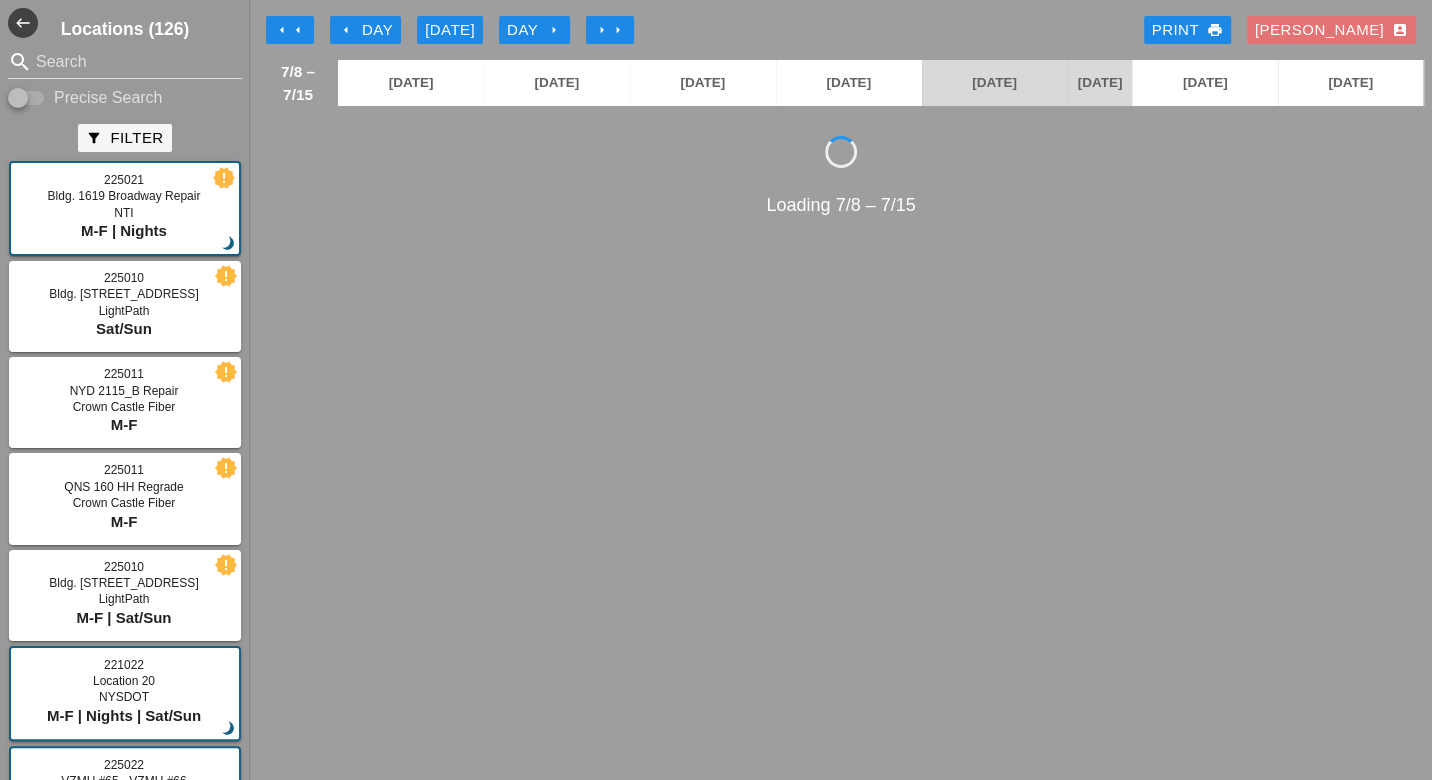 click on "arrow_left Day" at bounding box center [365, 30] 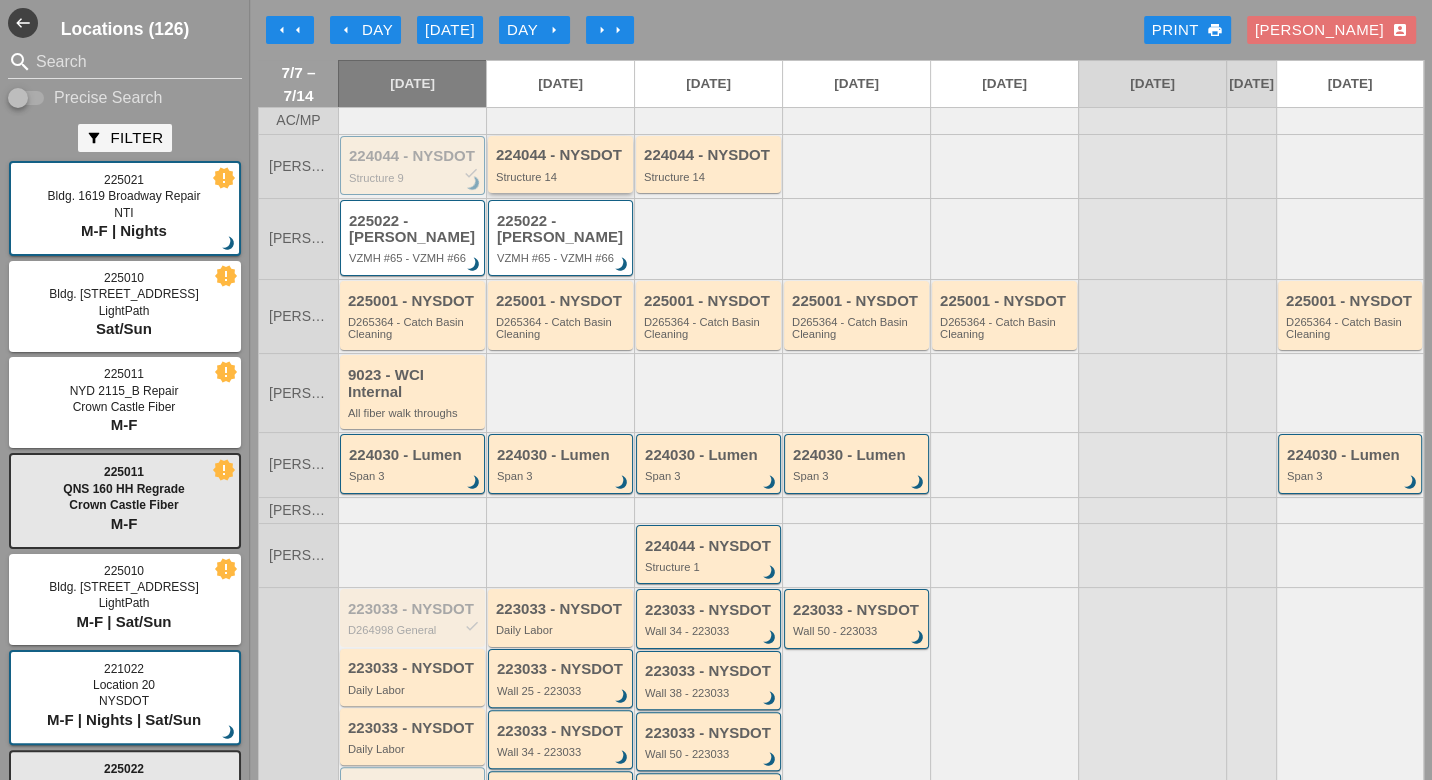 click on "224044 - NYSDOT  Structure 14" at bounding box center [562, 165] 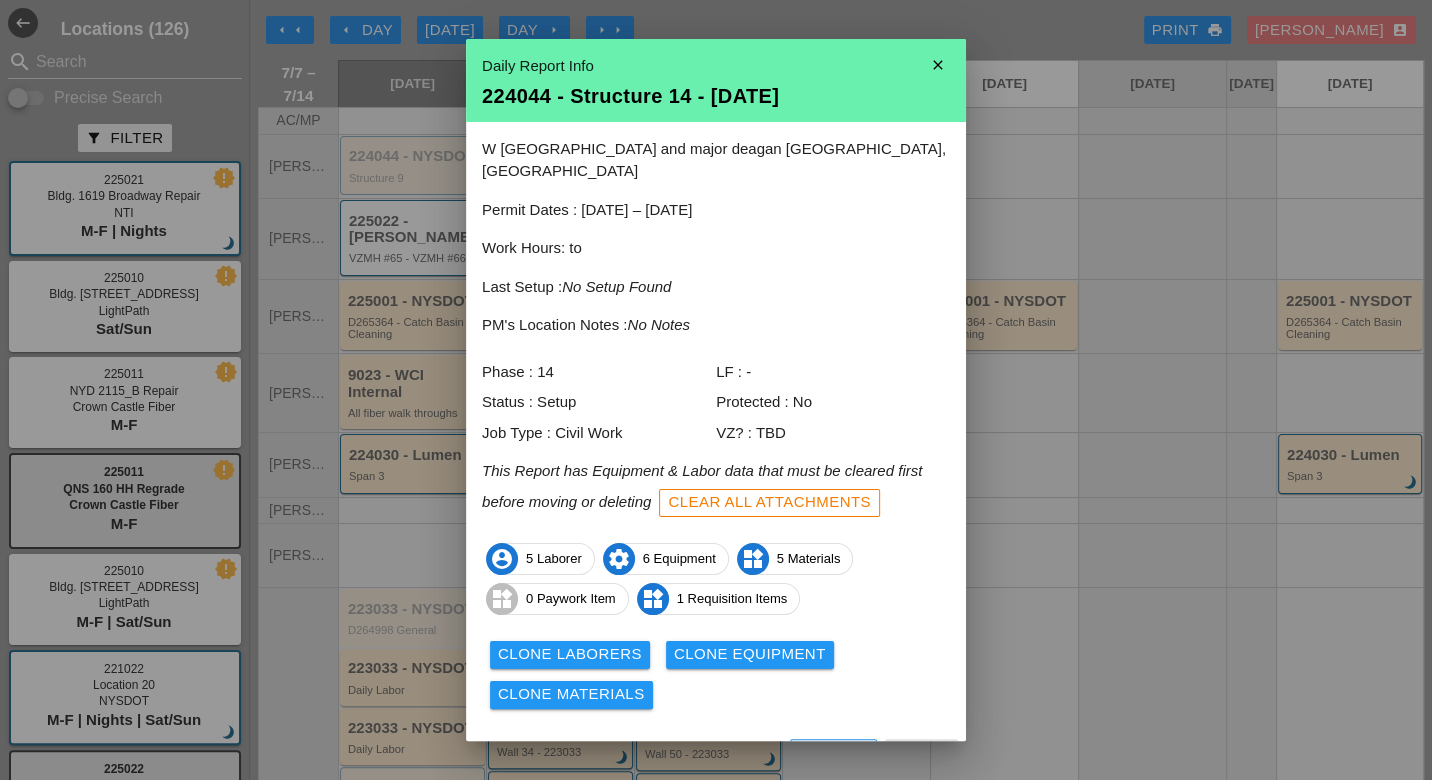 click on "View" at bounding box center [660, 756] 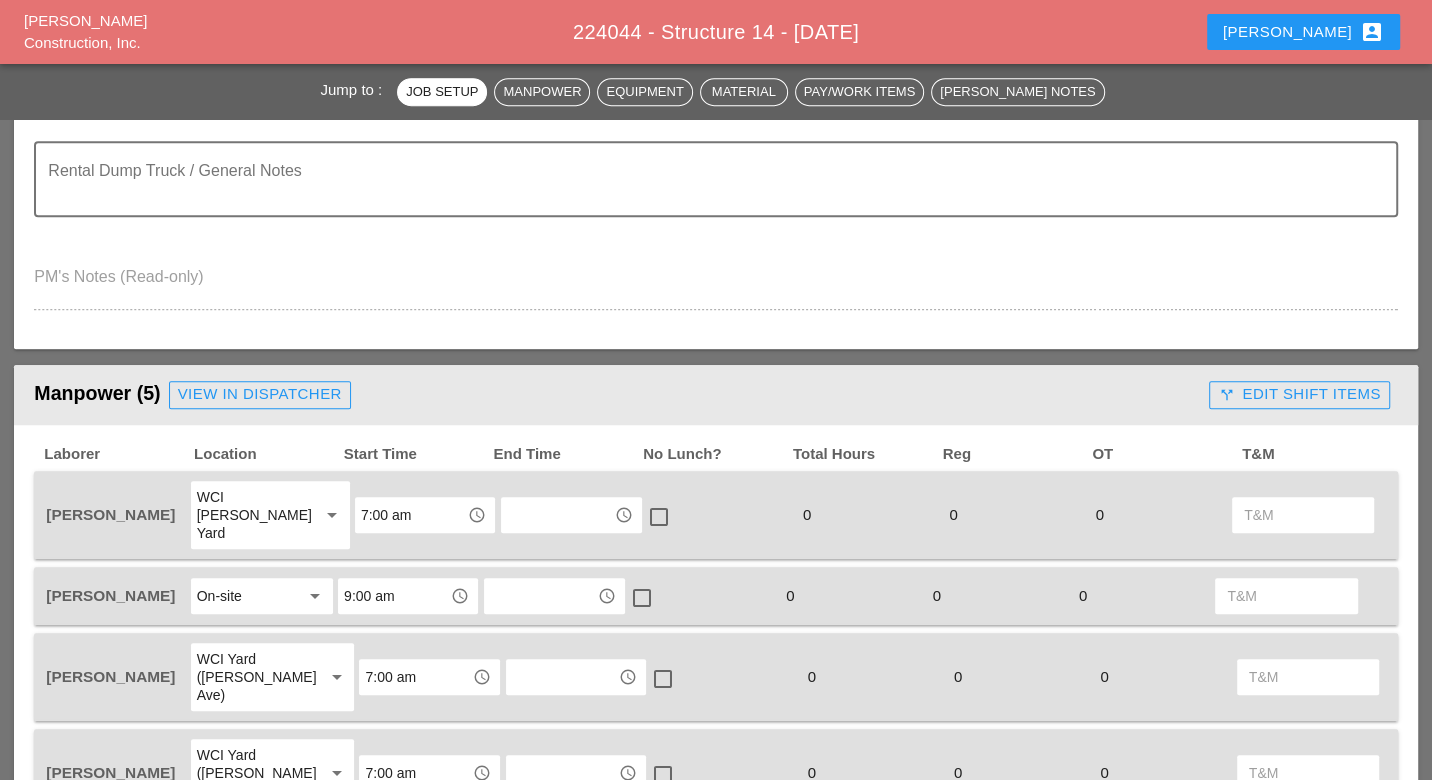 scroll, scrollTop: 888, scrollLeft: 0, axis: vertical 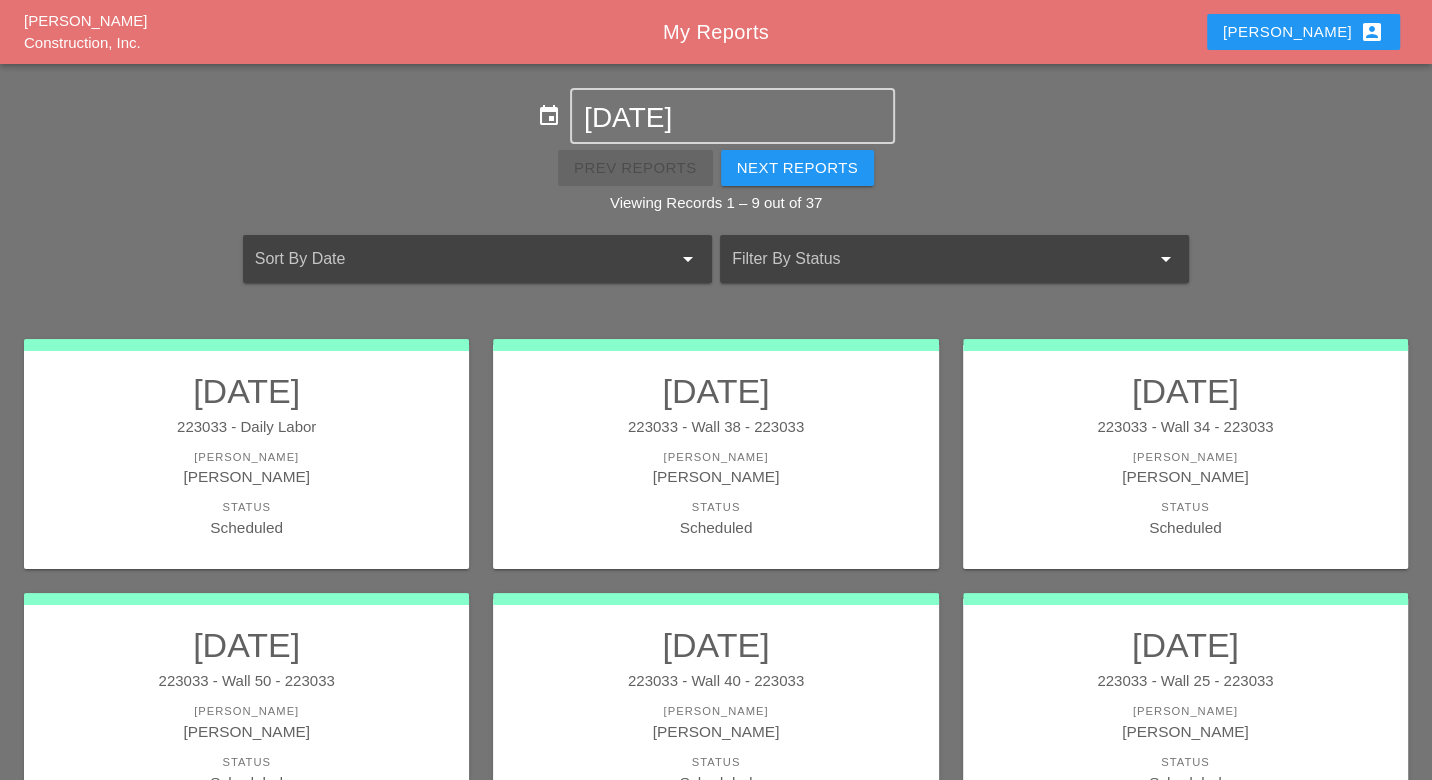 click on "Luca account_box" at bounding box center [1303, 32] 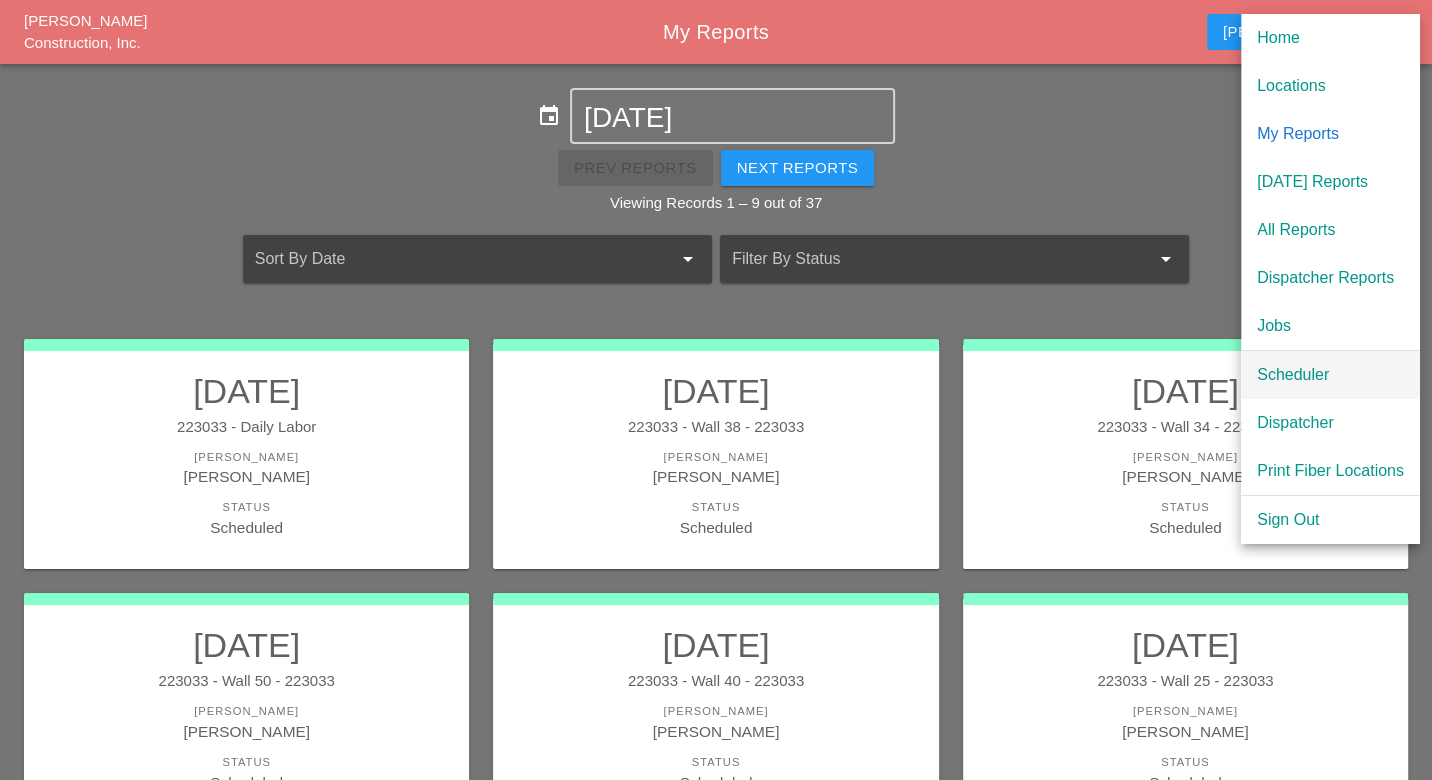 click on "Scheduler" at bounding box center (1330, 375) 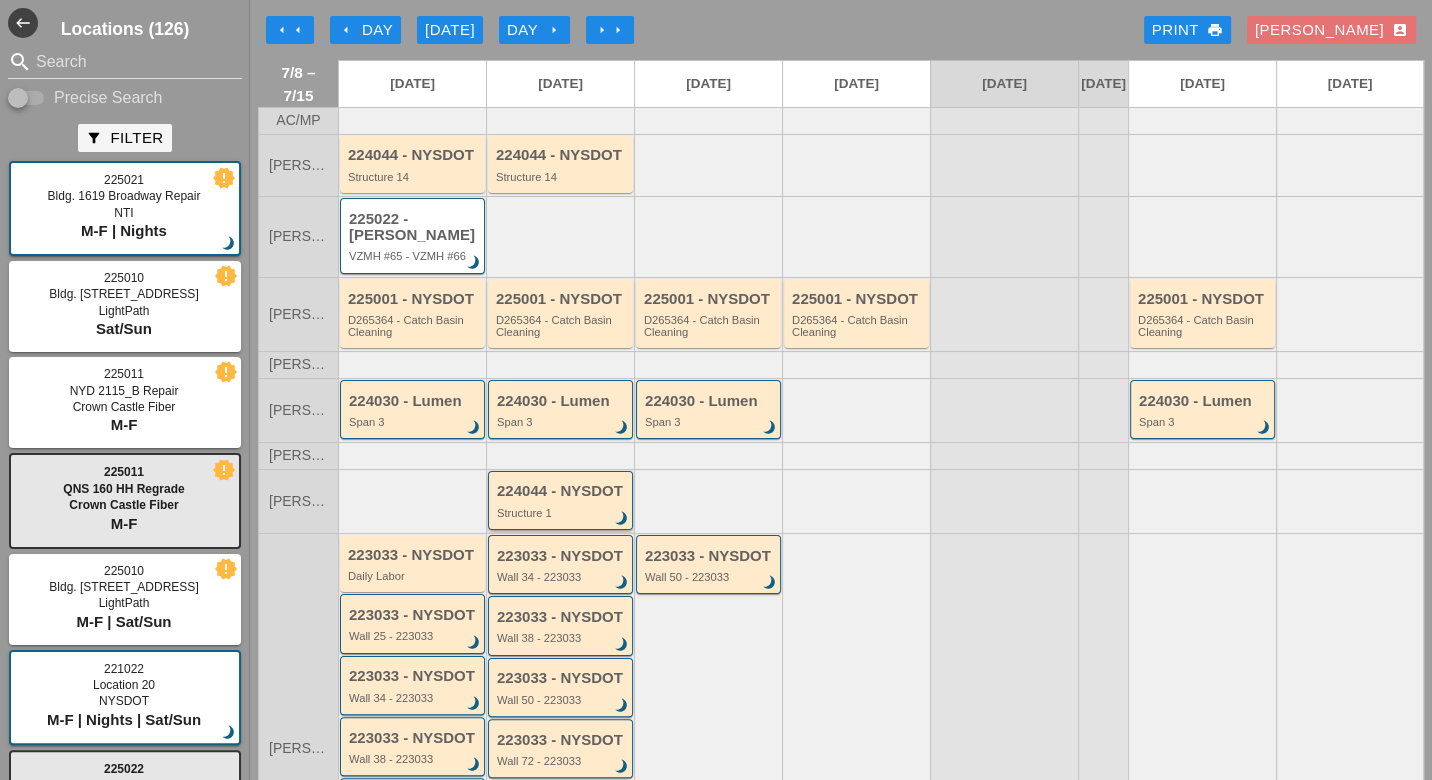 click on "Structure 1" at bounding box center [562, 513] 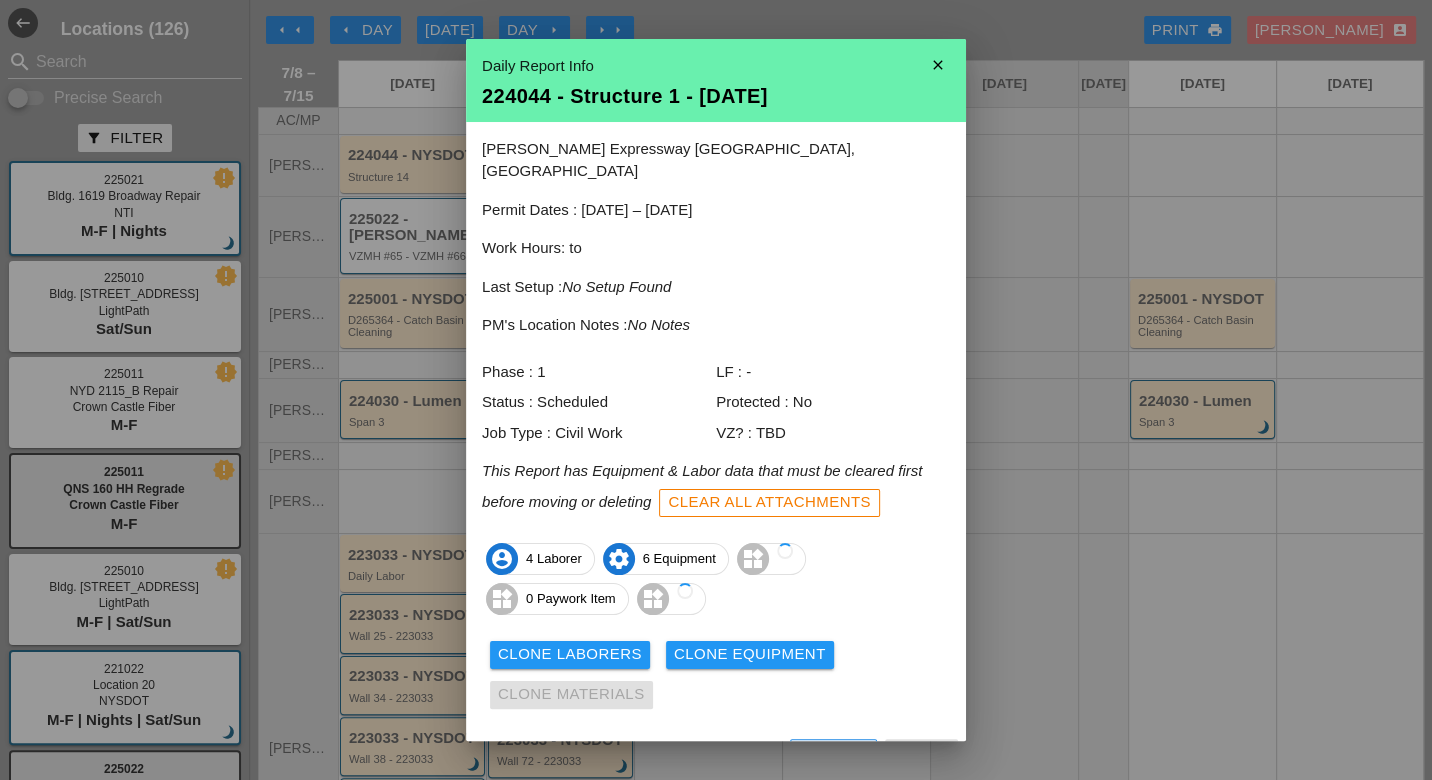 scroll, scrollTop: 17, scrollLeft: 0, axis: vertical 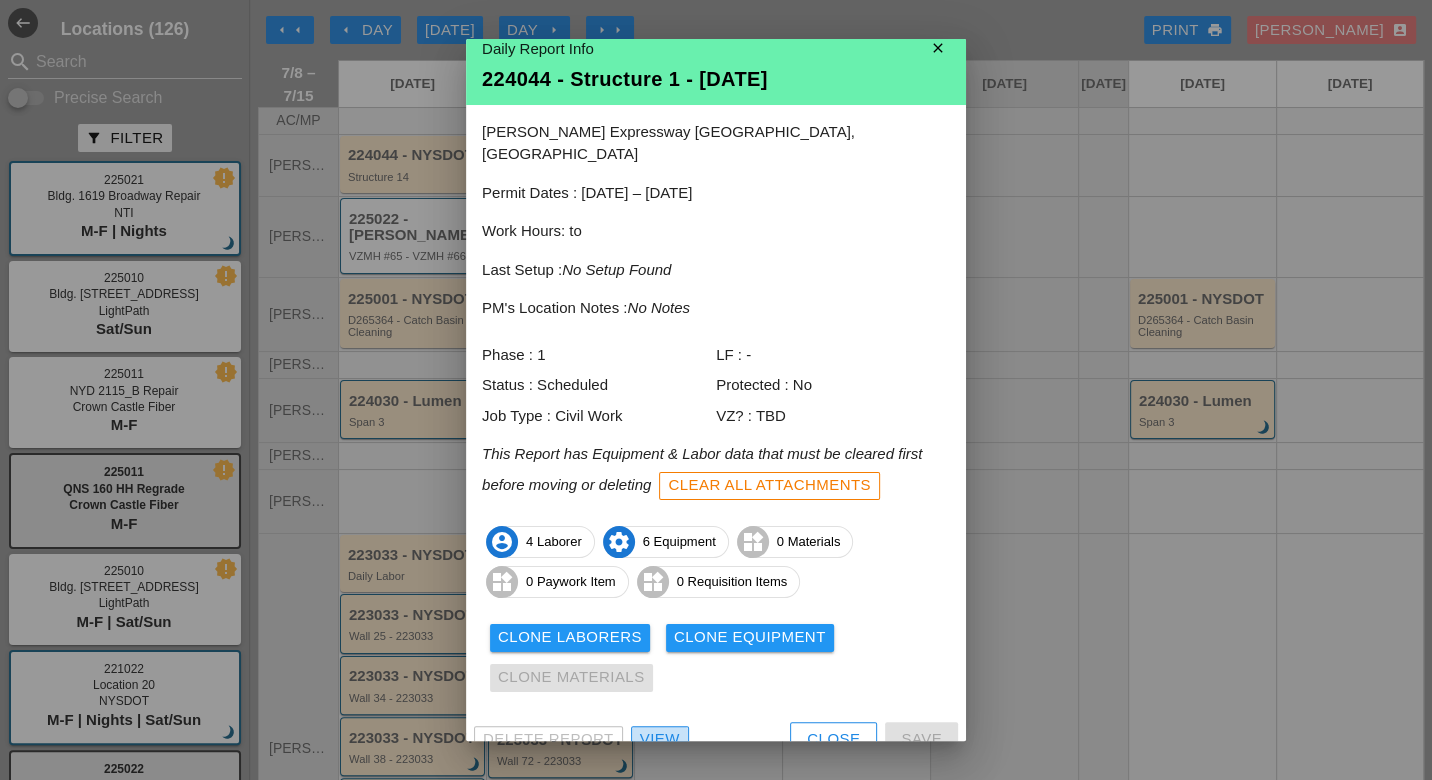 click on "View" at bounding box center (660, 739) 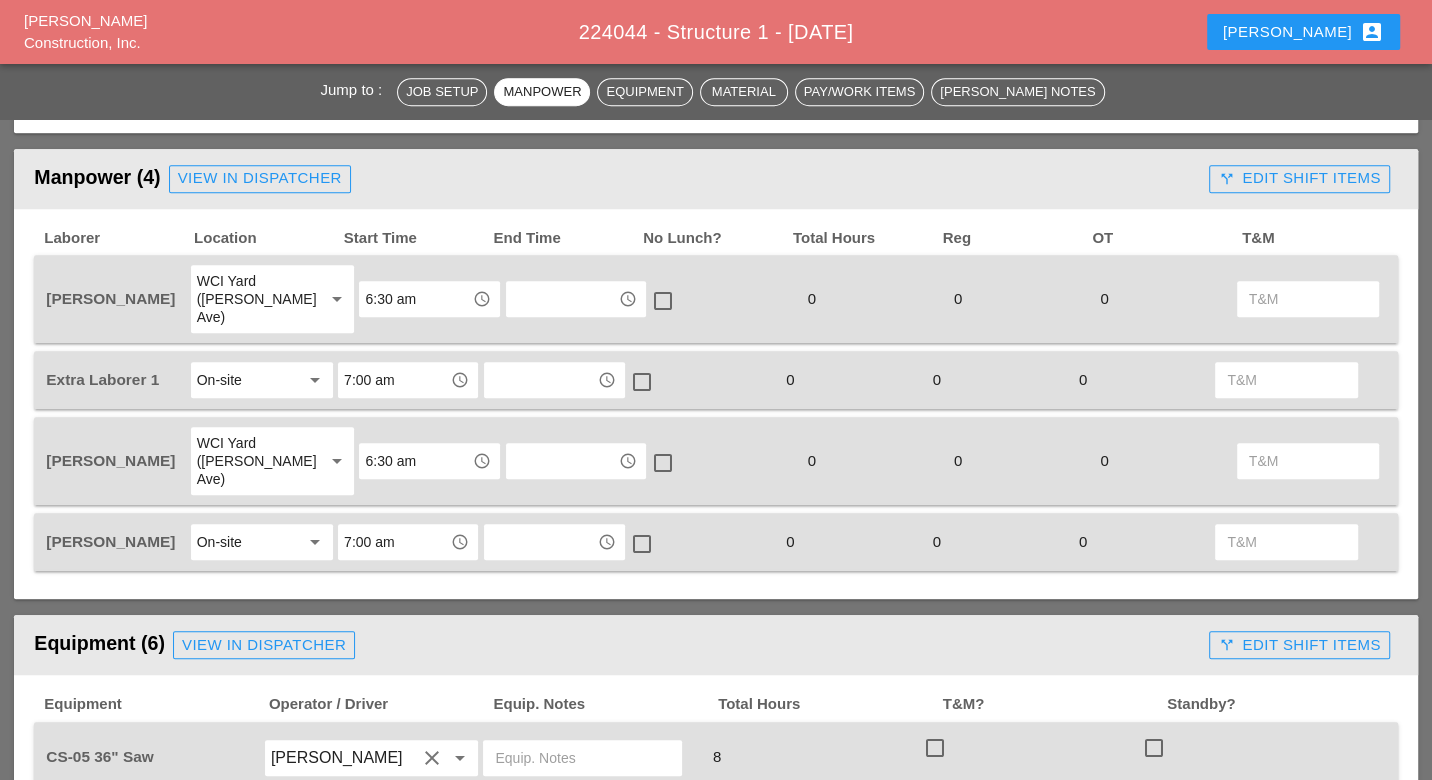 scroll, scrollTop: 1000, scrollLeft: 0, axis: vertical 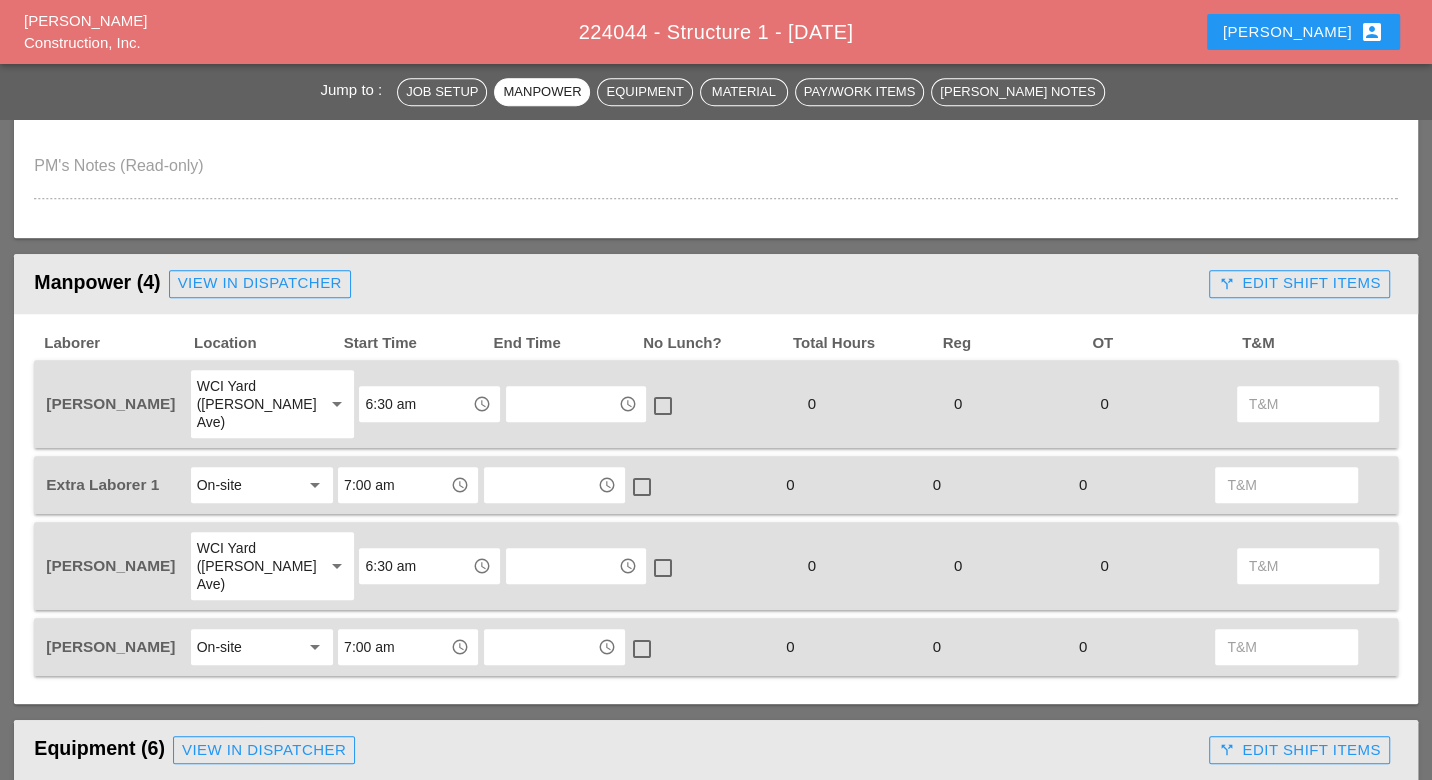 click on "View in Dispatcher" at bounding box center (260, 283) 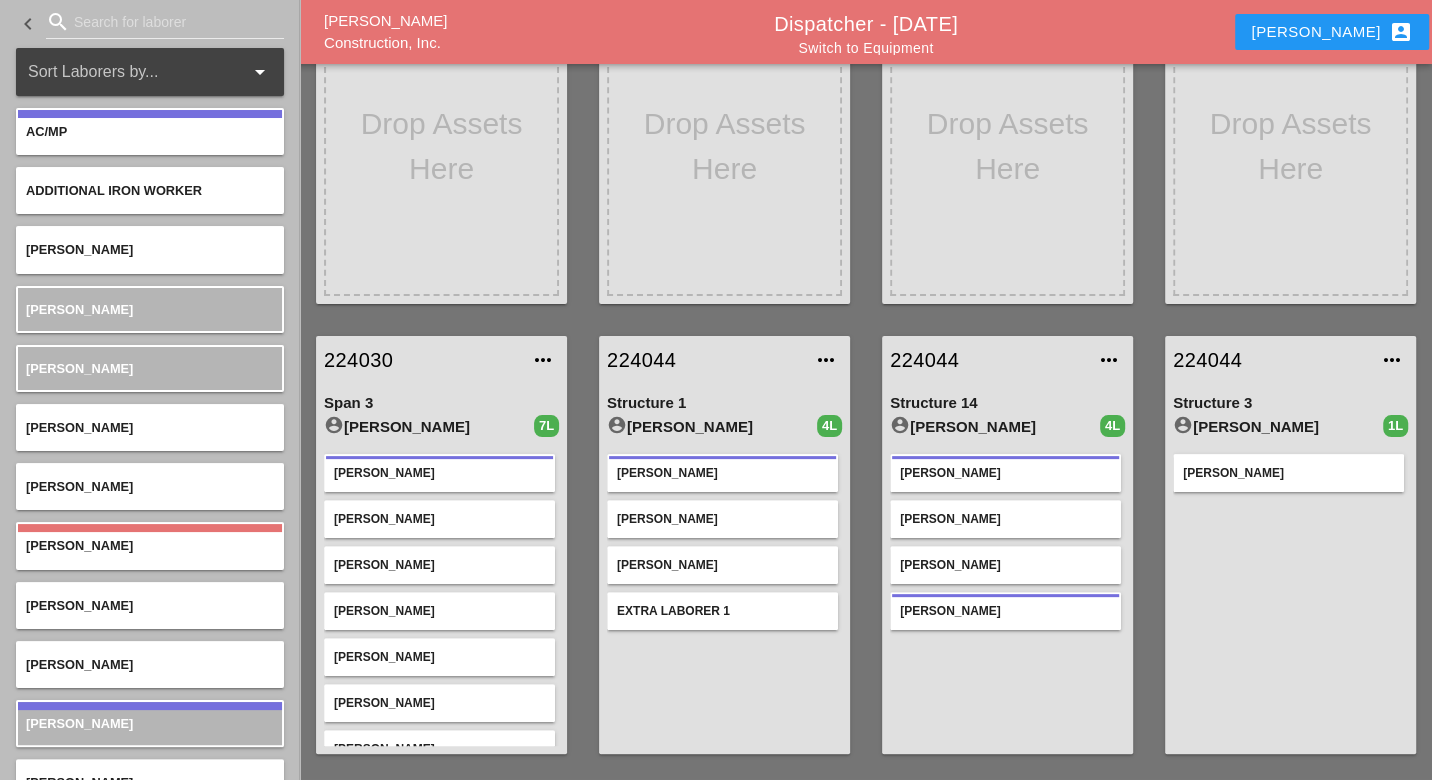 scroll, scrollTop: 333, scrollLeft: 0, axis: vertical 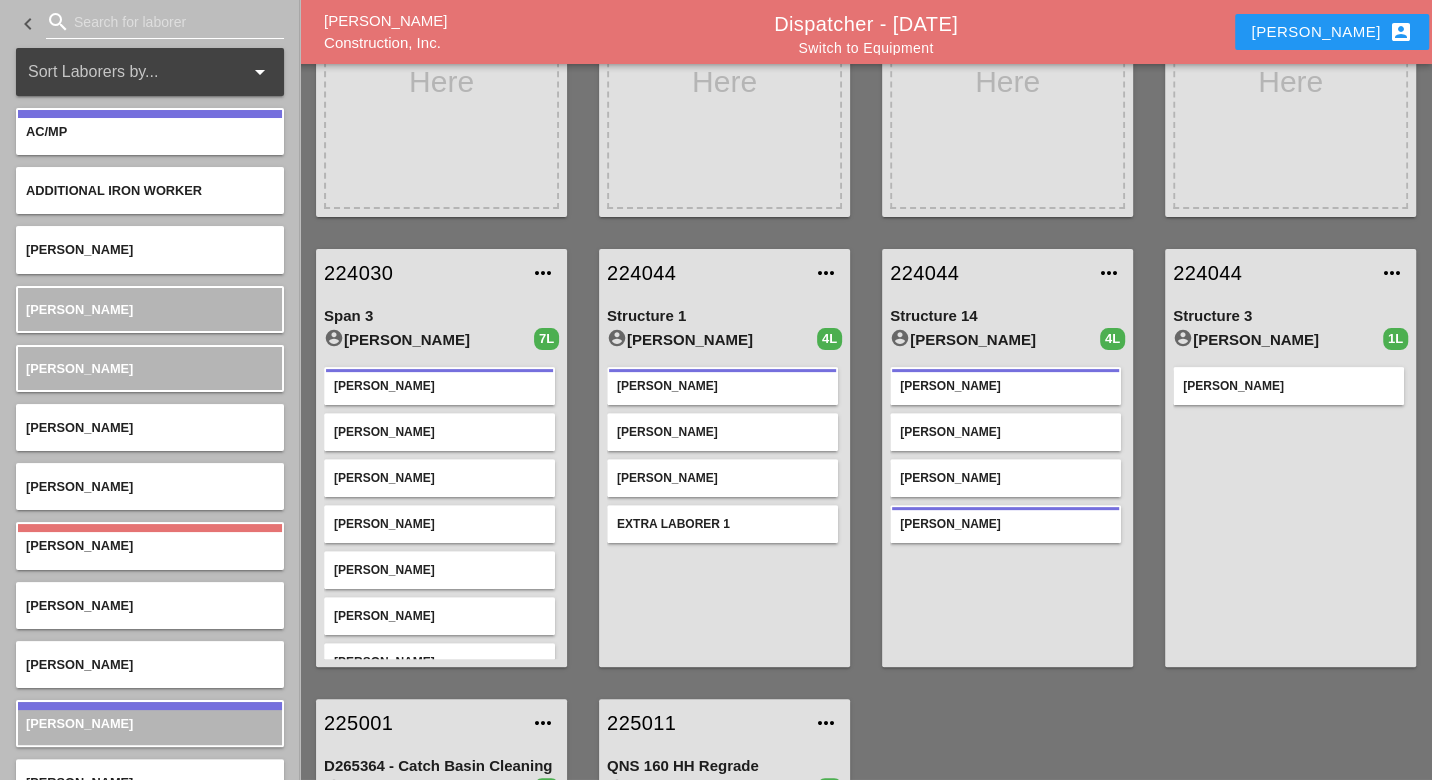 click at bounding box center (165, 22) 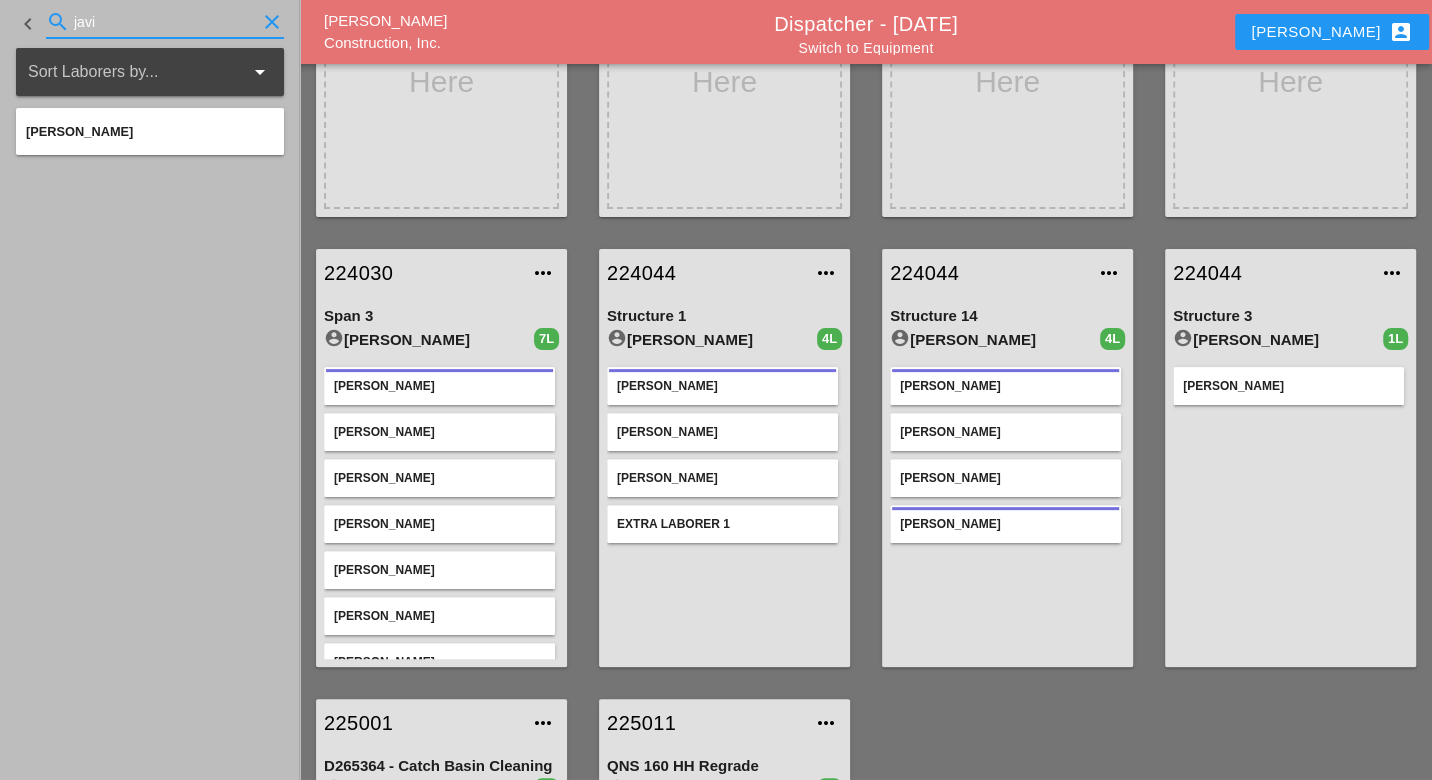type on "javi" 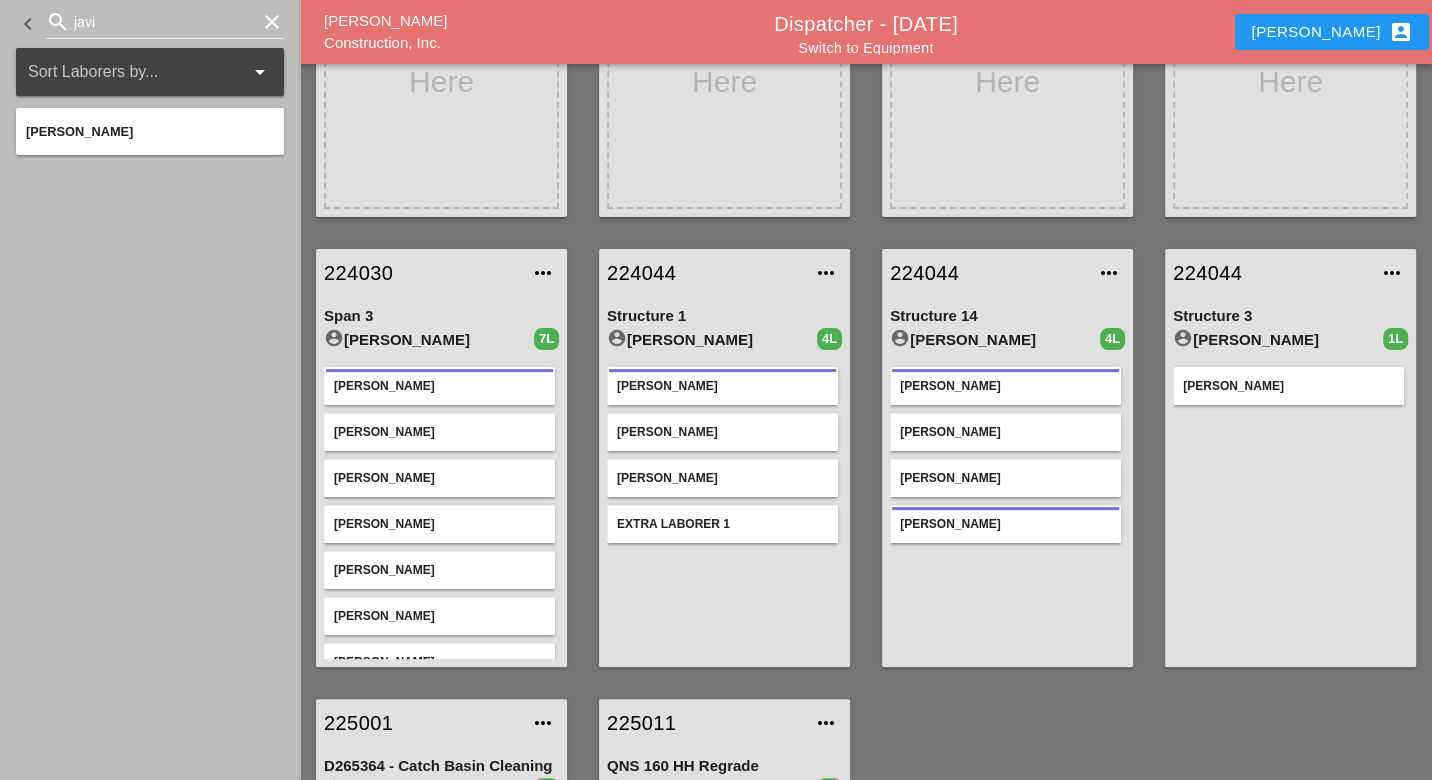 type 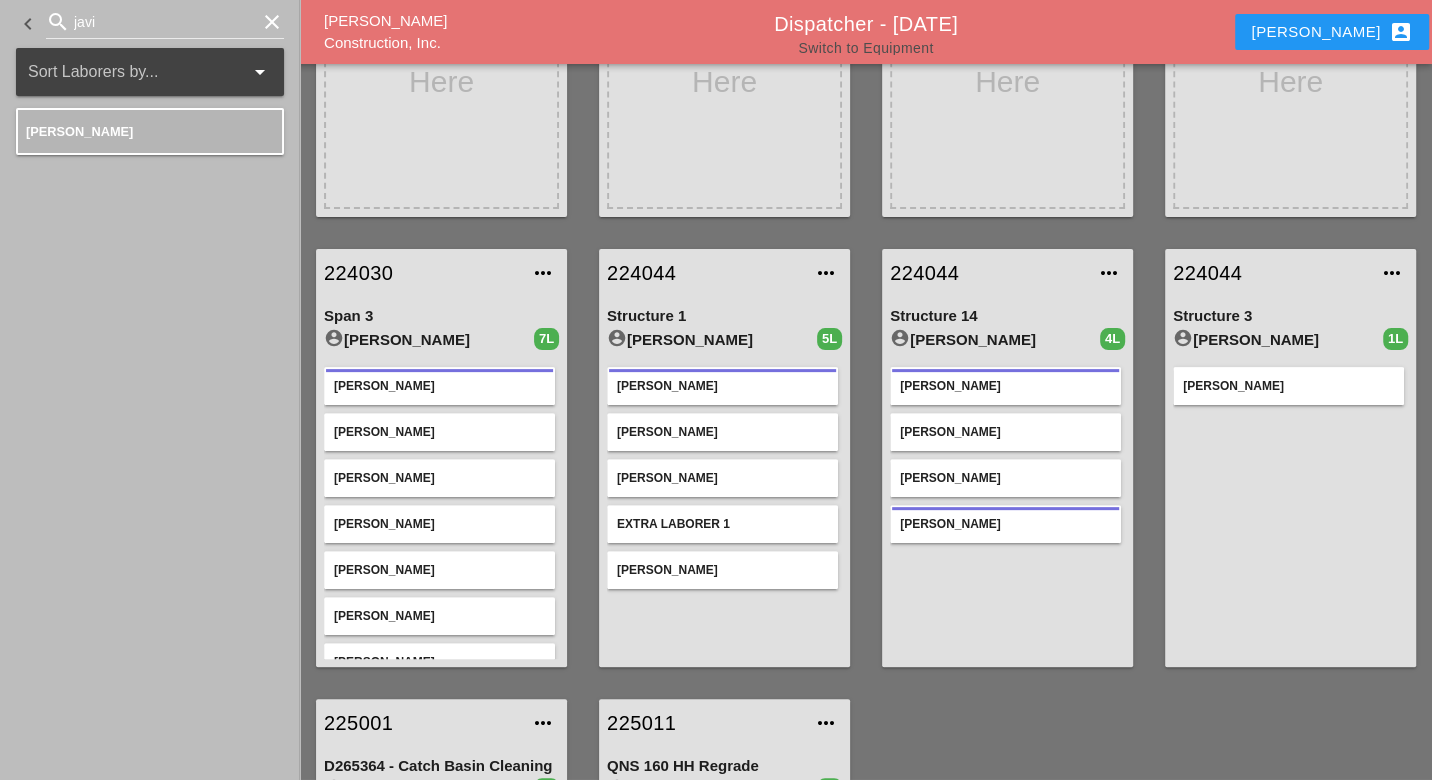 click on "Switch to Equipment" at bounding box center (865, 48) 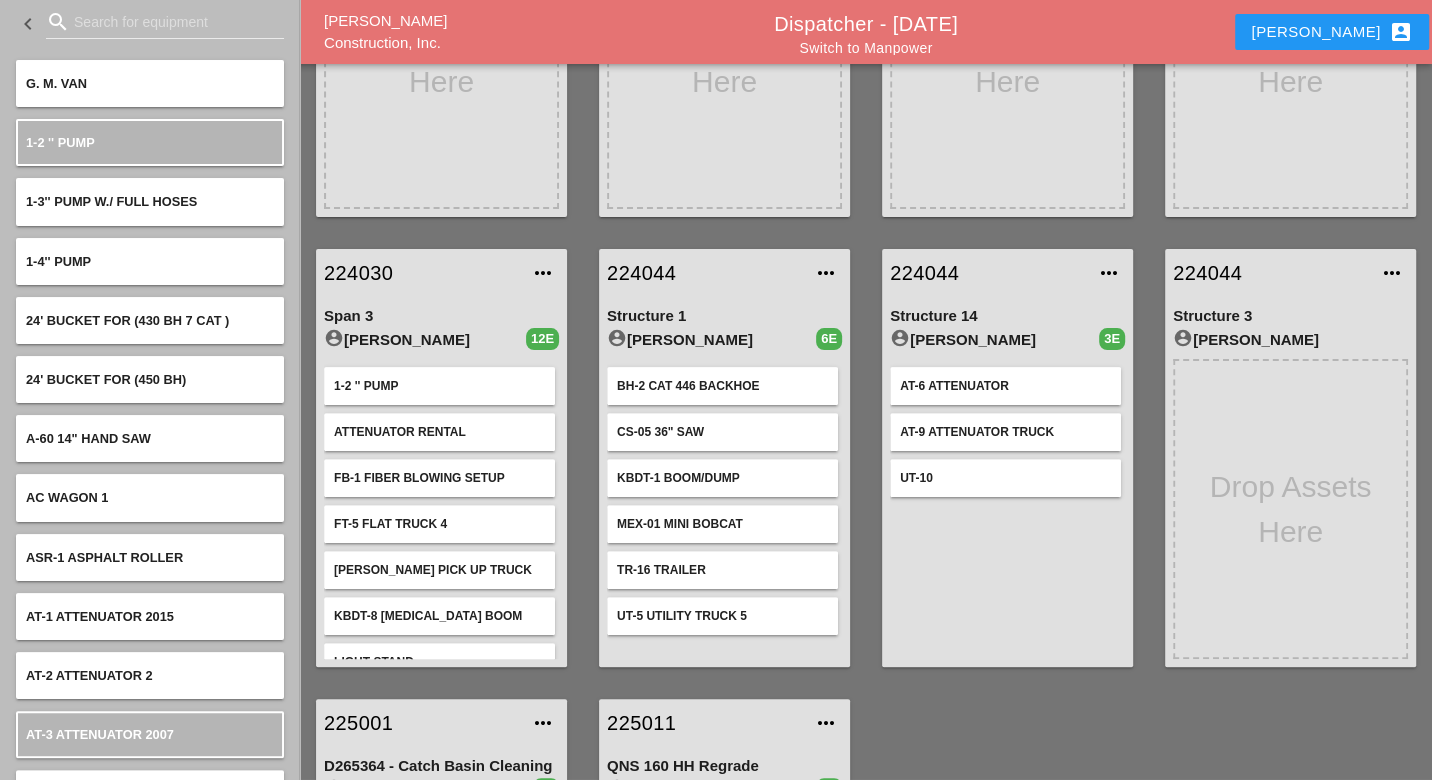 scroll, scrollTop: 444, scrollLeft: 0, axis: vertical 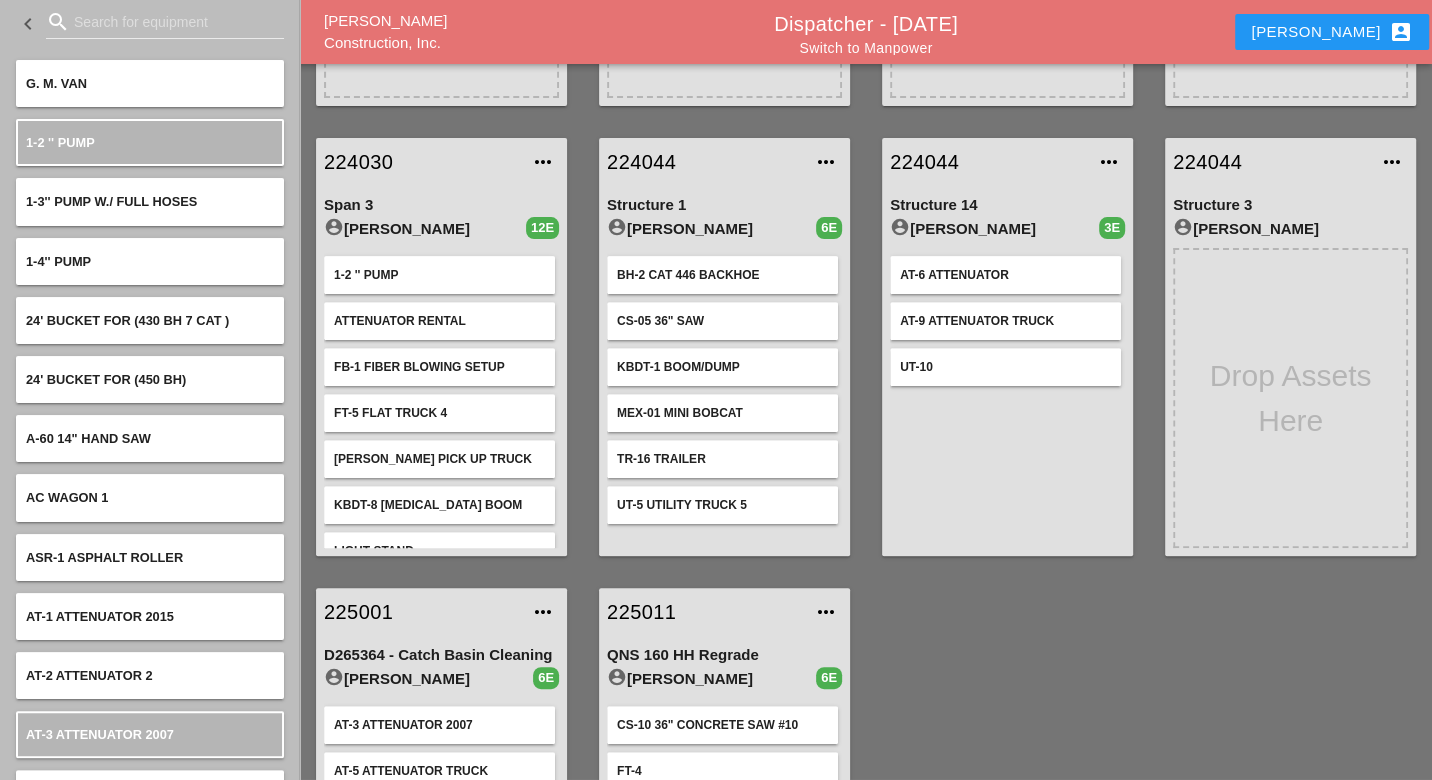 type 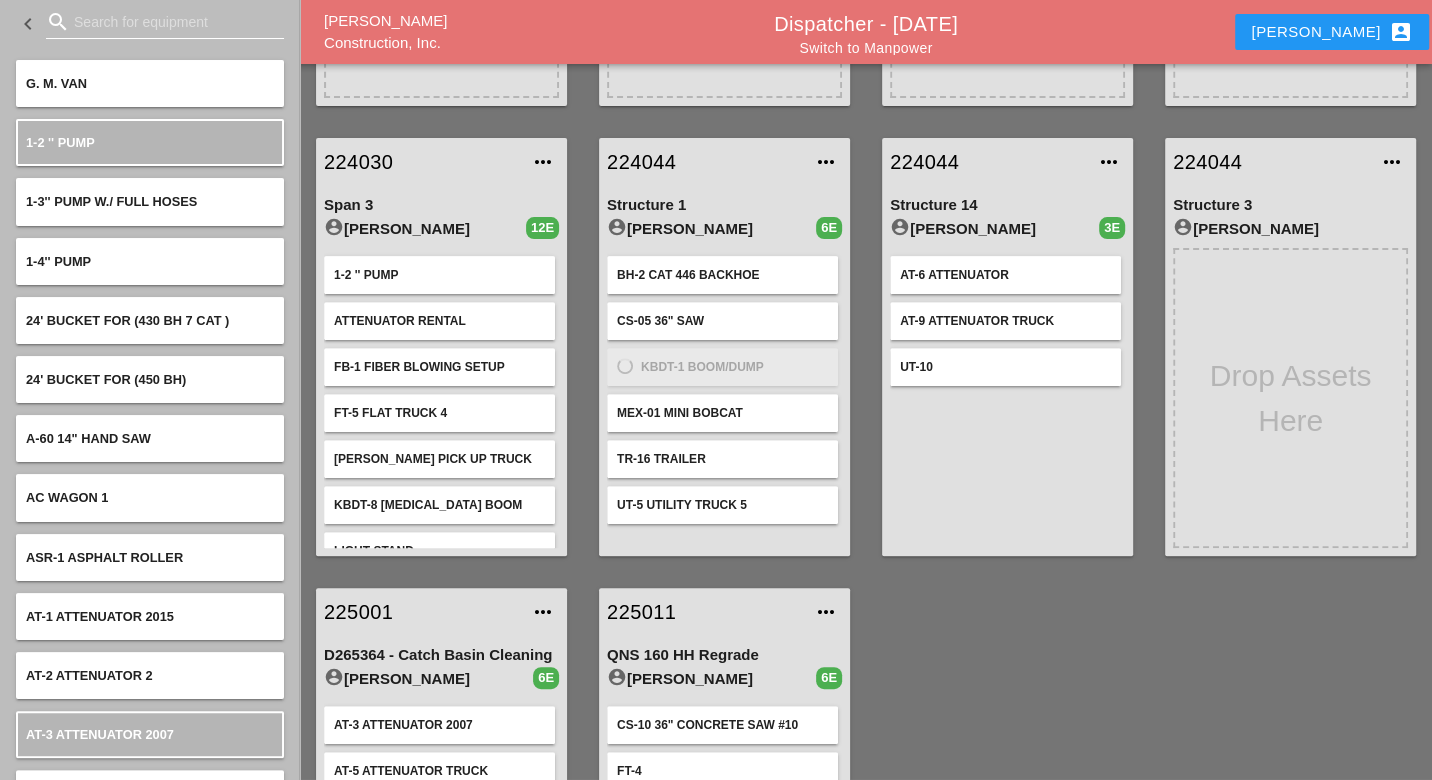 click at bounding box center (165, 22) 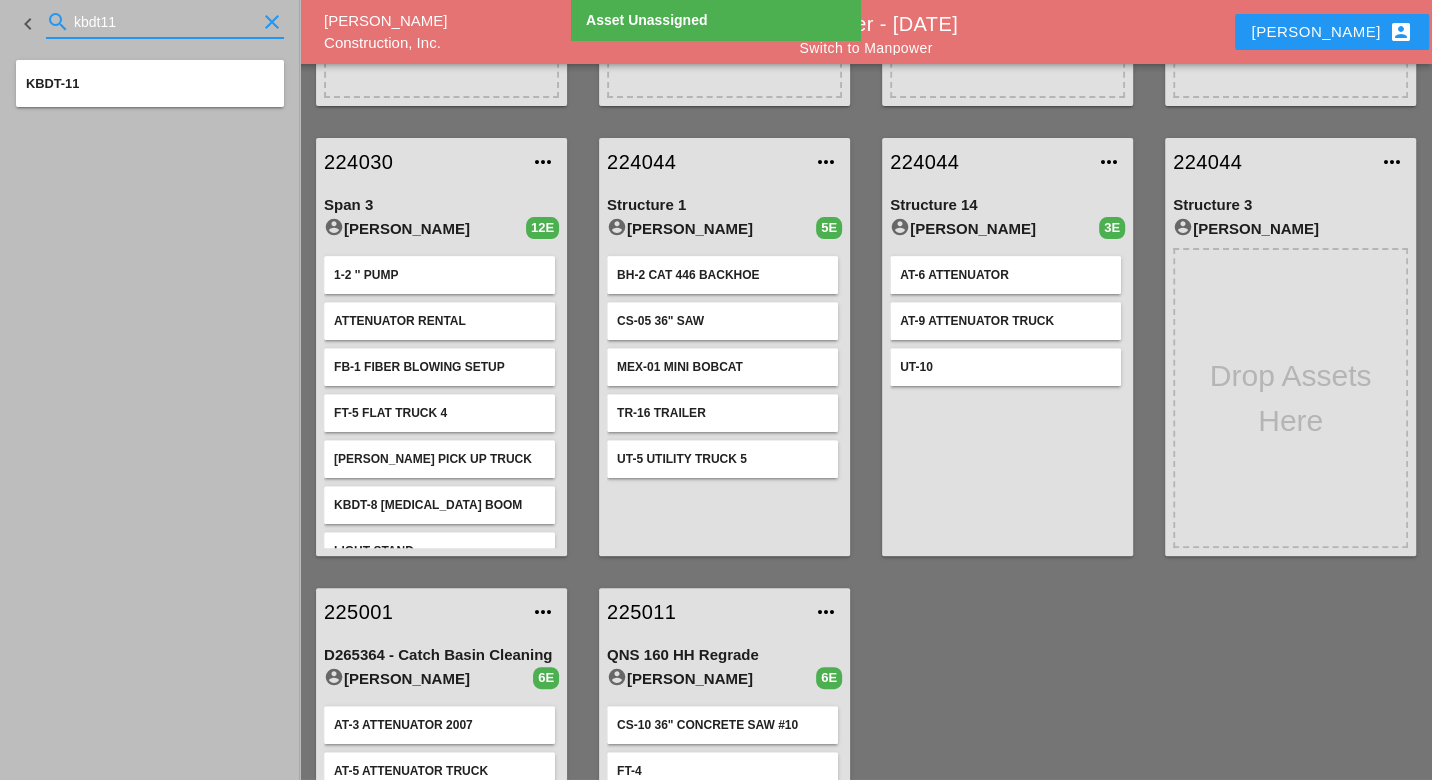 type on "kbdt11" 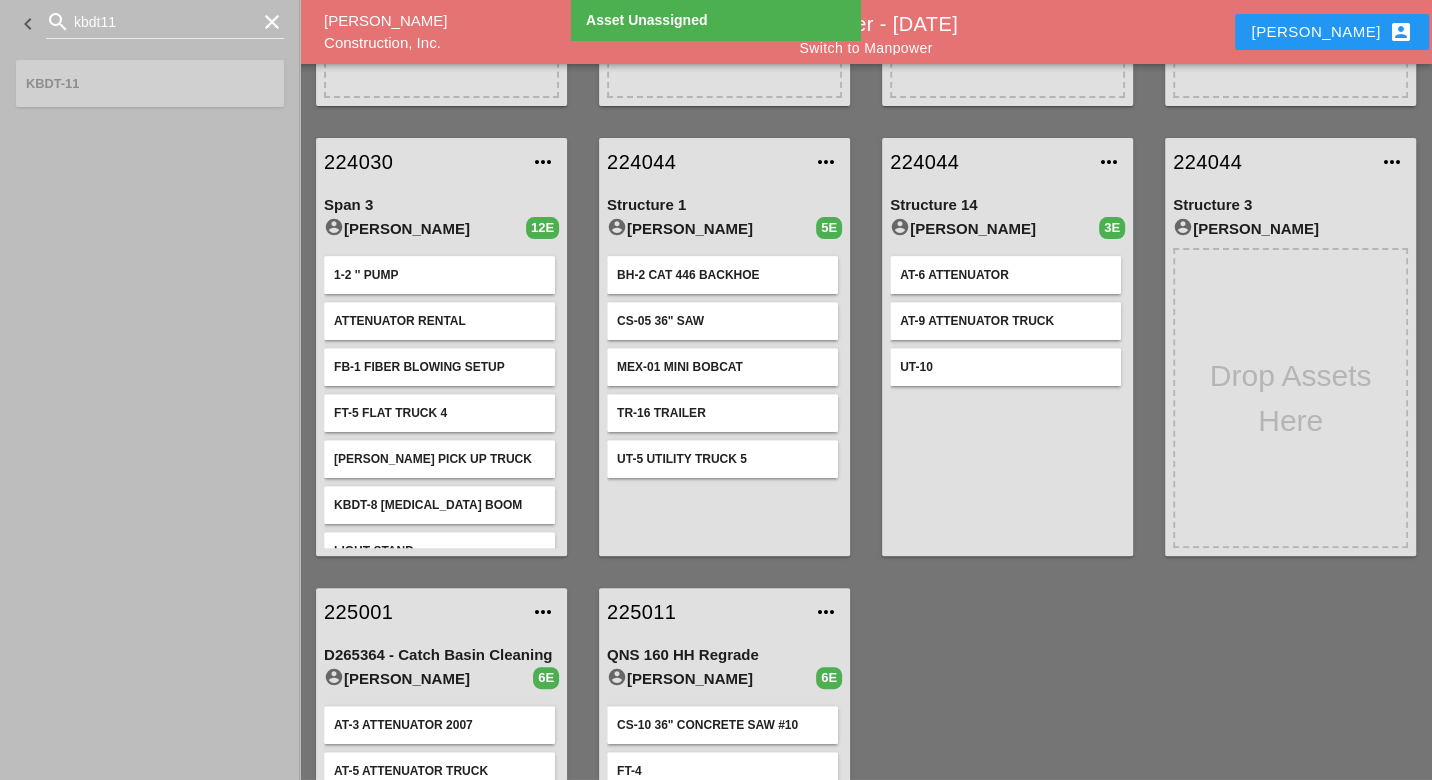 type 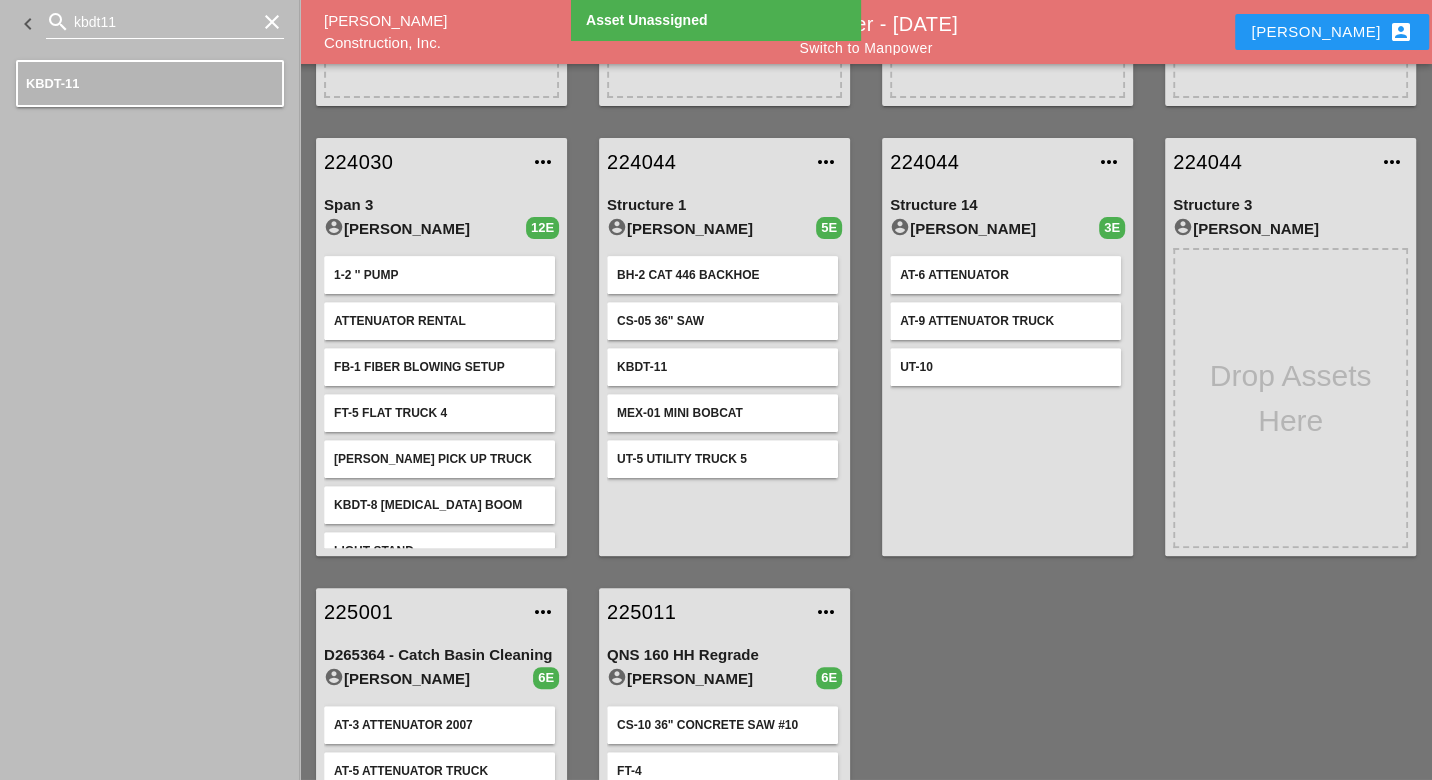 click on "clear" at bounding box center (272, 22) 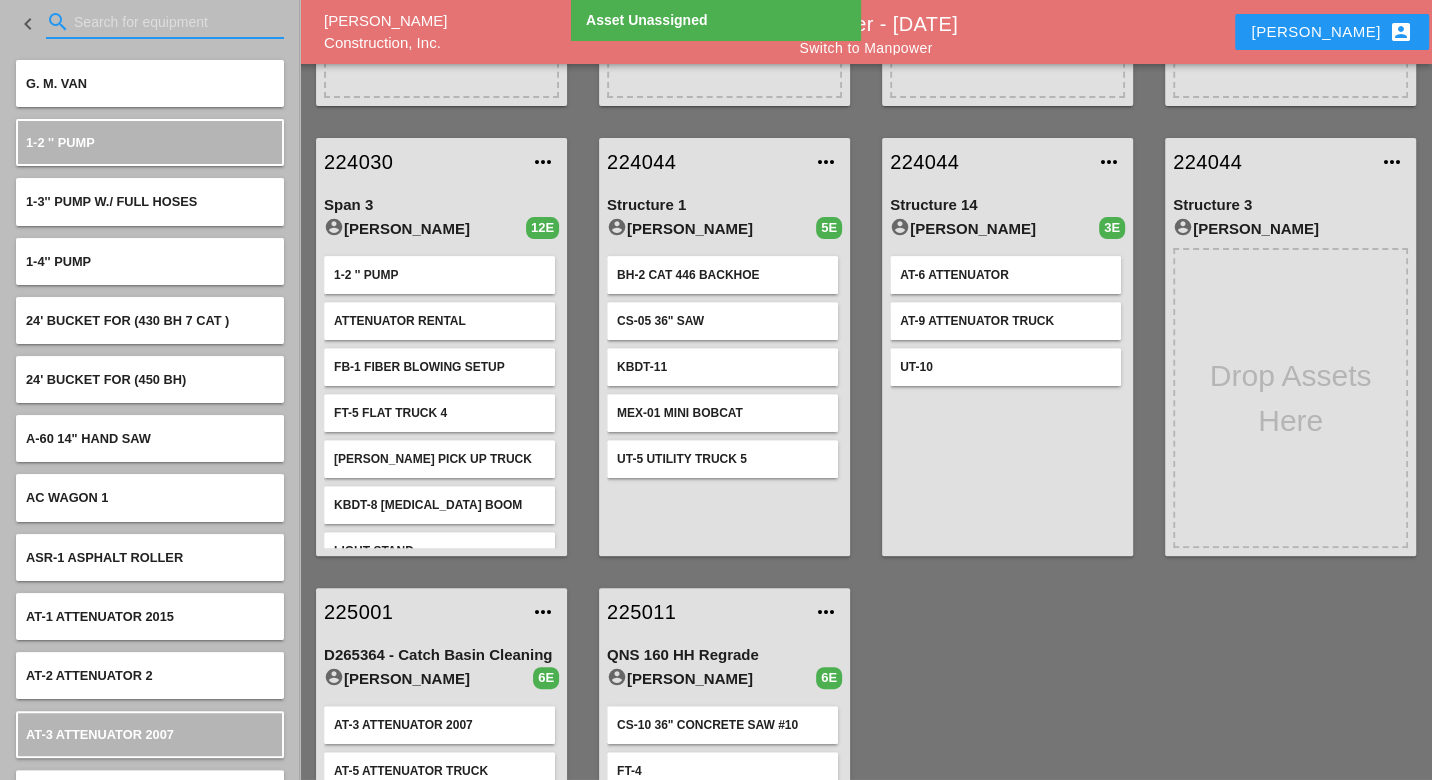 click at bounding box center [165, 22] 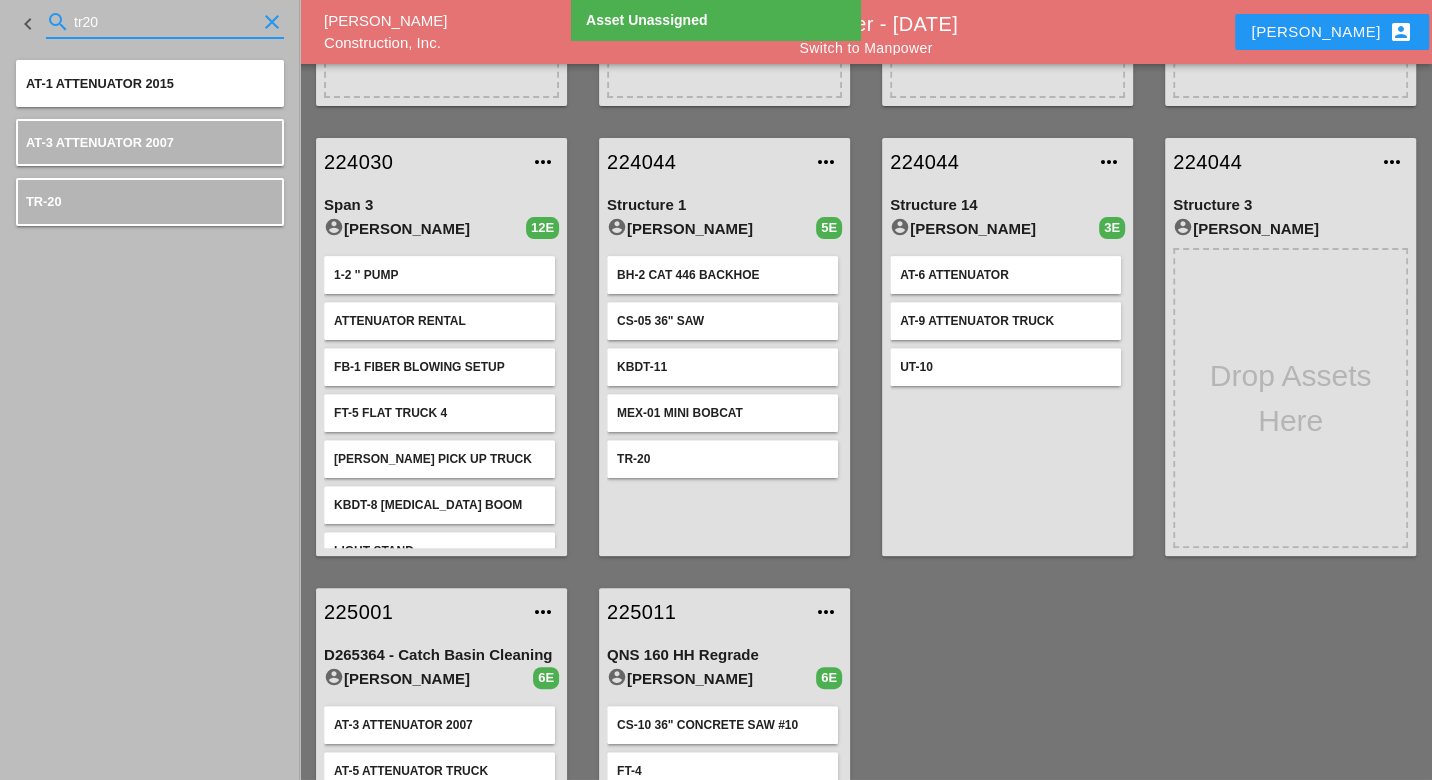 drag, startPoint x: 105, startPoint y: 16, endPoint x: 50, endPoint y: 16, distance: 55 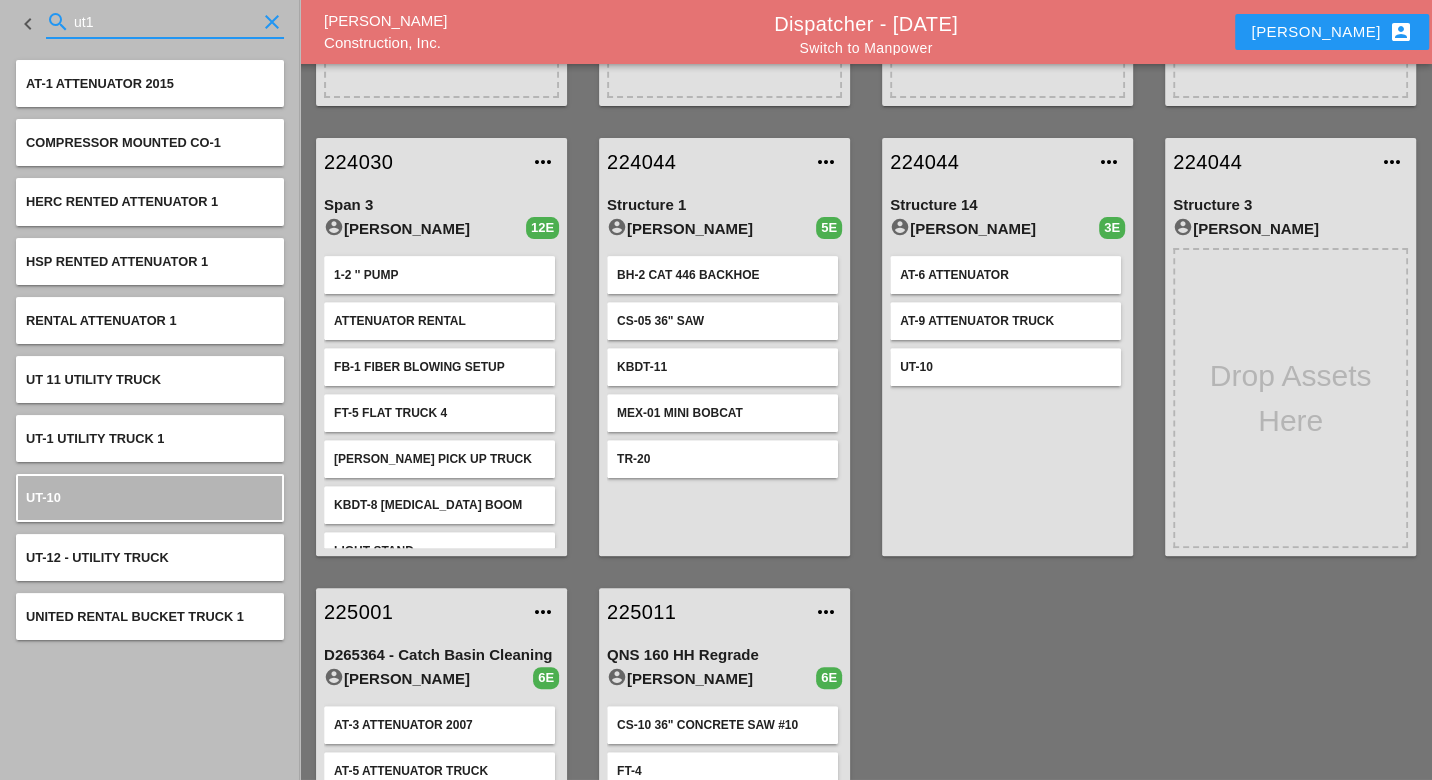 type on "ut1" 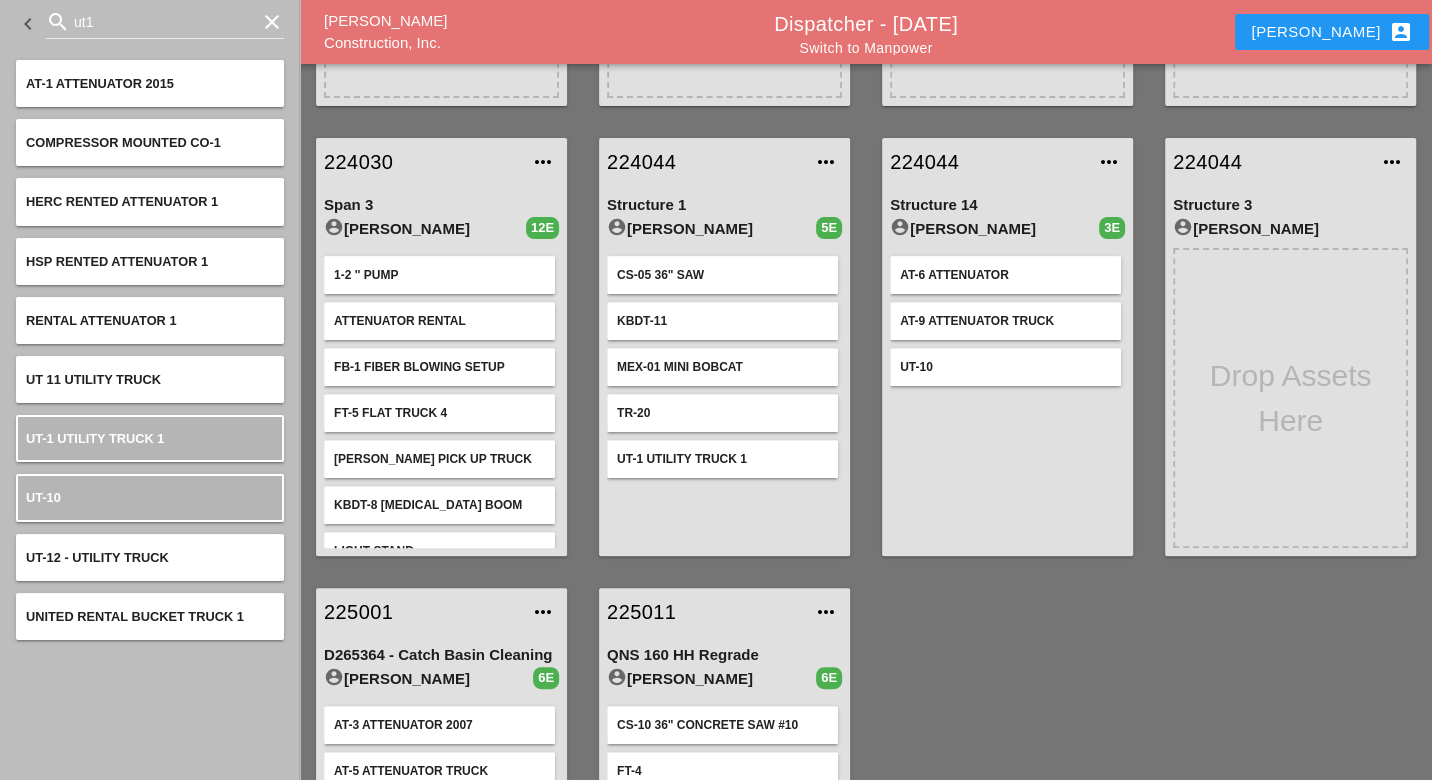 click on "224044" at bounding box center [704, 162] 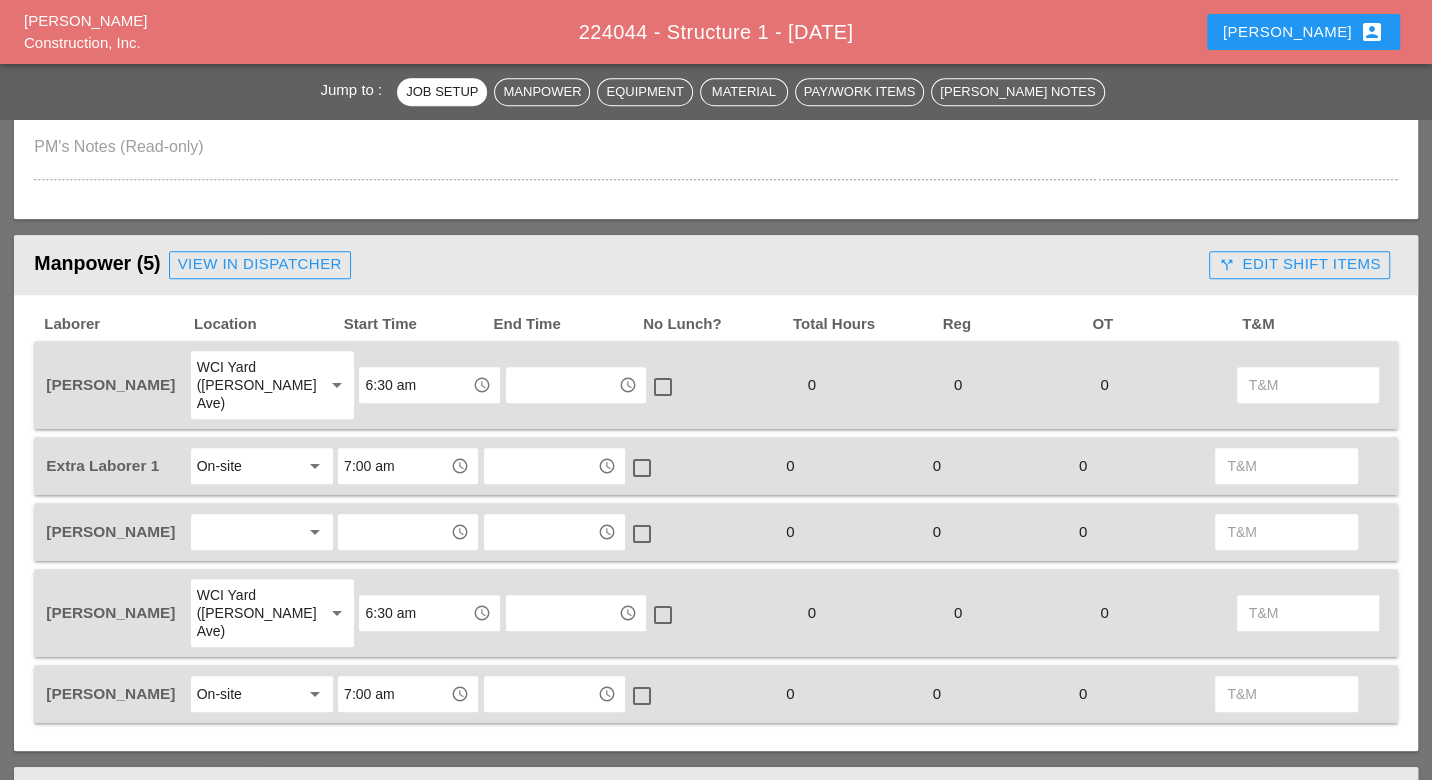 scroll, scrollTop: 1111, scrollLeft: 0, axis: vertical 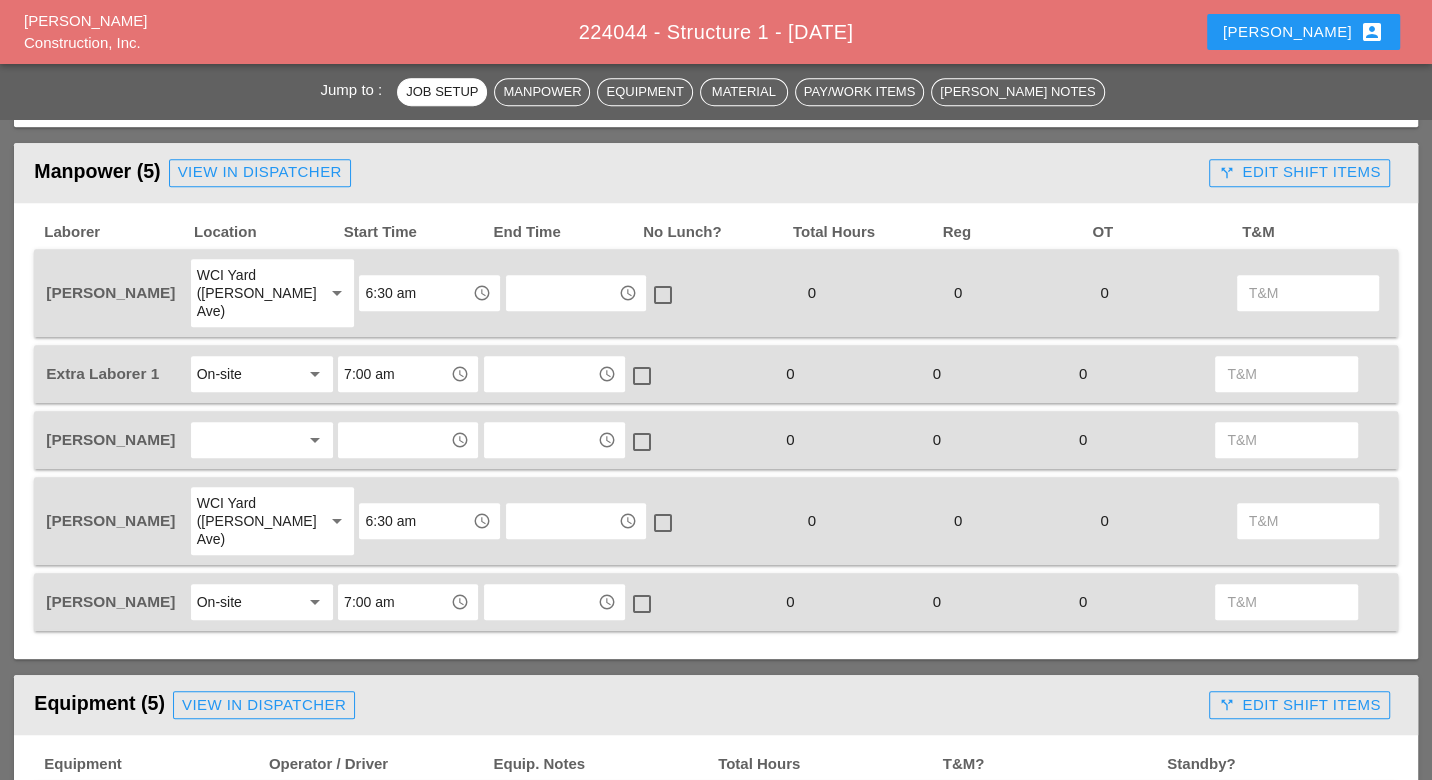 click at bounding box center [248, 440] 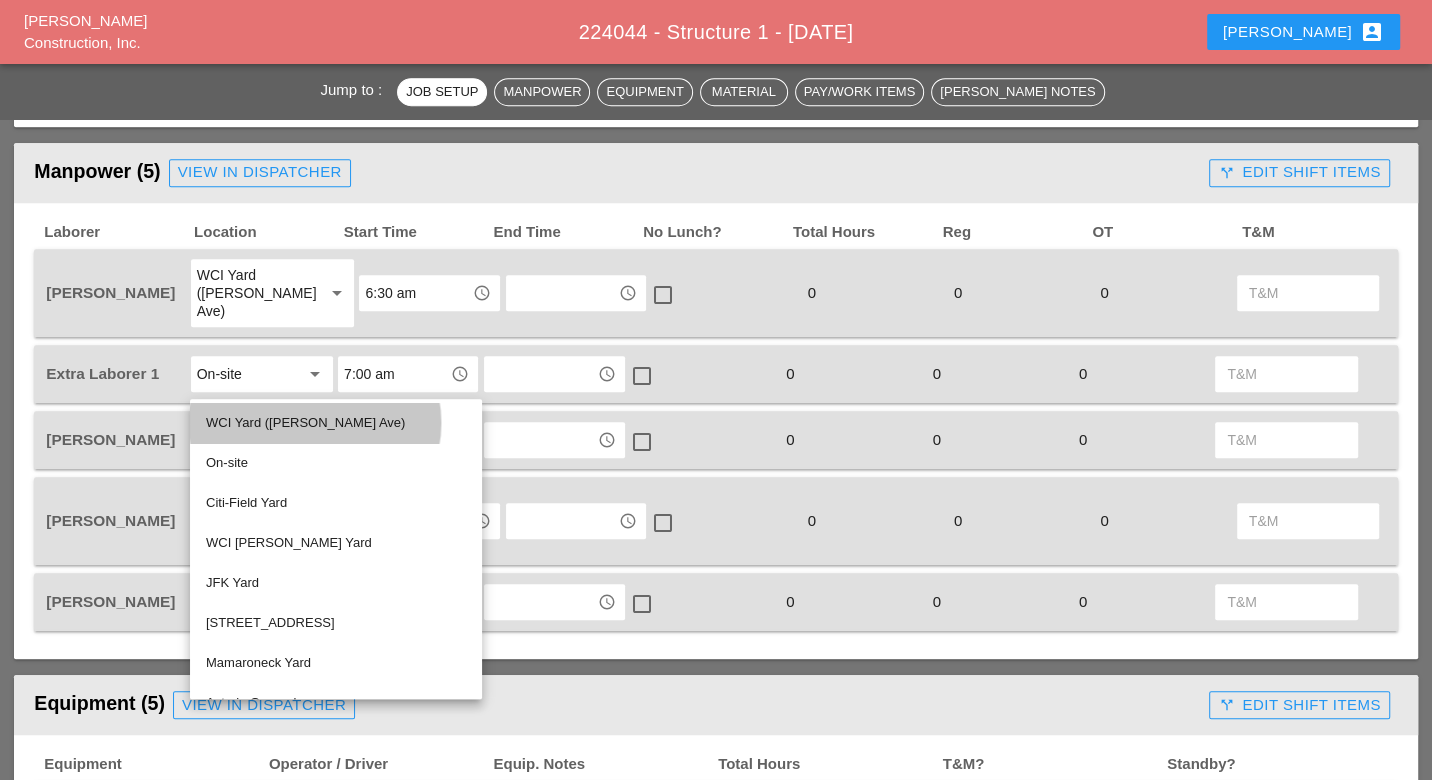 drag, startPoint x: 268, startPoint y: 423, endPoint x: 315, endPoint y: 431, distance: 47.67599 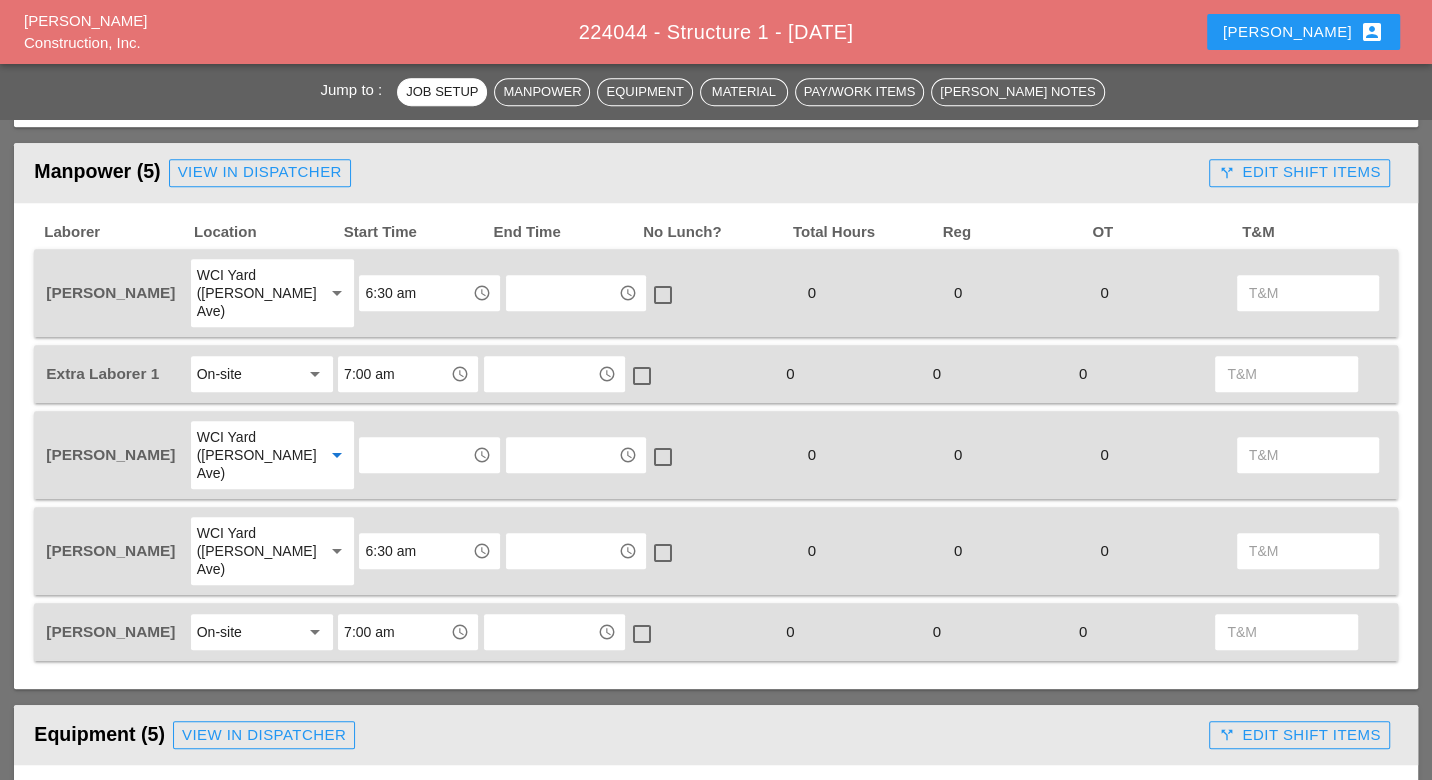 click at bounding box center [415, 455] 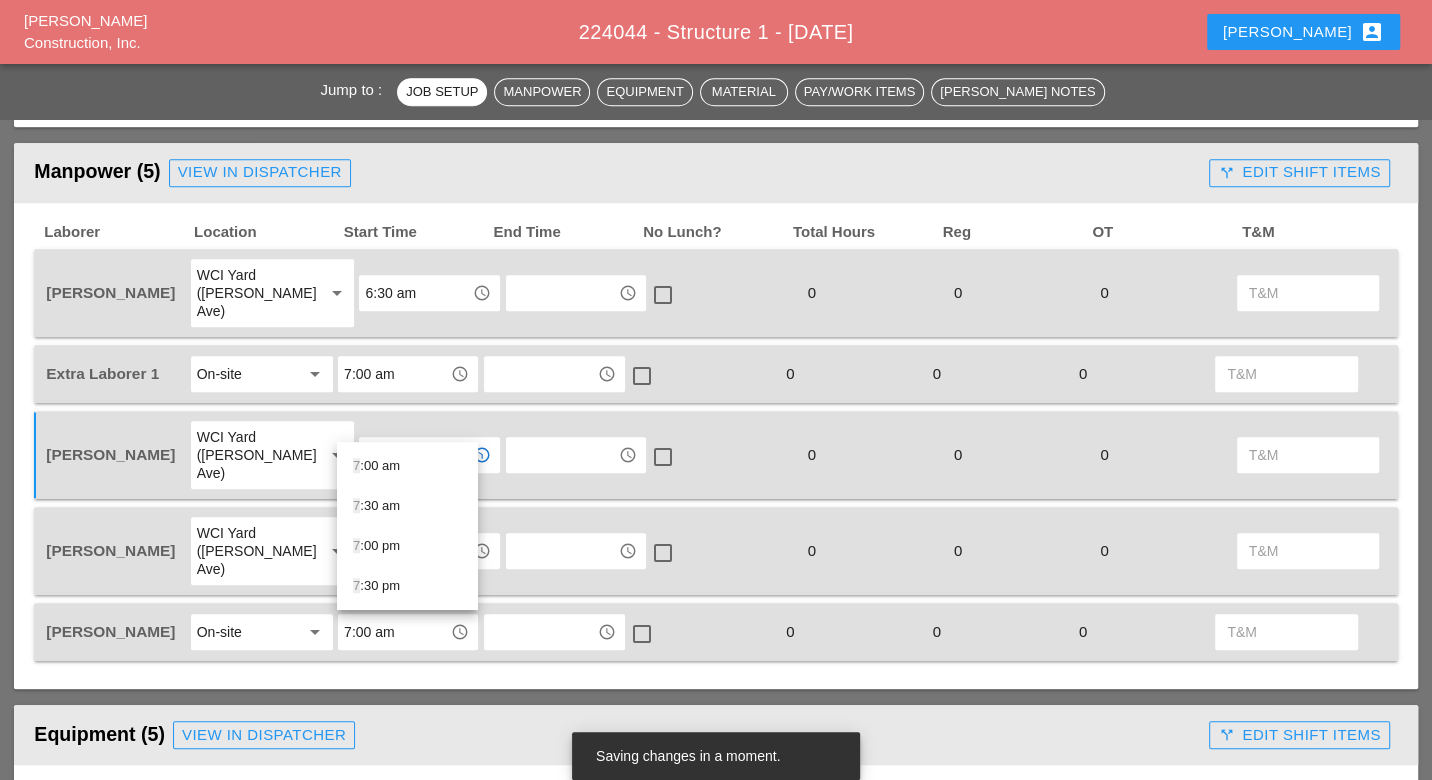drag, startPoint x: 370, startPoint y: 461, endPoint x: 362, endPoint y: 471, distance: 12.806249 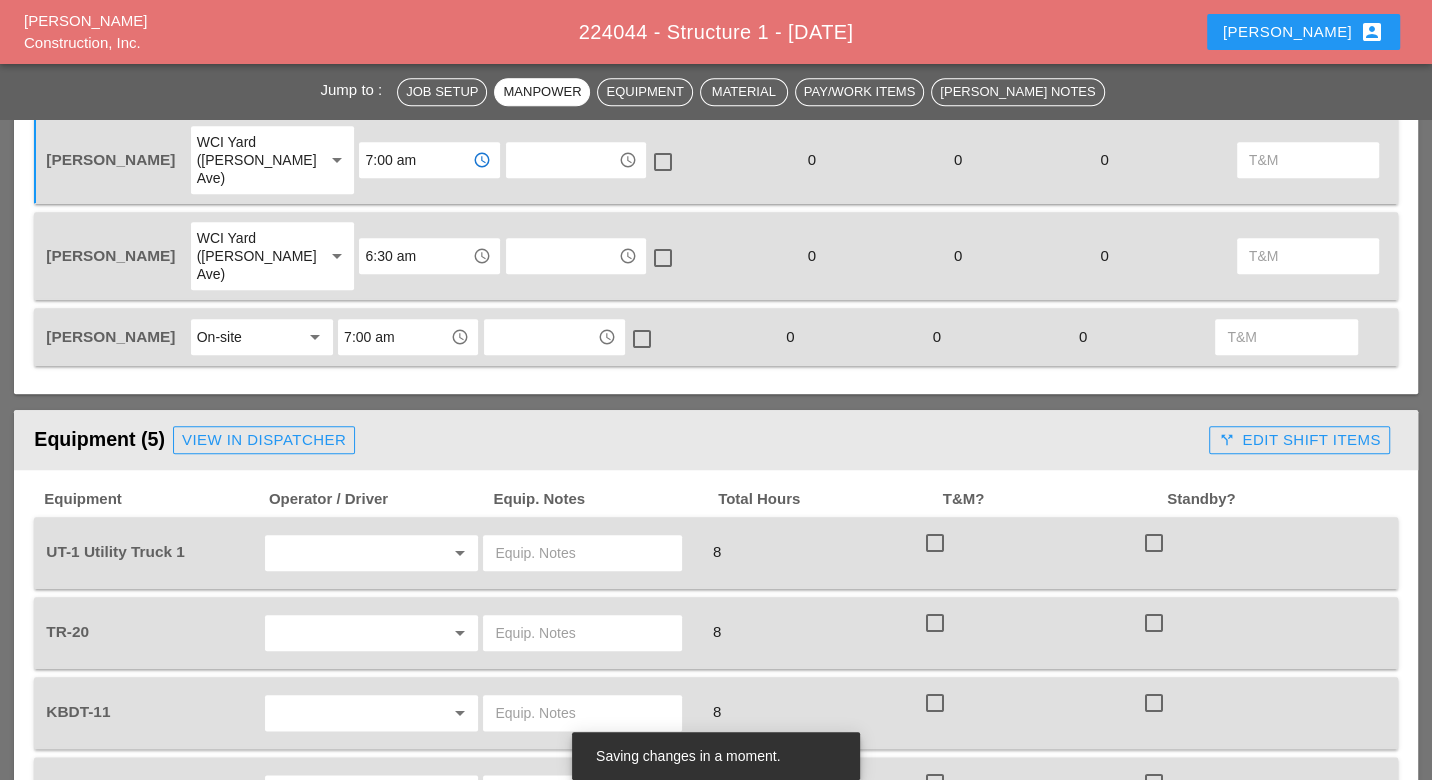 scroll, scrollTop: 1444, scrollLeft: 0, axis: vertical 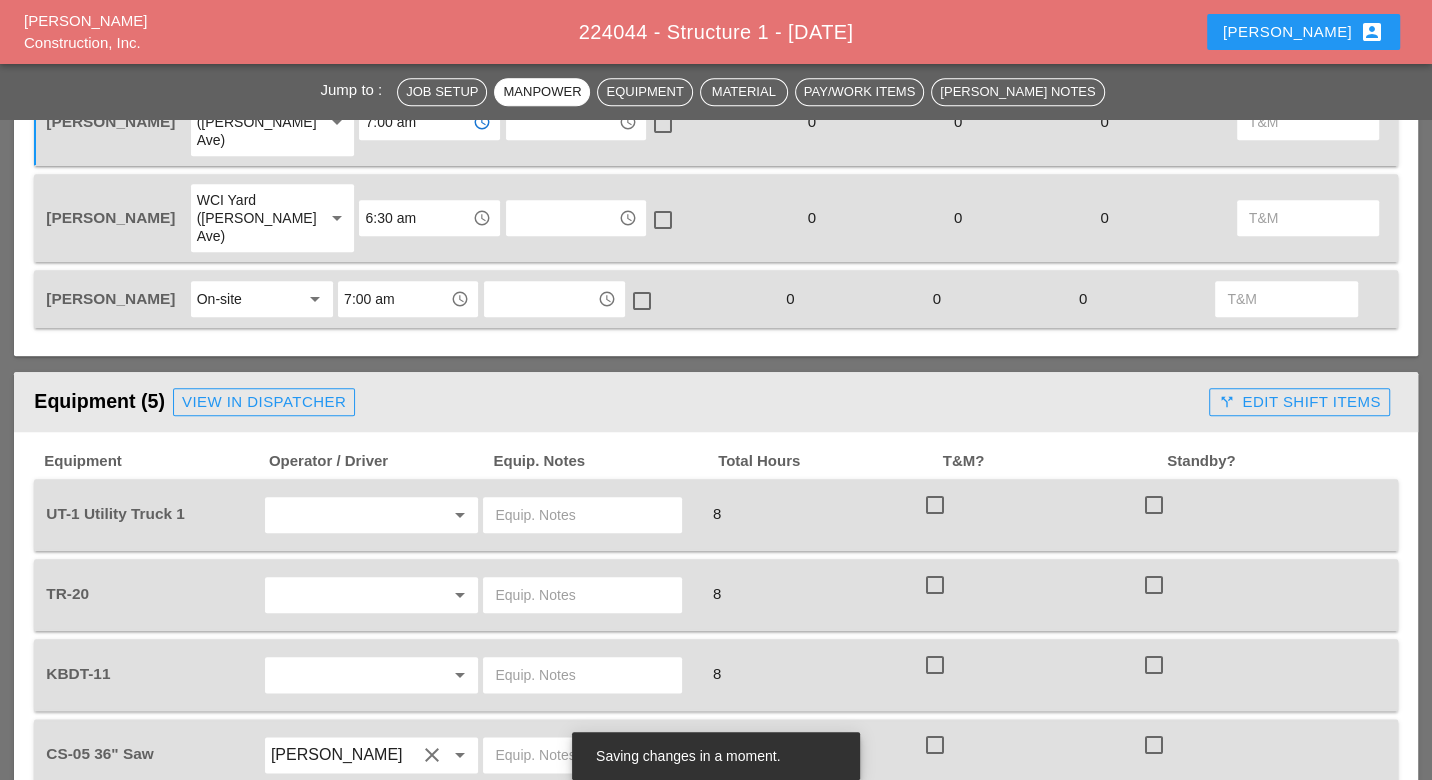type on "7:00 am" 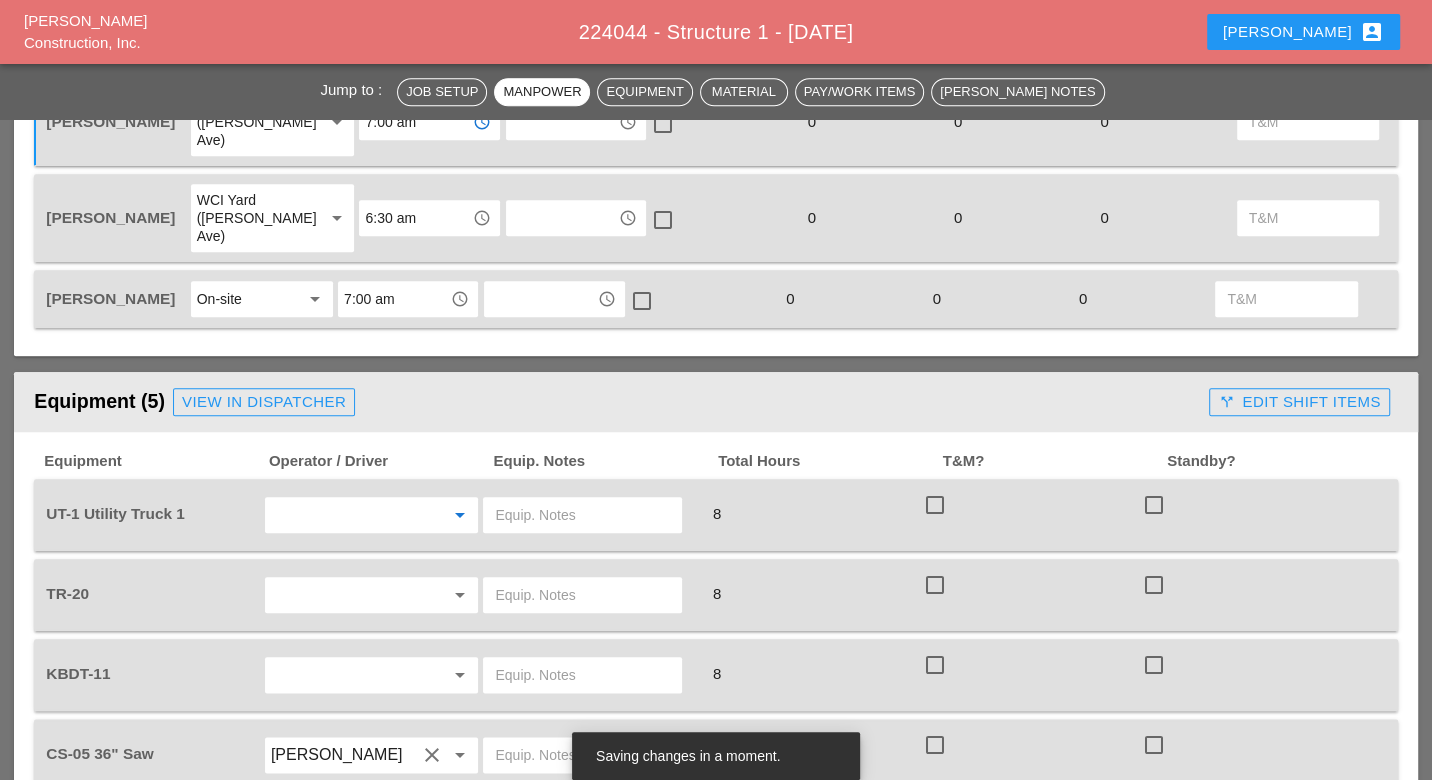 click at bounding box center (344, 515) 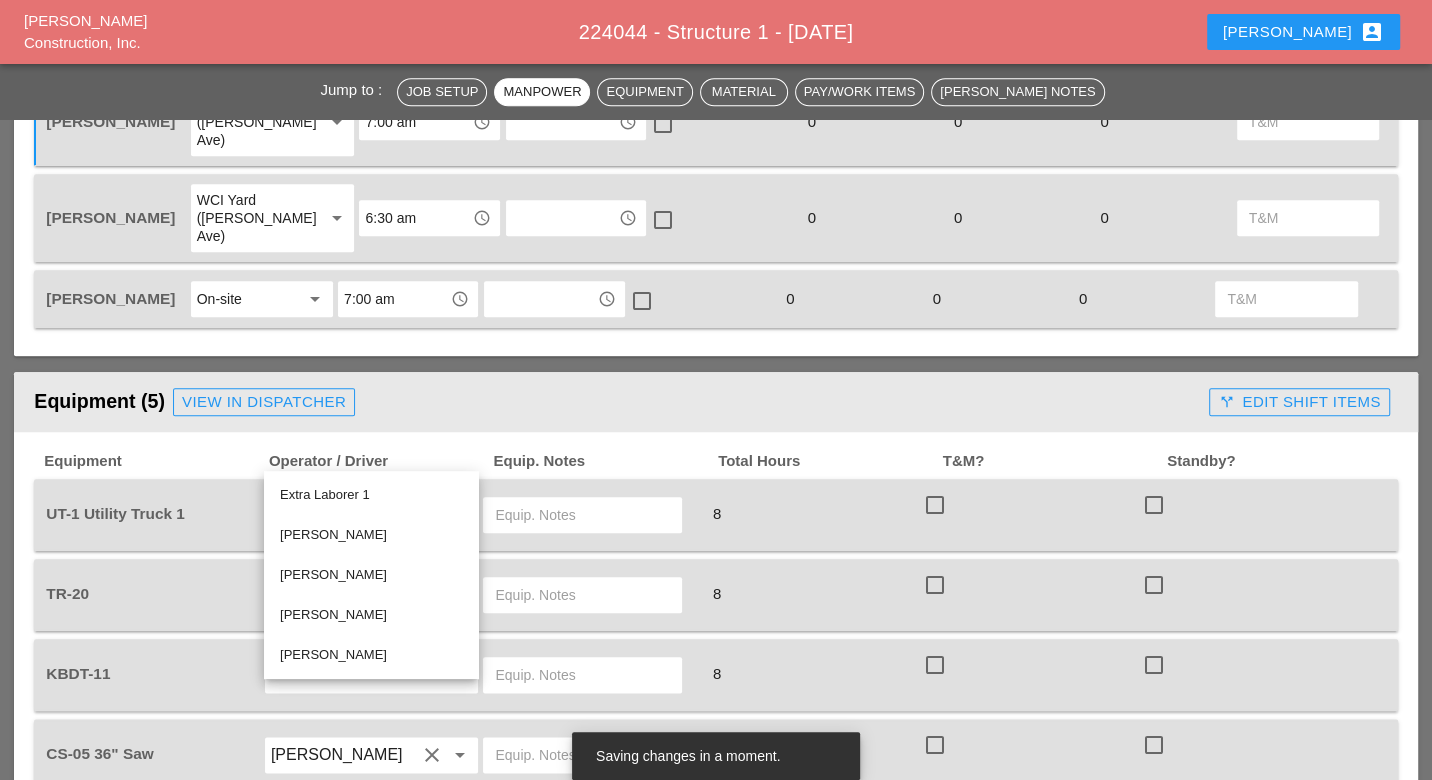 click on "Javier Argueta" at bounding box center [371, 535] 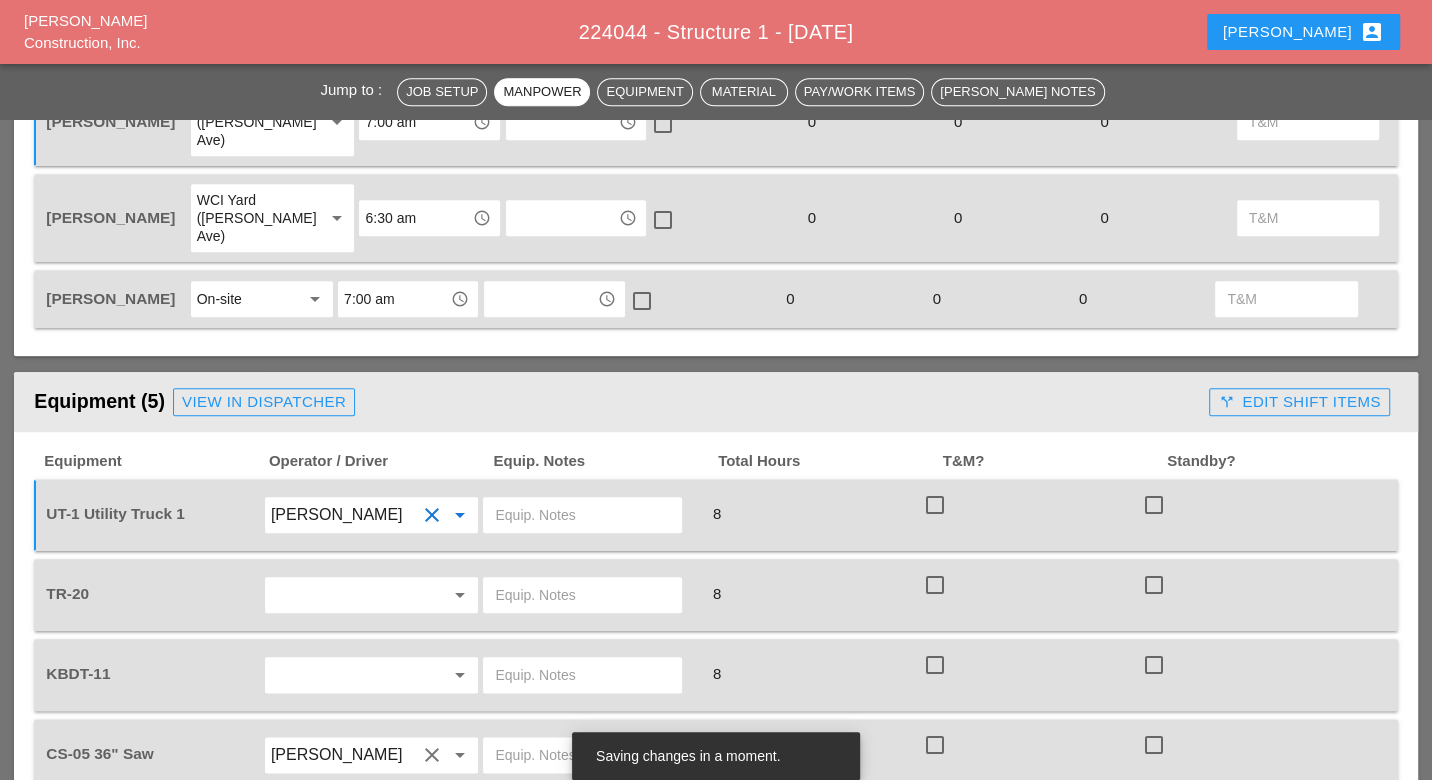 click at bounding box center [582, 515] 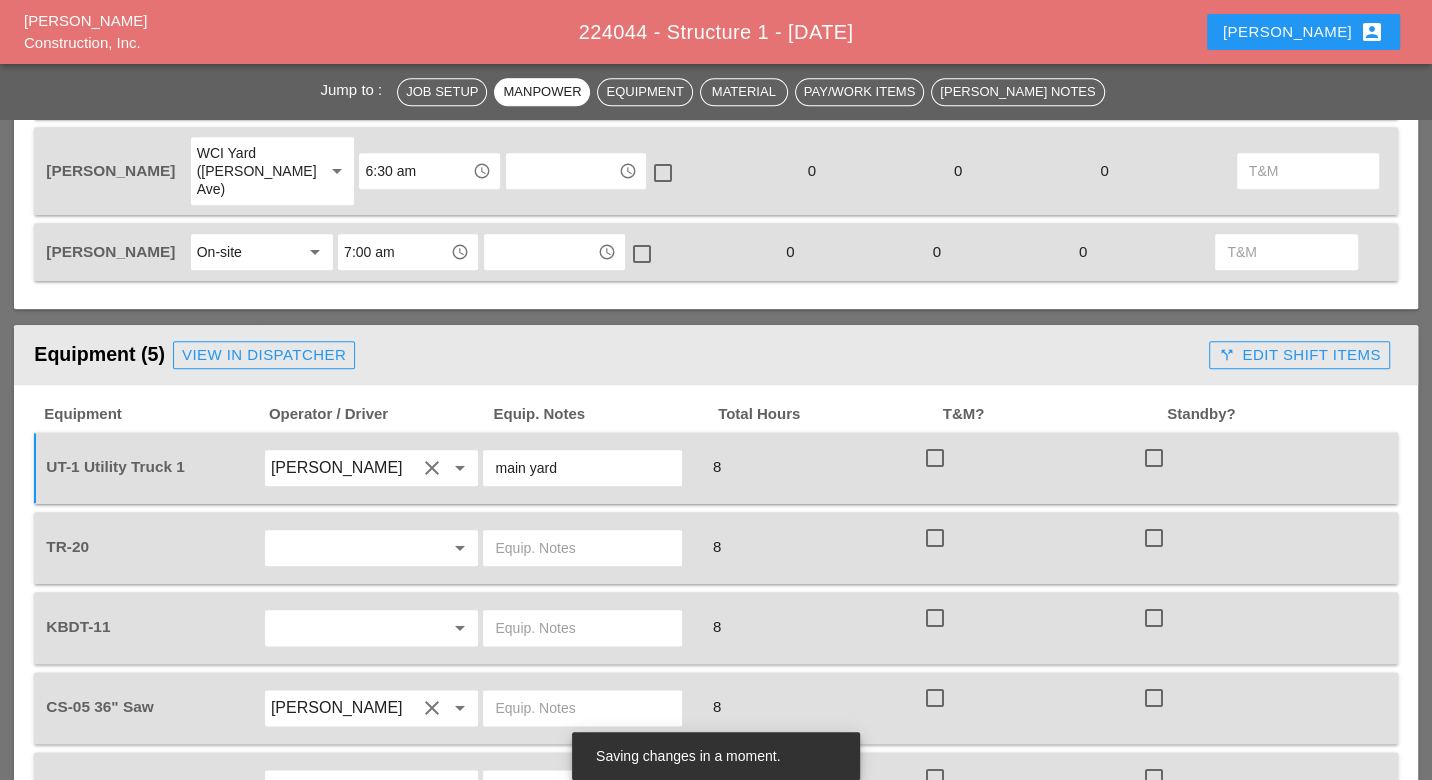 scroll, scrollTop: 1512, scrollLeft: 0, axis: vertical 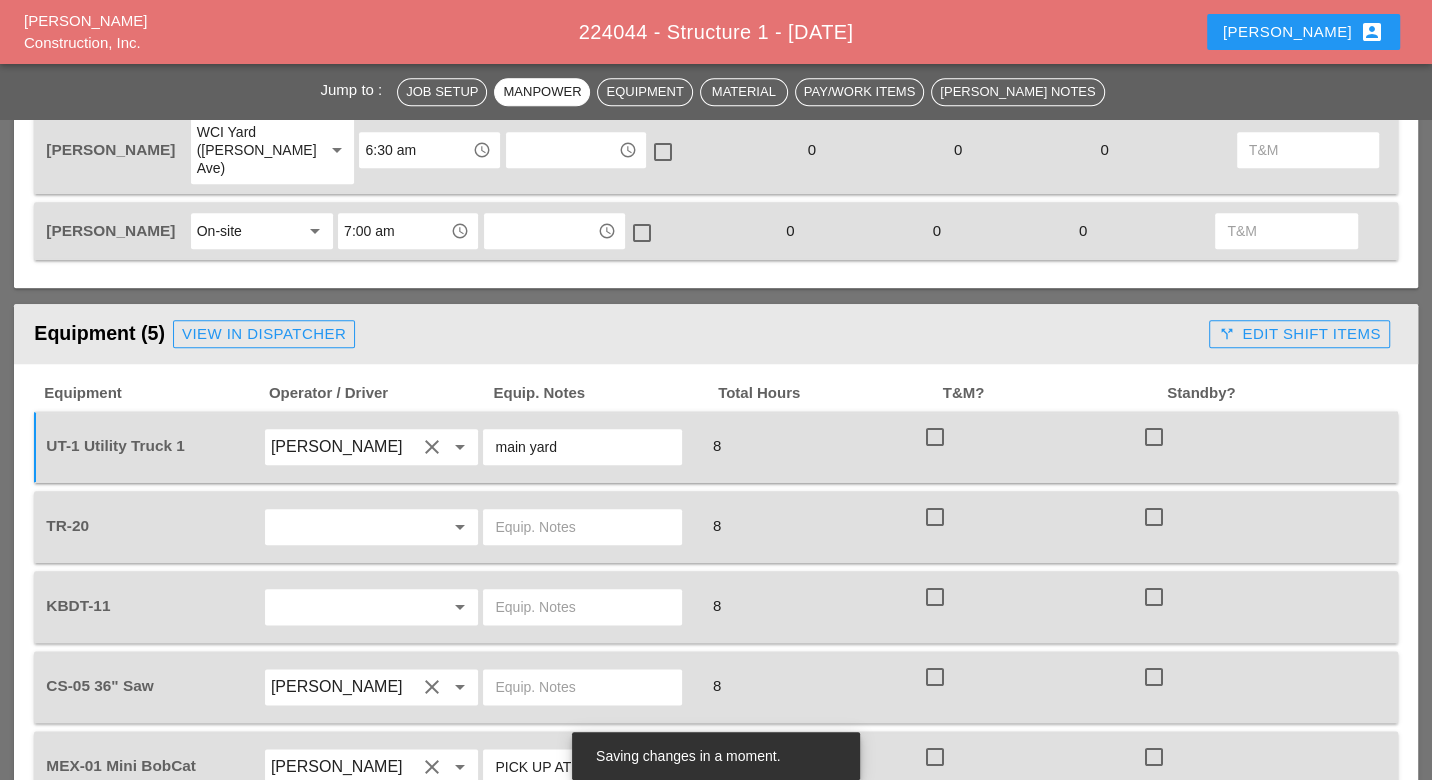 type on "main yard" 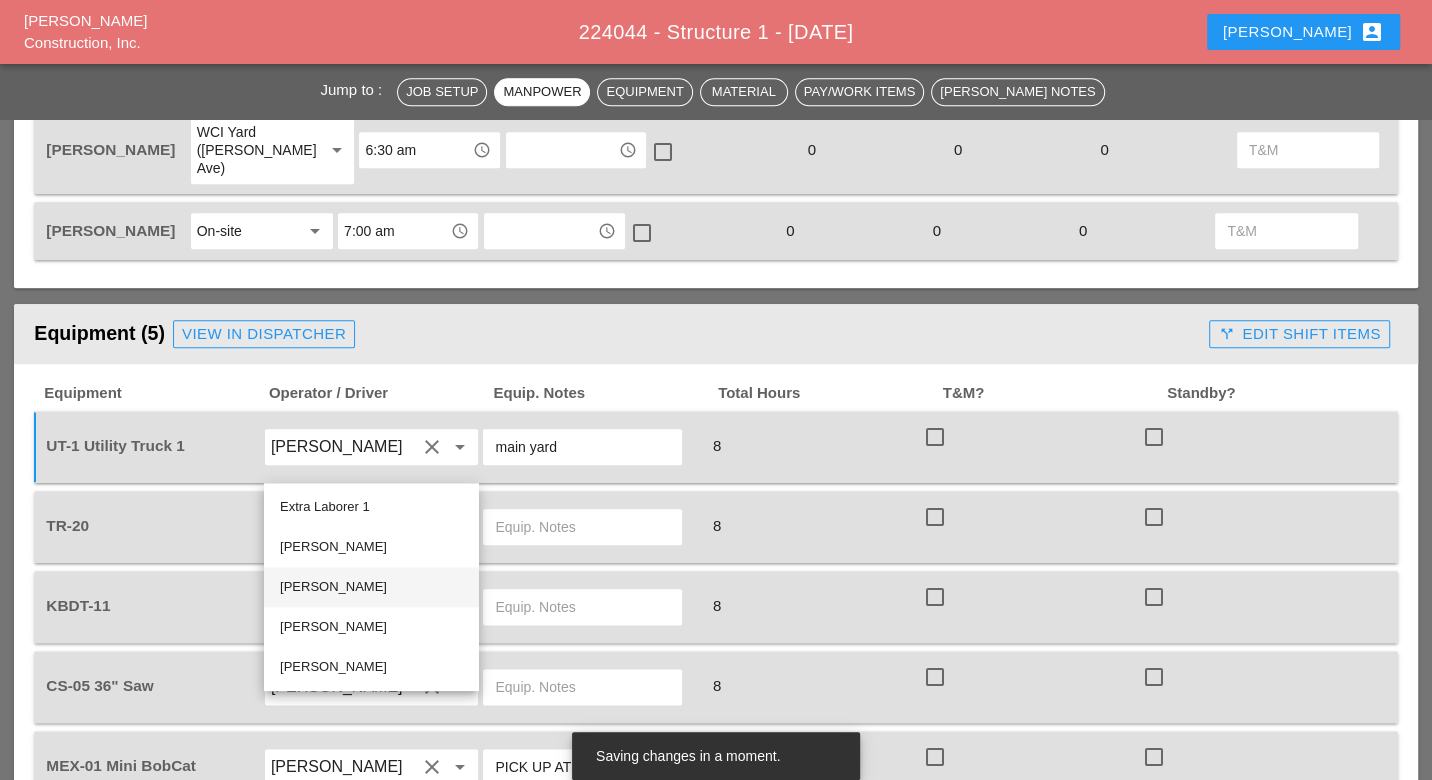 click on "Gillie Etnel" at bounding box center [371, 587] 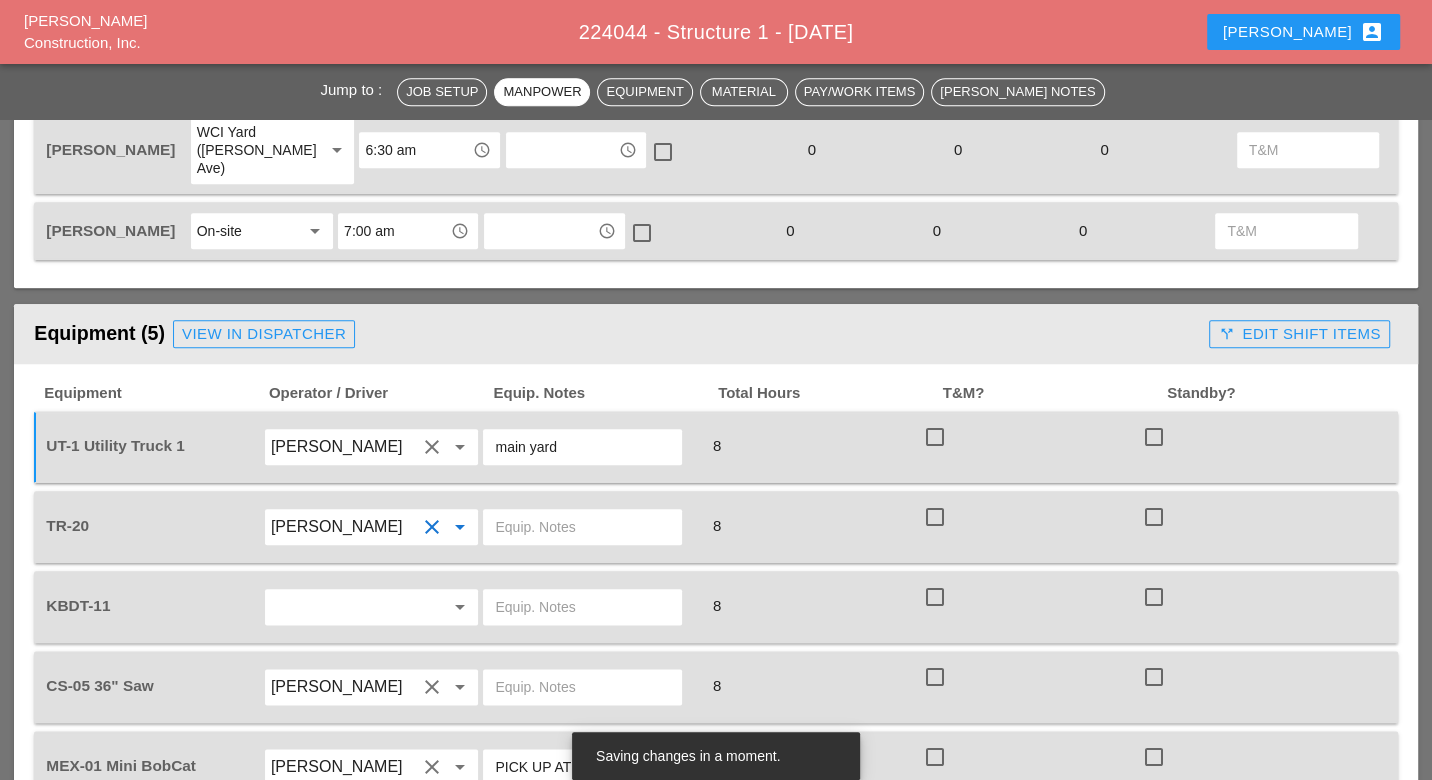 click at bounding box center [582, 527] 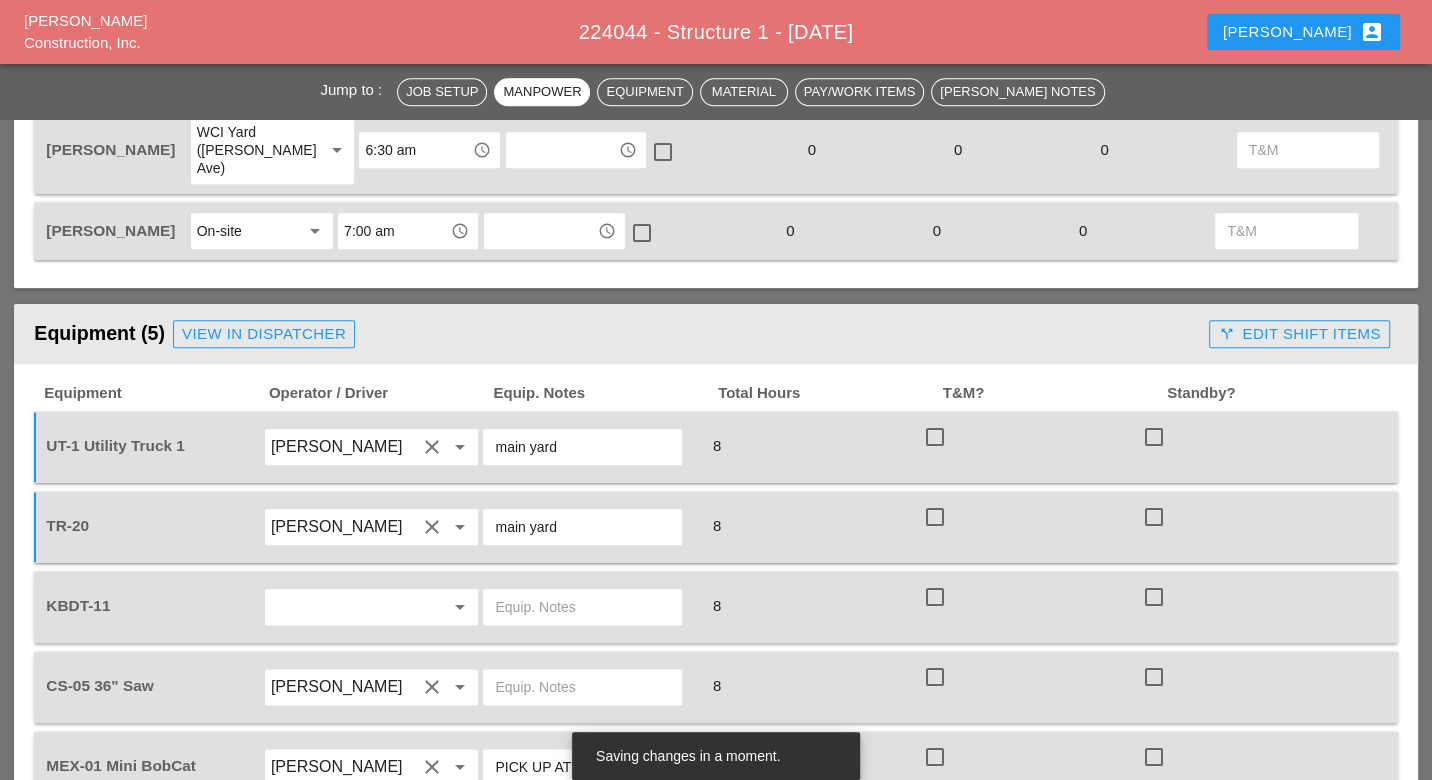 type on "main yard" 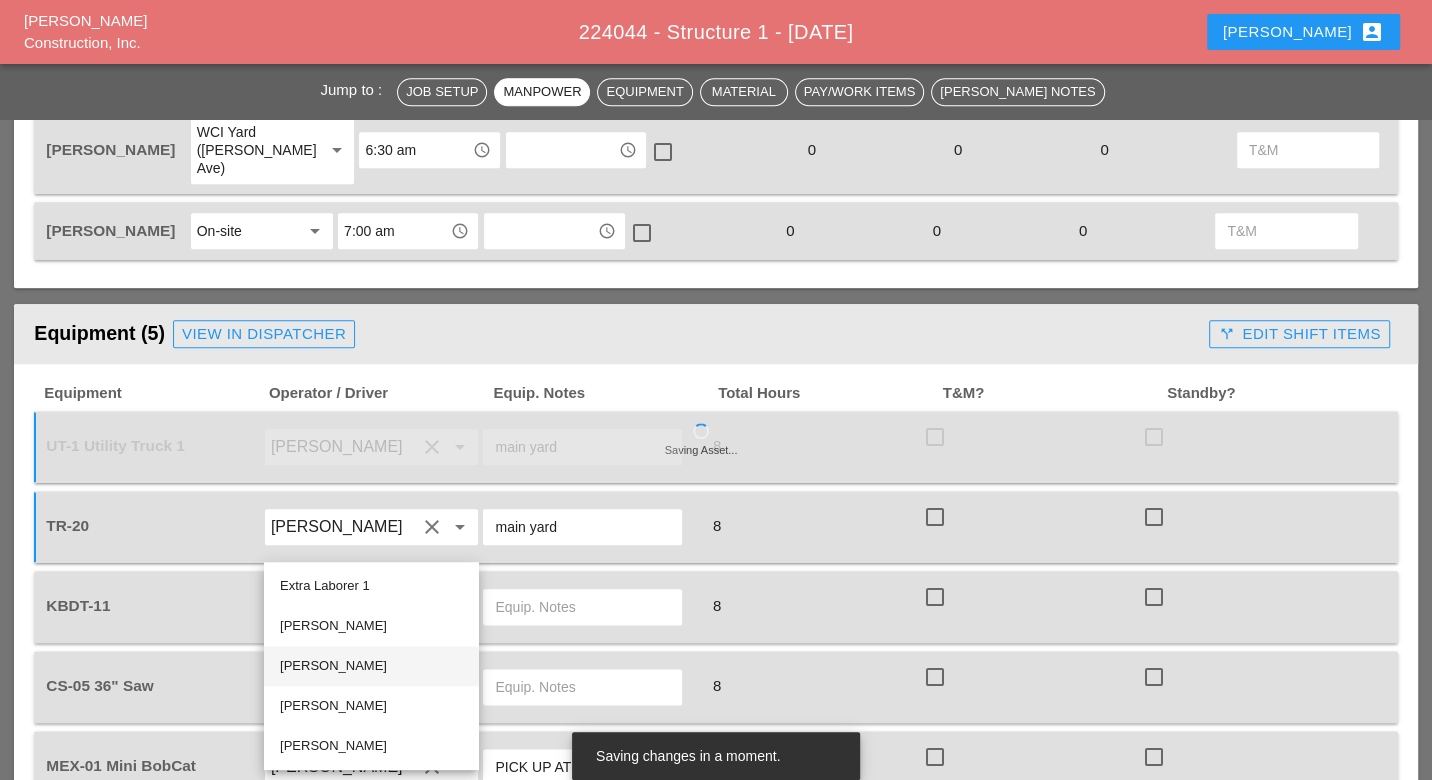 click on "Gillie Etnel" at bounding box center [371, 666] 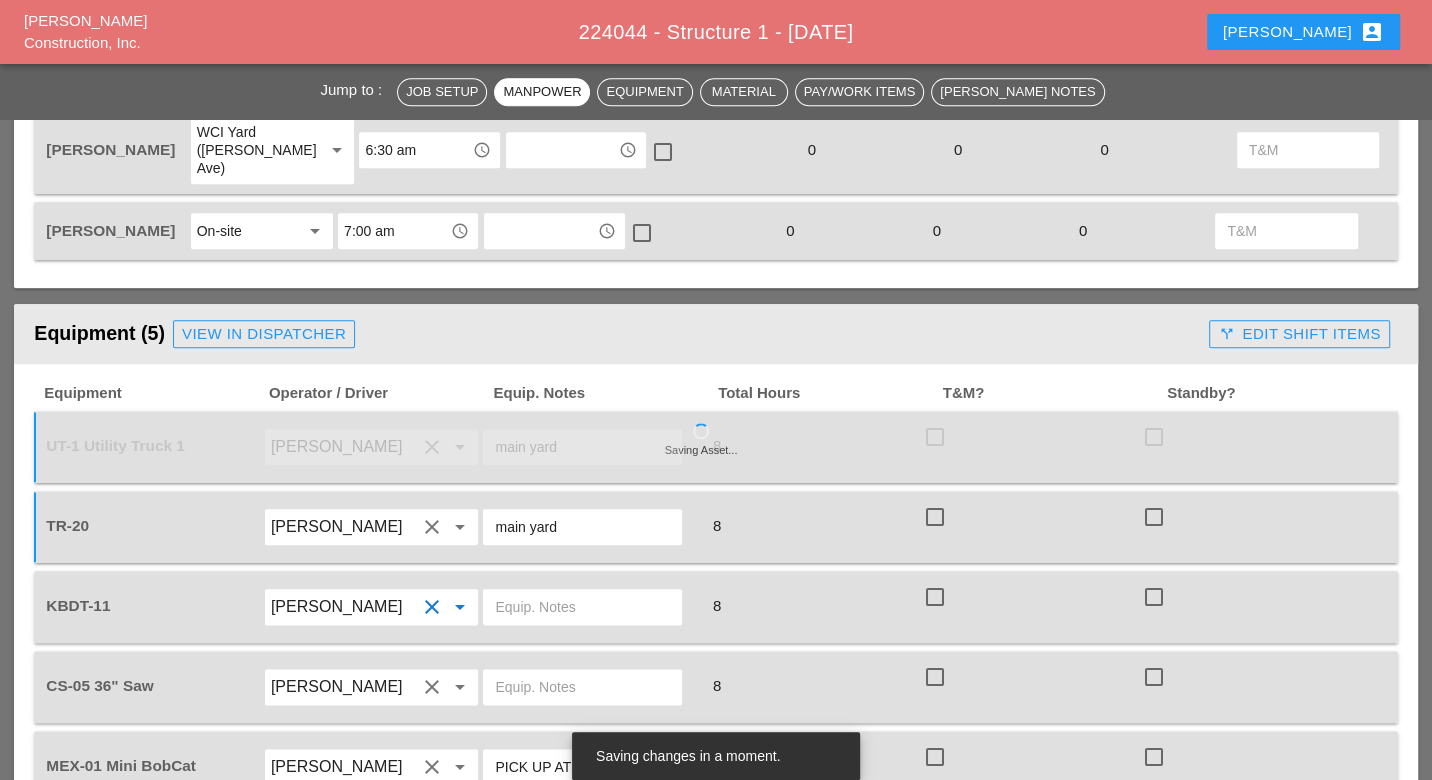 click at bounding box center (582, 607) 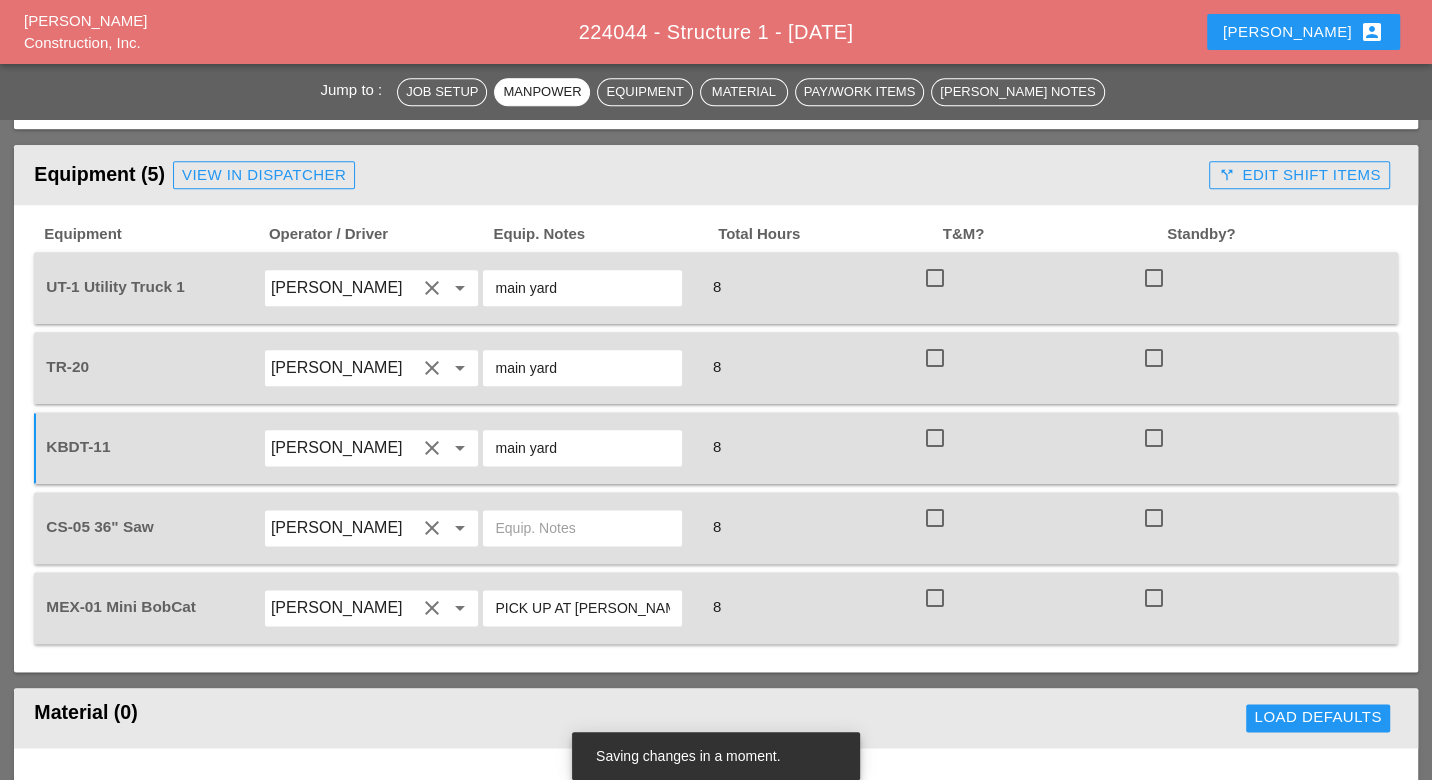 scroll, scrollTop: 1673, scrollLeft: 0, axis: vertical 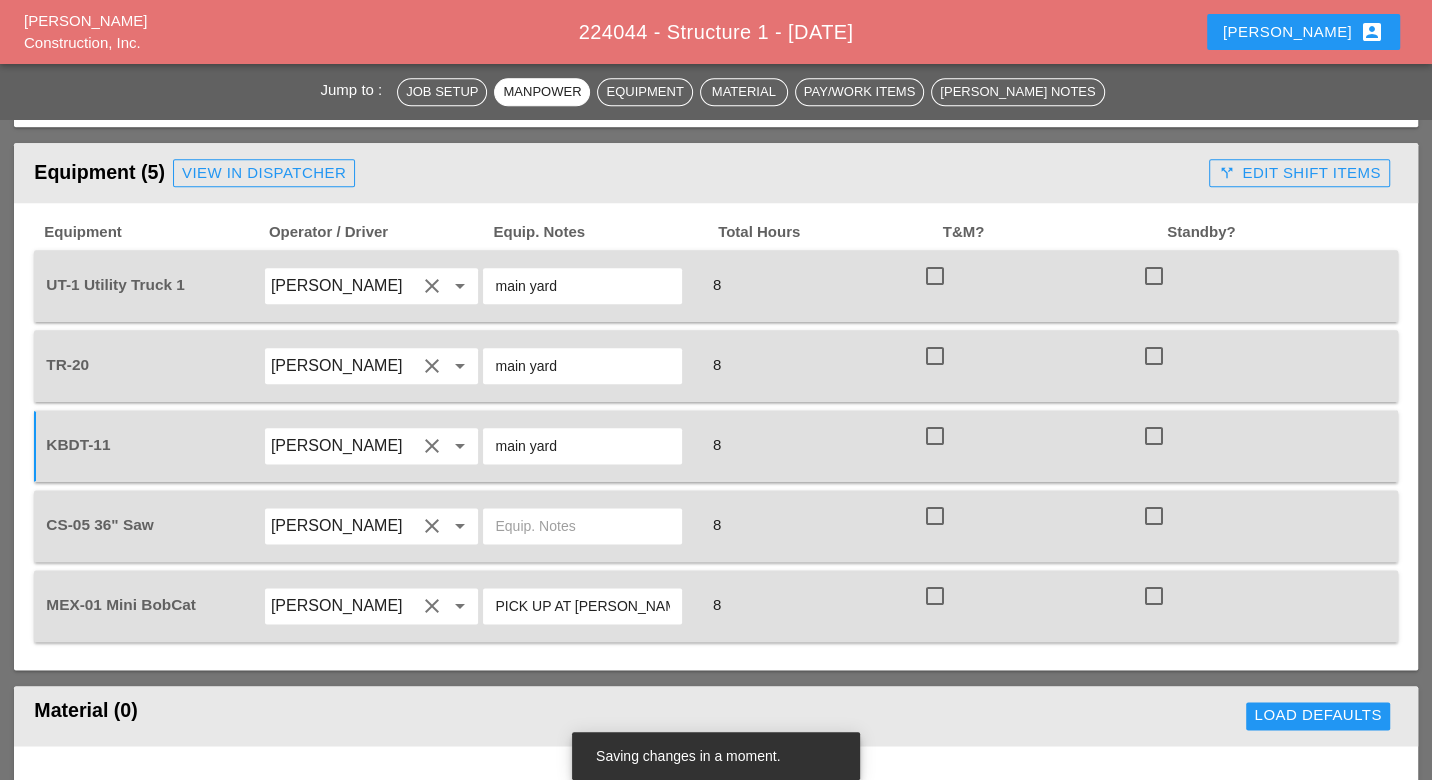 type on "main yard" 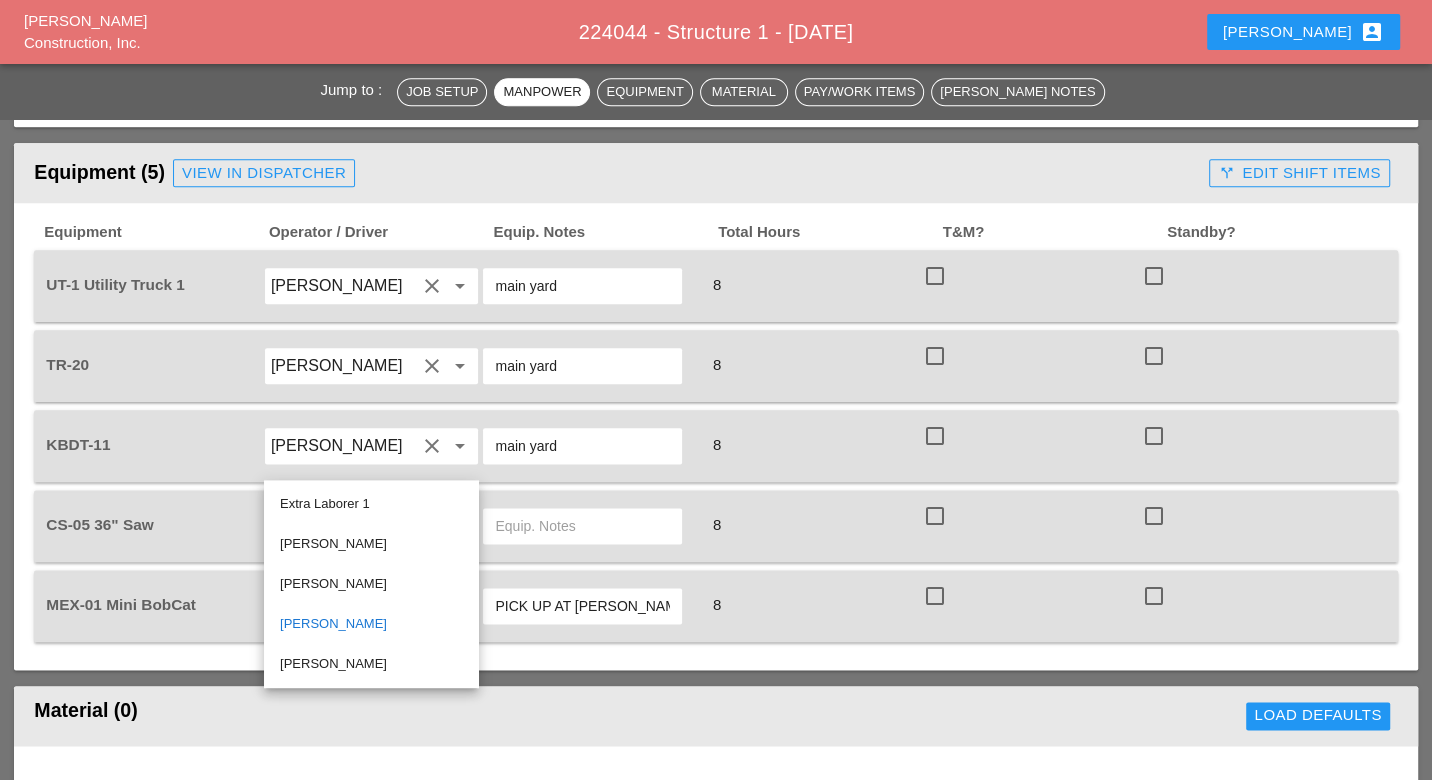 click on "Javier Argueta" at bounding box center (344, 286) 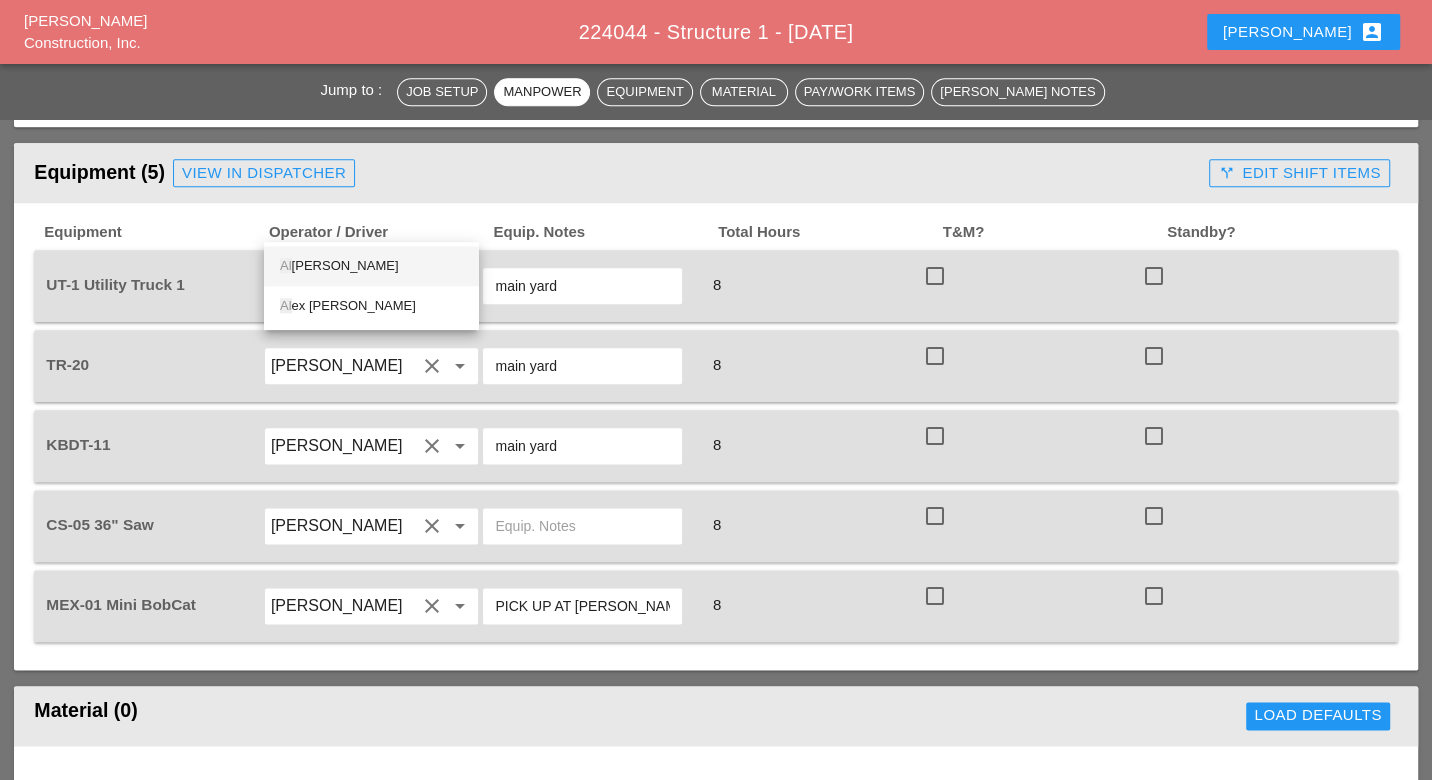 click on "Al berto Barajas Flores" at bounding box center (371, 266) 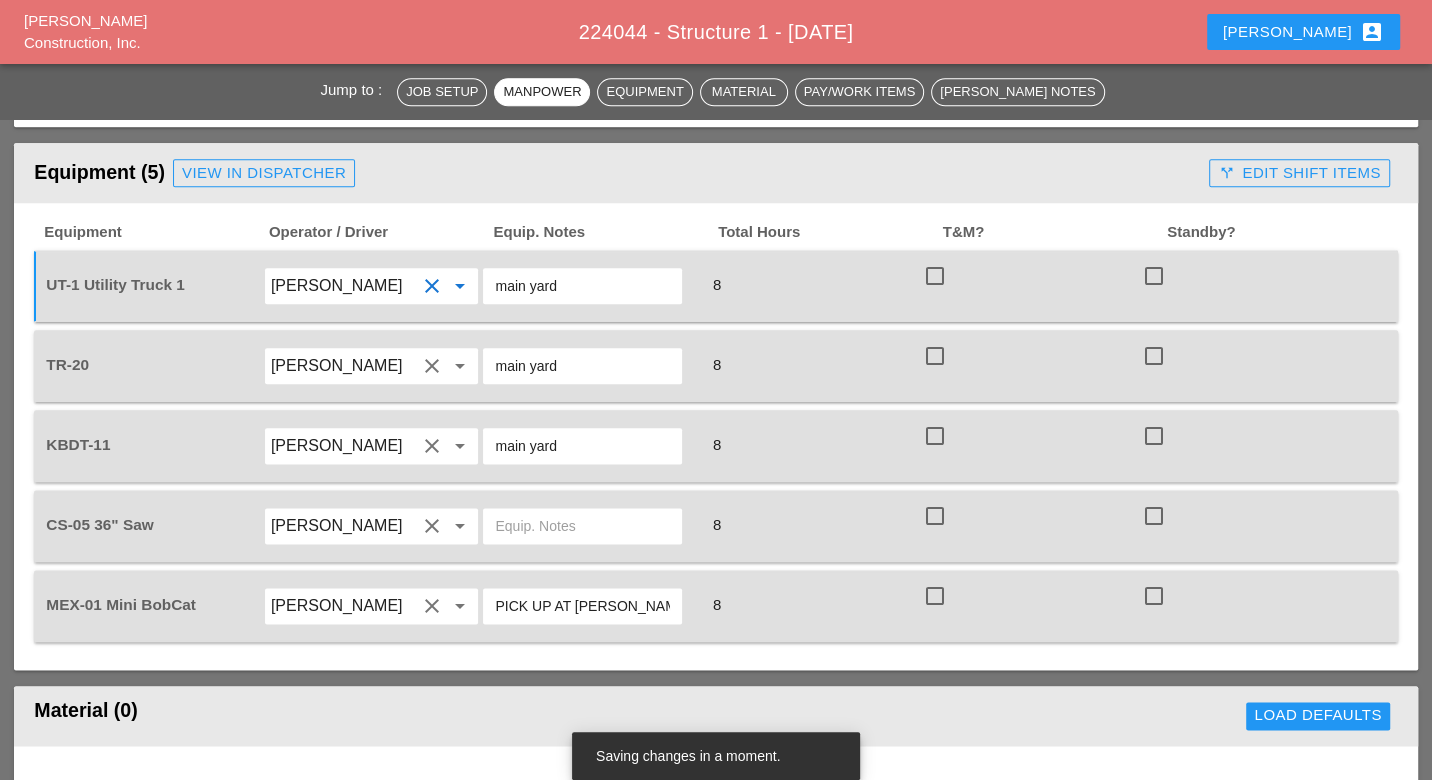 type on "Alberto Barajas Flores" 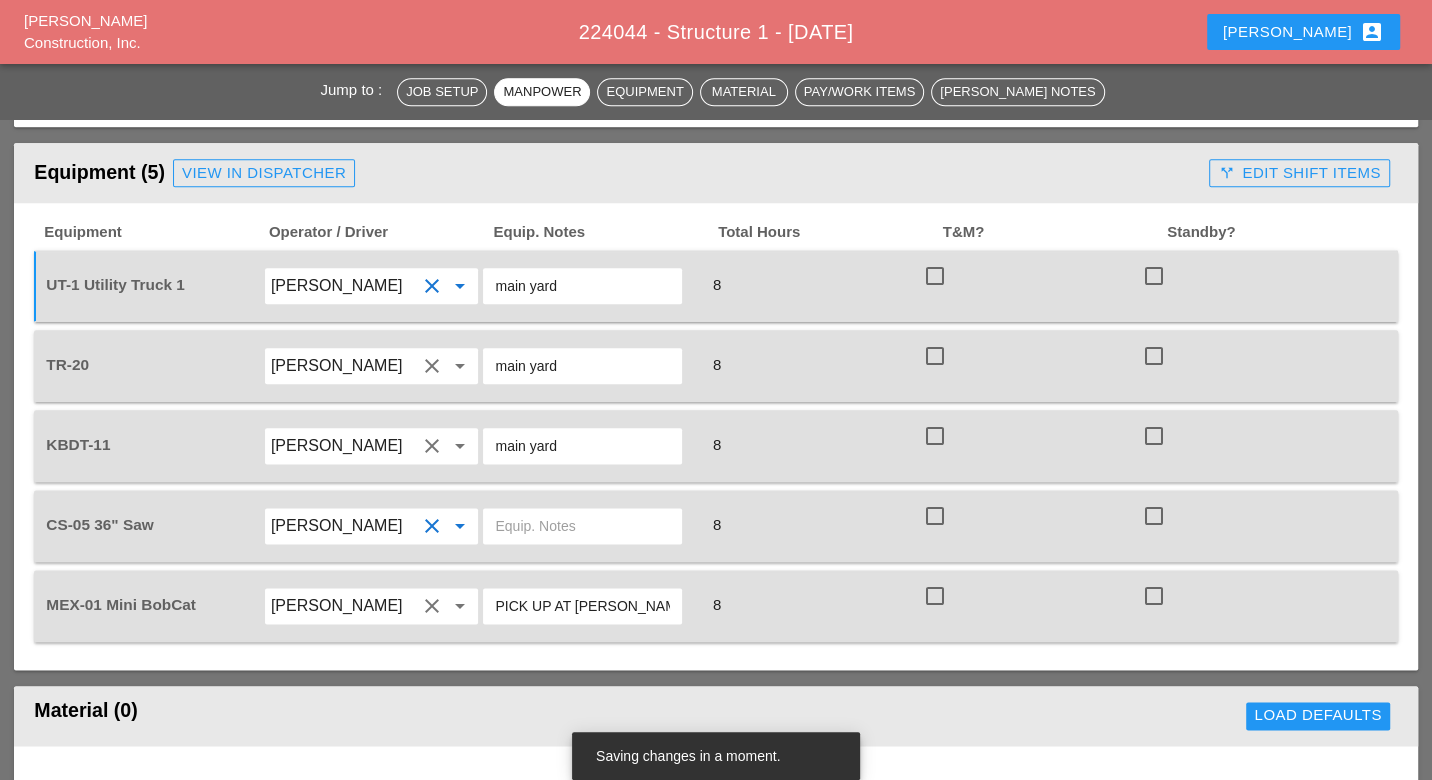 click on "Alberto Barajas Flores" at bounding box center (344, 526) 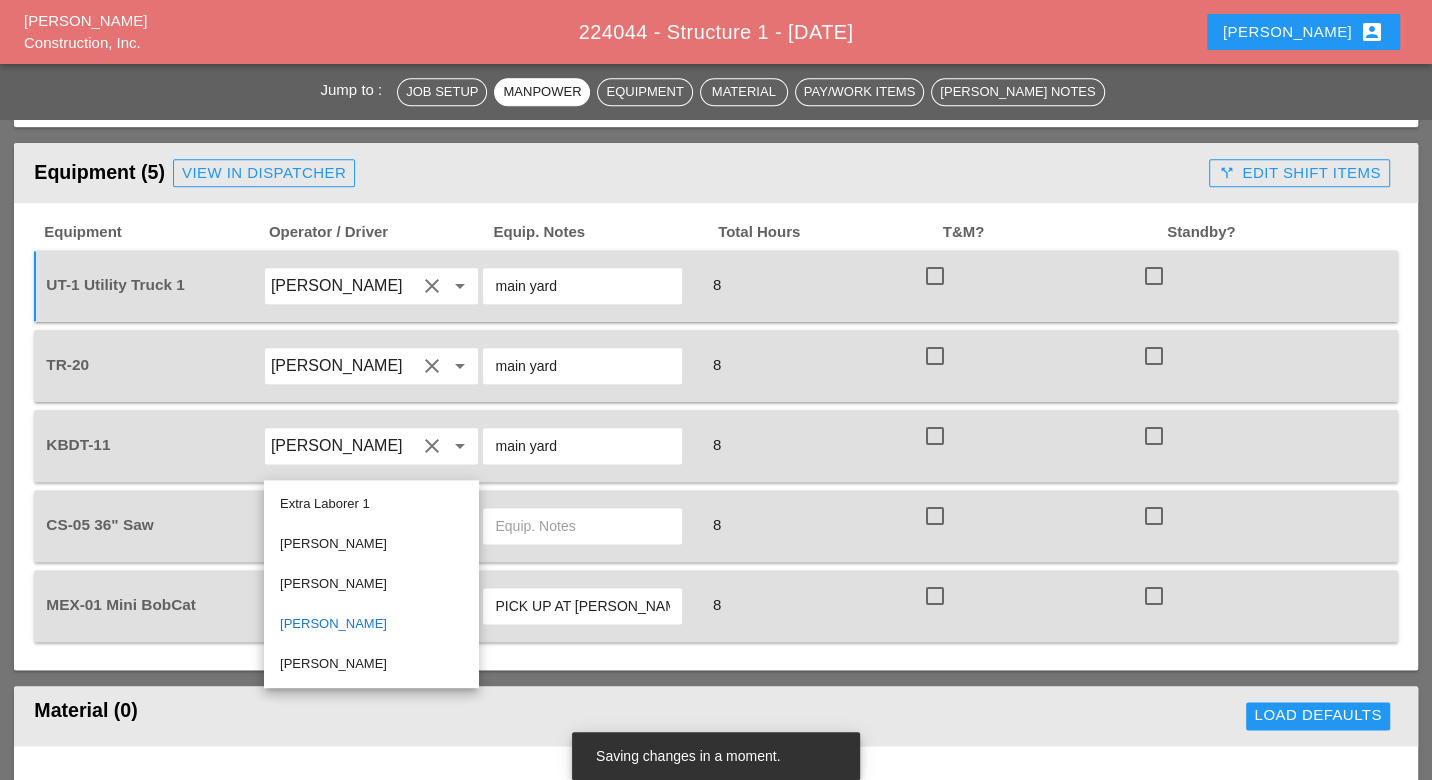 click on "8" at bounding box center [811, 285] 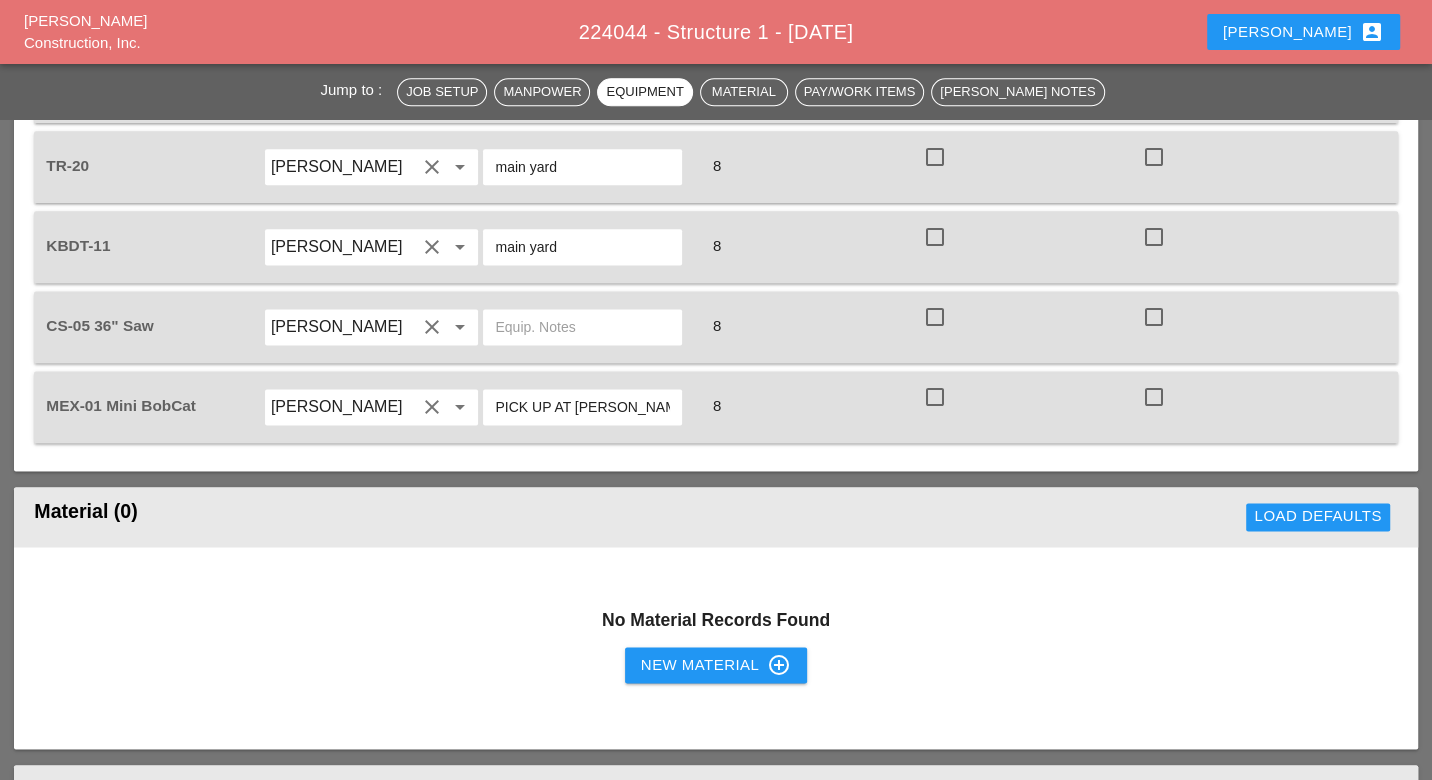 scroll, scrollTop: 1895, scrollLeft: 0, axis: vertical 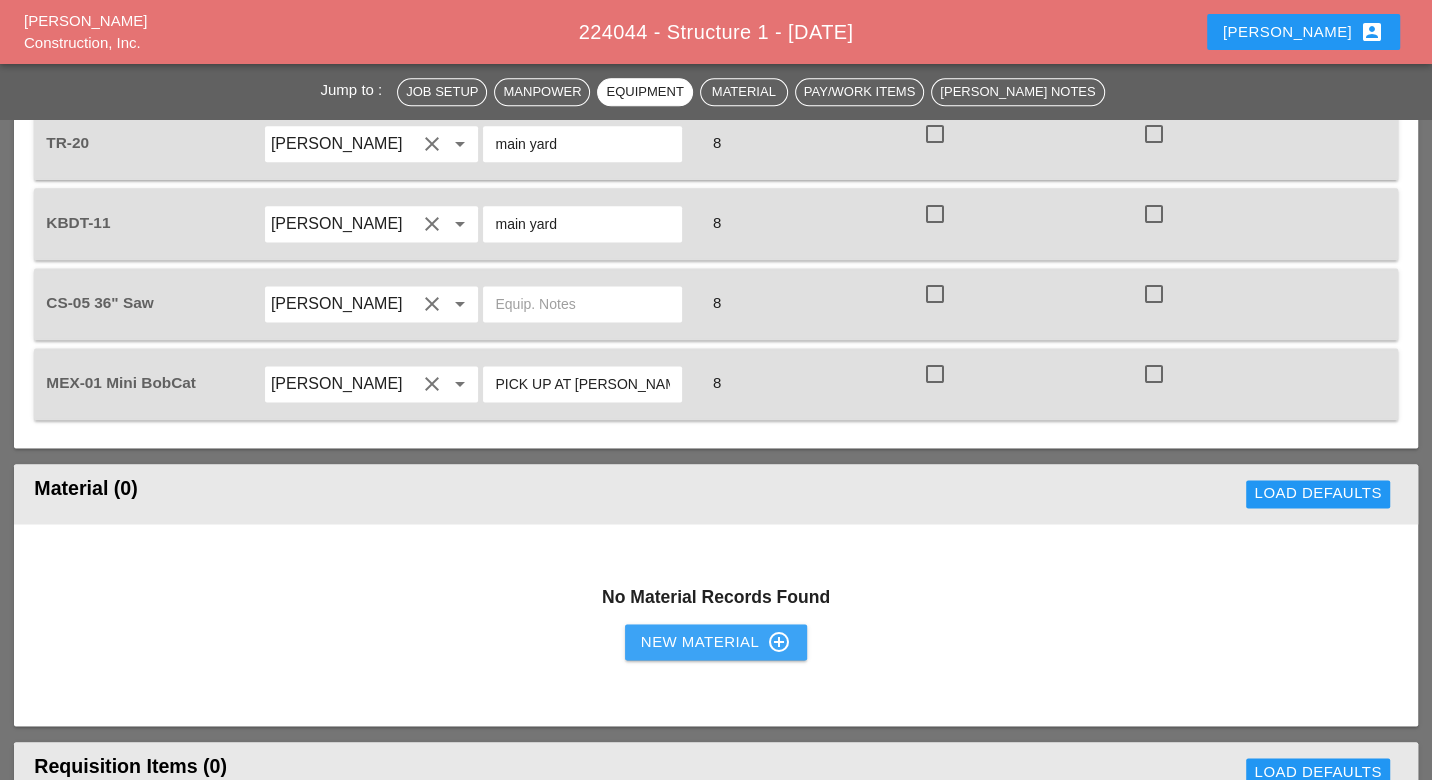 drag, startPoint x: 665, startPoint y: 572, endPoint x: 169, endPoint y: 483, distance: 503.92163 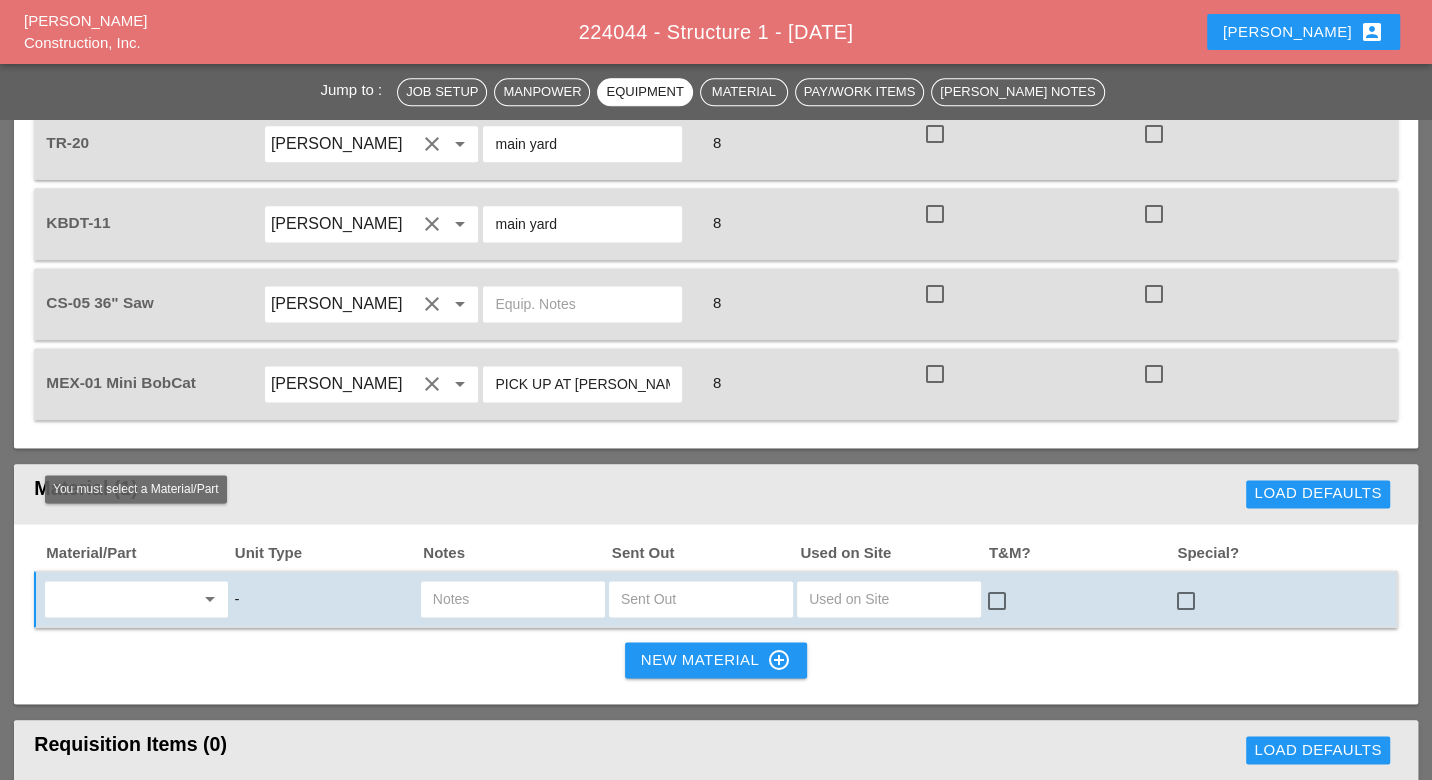 click at bounding box center (122, 599) 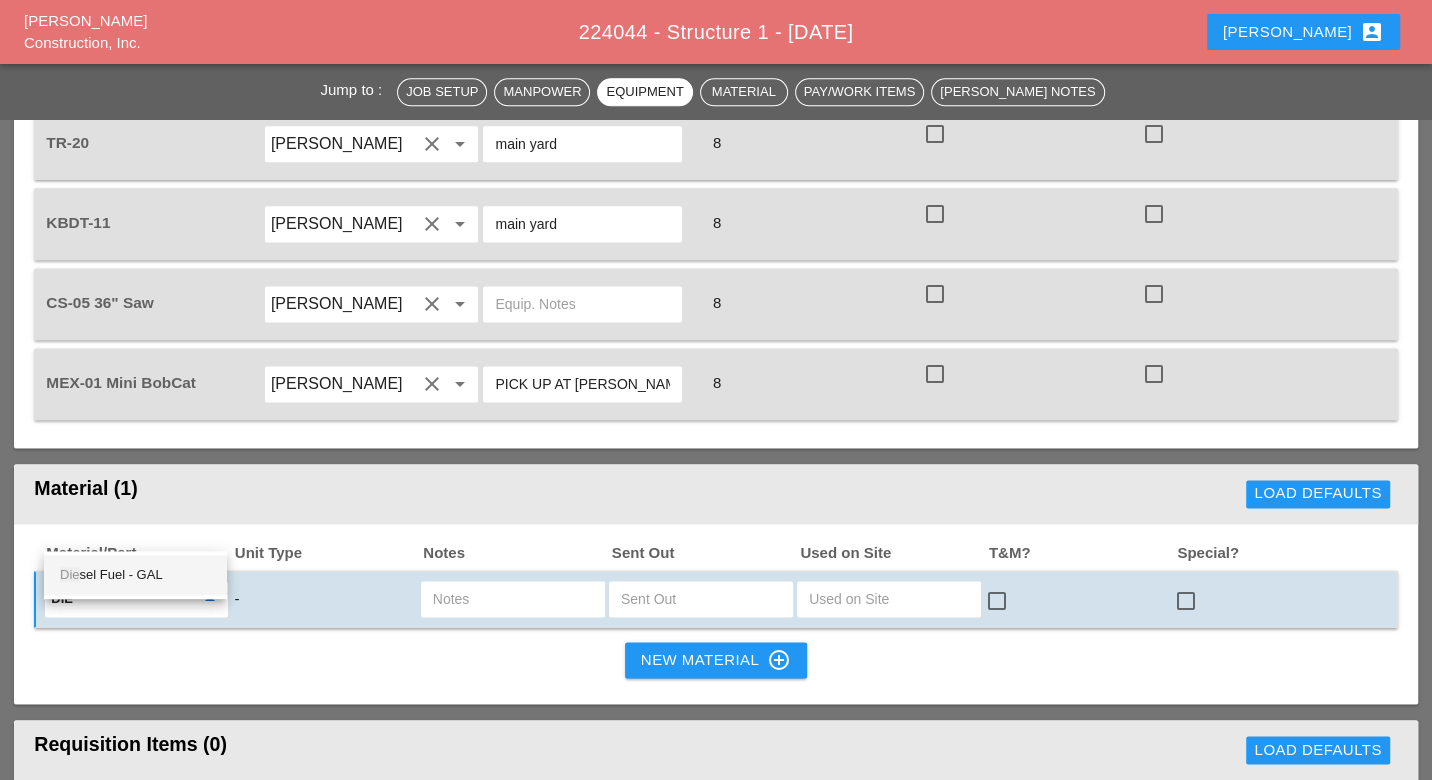 click on "Die sel Fuel - GAL" at bounding box center (135, 575) 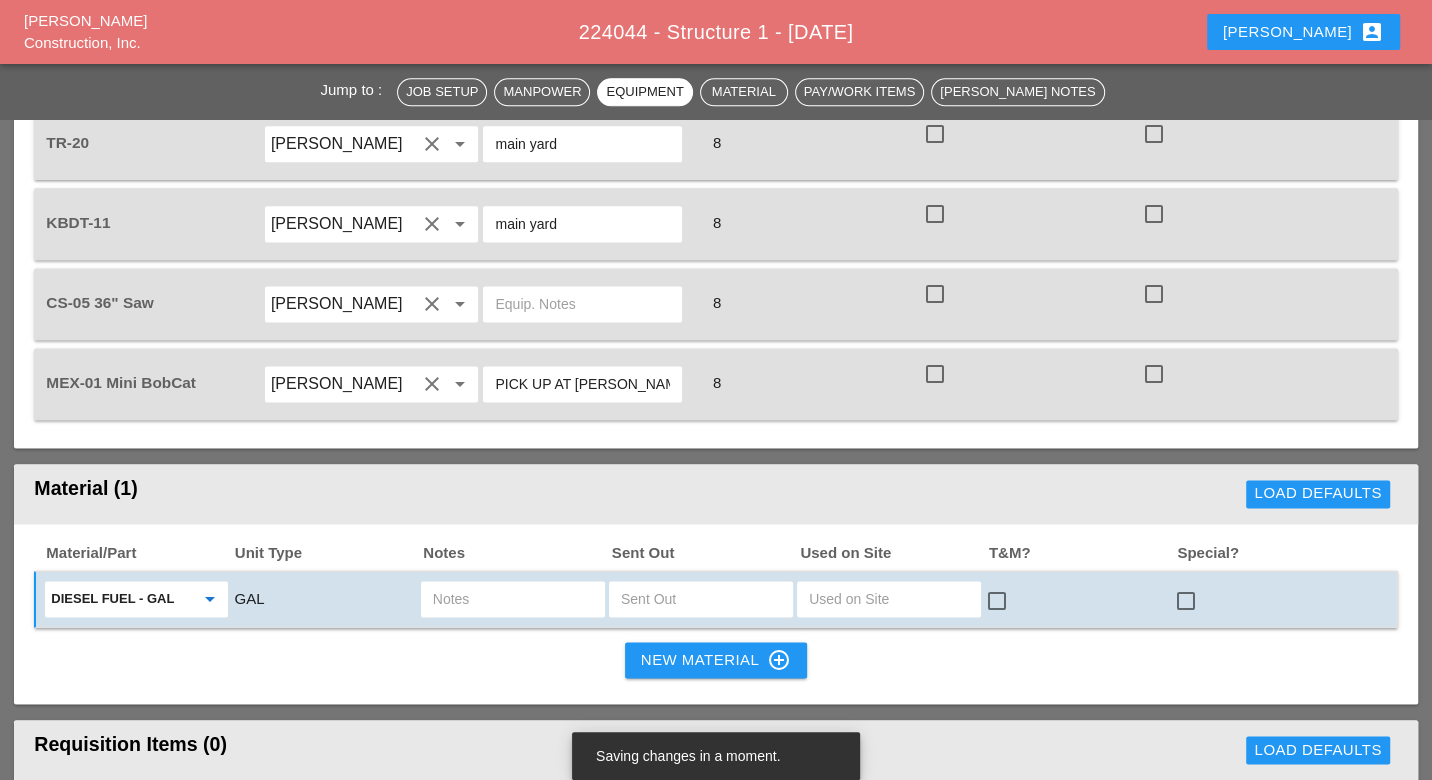 type on "Diesel Fuel - GAL" 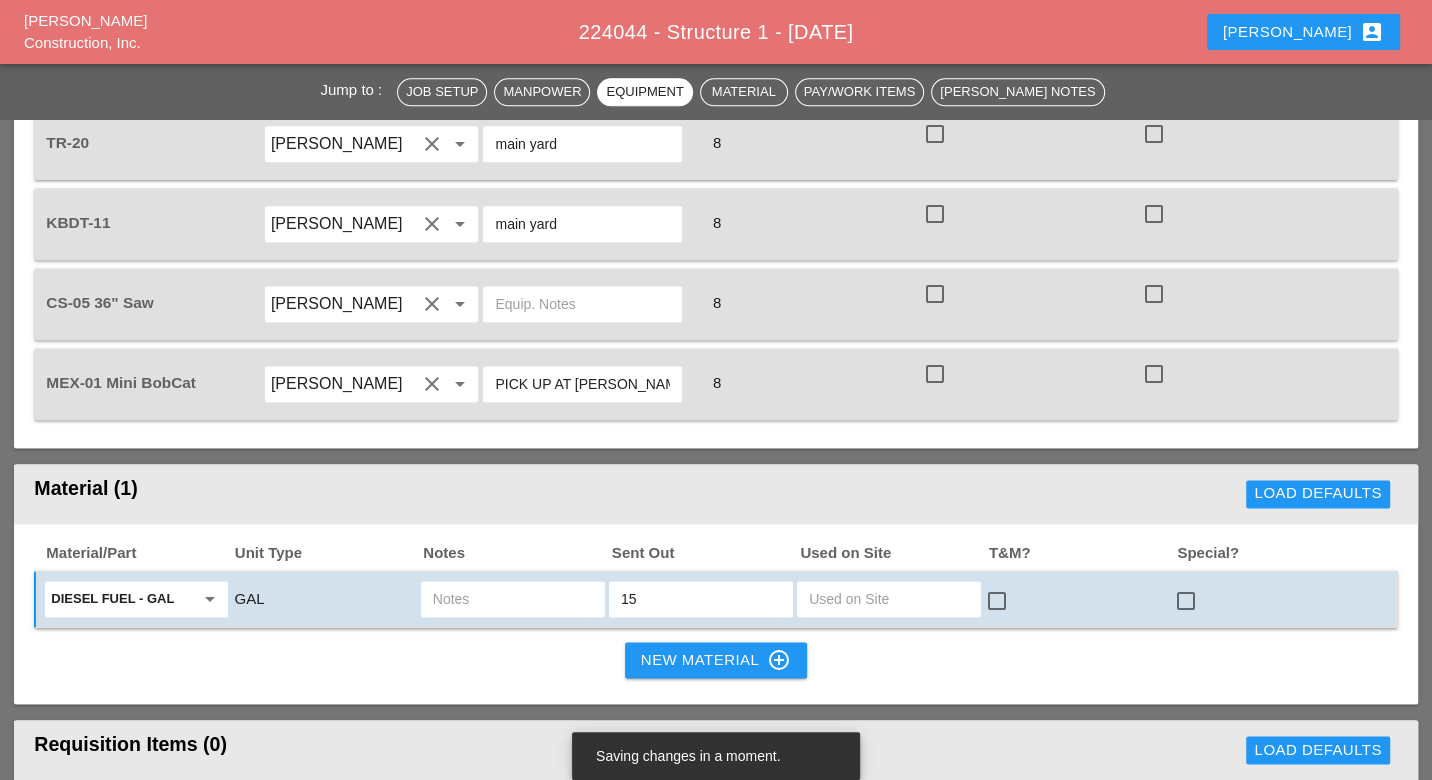 type on "15" 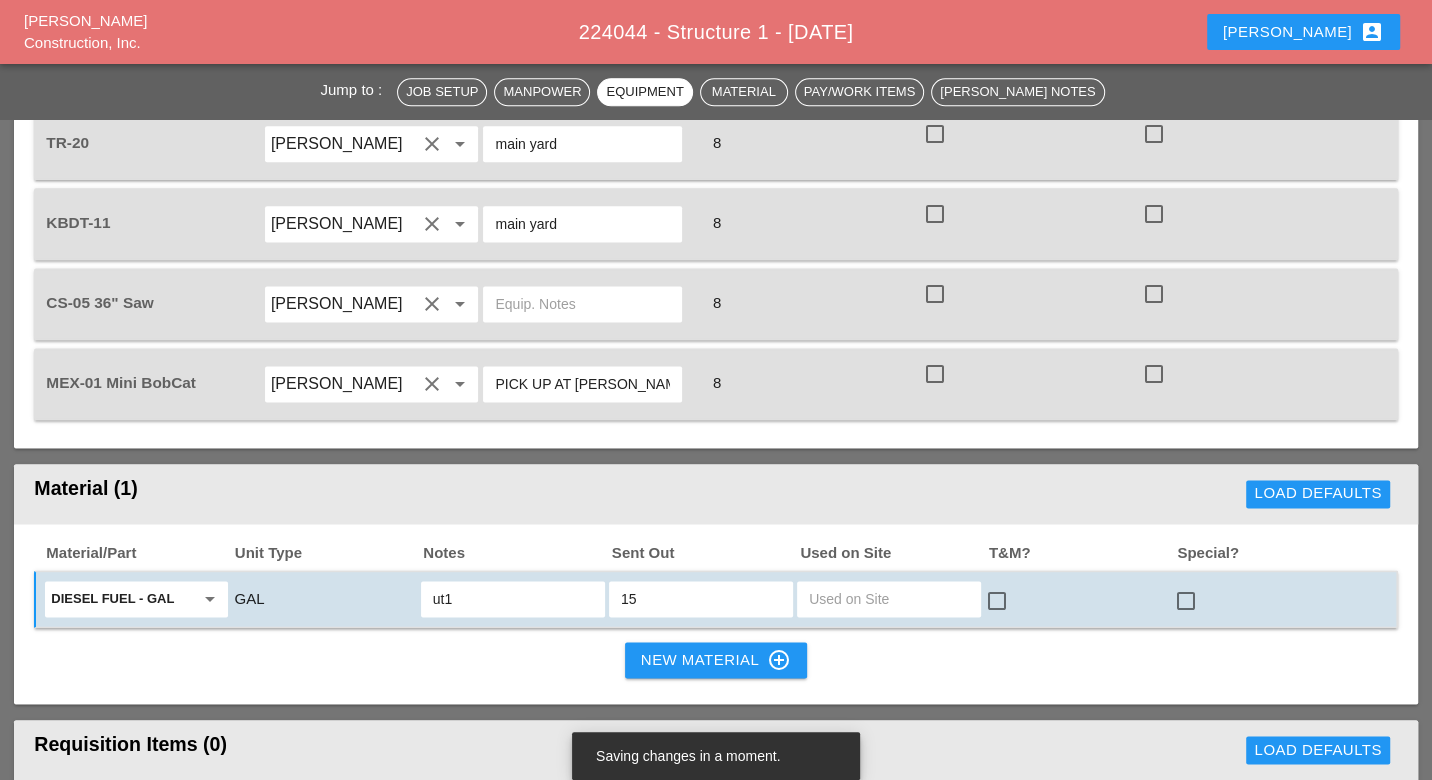 type on "ut1" 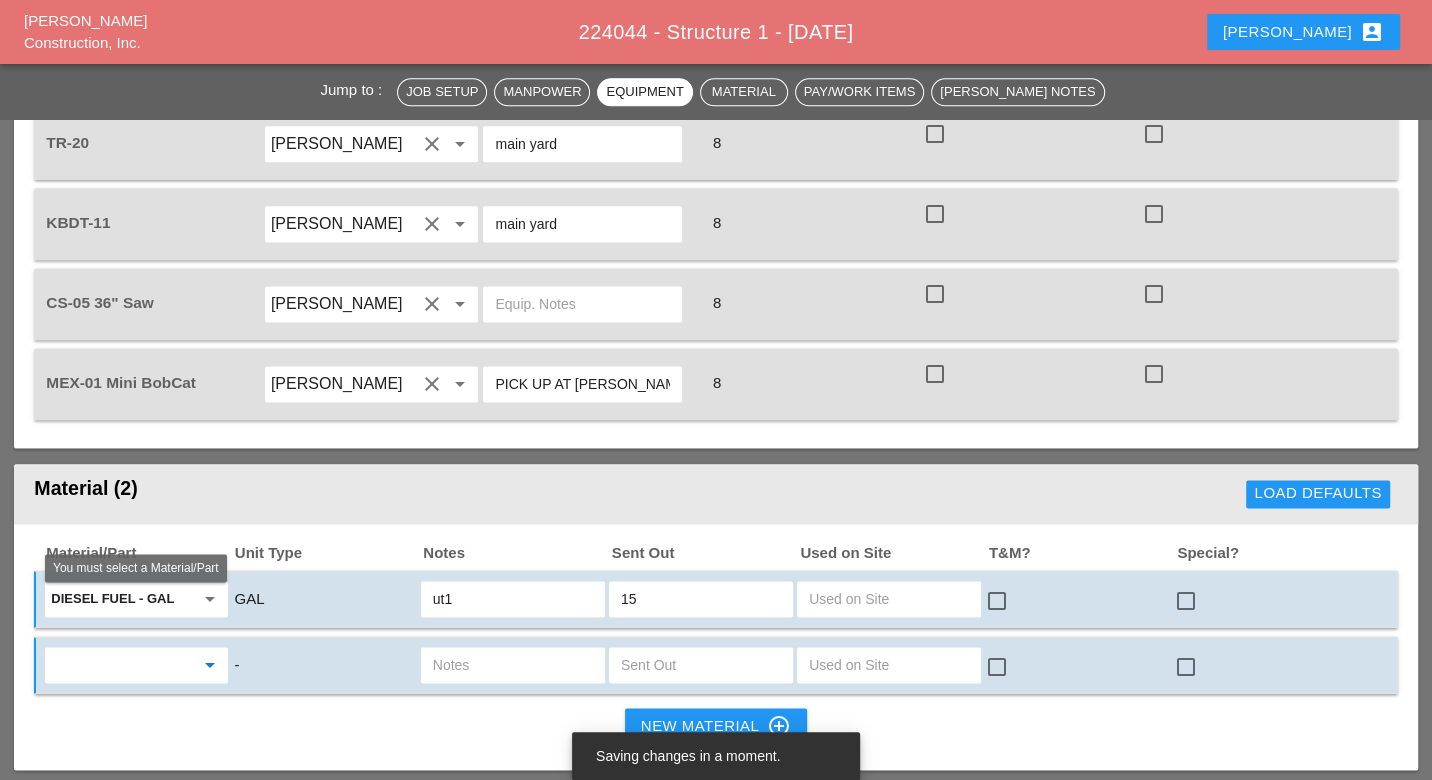 click on "arrow_drop_down" at bounding box center [136, 665] 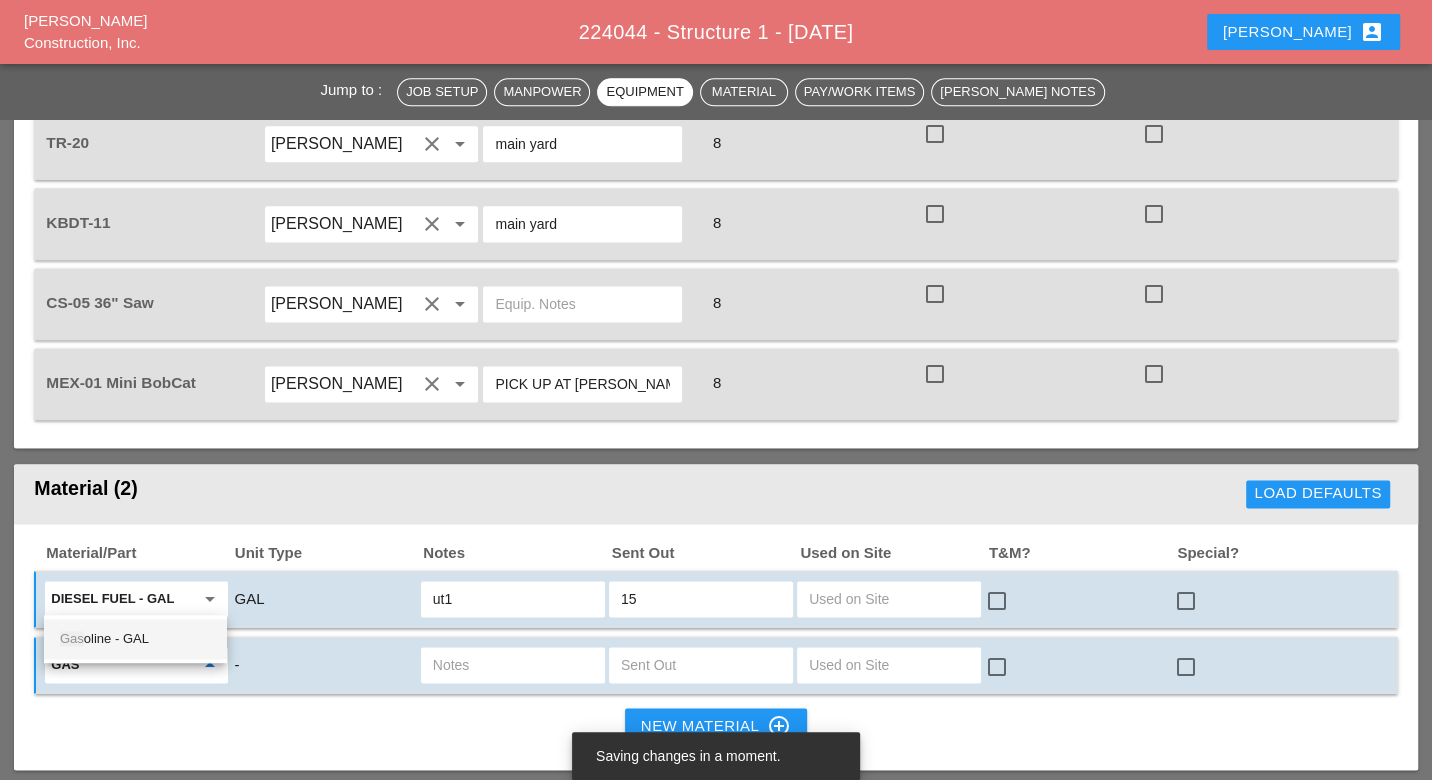 click on "Gas oline - GAL" at bounding box center (135, 639) 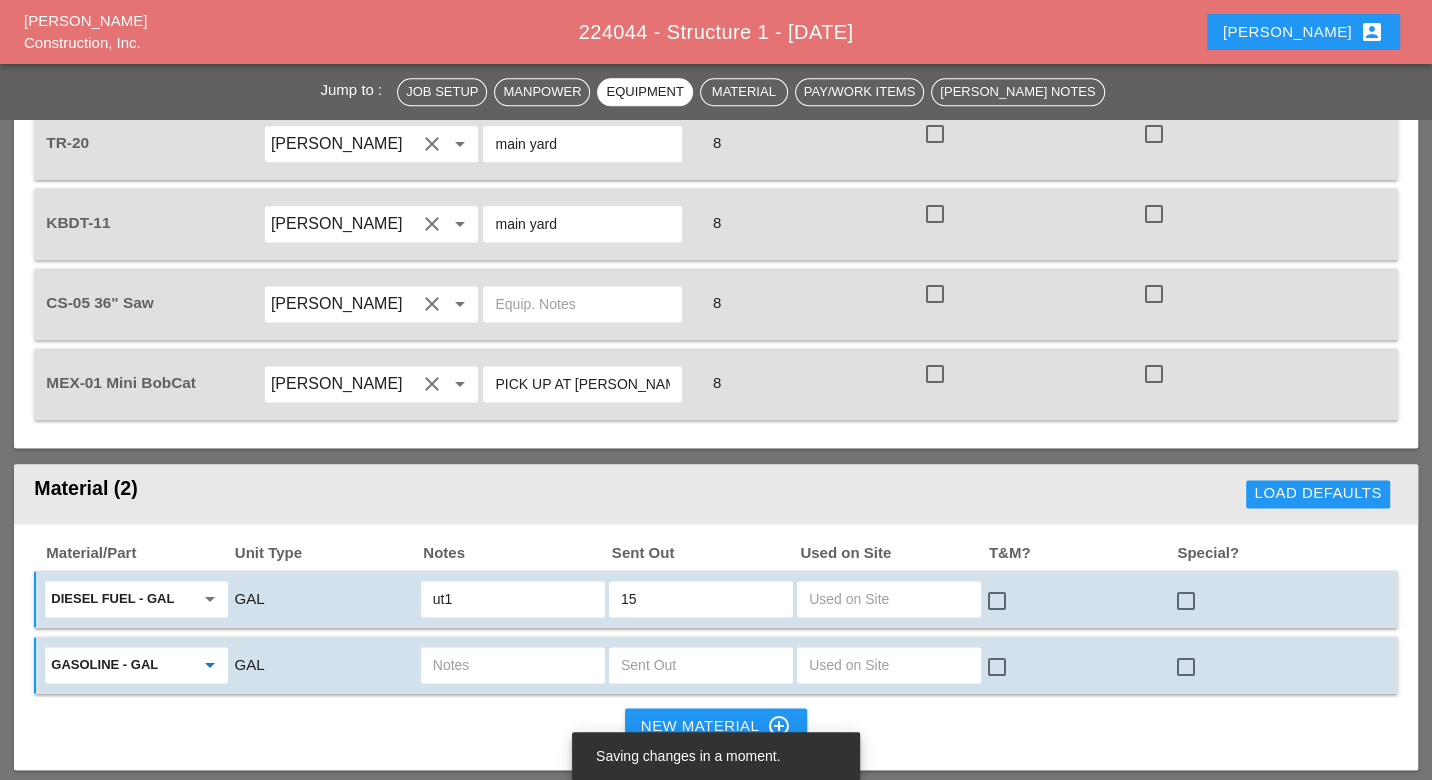 type on "Gasoline - GAL" 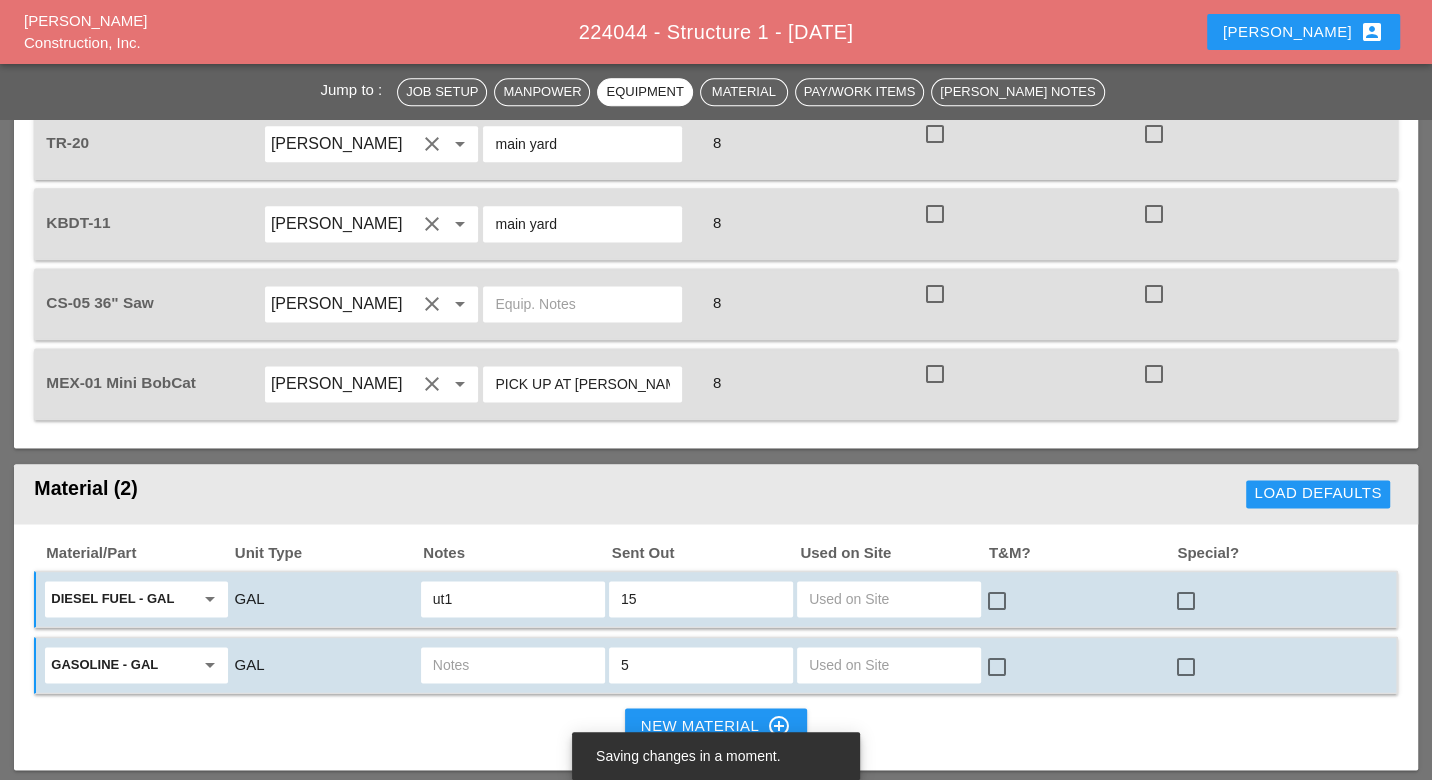 type on "5" 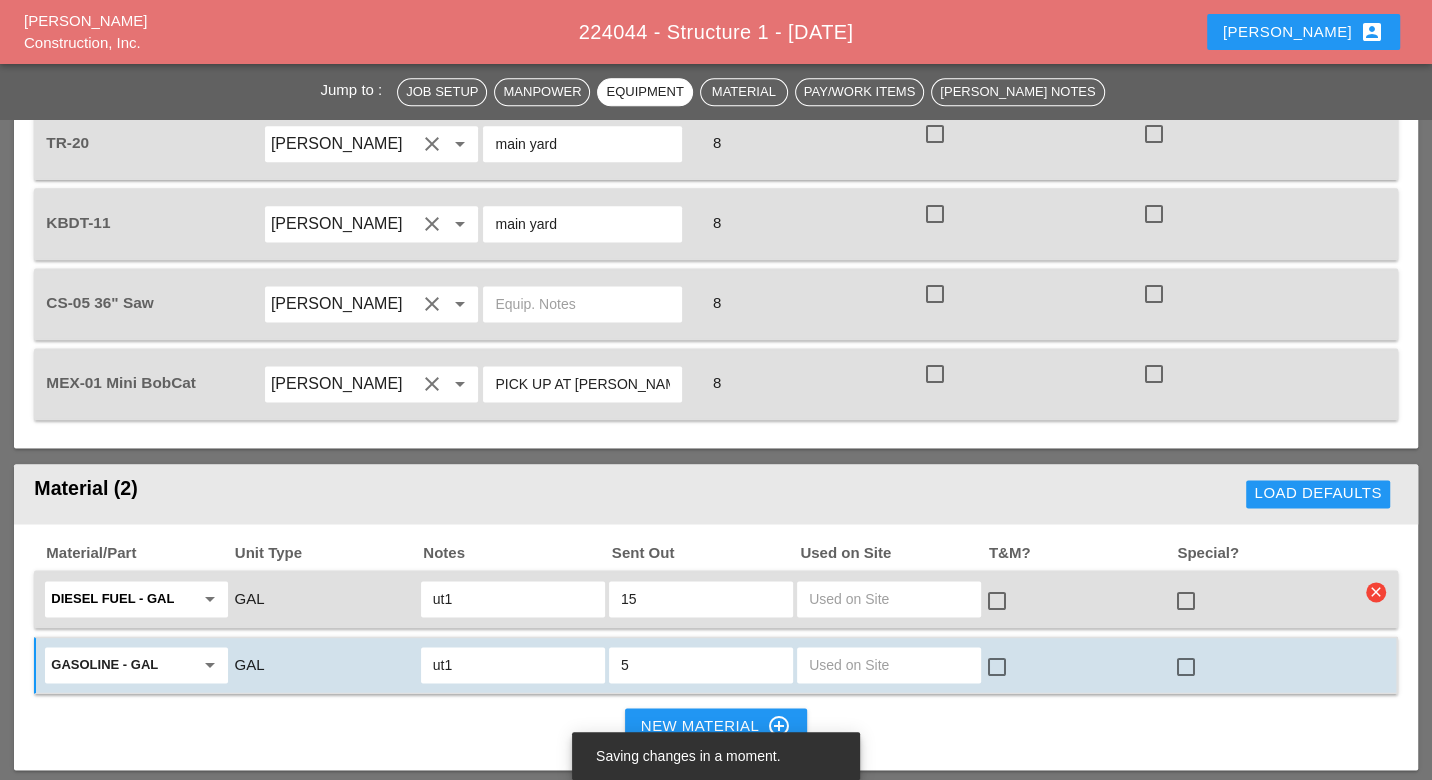 type on "ut1" 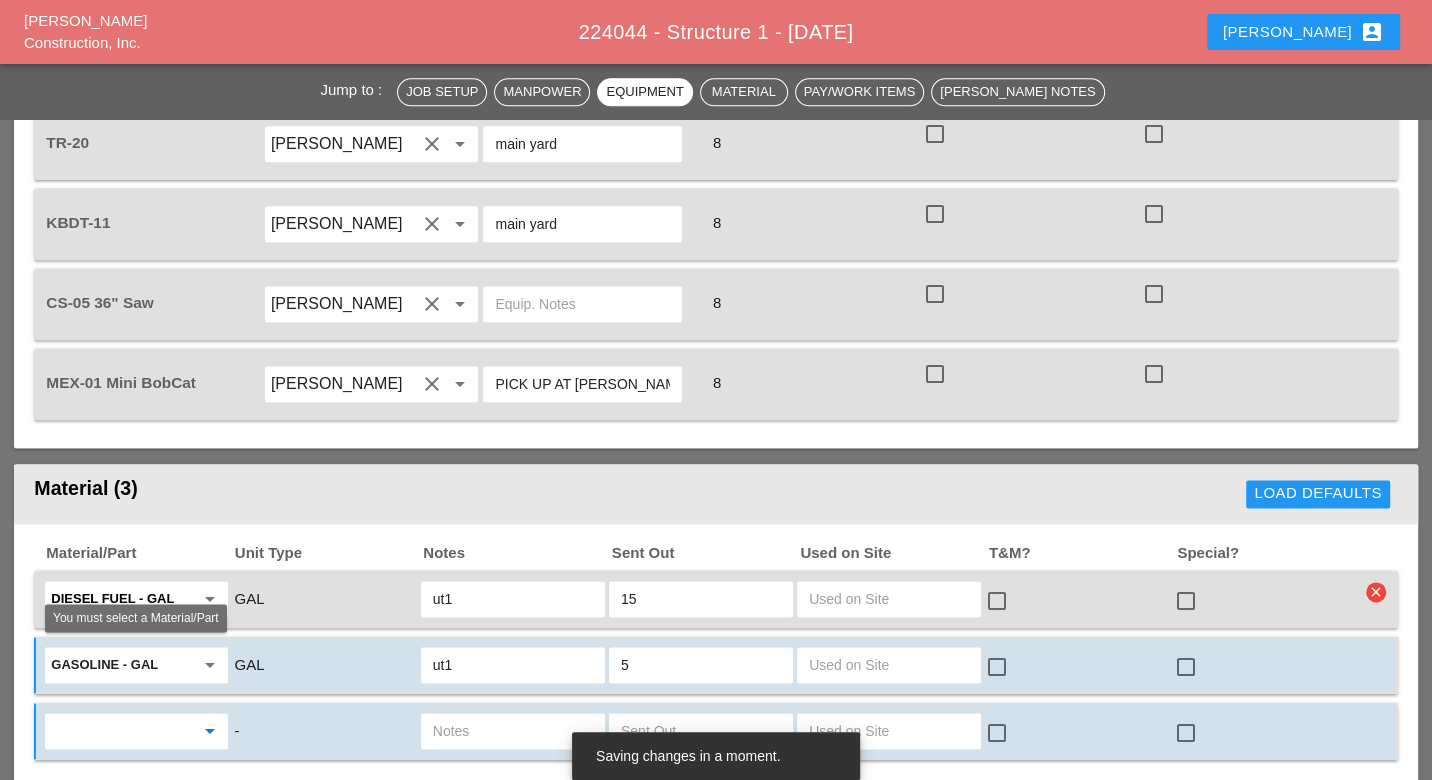click at bounding box center (122, 731) 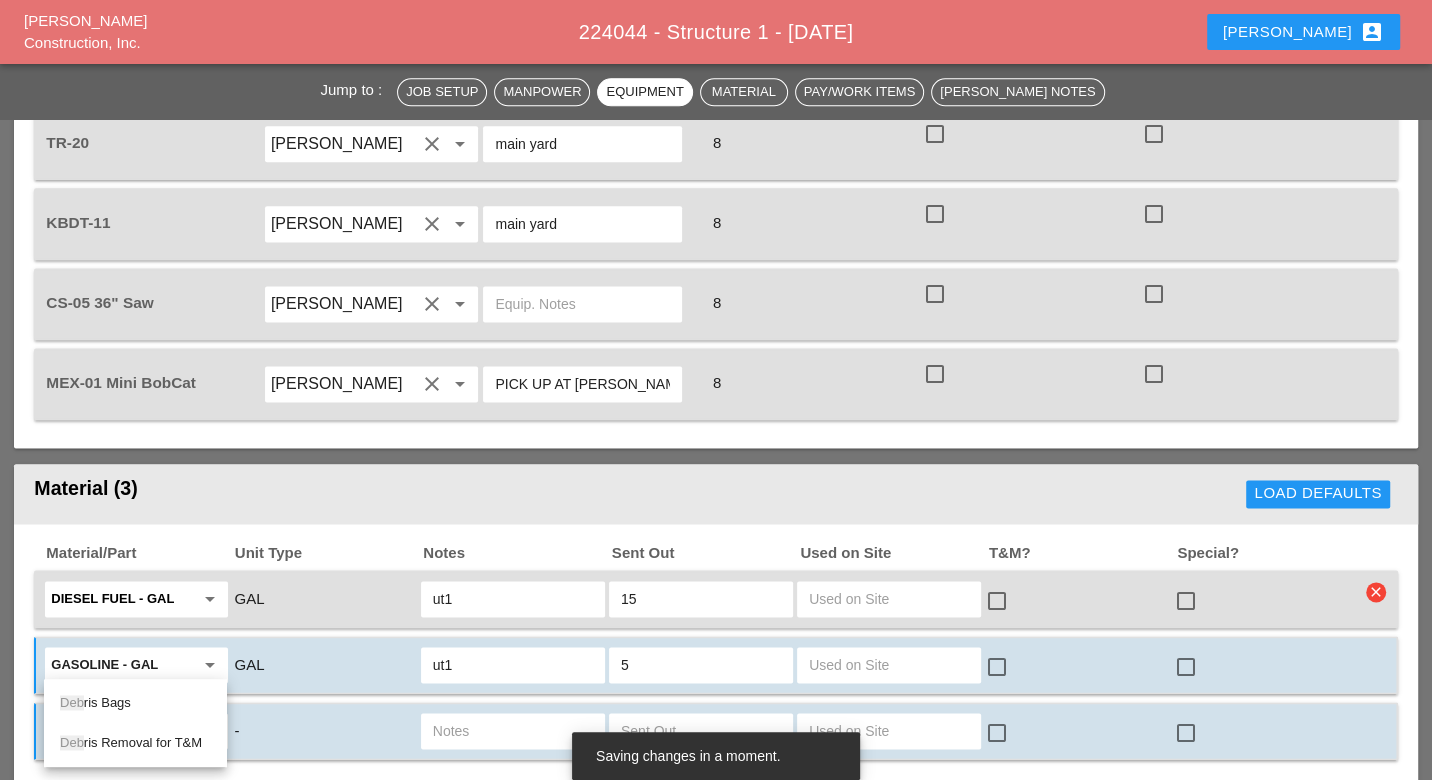 click on "Deb ris Bags" at bounding box center (135, 703) 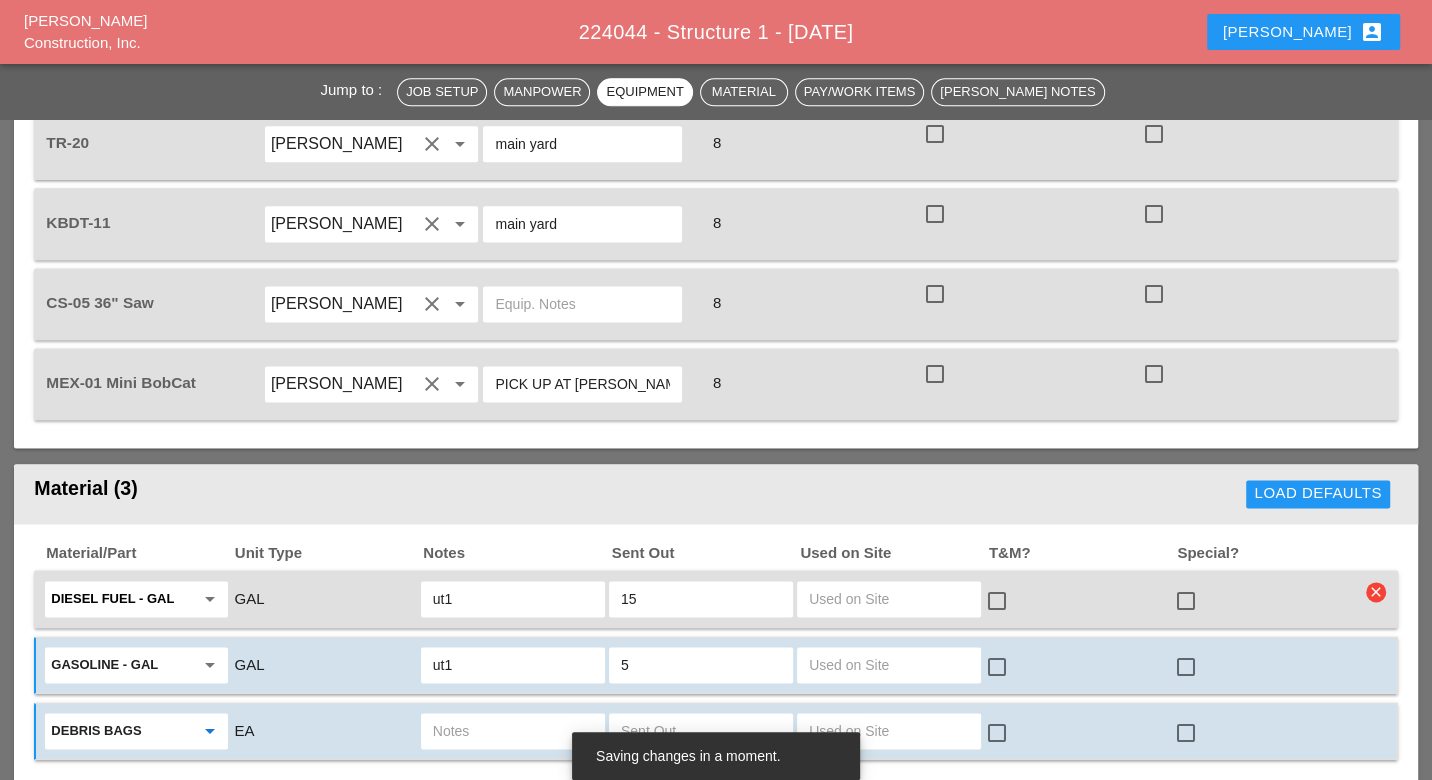 type on "Debris Bags" 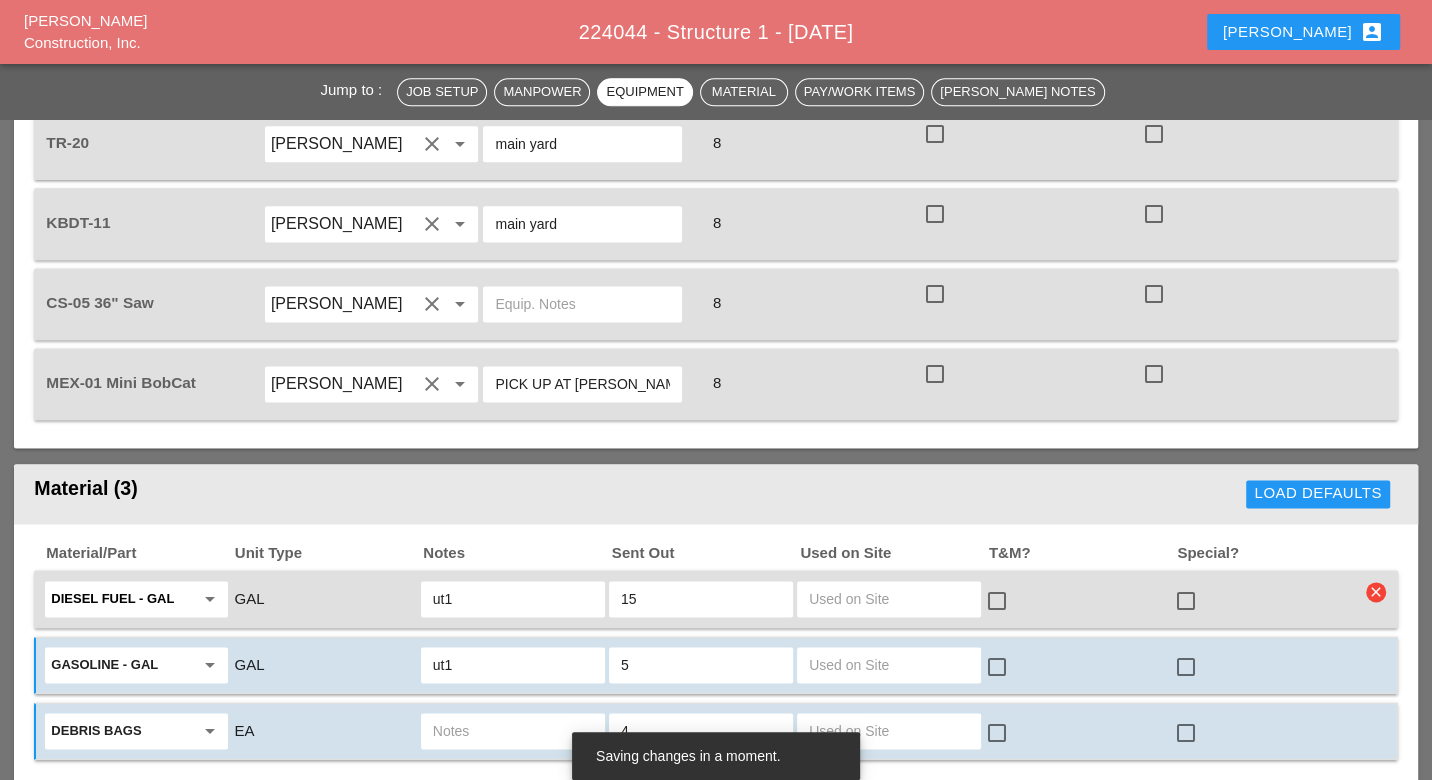 type on "4" 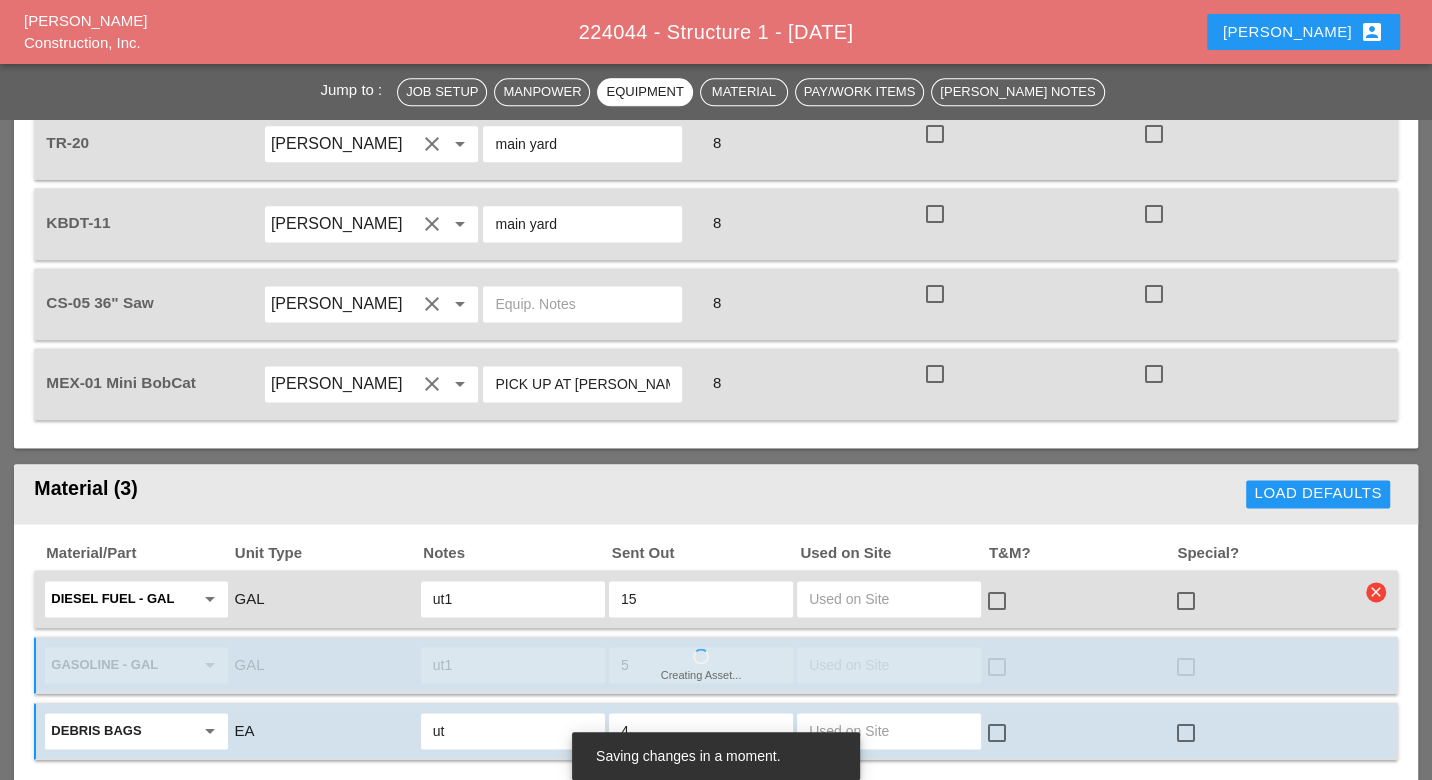 type on "ut1" 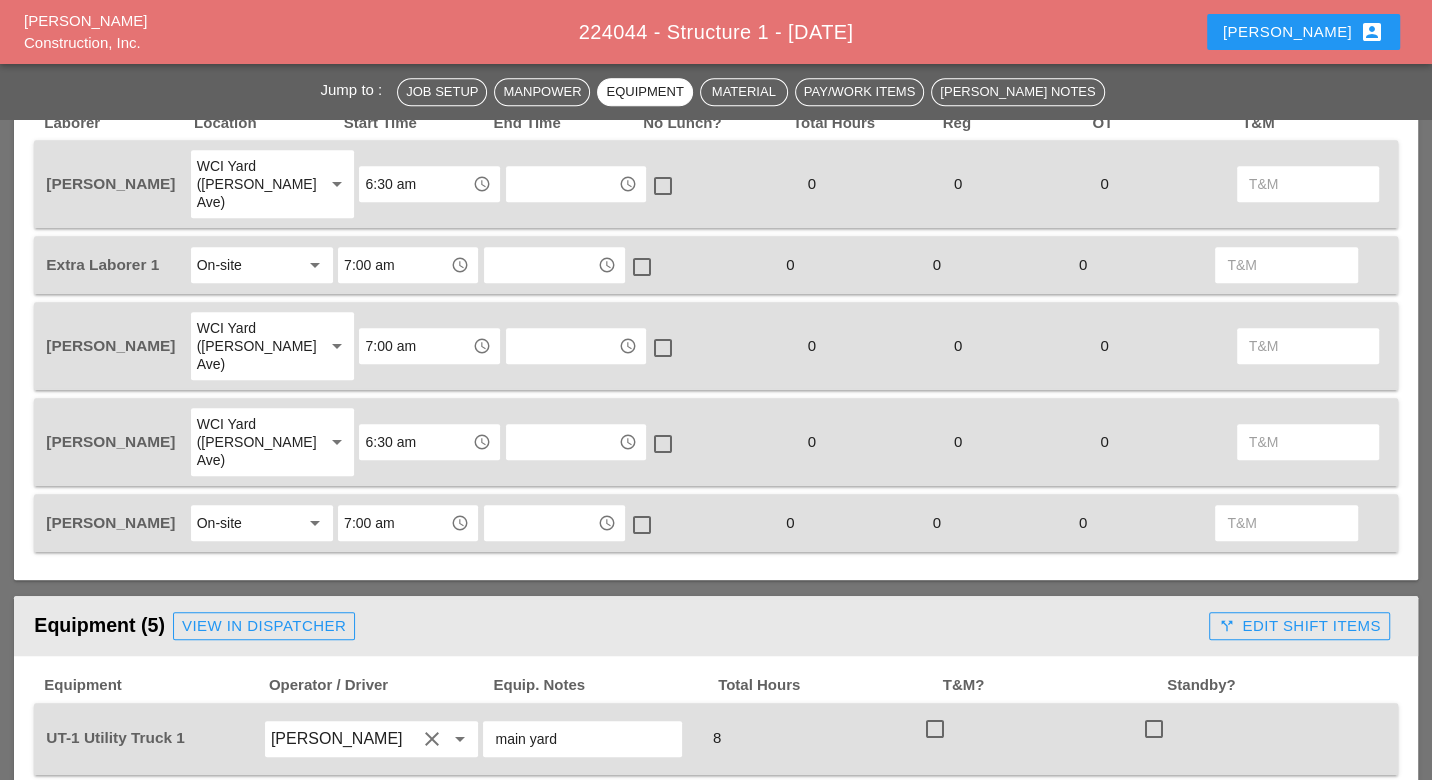 scroll, scrollTop: 1117, scrollLeft: 0, axis: vertical 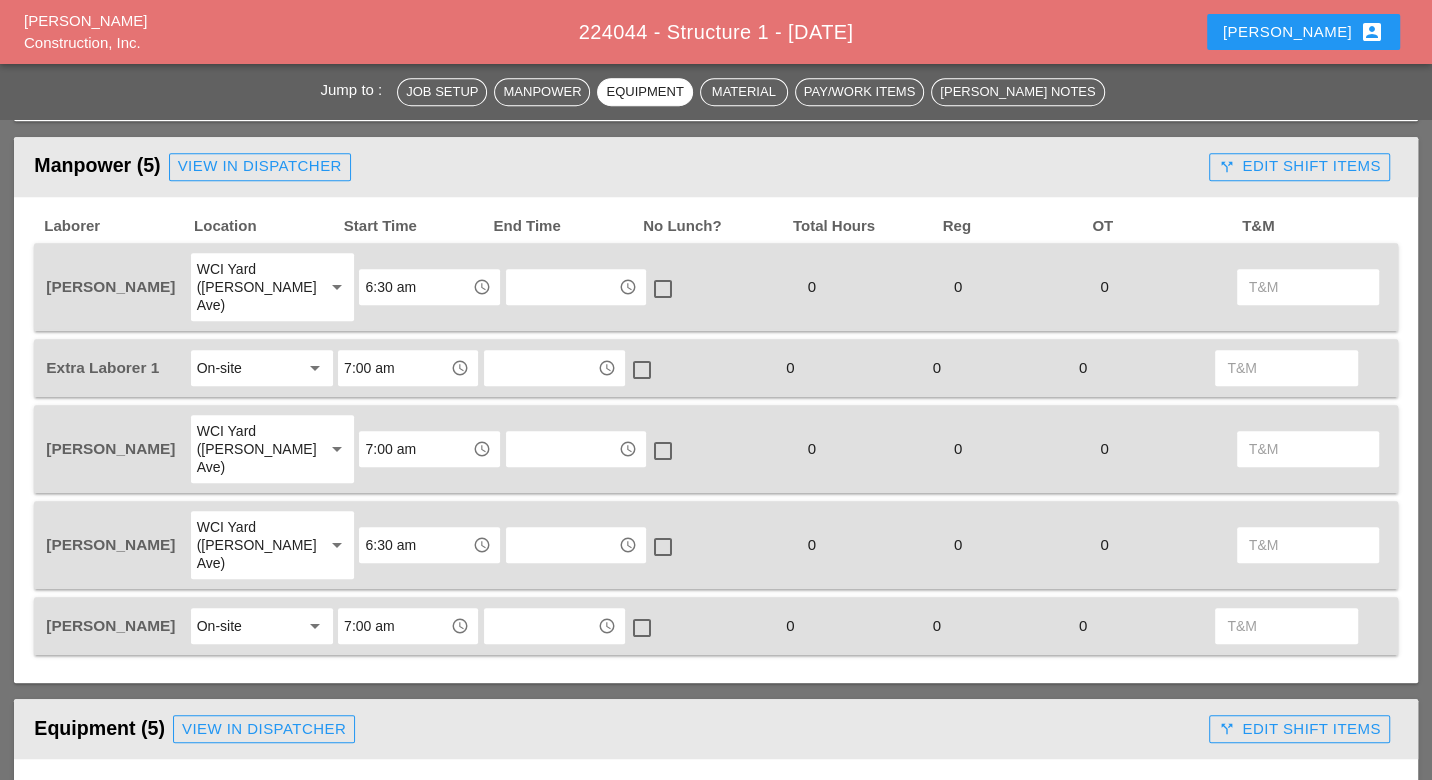 click on "6:30 am" at bounding box center [415, 287] 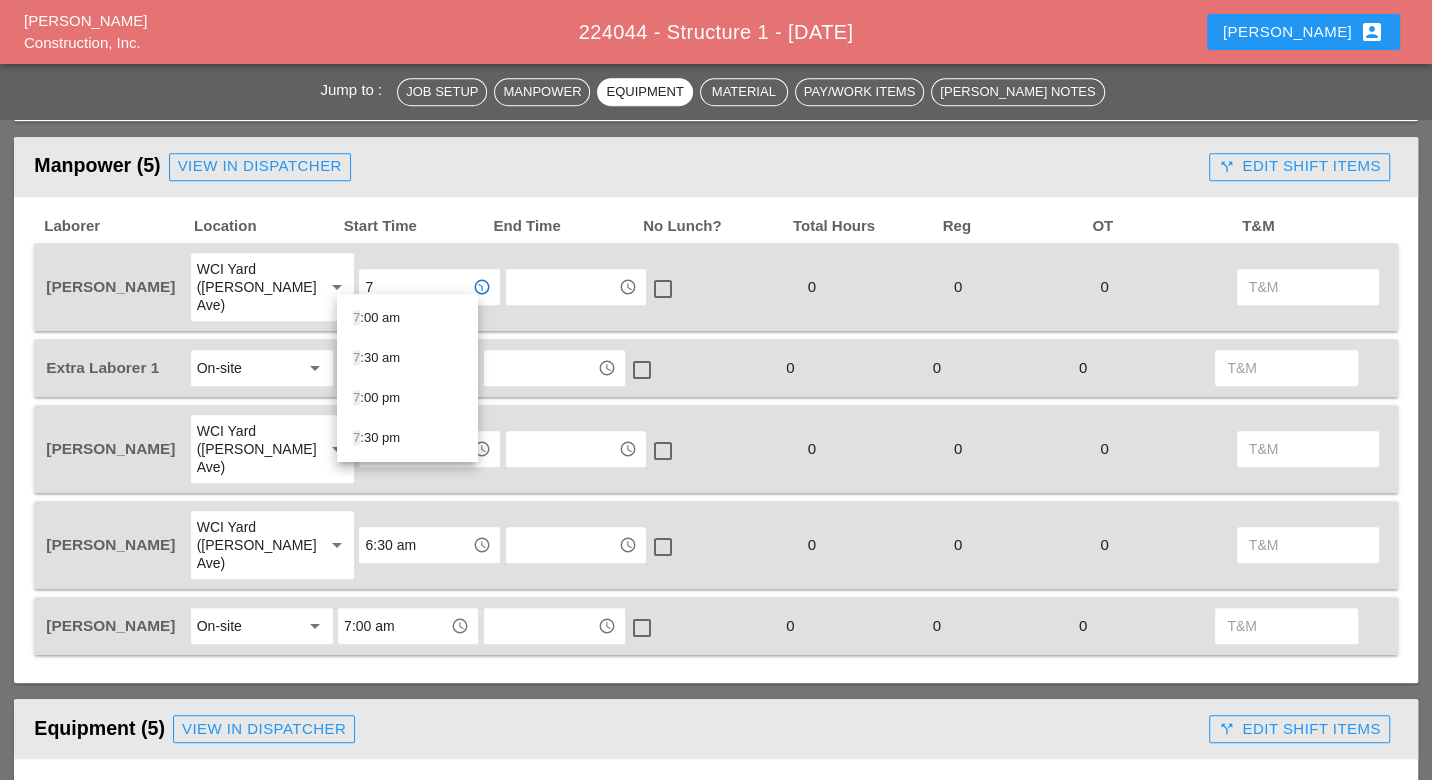 click on "7 :00 am" at bounding box center (407, 318) 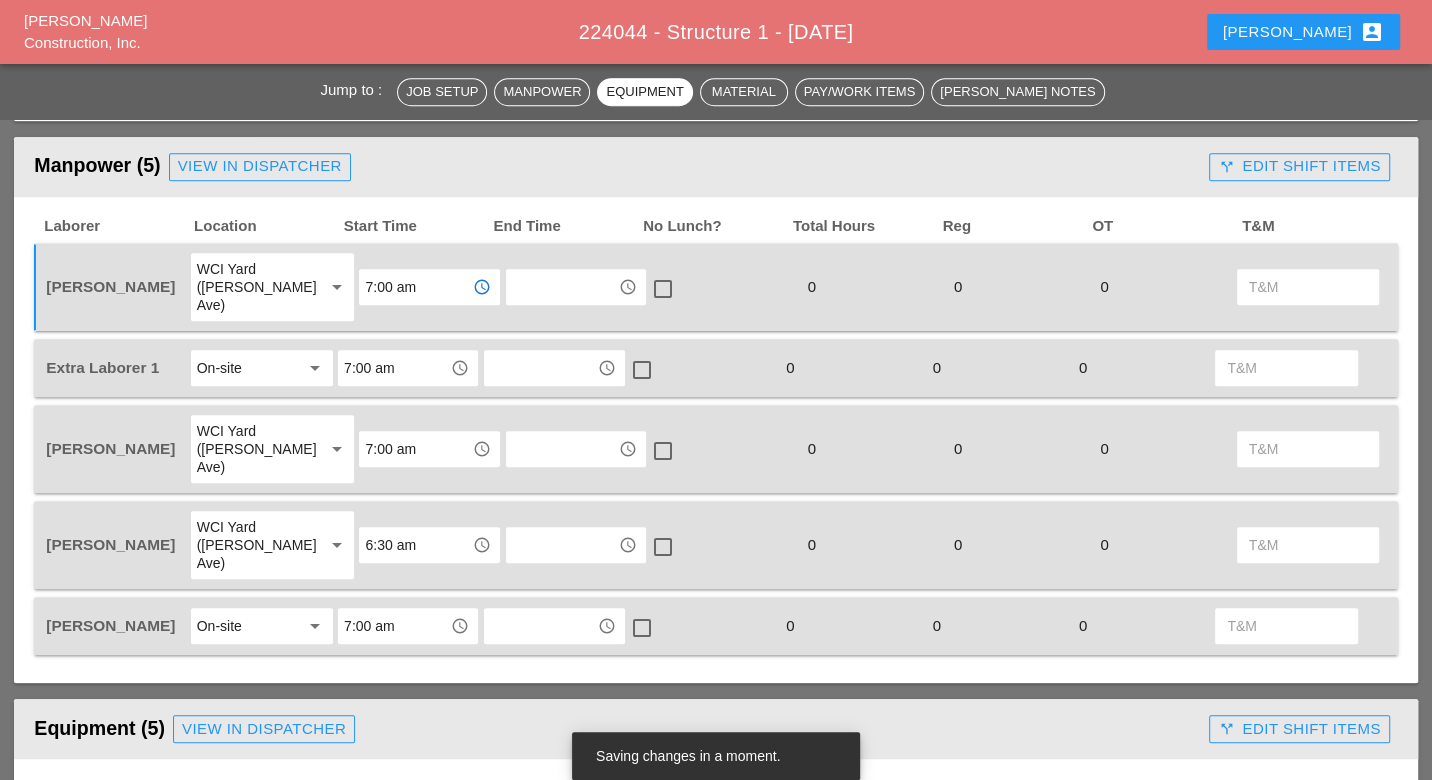 type on "7:00 am" 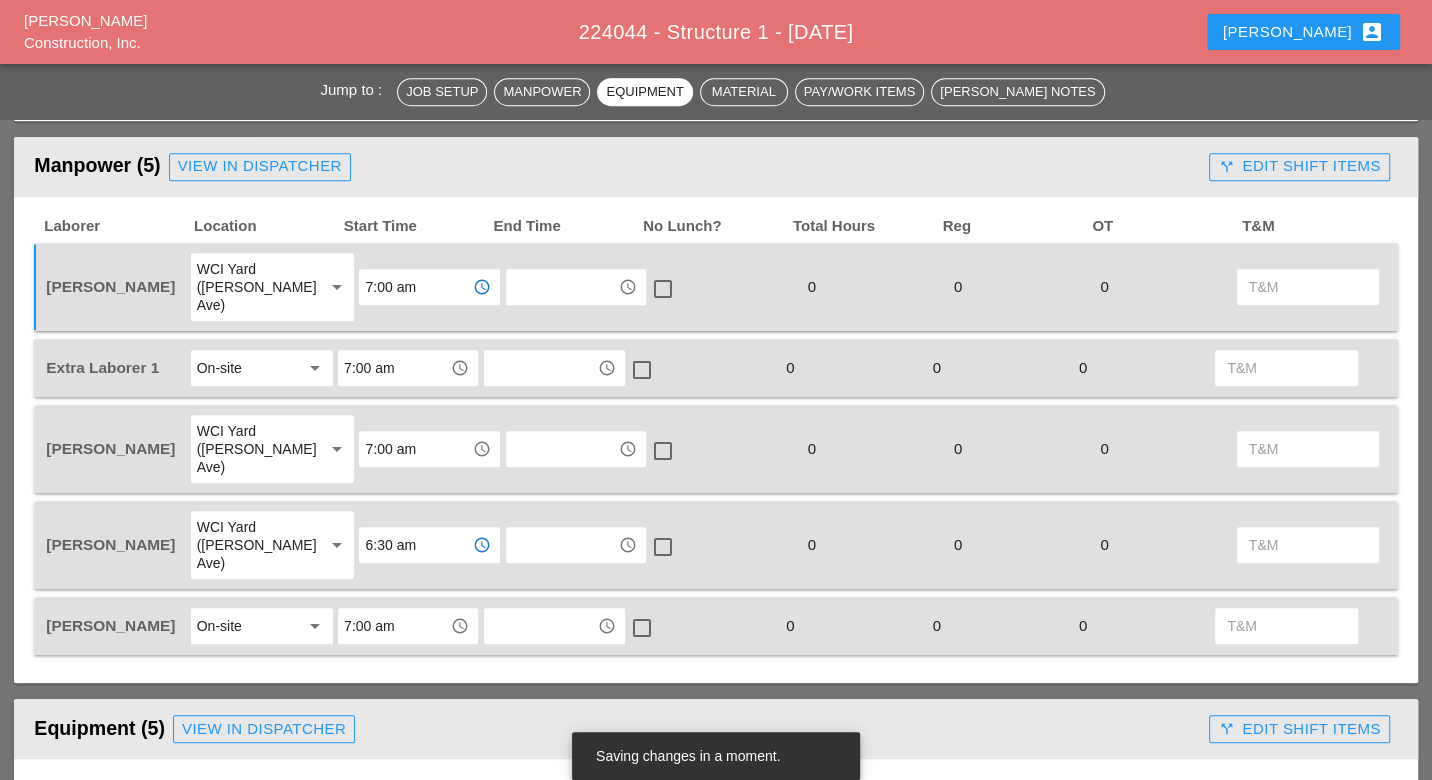 click on "6:30 am" at bounding box center [415, 545] 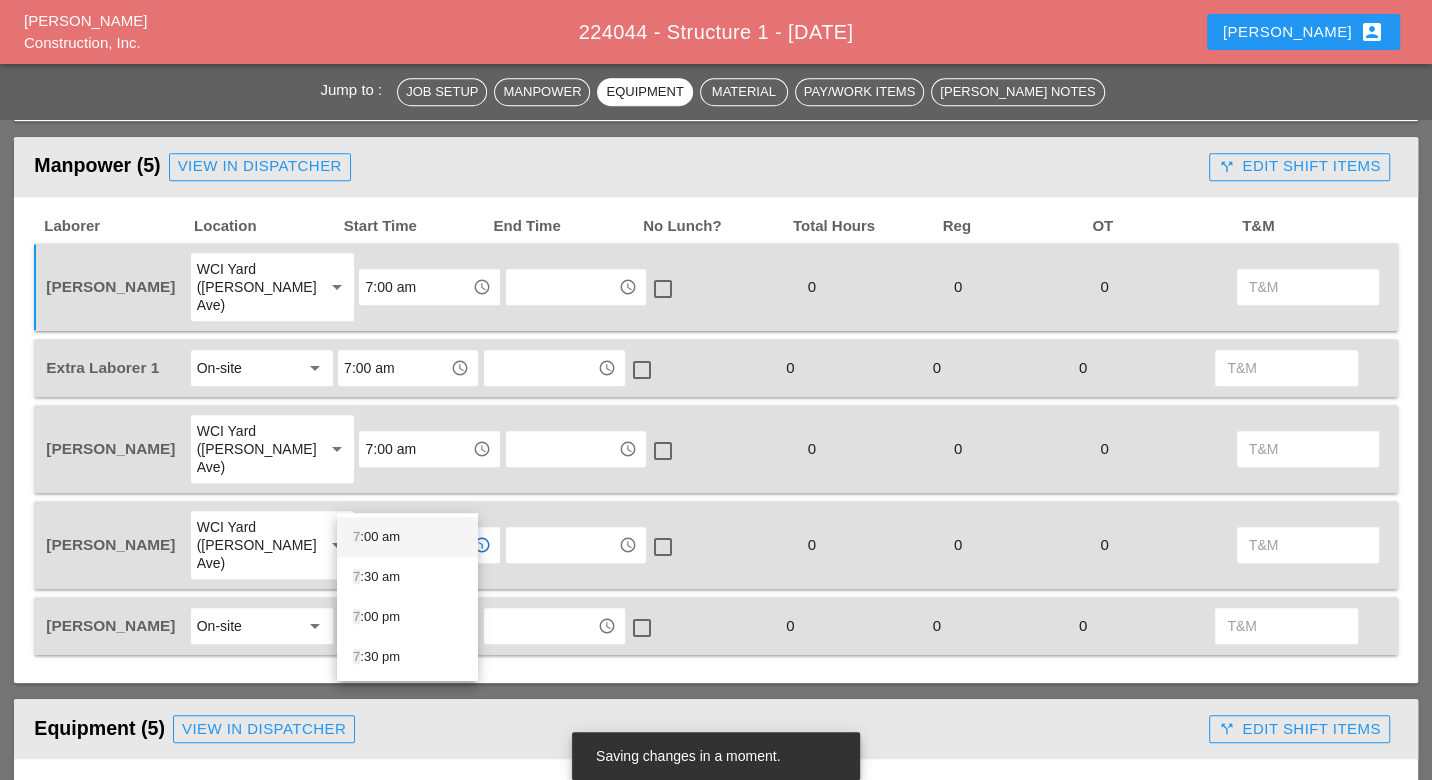 click on "7 :00 am" at bounding box center (407, 537) 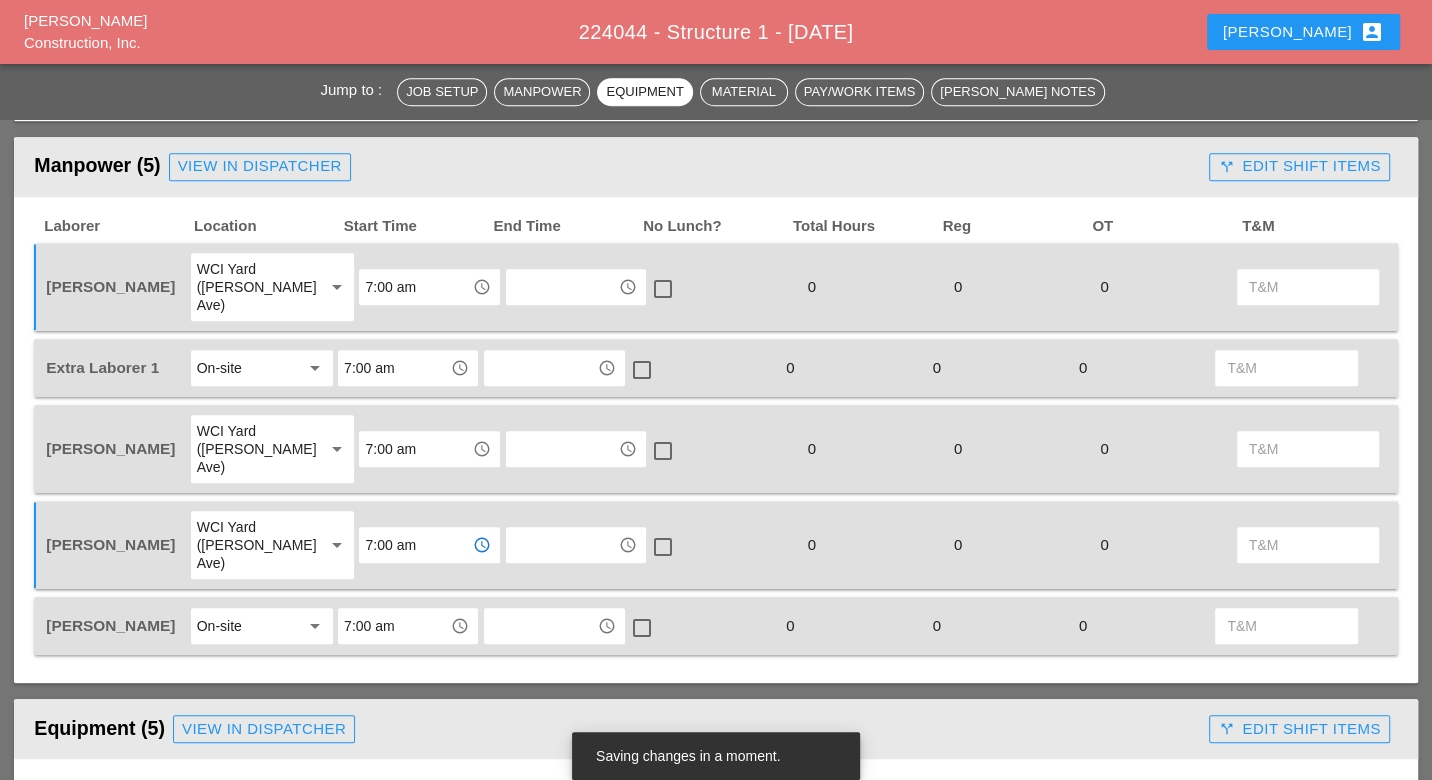 type on "7:00 am" 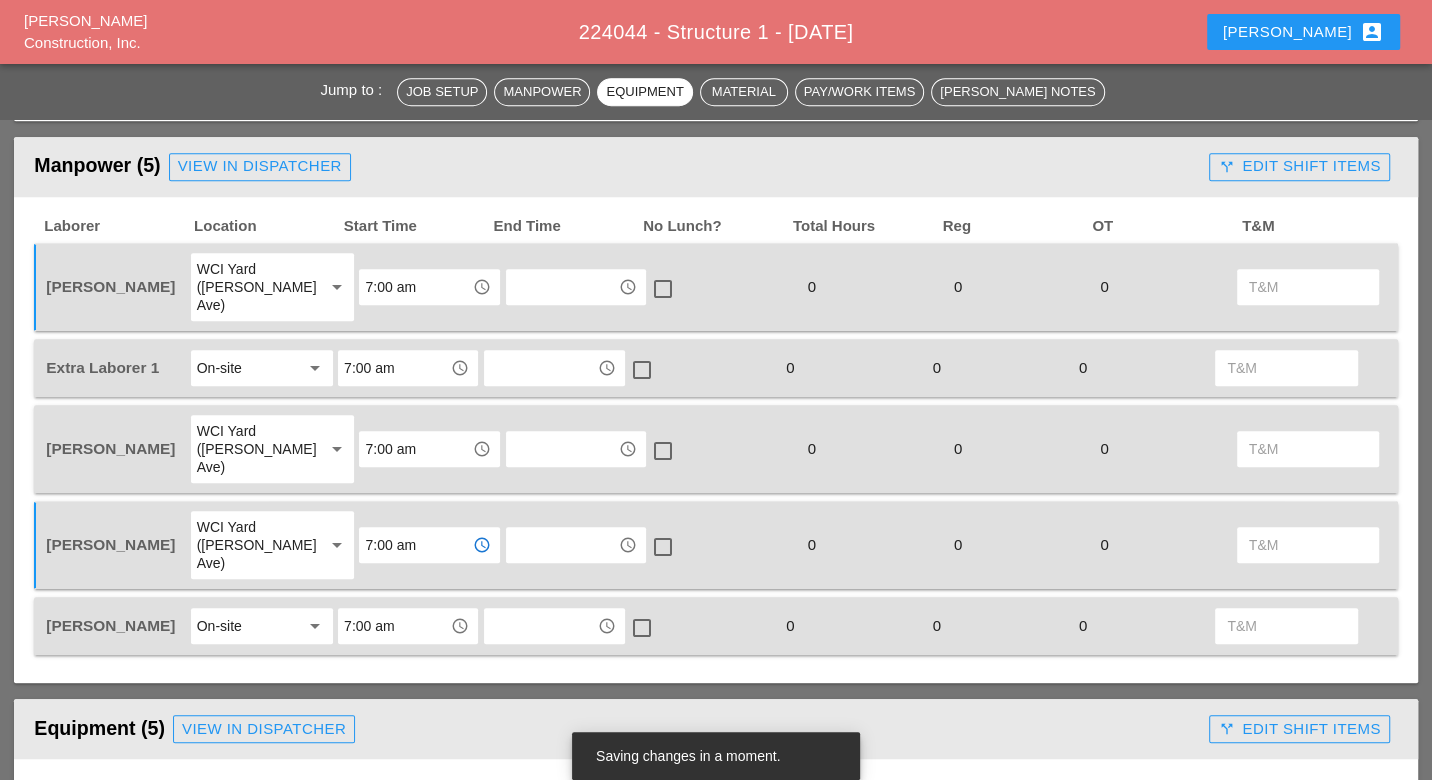 click on "7:00 am" at bounding box center [394, 368] 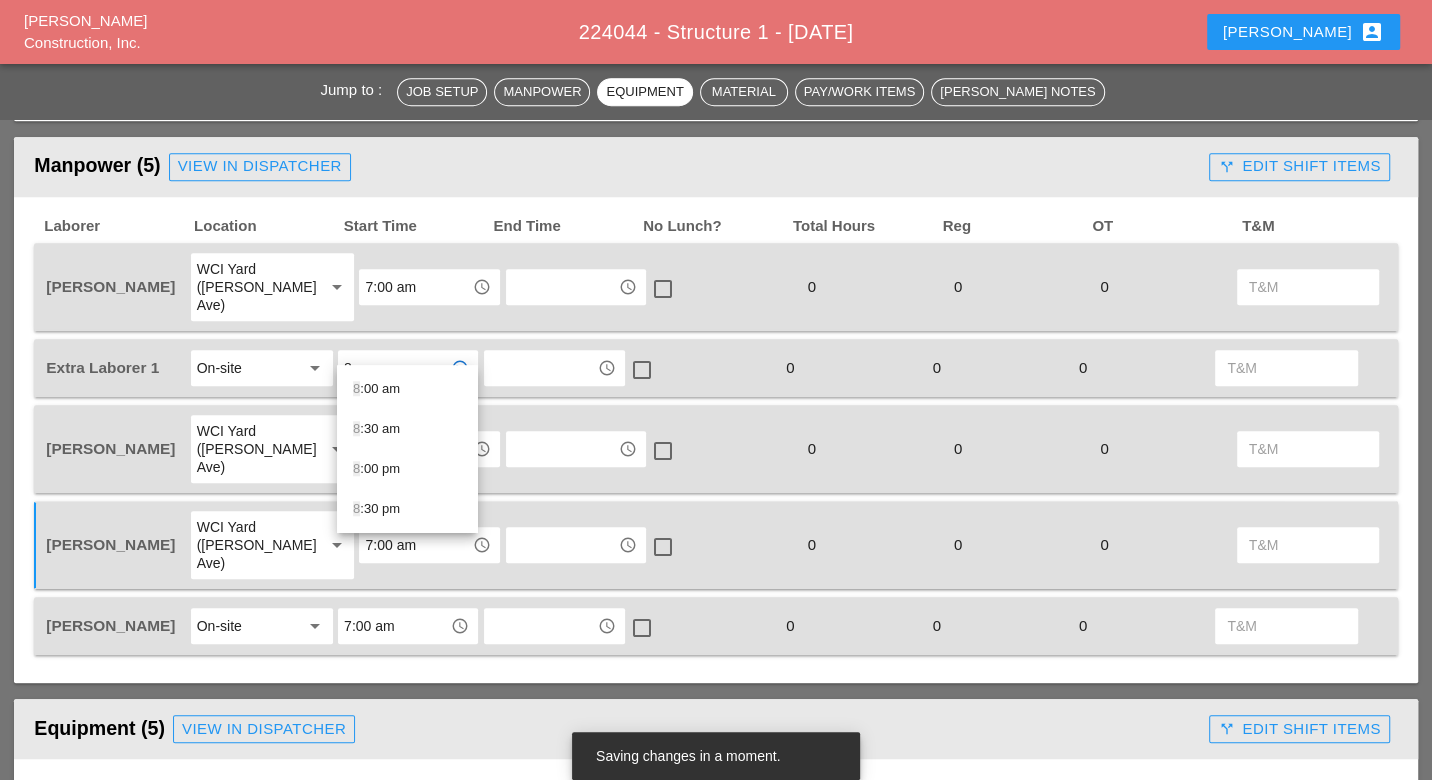 click on "8 :00 am" at bounding box center (407, 389) 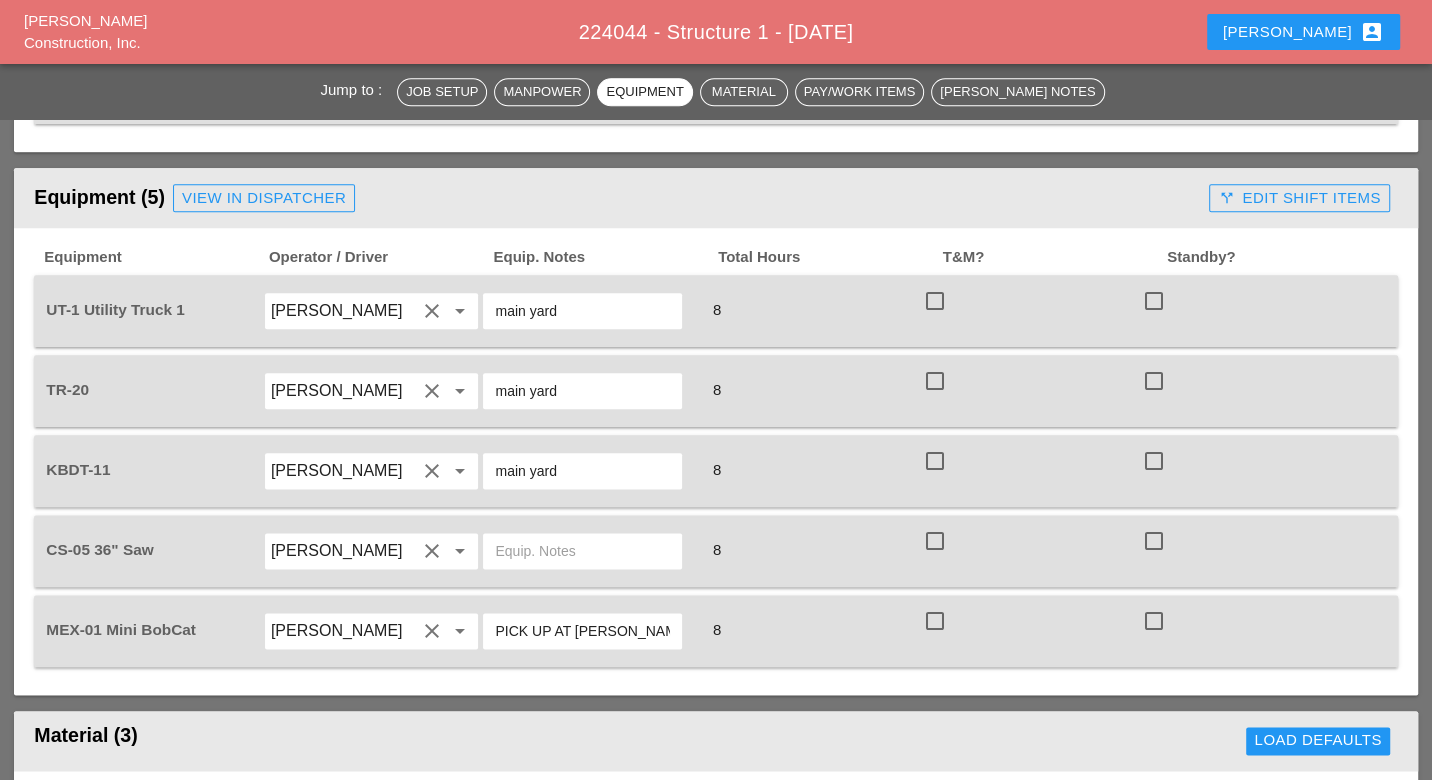 scroll, scrollTop: 1339, scrollLeft: 0, axis: vertical 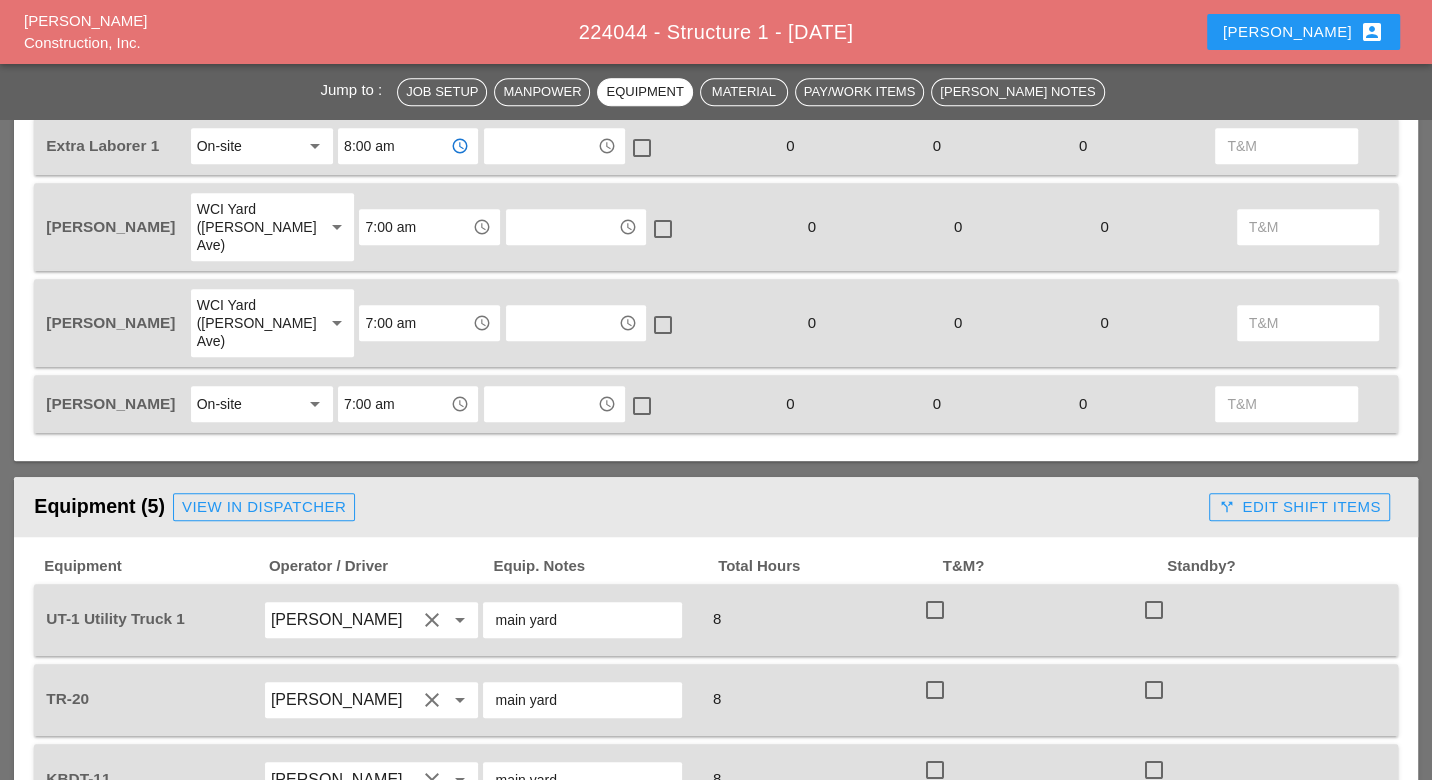 type on "8:00 am" 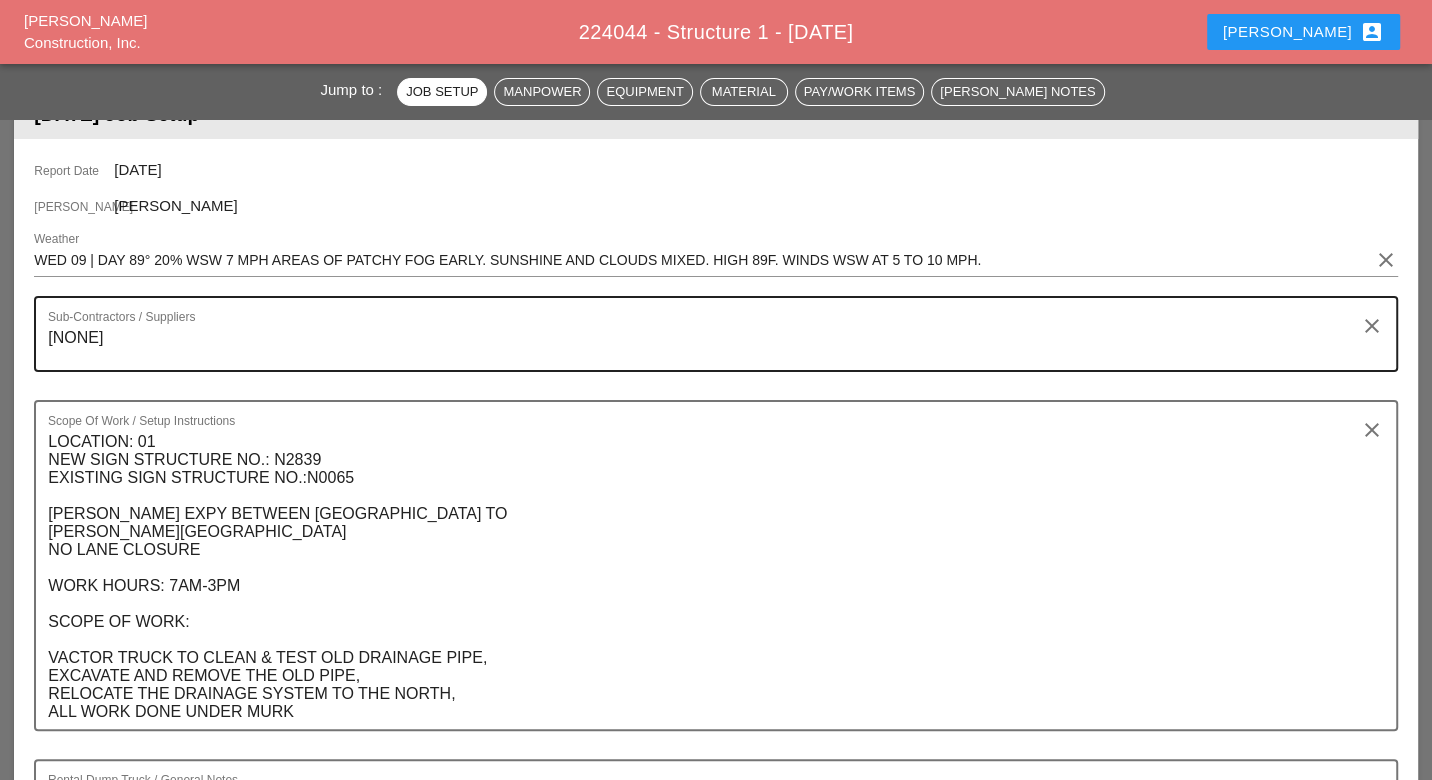 scroll, scrollTop: 228, scrollLeft: 0, axis: vertical 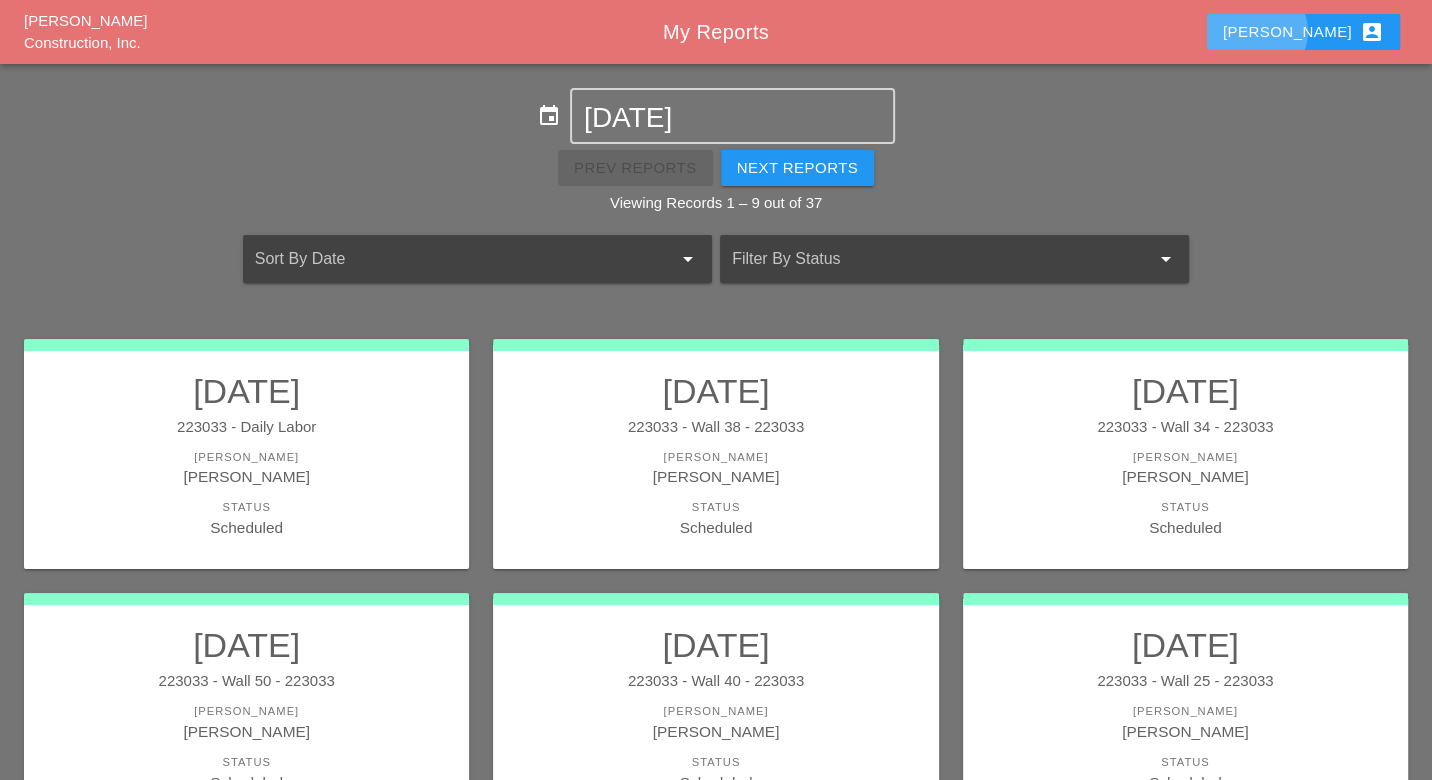 click on "Luca account_box" at bounding box center (1303, 32) 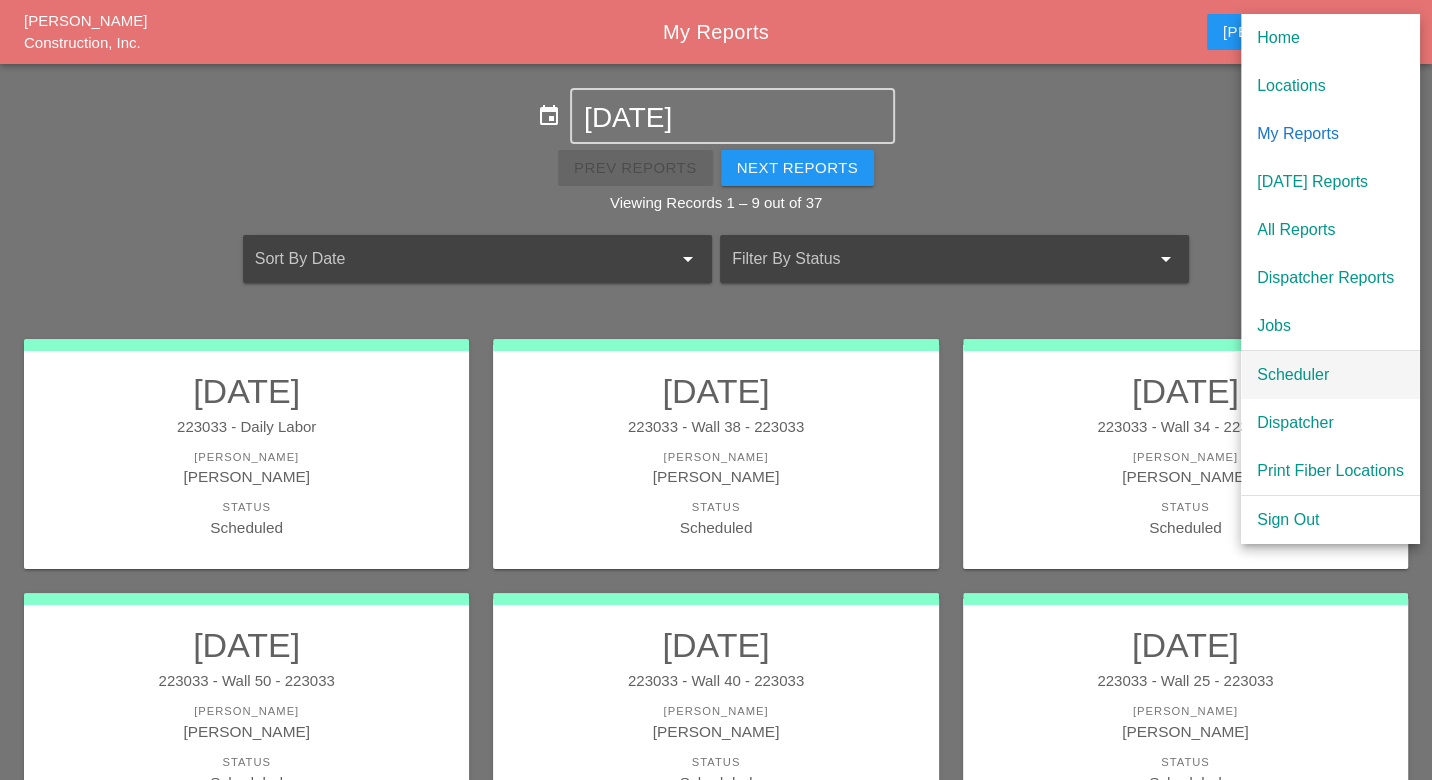 click on "Scheduler" at bounding box center (1330, 375) 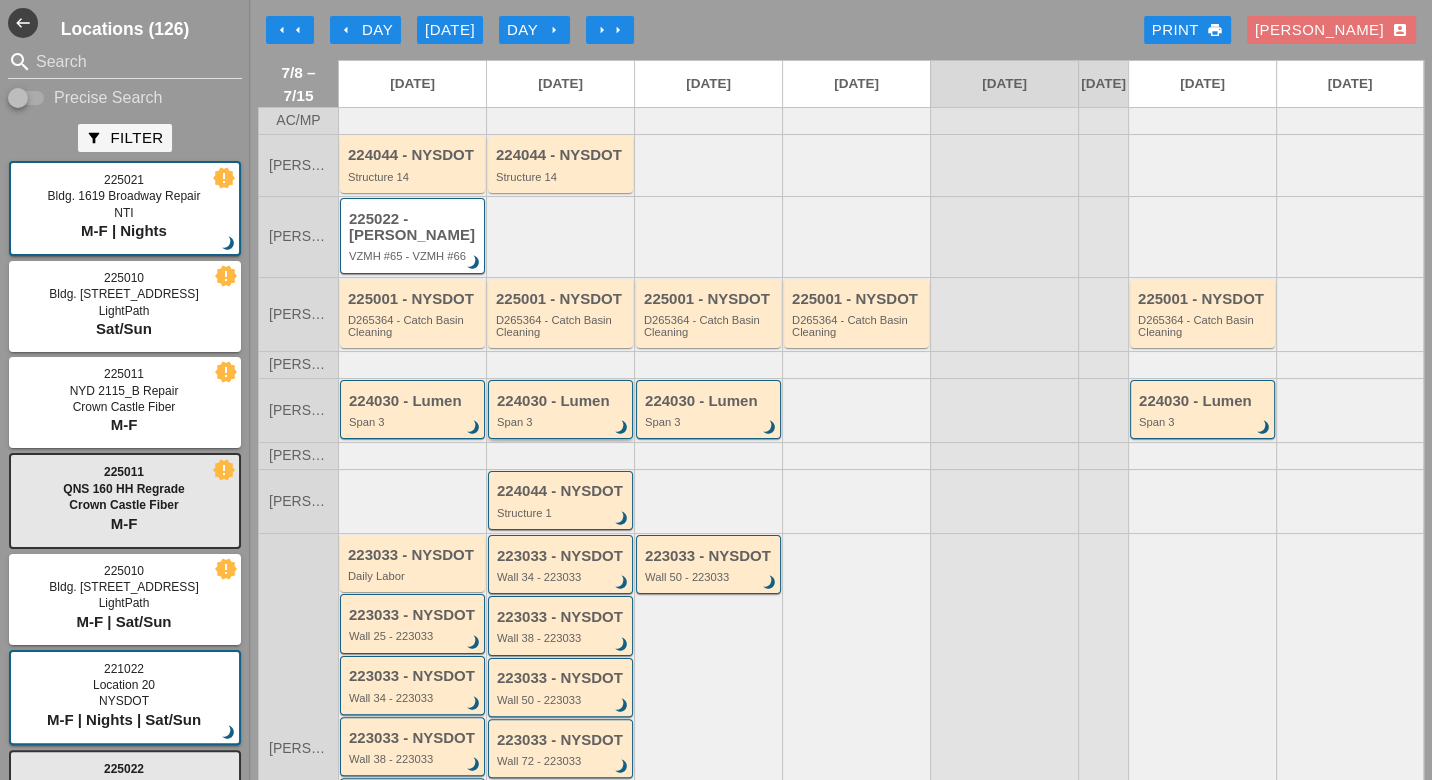 scroll, scrollTop: 111, scrollLeft: 0, axis: vertical 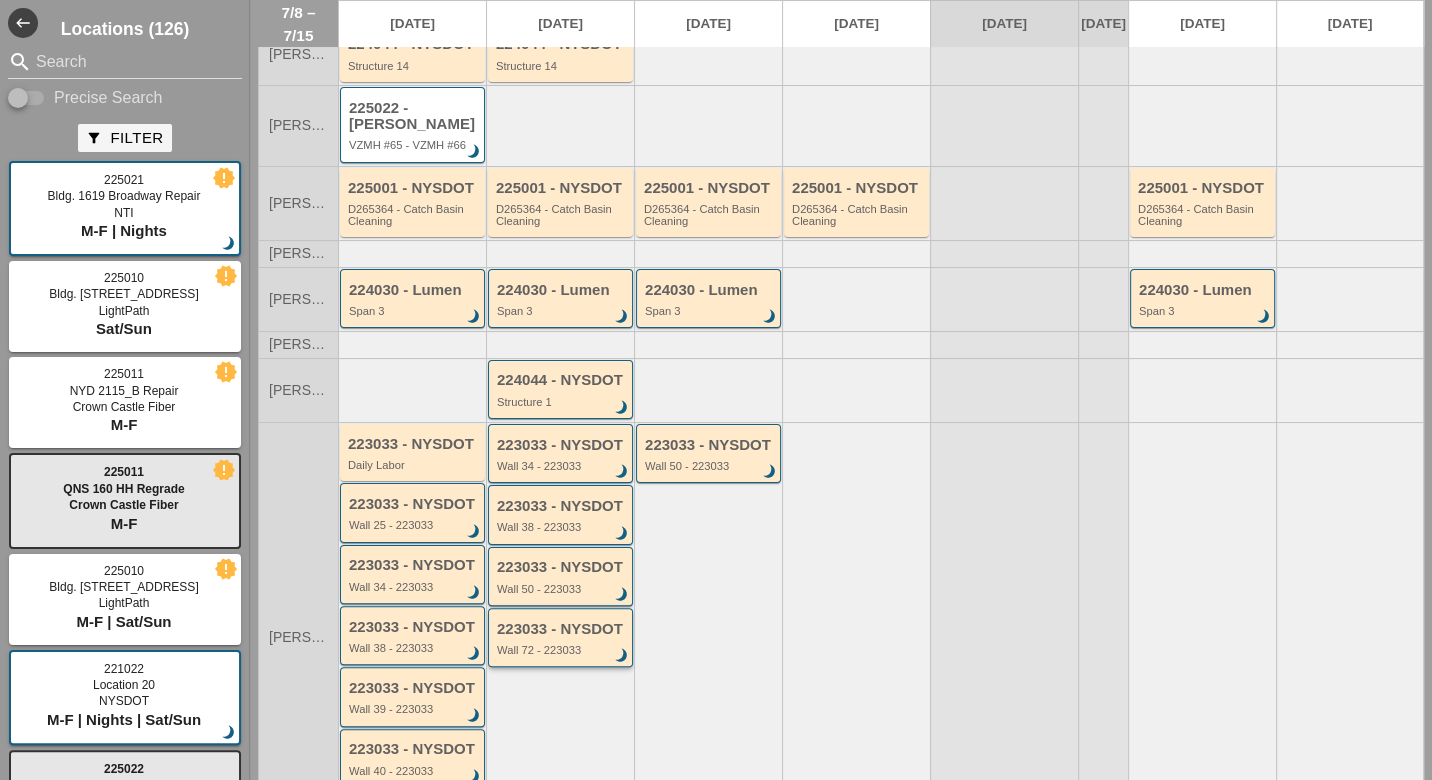 click on "Wall 72 - 223033" at bounding box center [562, 650] 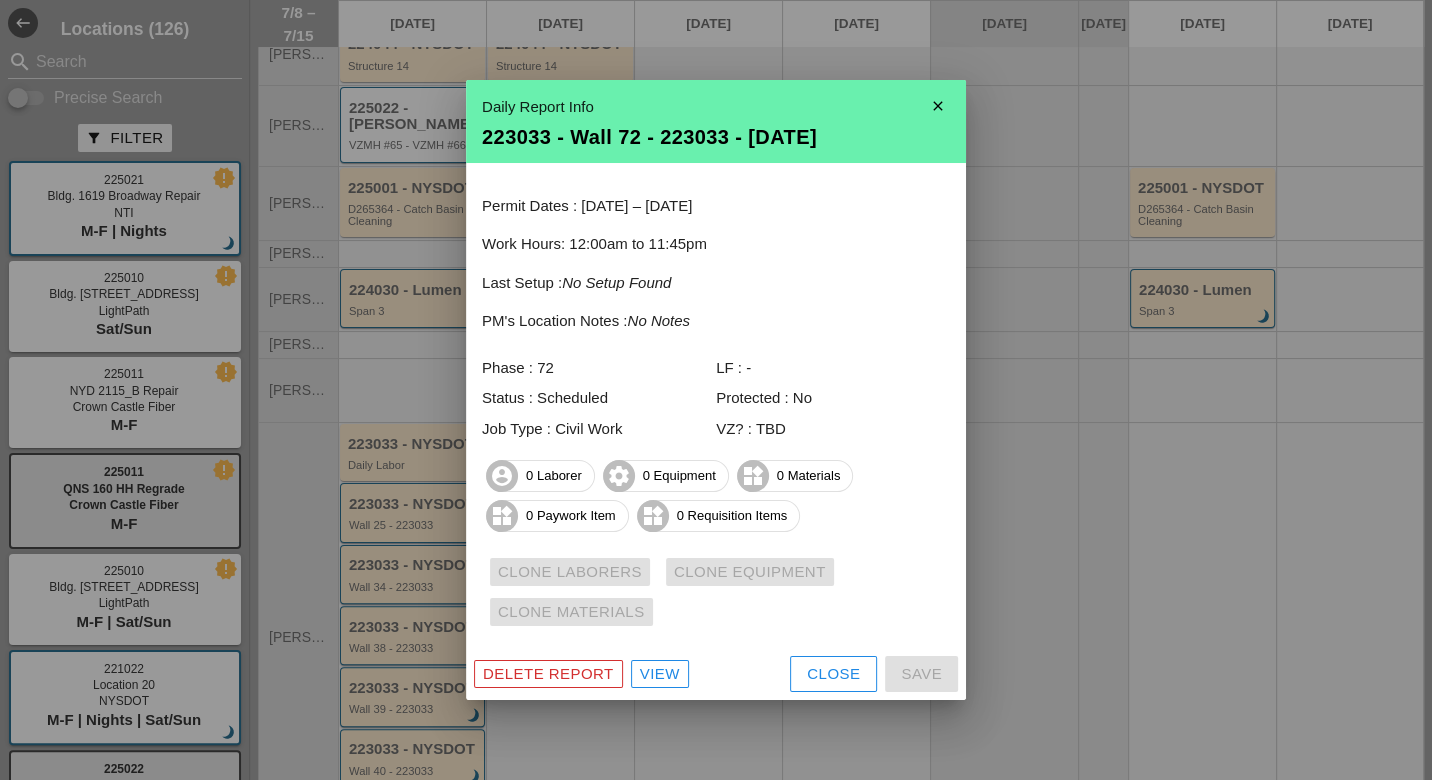 click on "View" at bounding box center [660, 674] 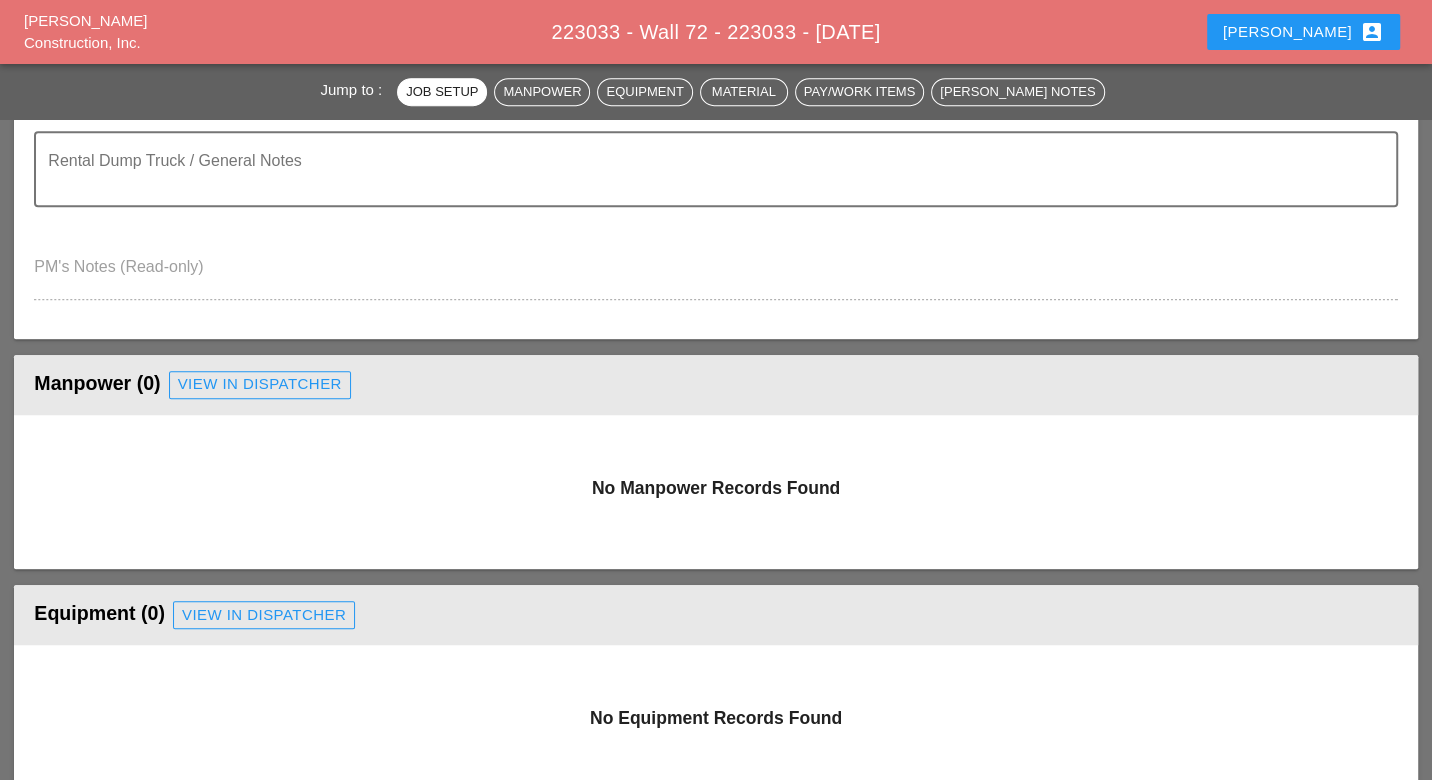 scroll, scrollTop: 888, scrollLeft: 0, axis: vertical 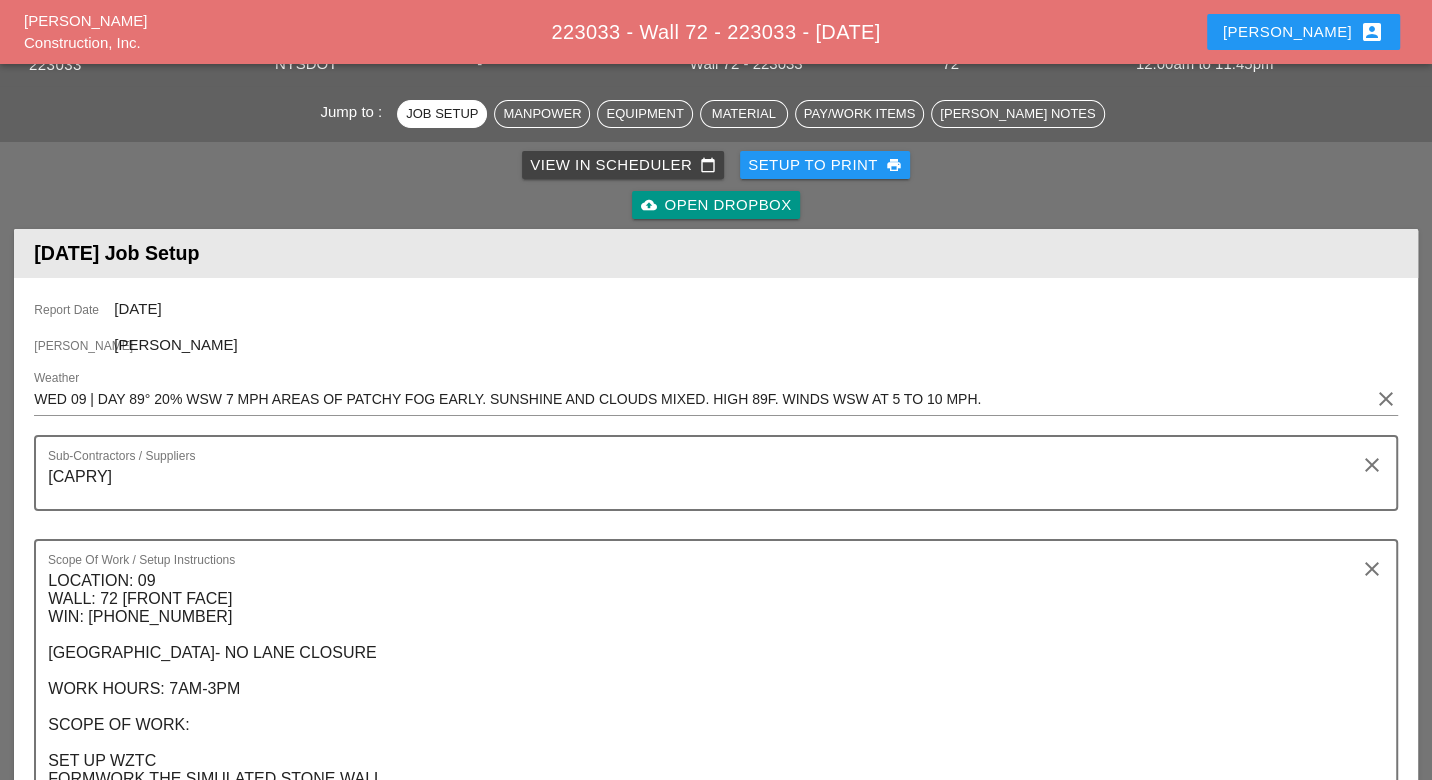 click on "Luca account_box" at bounding box center (1303, 32) 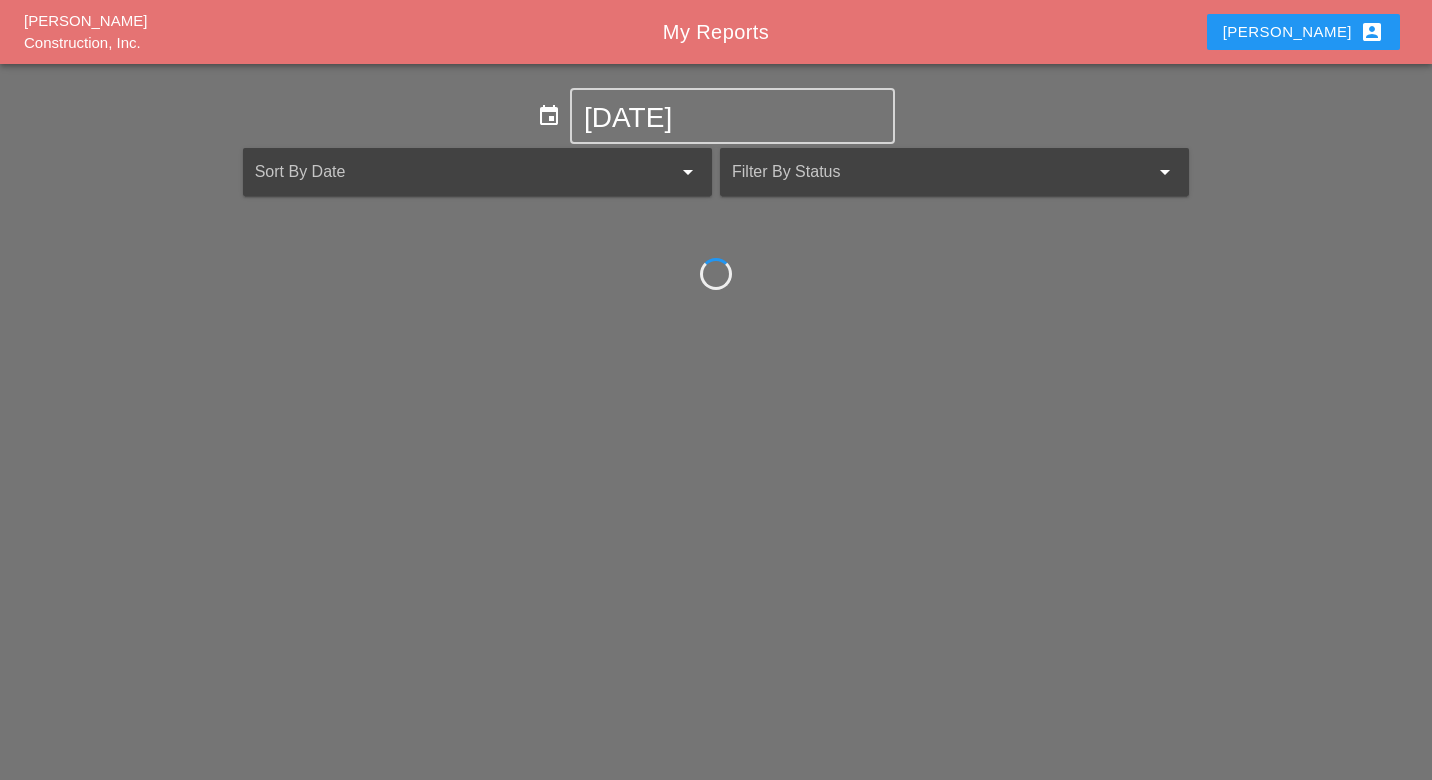 scroll, scrollTop: 0, scrollLeft: 0, axis: both 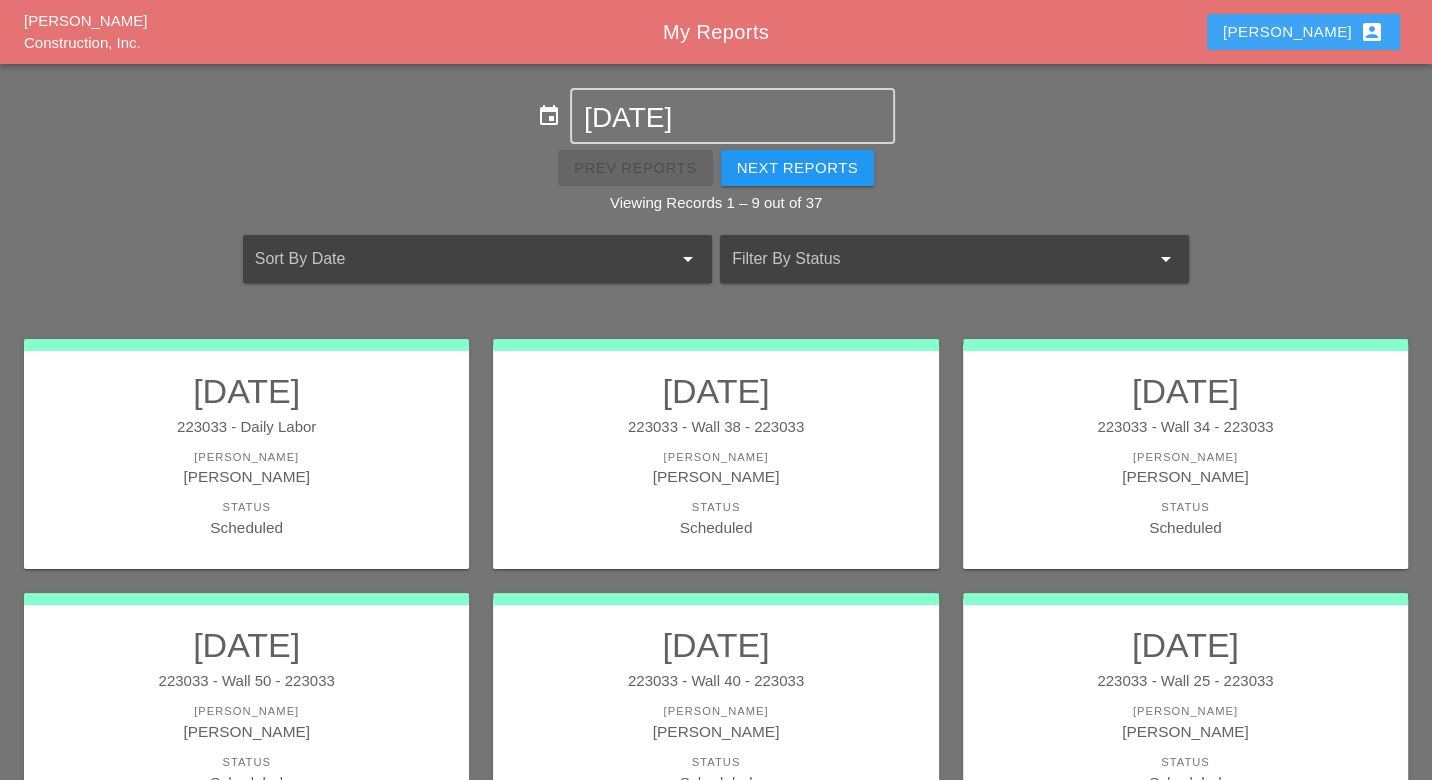 click on "Luca account_box" at bounding box center (1303, 32) 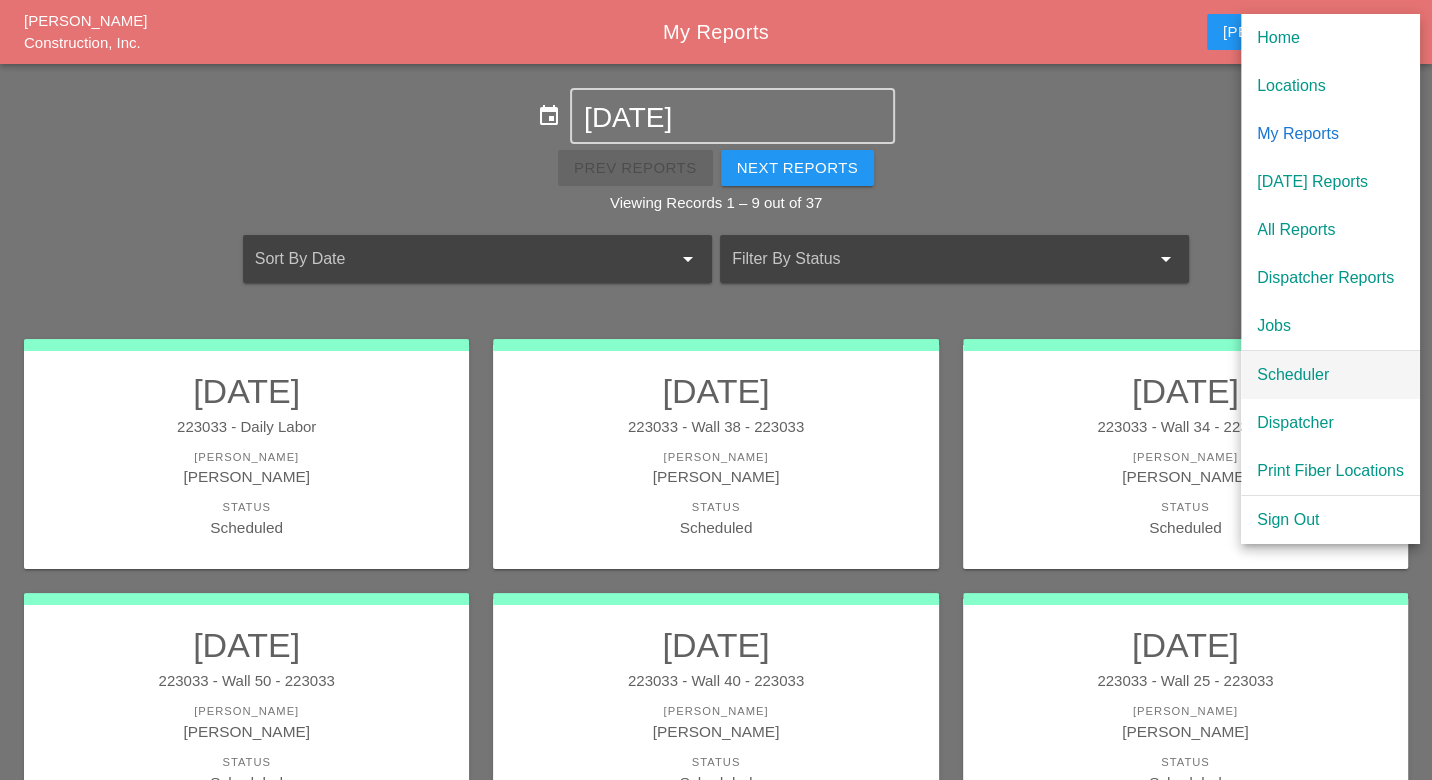 click on "Scheduler" at bounding box center (1330, 375) 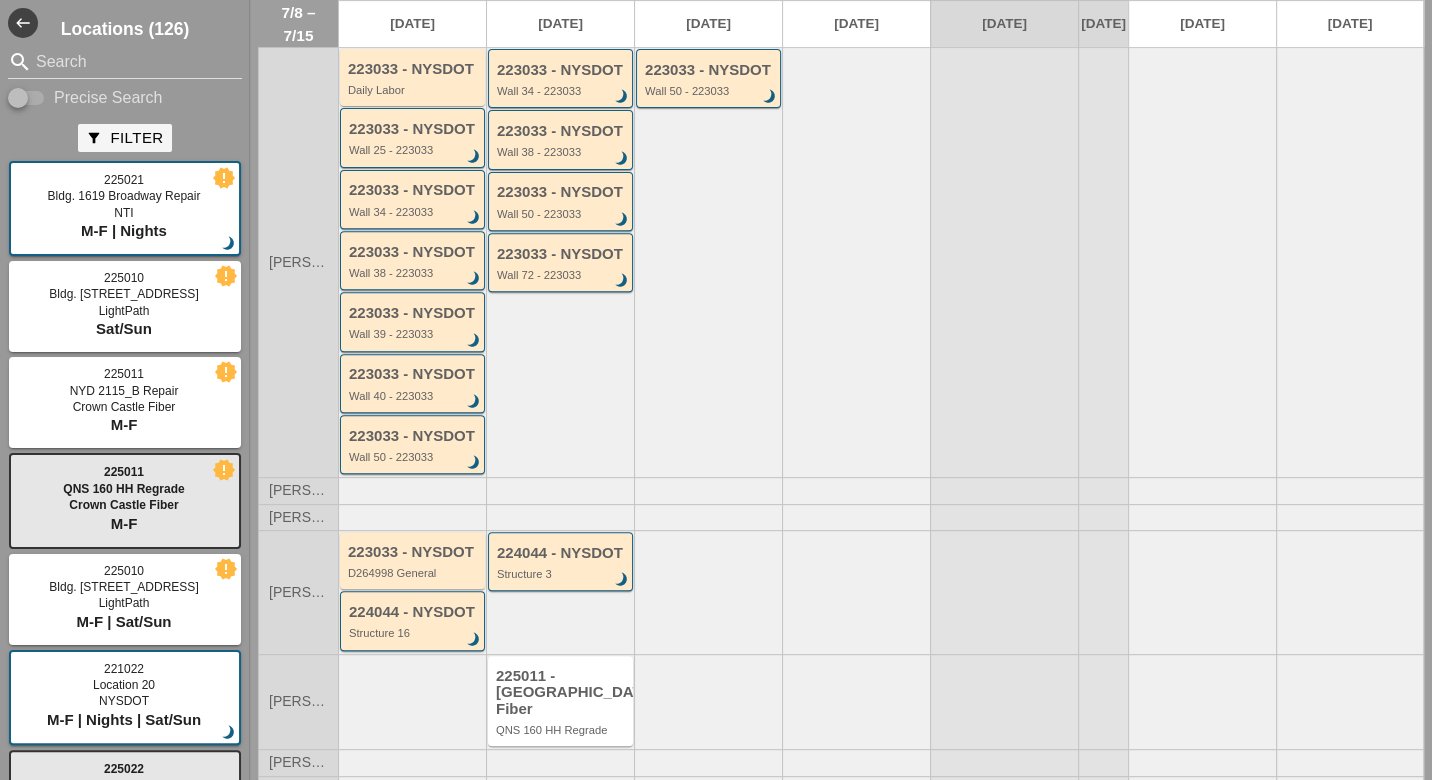 scroll, scrollTop: 487, scrollLeft: 0, axis: vertical 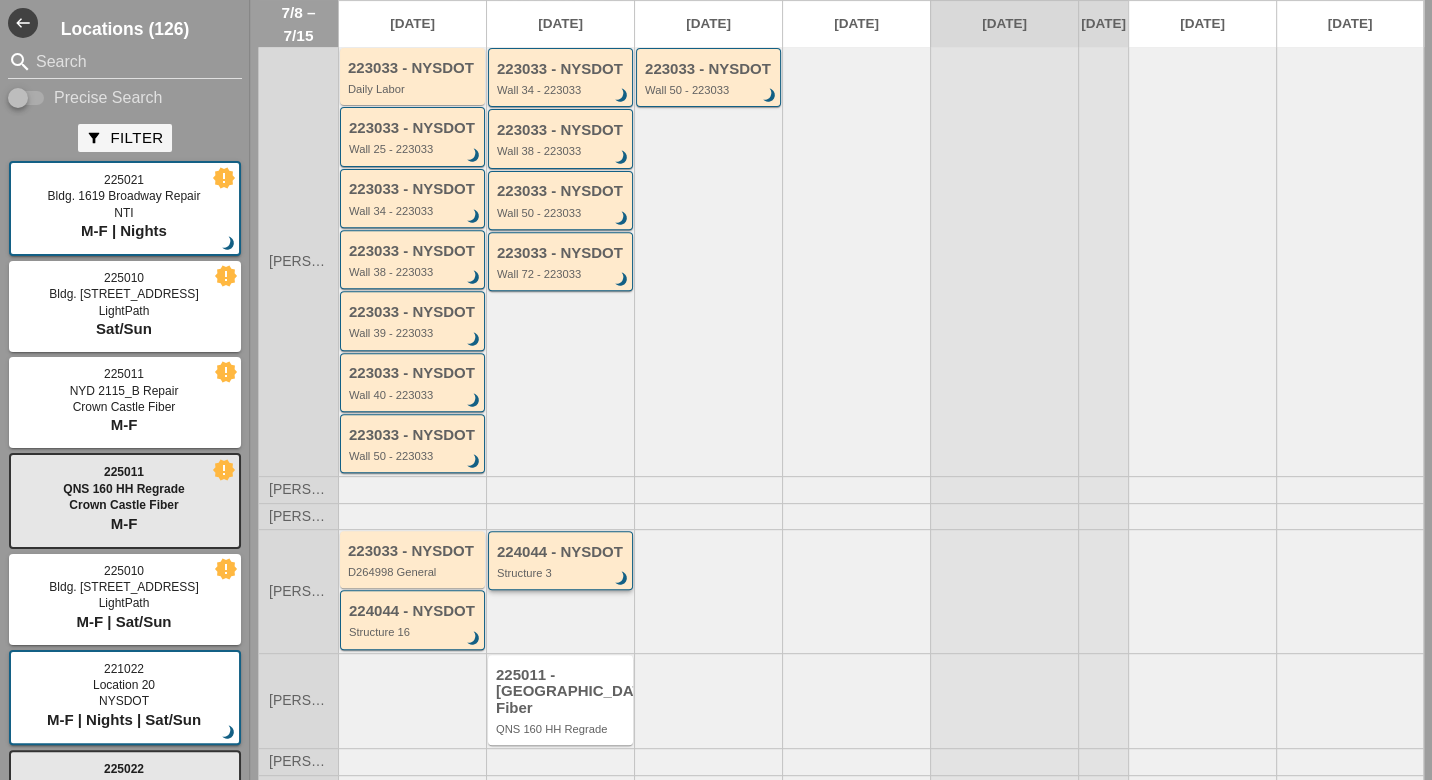 click on "224044 - NYSDOT  Structure 3 brightness_3" at bounding box center (562, 562) 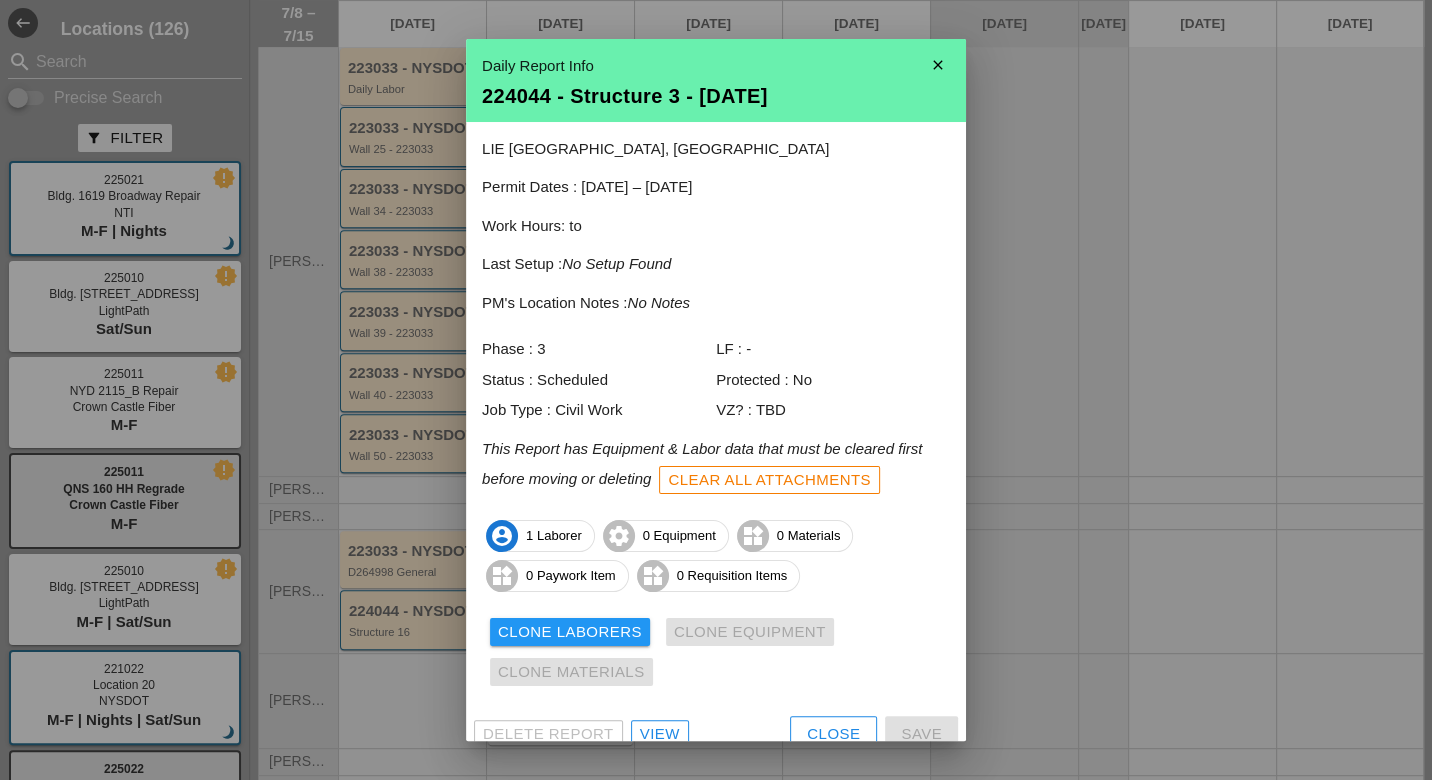 click on "View" at bounding box center [660, 734] 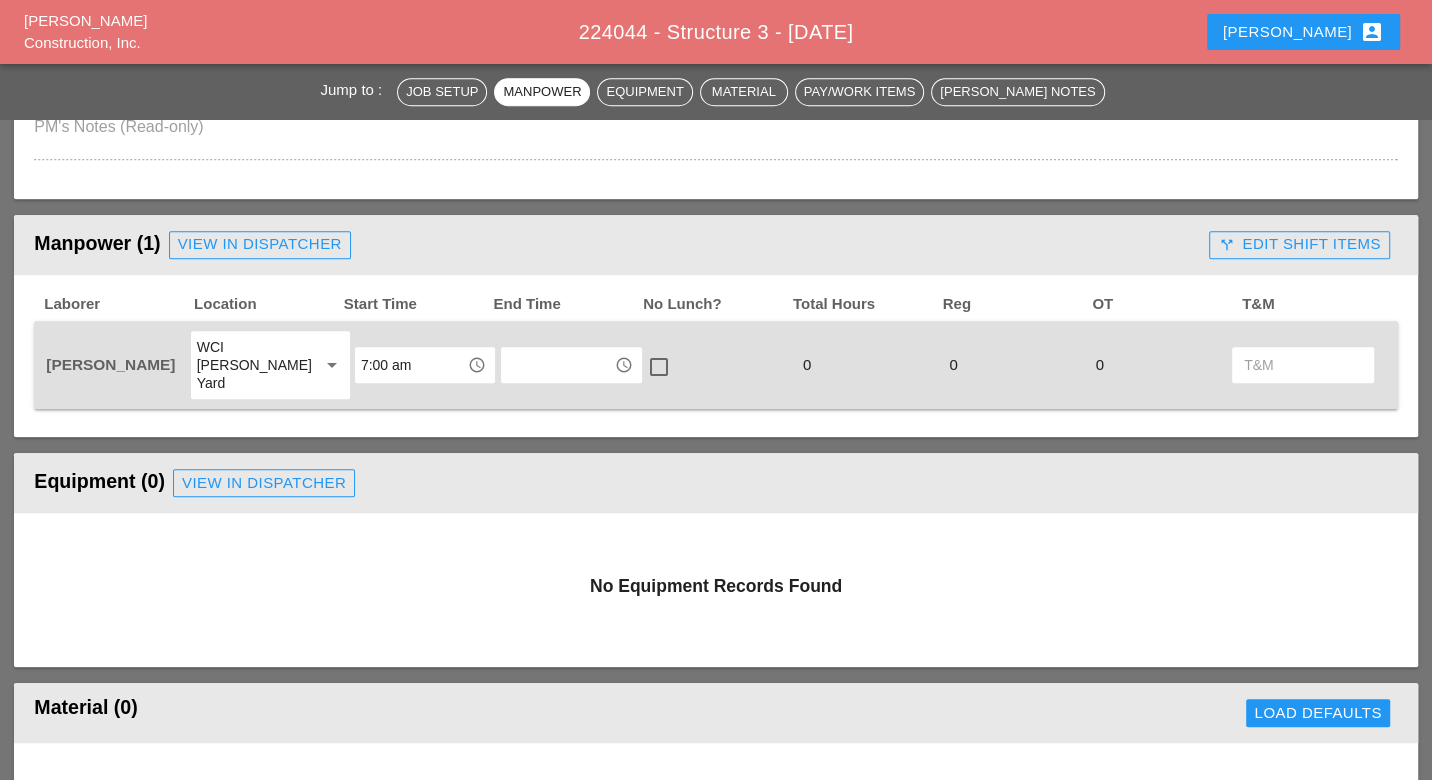 scroll, scrollTop: 555, scrollLeft: 0, axis: vertical 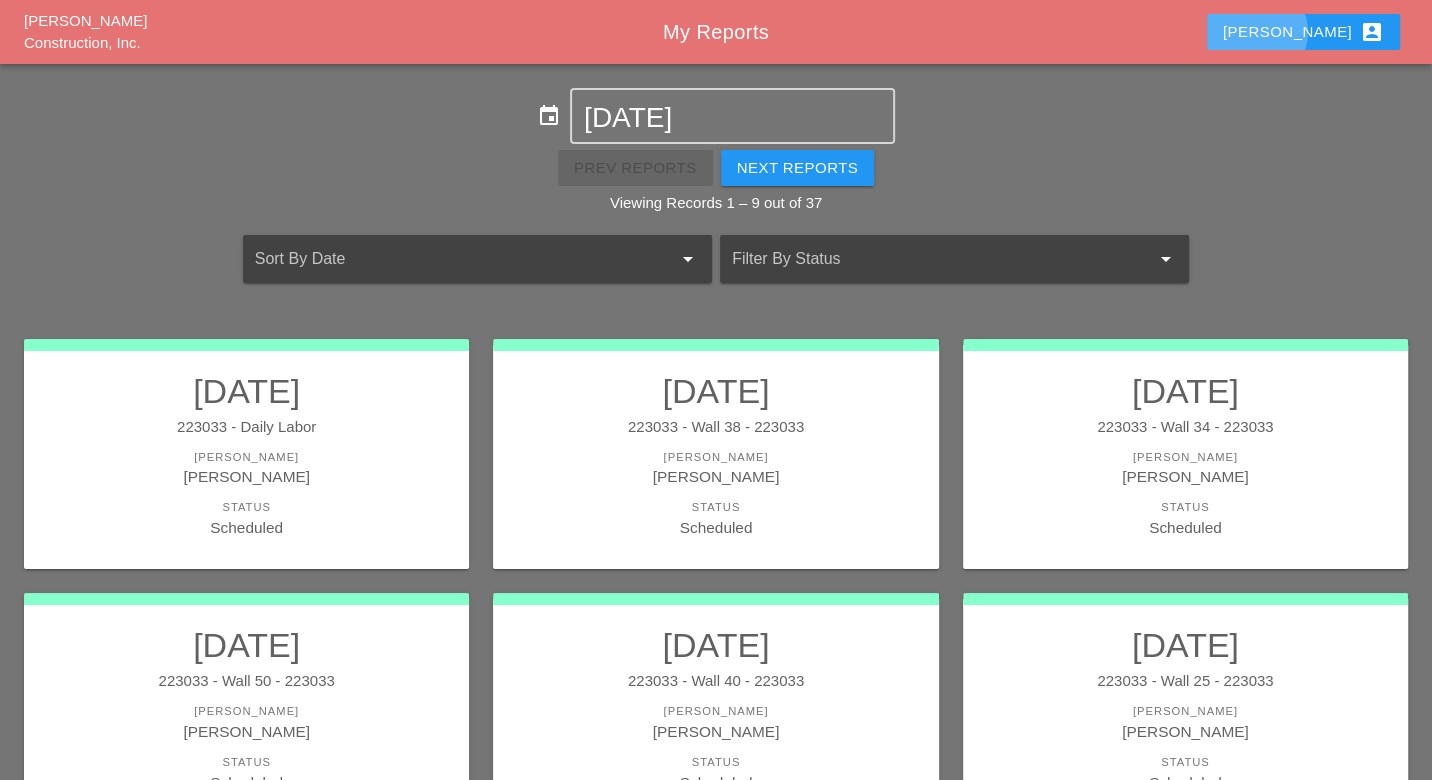 click on "Luca account_box" at bounding box center [1303, 32] 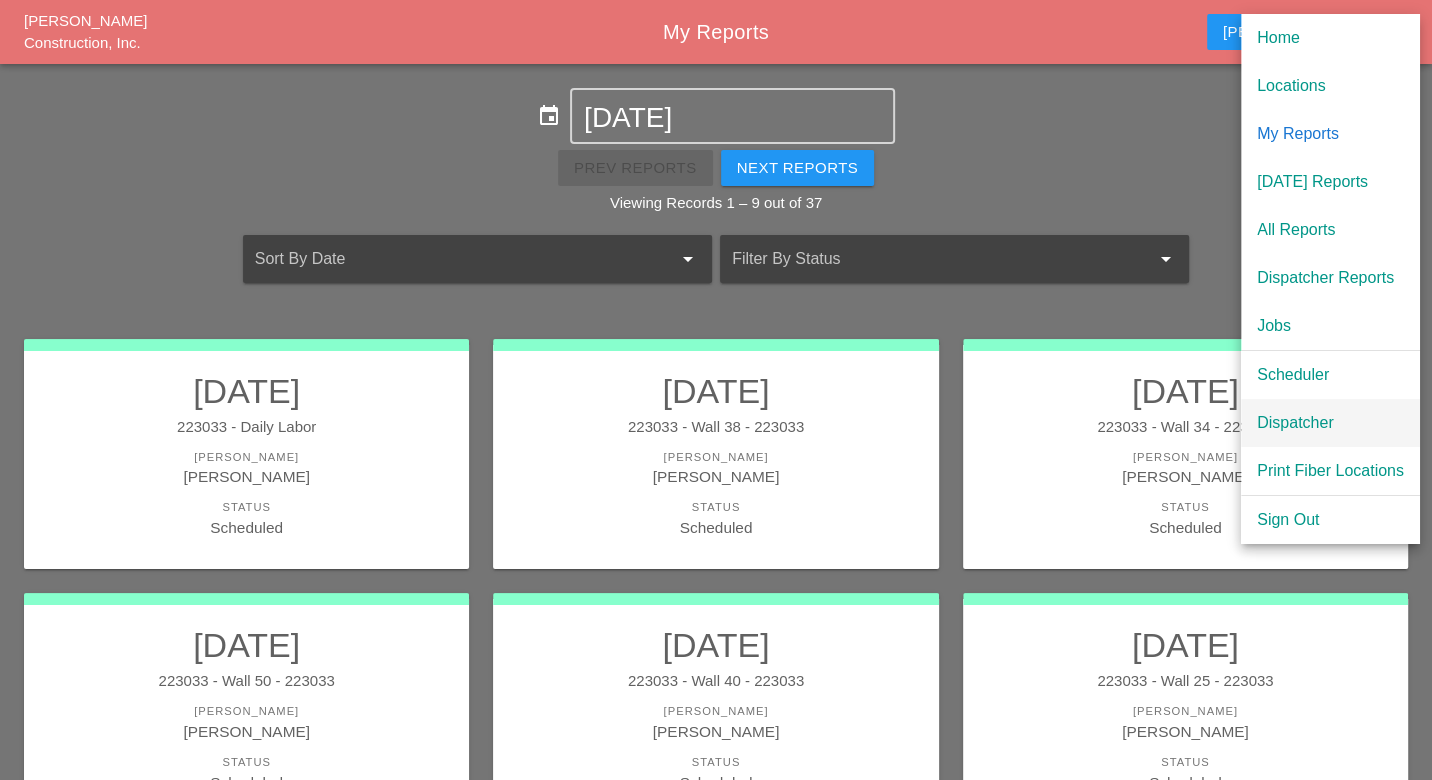 click on "Dispatcher" at bounding box center [1330, 423] 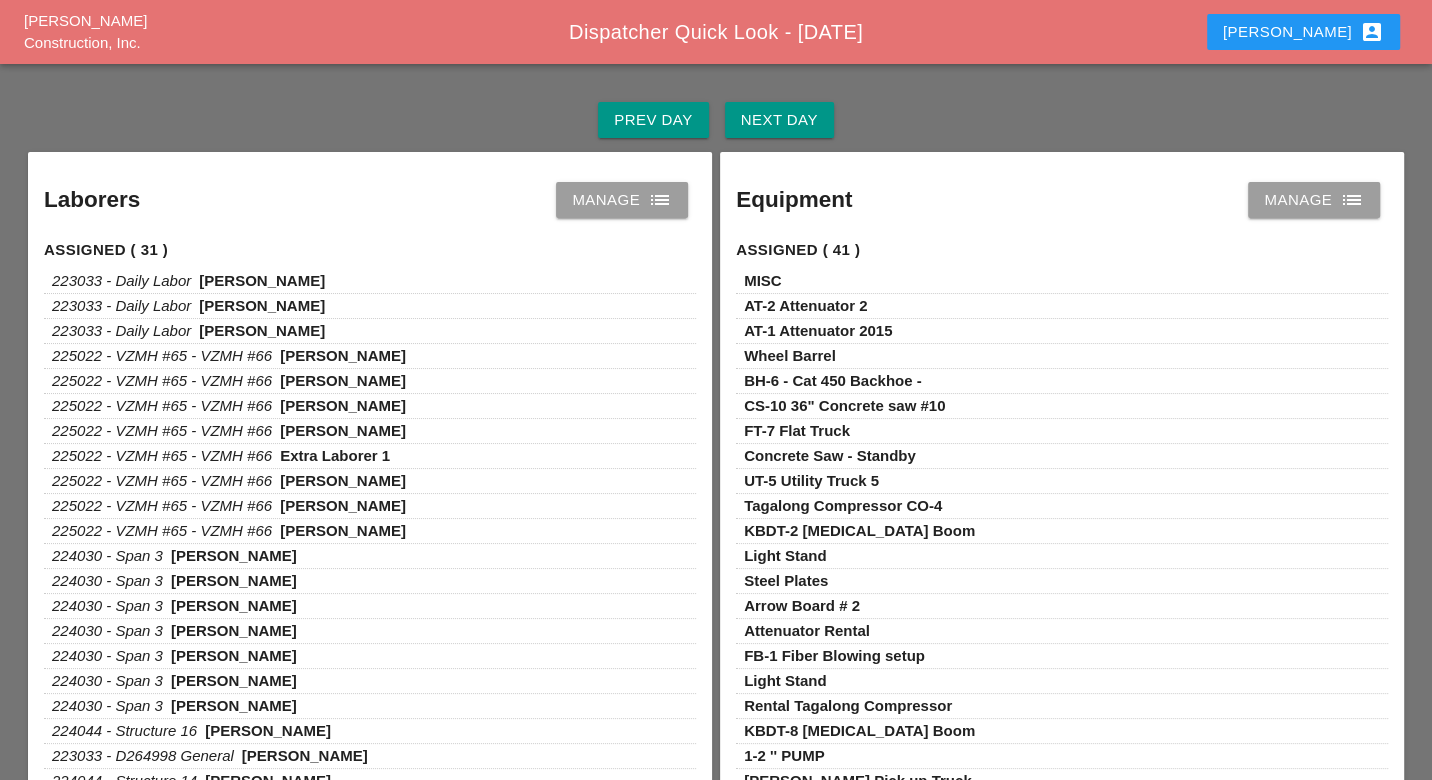 click on "Manage list" at bounding box center (622, 200) 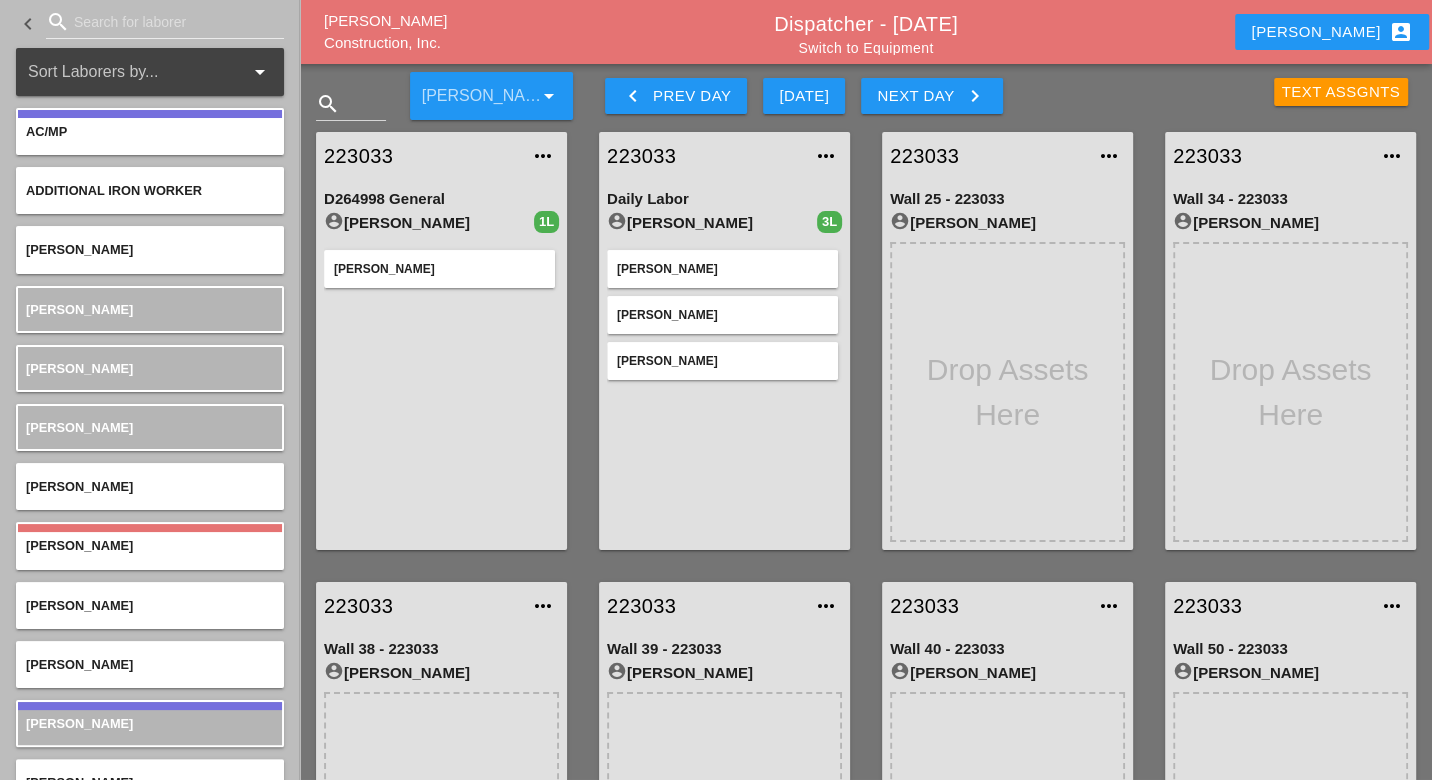 click on "Next Day keyboard_arrow_right" at bounding box center (931, 96) 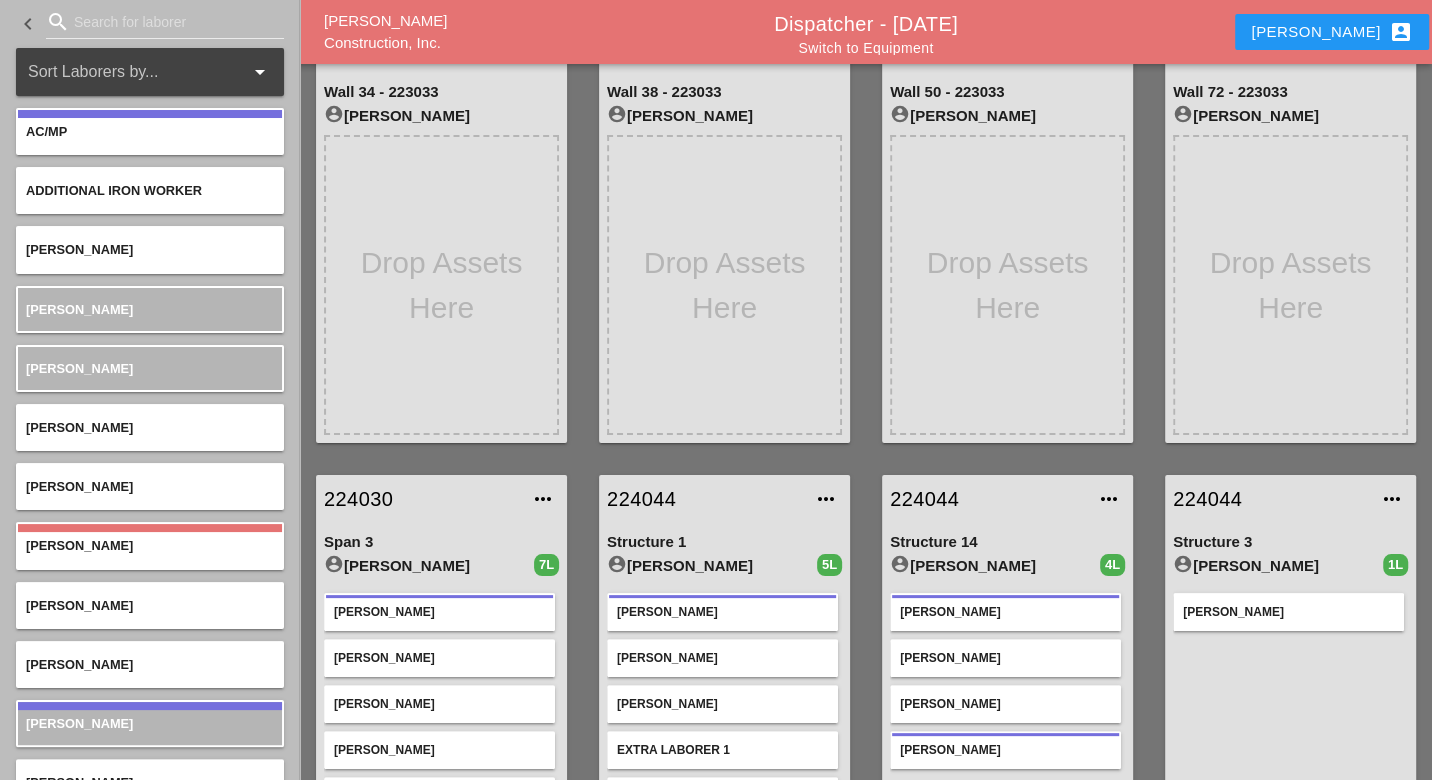 scroll, scrollTop: 333, scrollLeft: 0, axis: vertical 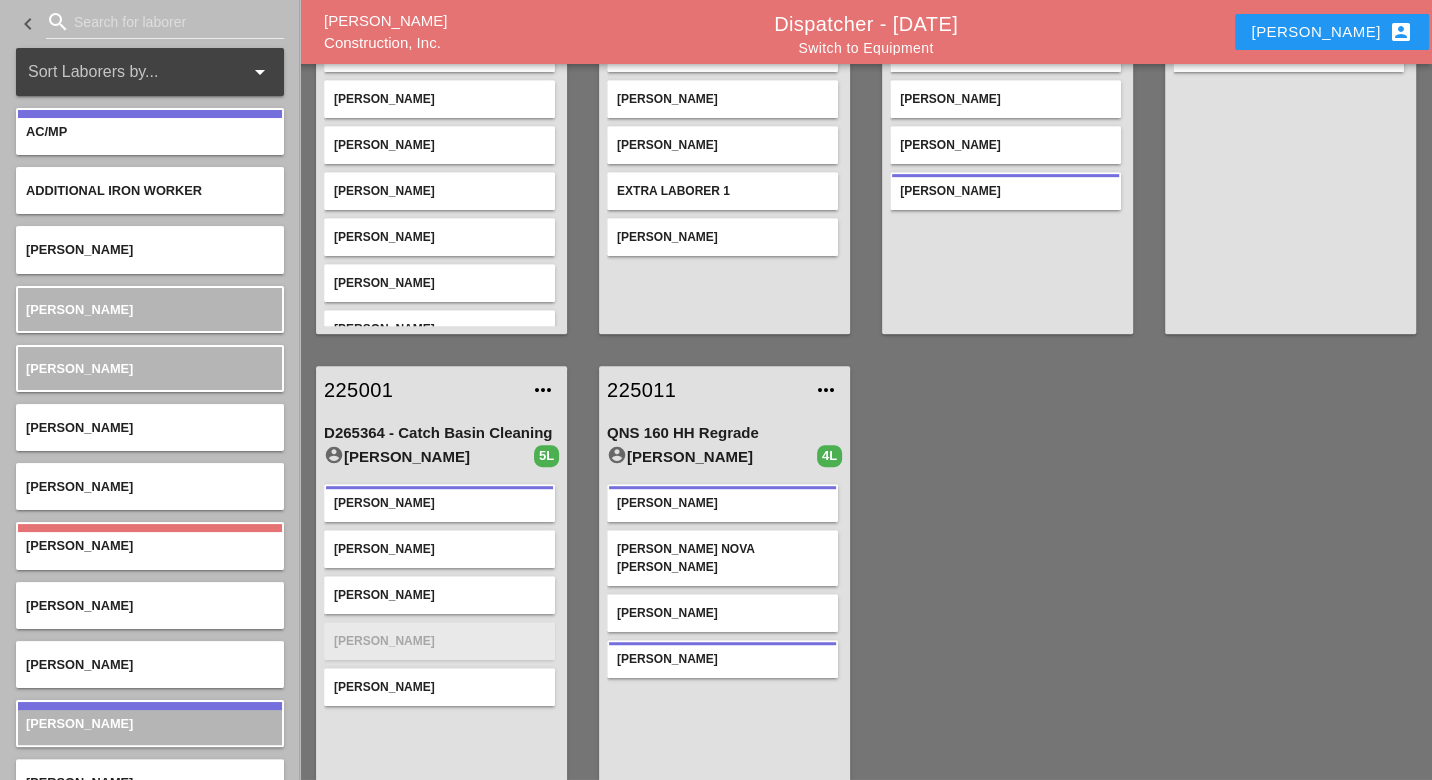 type 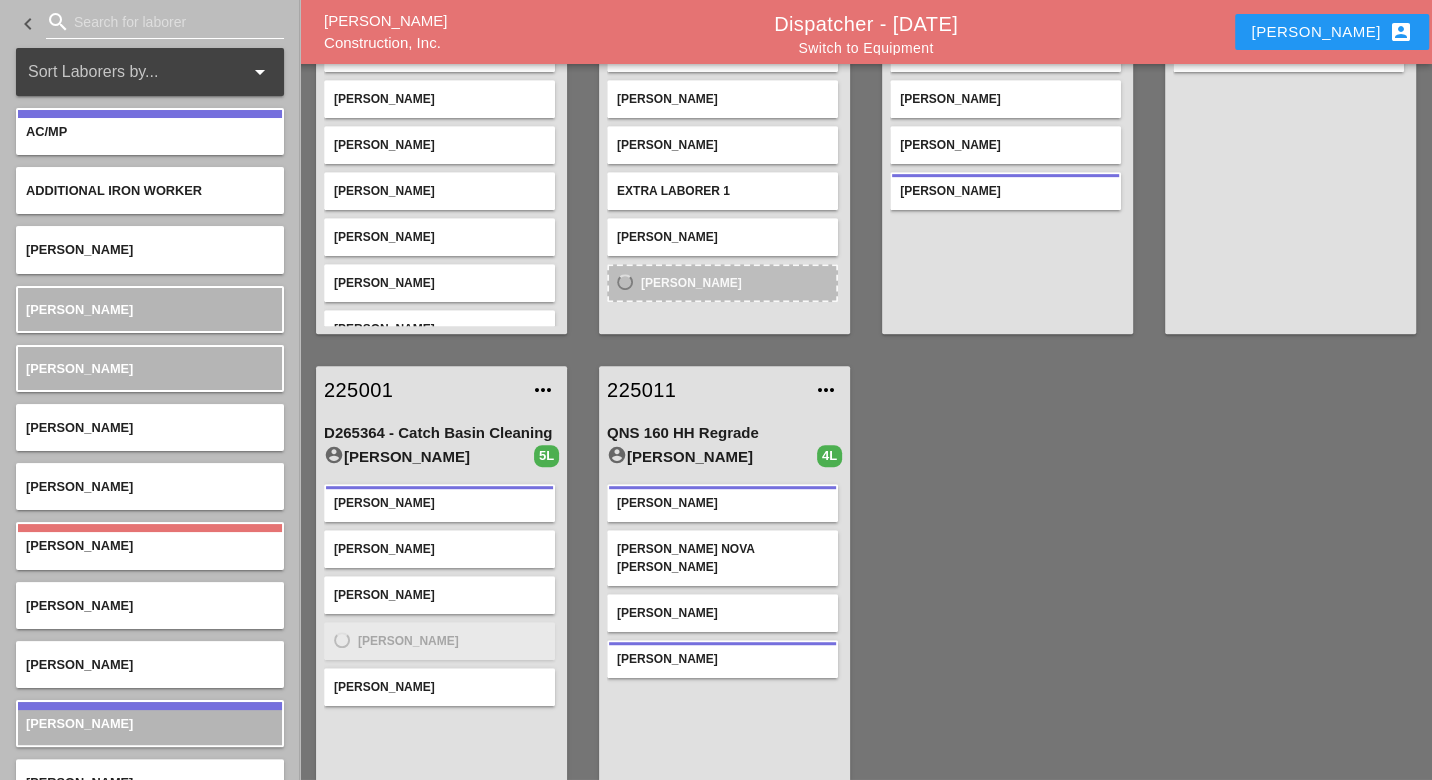 click at bounding box center [165, 22] 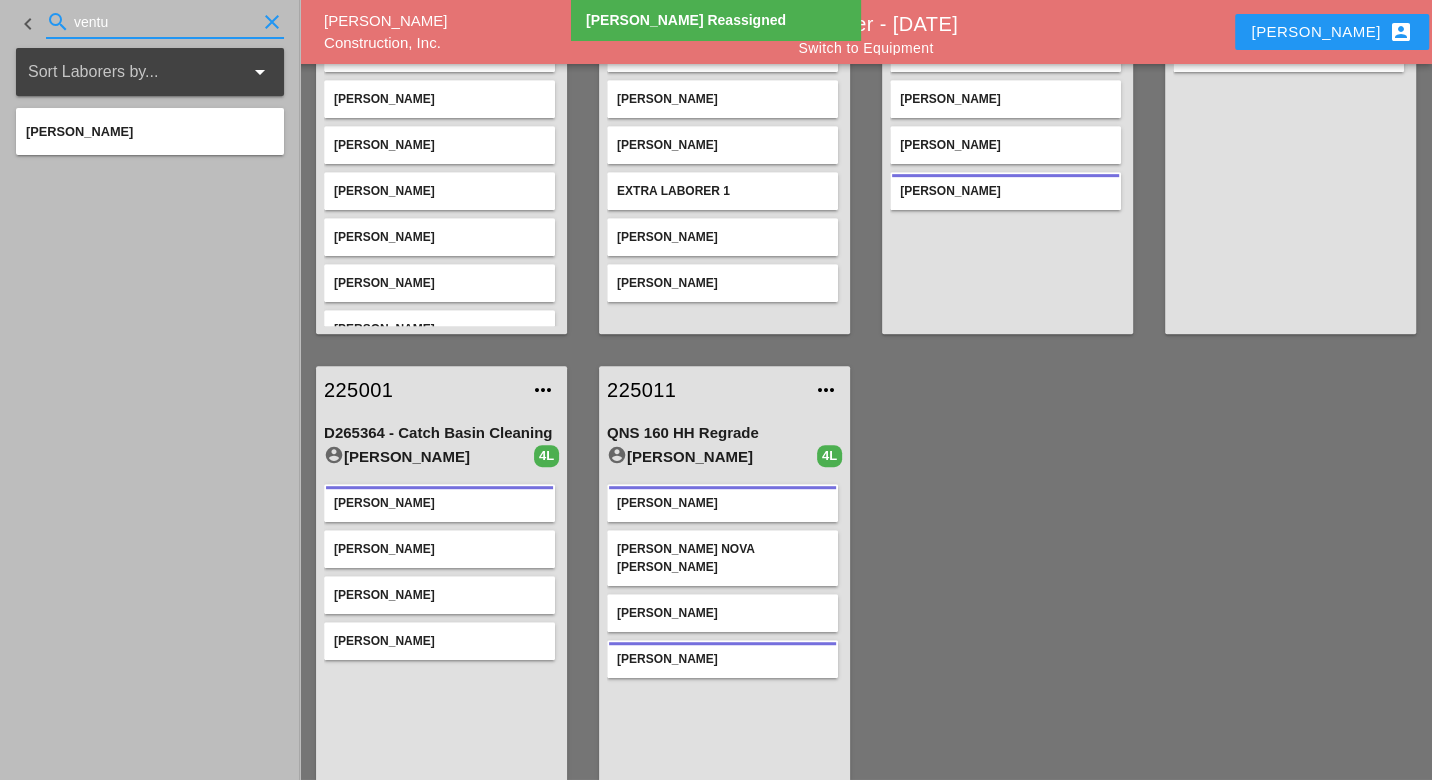 type on "ventu" 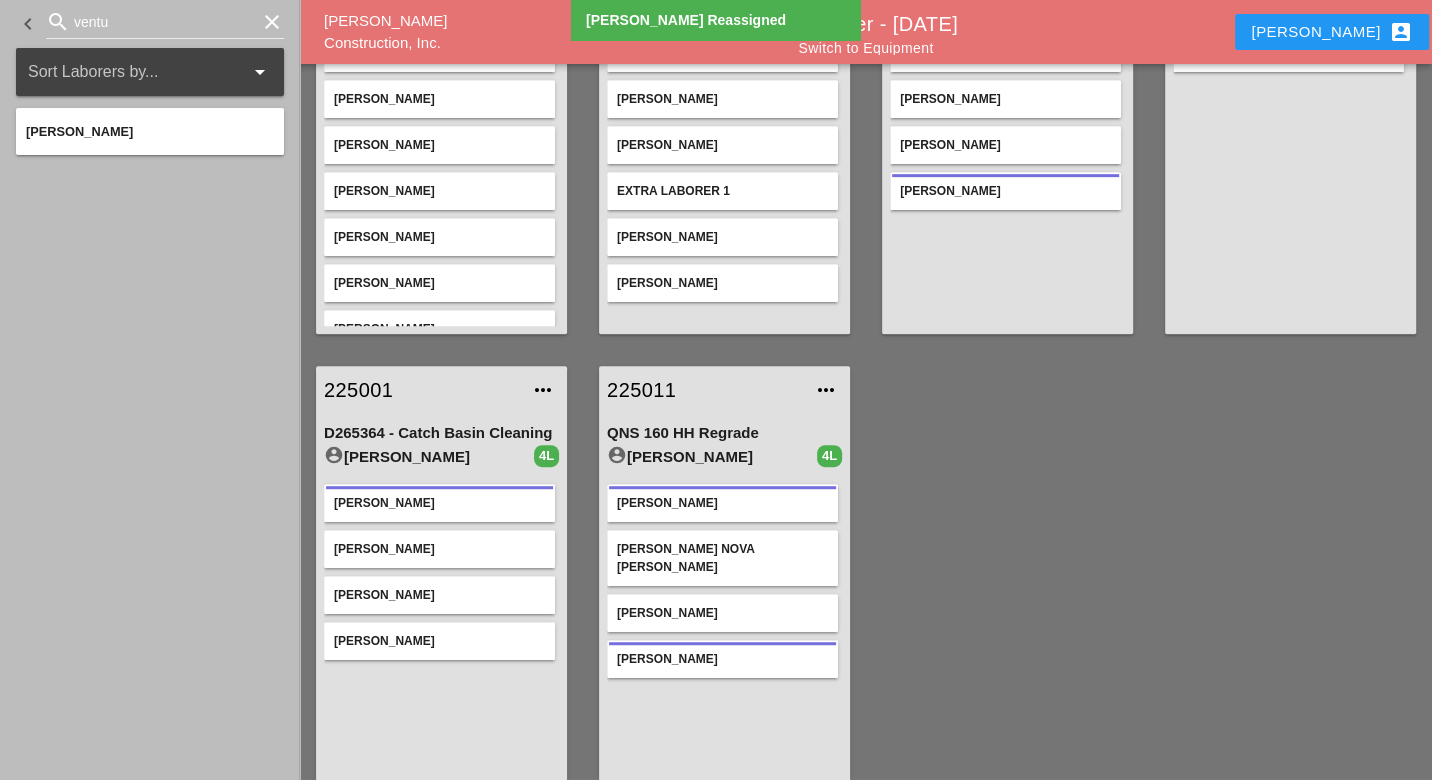 type 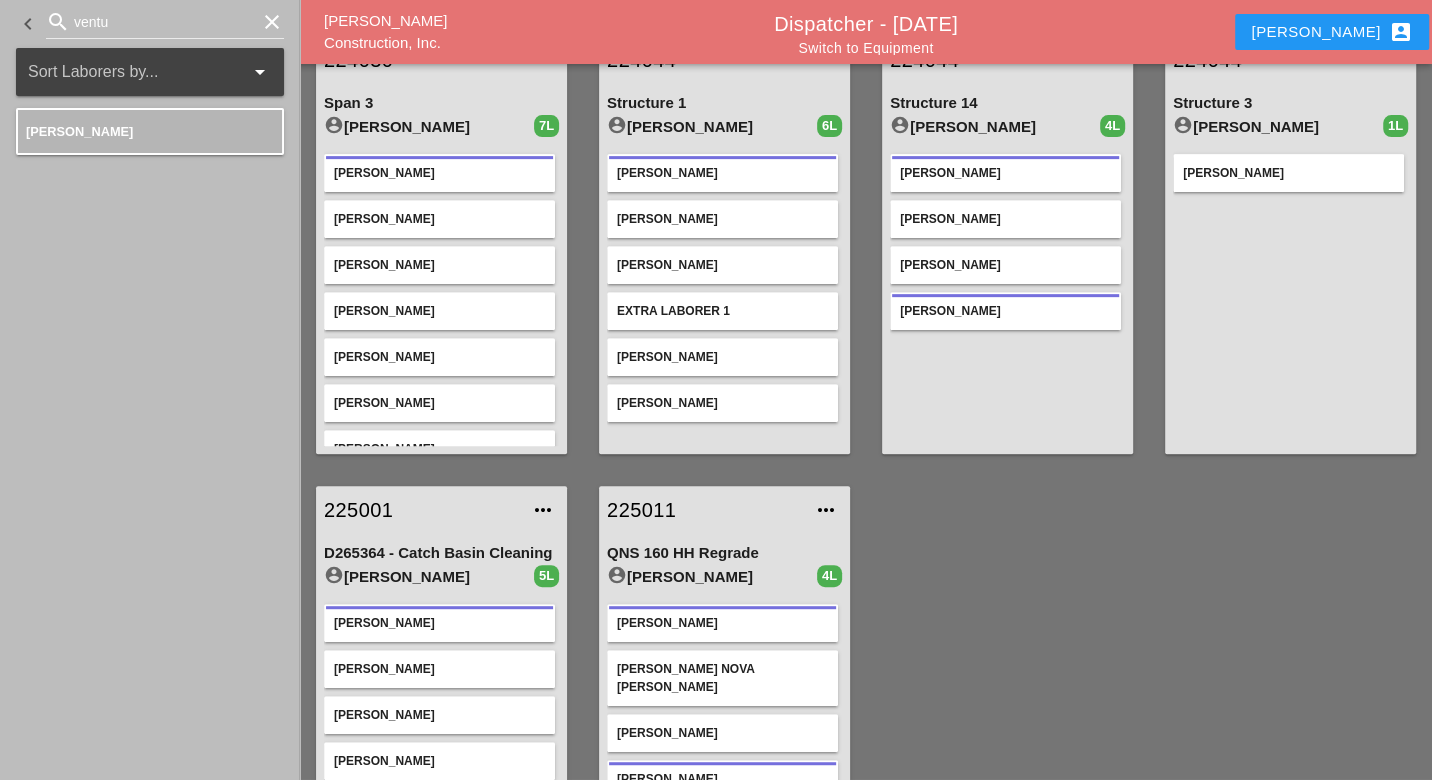 scroll, scrollTop: 444, scrollLeft: 0, axis: vertical 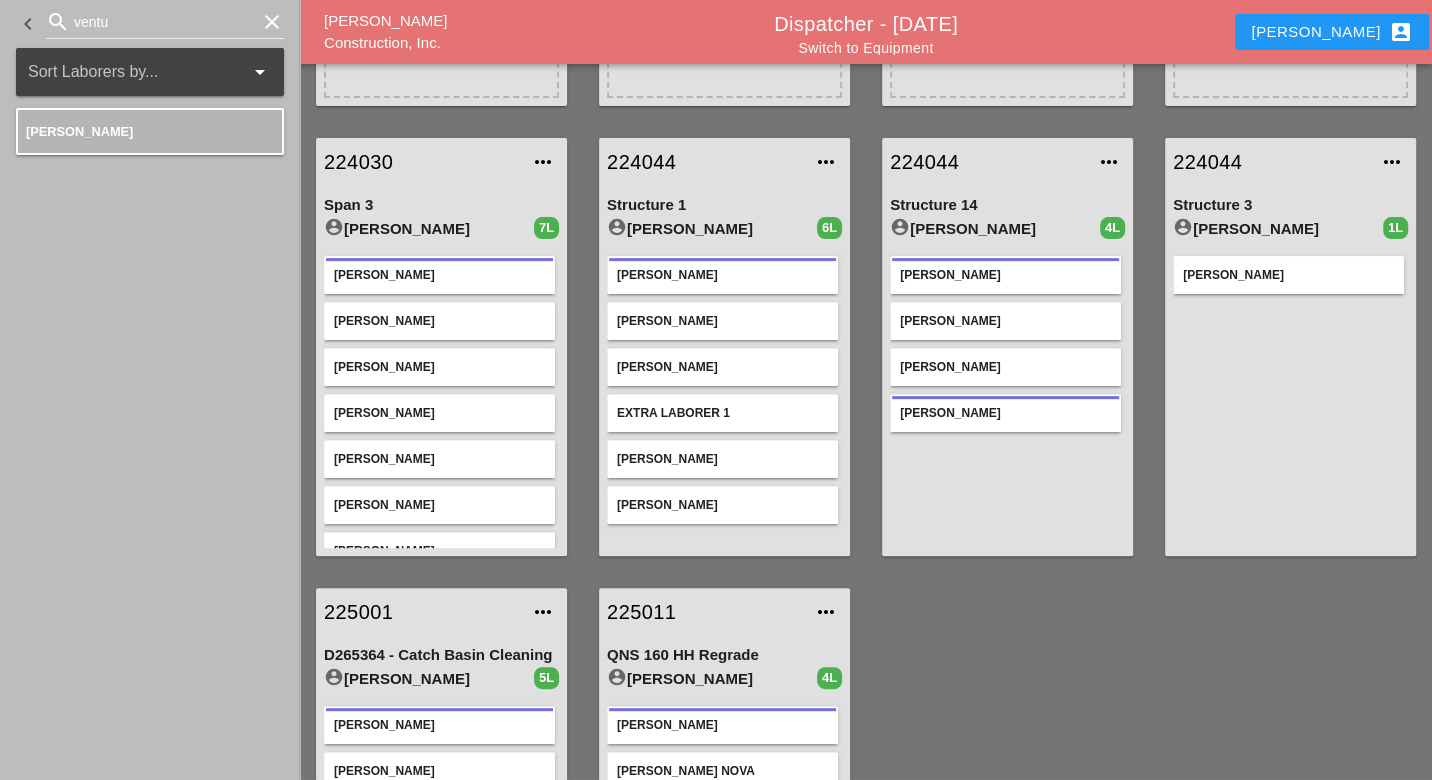 type 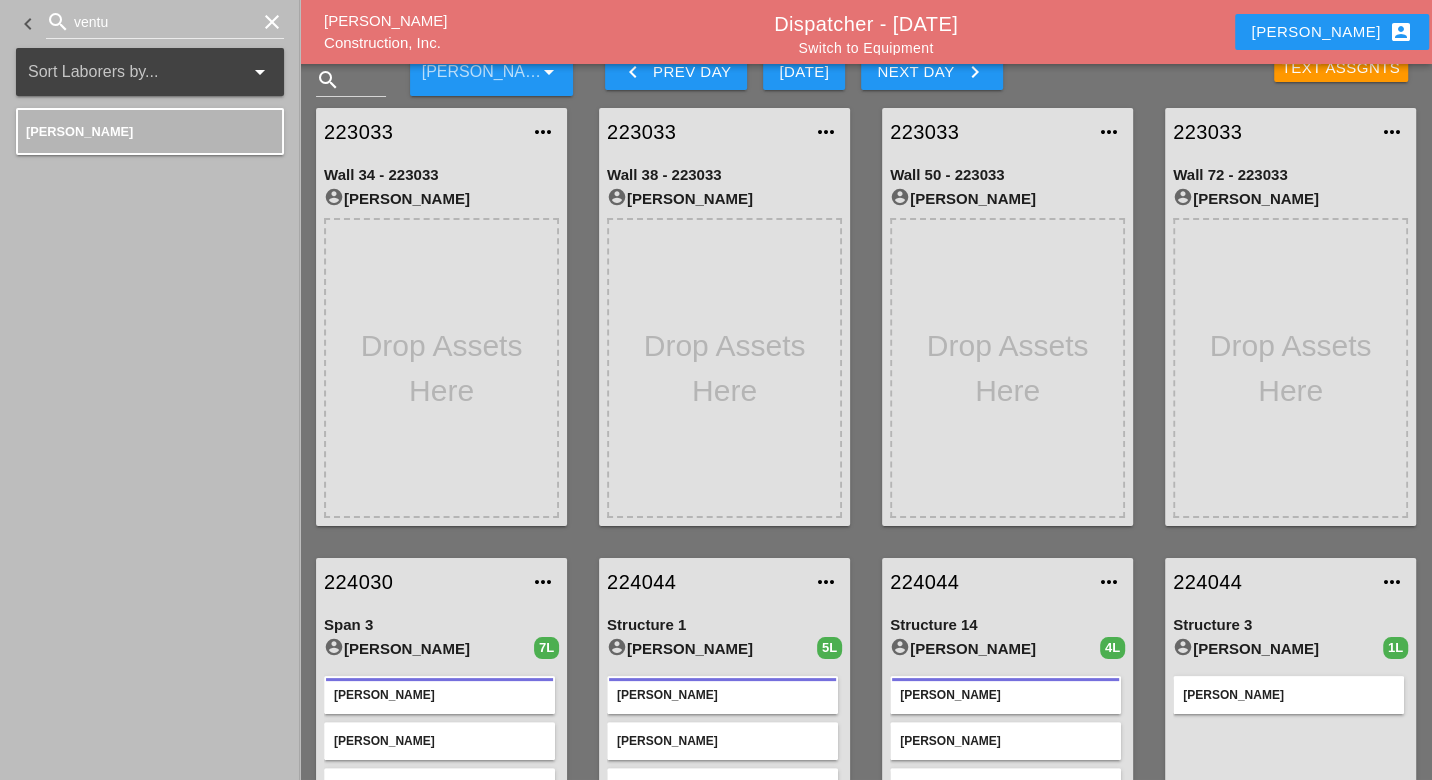 scroll, scrollTop: 0, scrollLeft: 0, axis: both 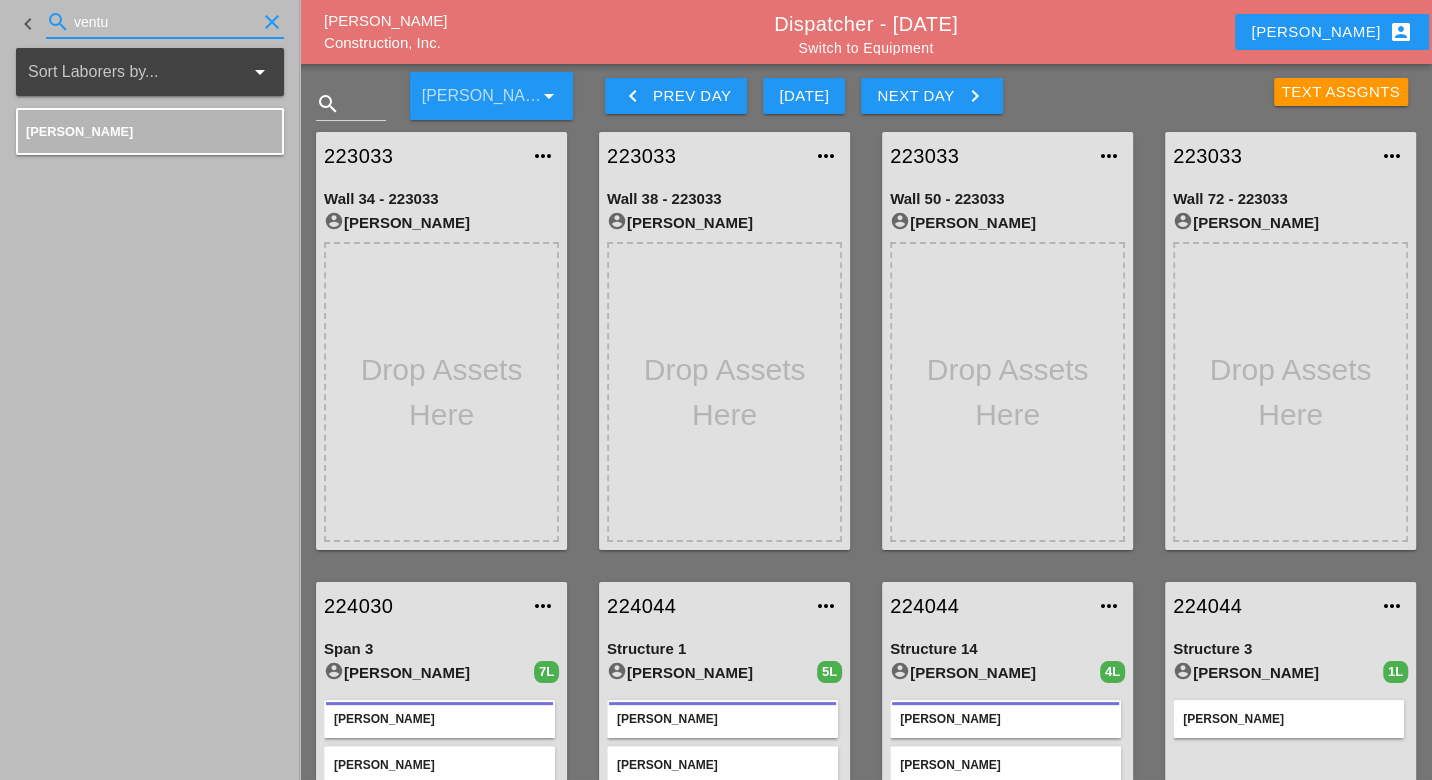 drag, startPoint x: 131, startPoint y: 25, endPoint x: 50, endPoint y: 19, distance: 81.22192 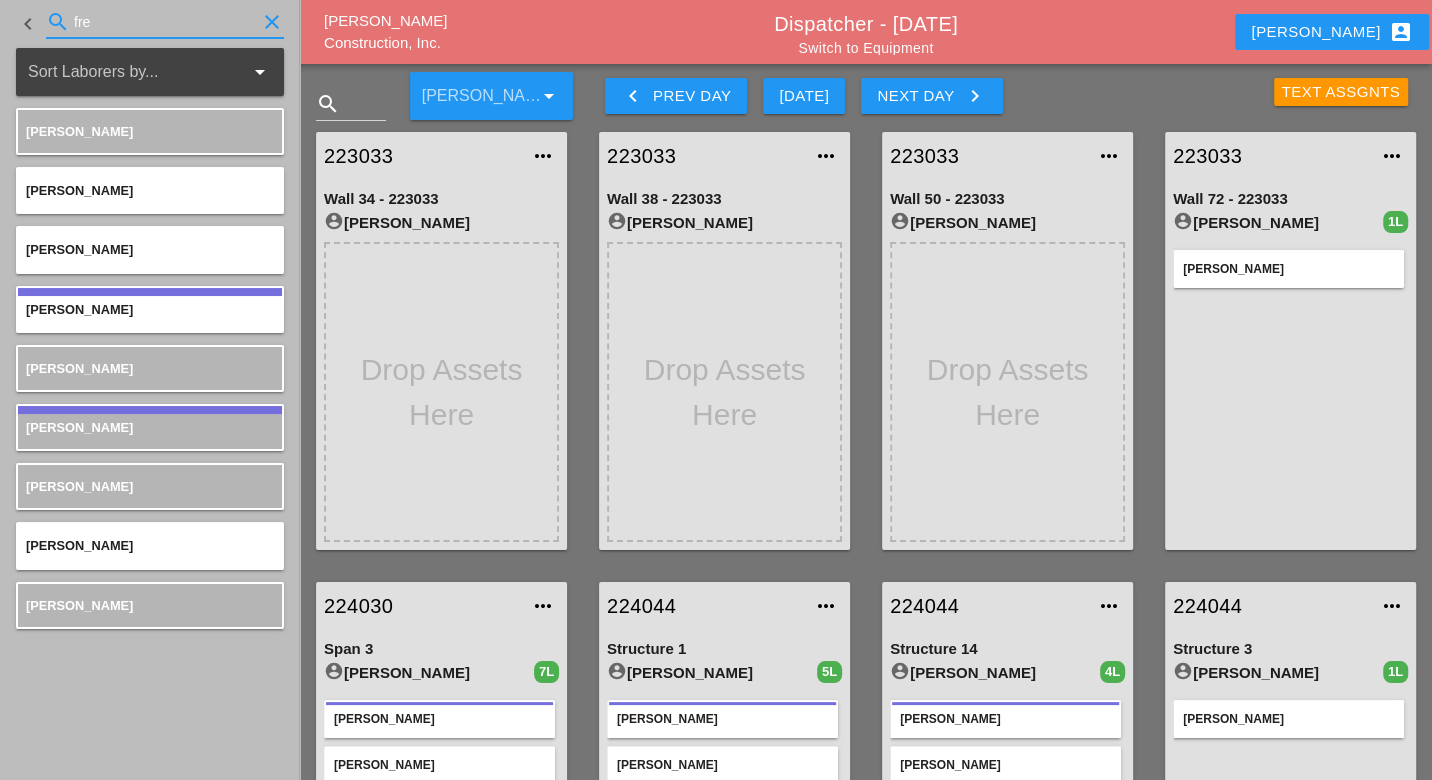 drag, startPoint x: 110, startPoint y: 26, endPoint x: 77, endPoint y: 19, distance: 33.734257 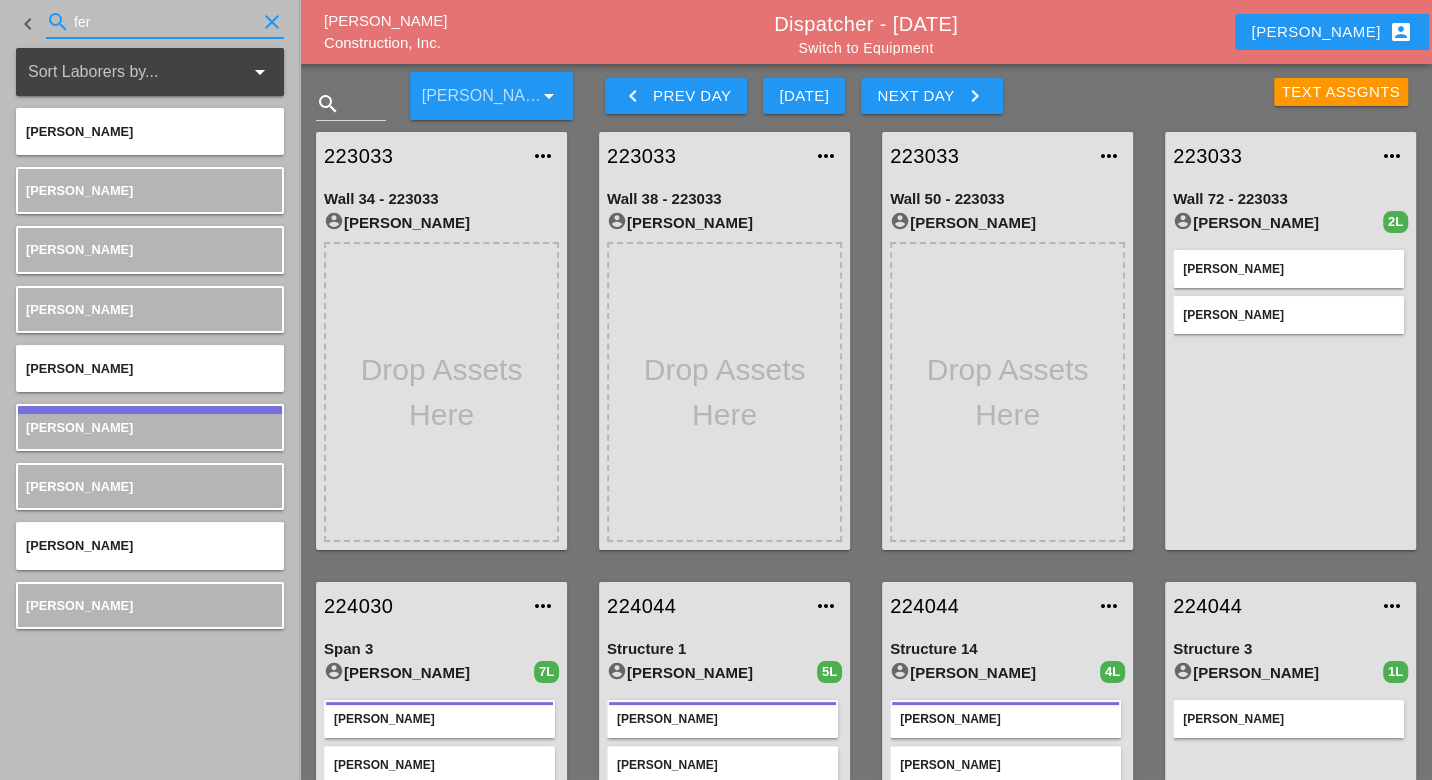 drag, startPoint x: 114, startPoint y: 23, endPoint x: 58, endPoint y: 19, distance: 56.142673 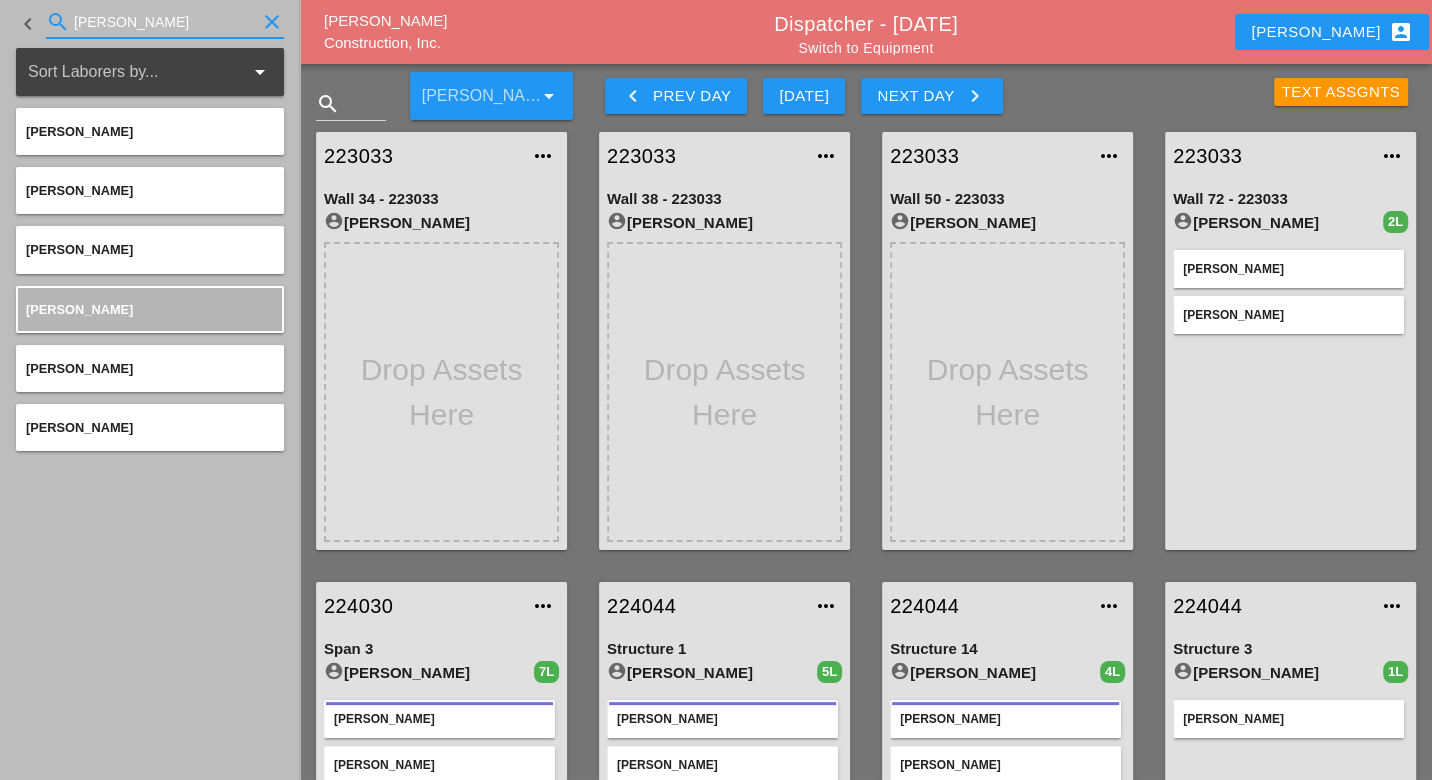 type on "josh" 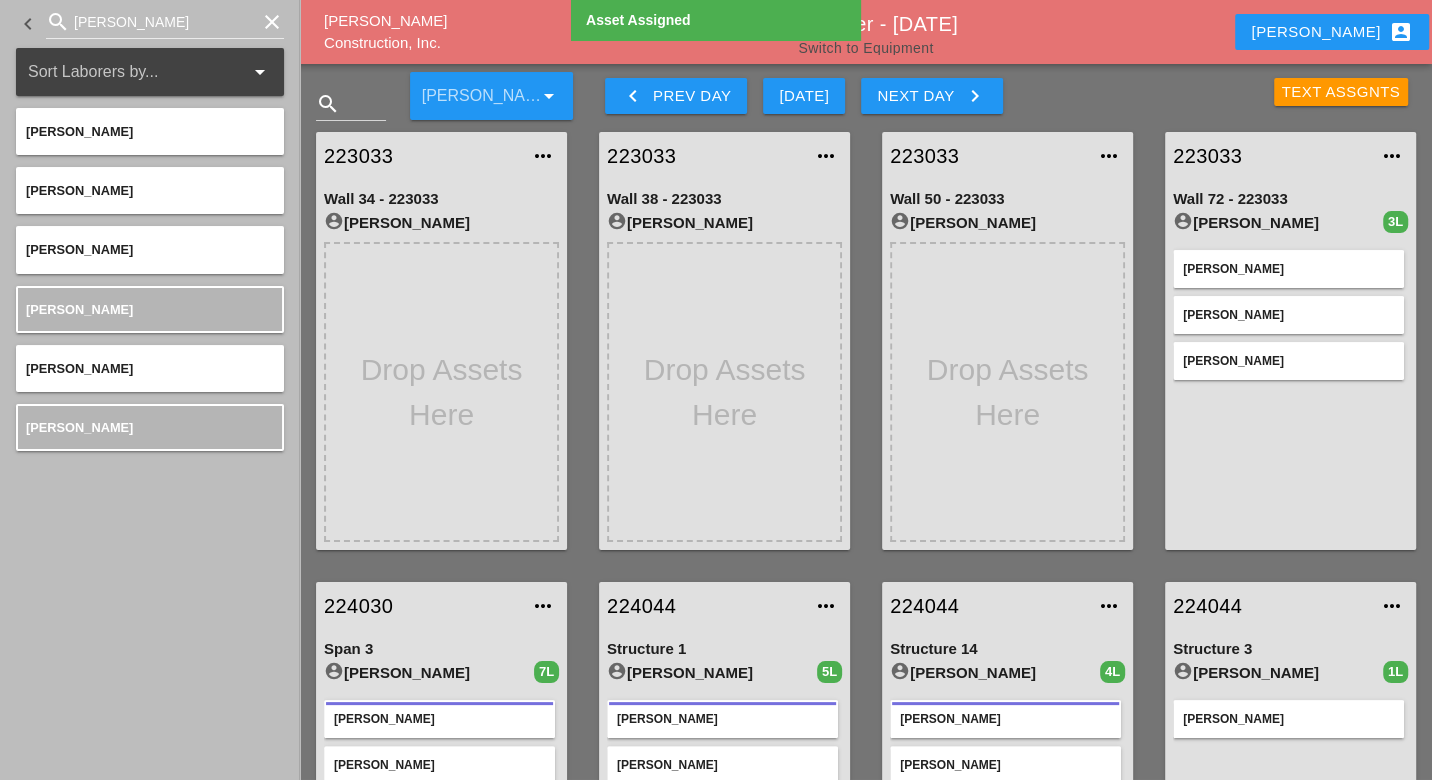 click on "Switch to Equipment" at bounding box center (865, 48) 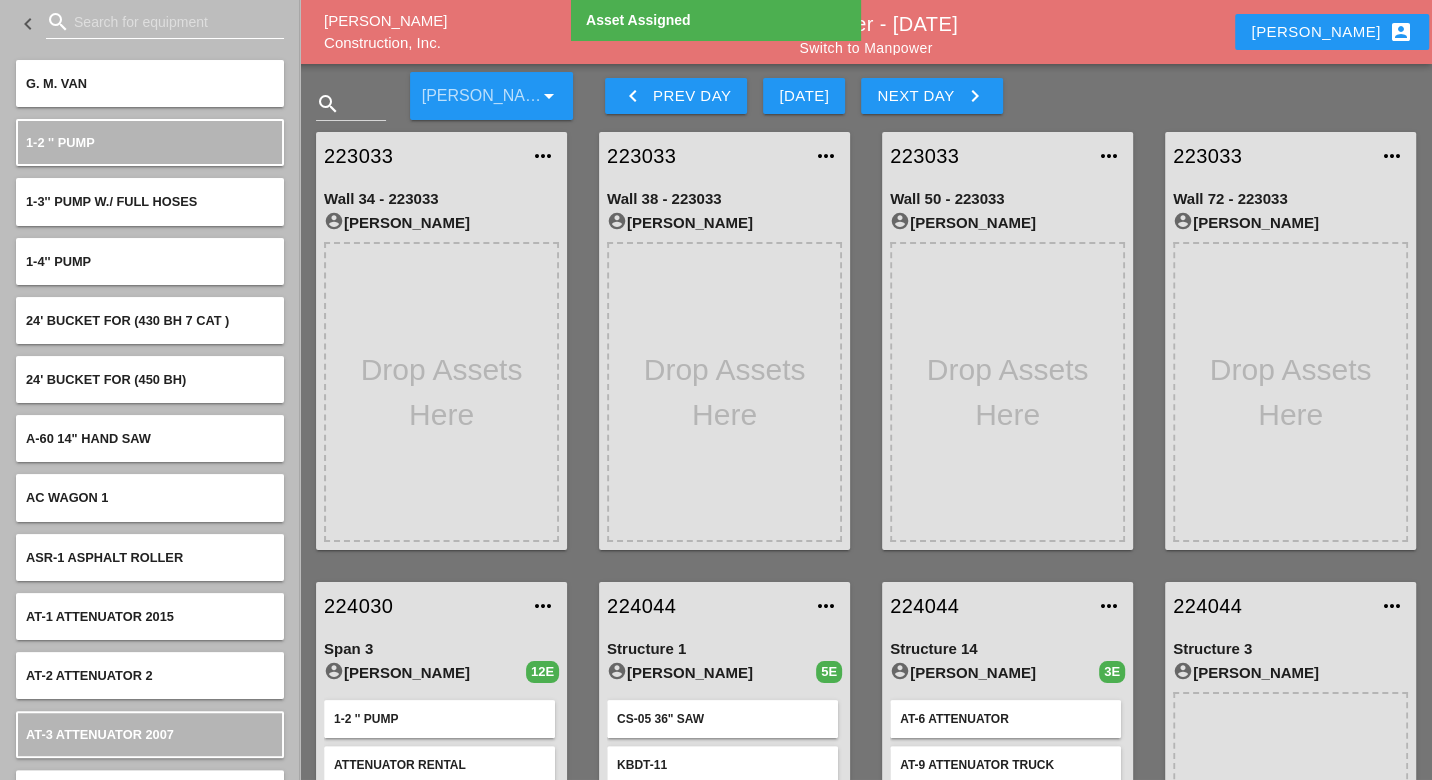 click at bounding box center [165, 22] 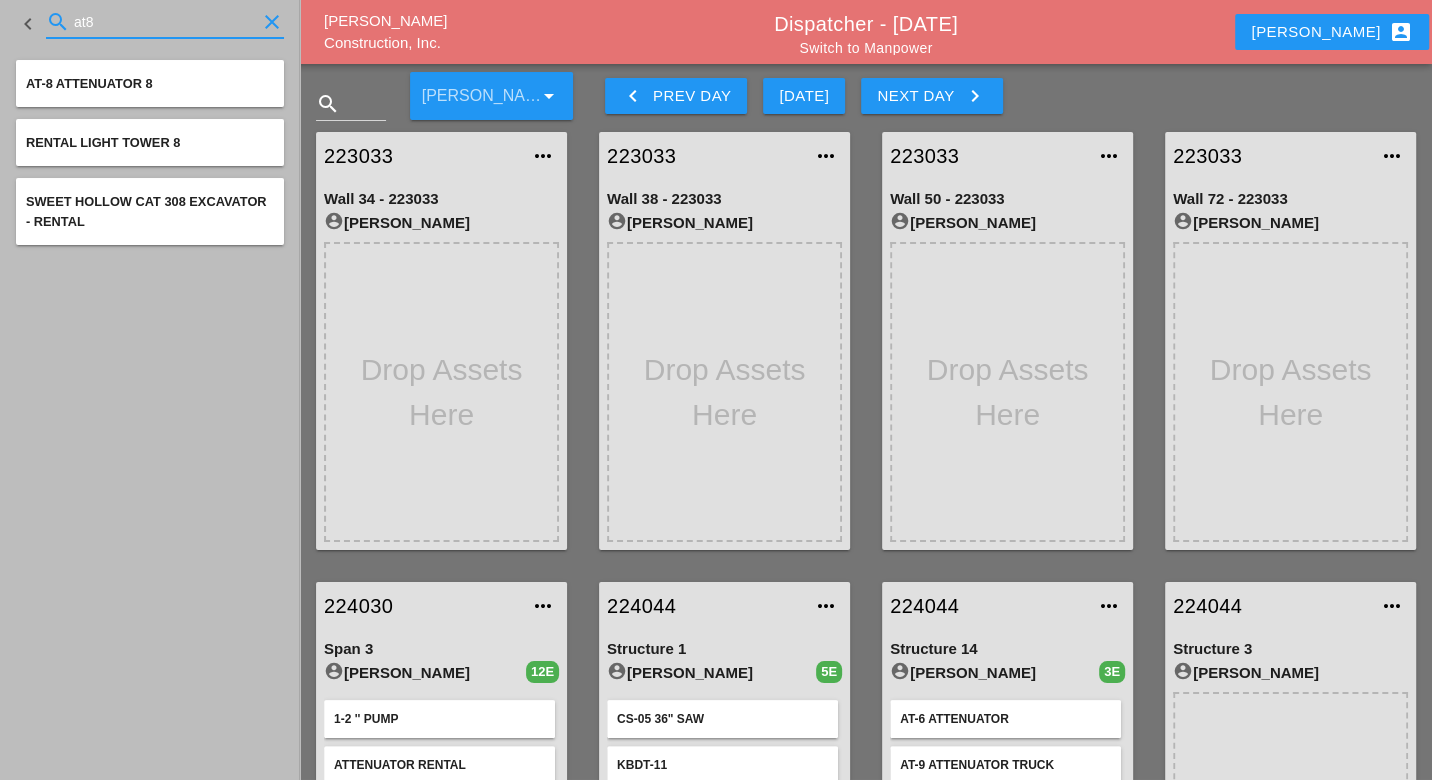 type on "at8" 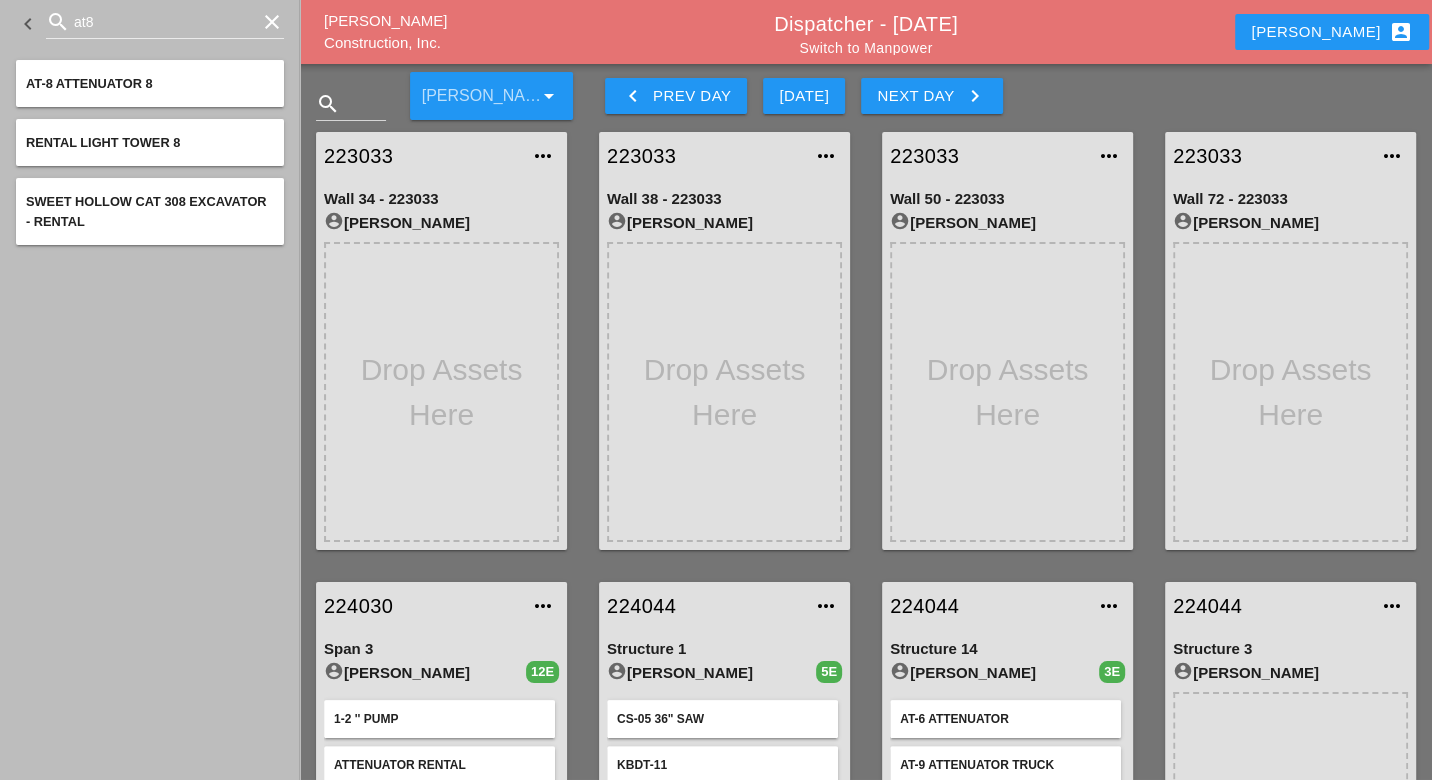 type 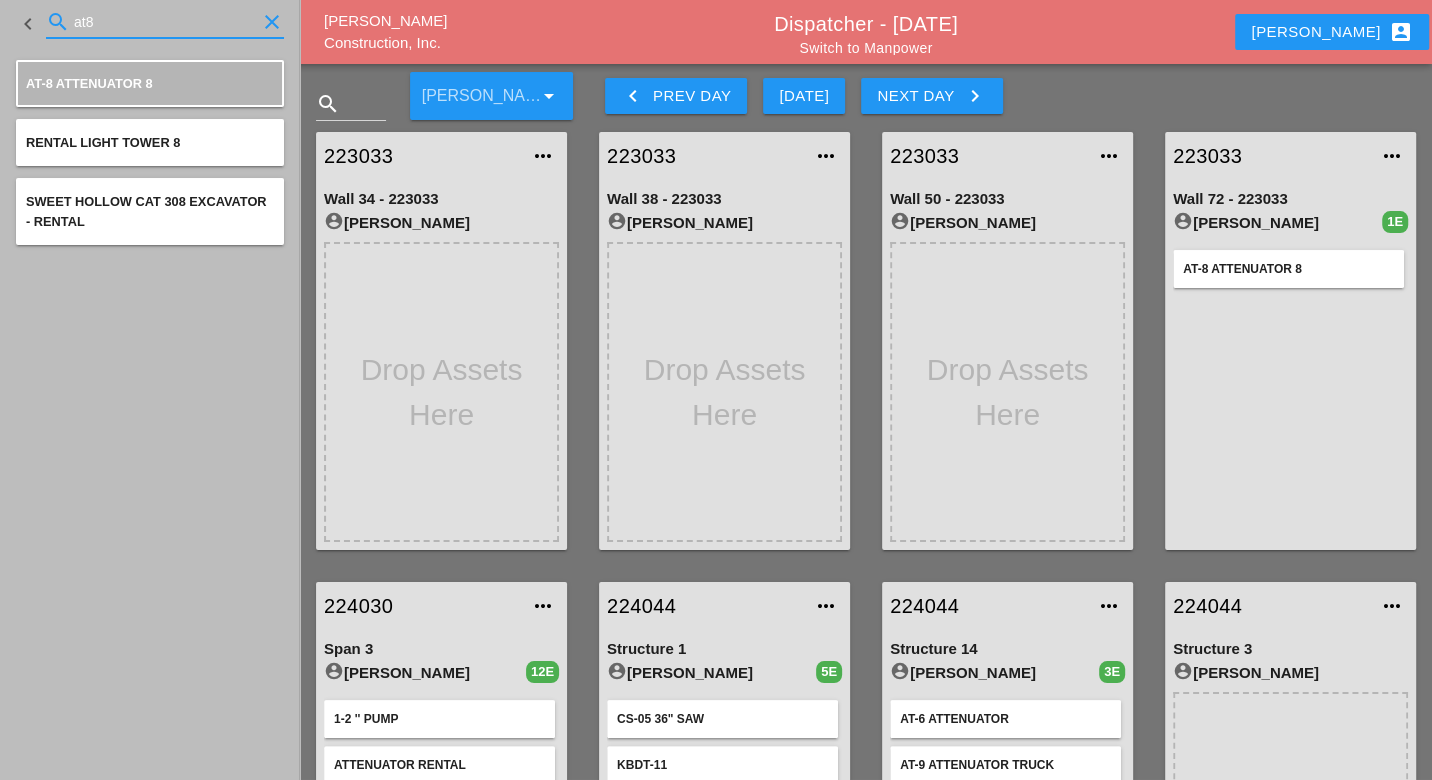 drag, startPoint x: 98, startPoint y: 21, endPoint x: 84, endPoint y: 21, distance: 14 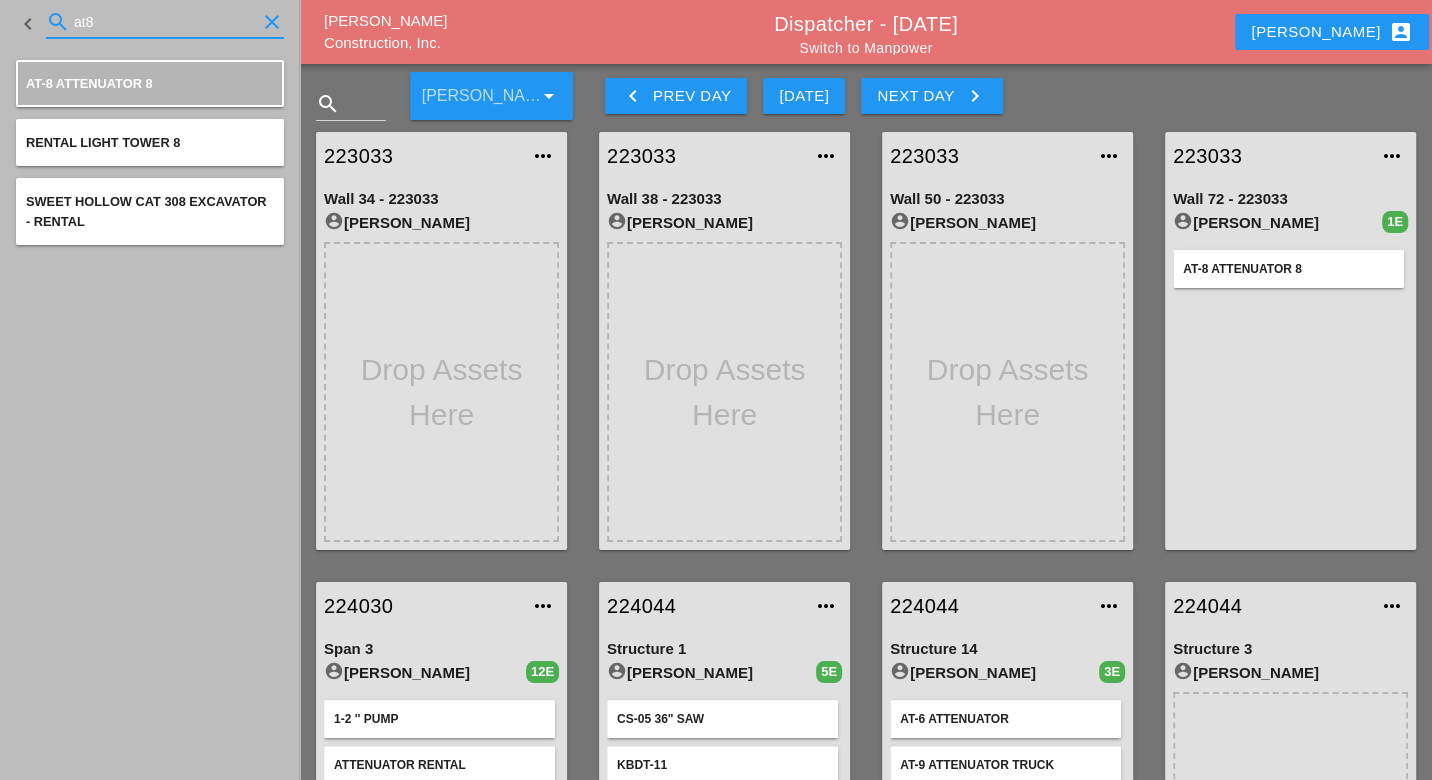 click on "at8" at bounding box center (165, 22) 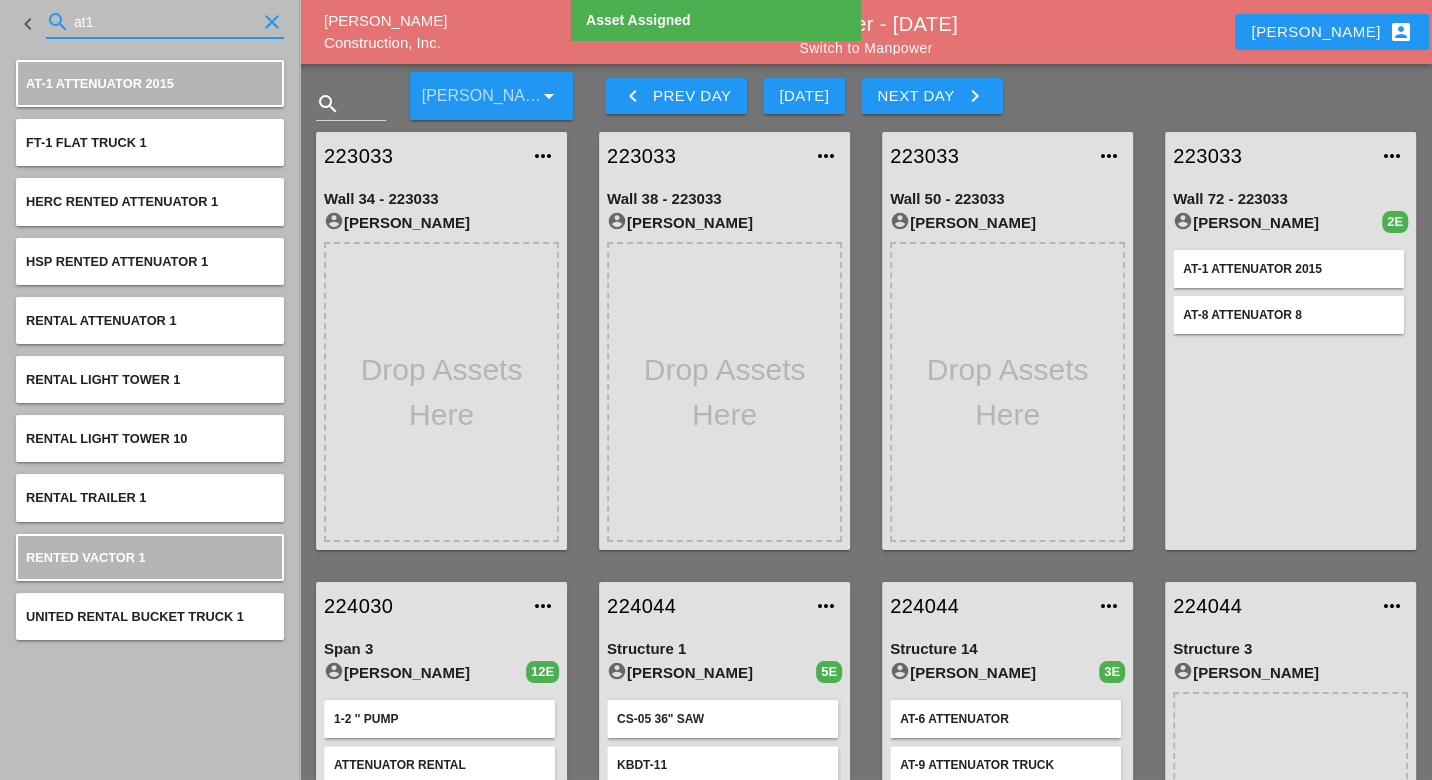drag, startPoint x: 93, startPoint y: 20, endPoint x: 114, endPoint y: 54, distance: 39.962482 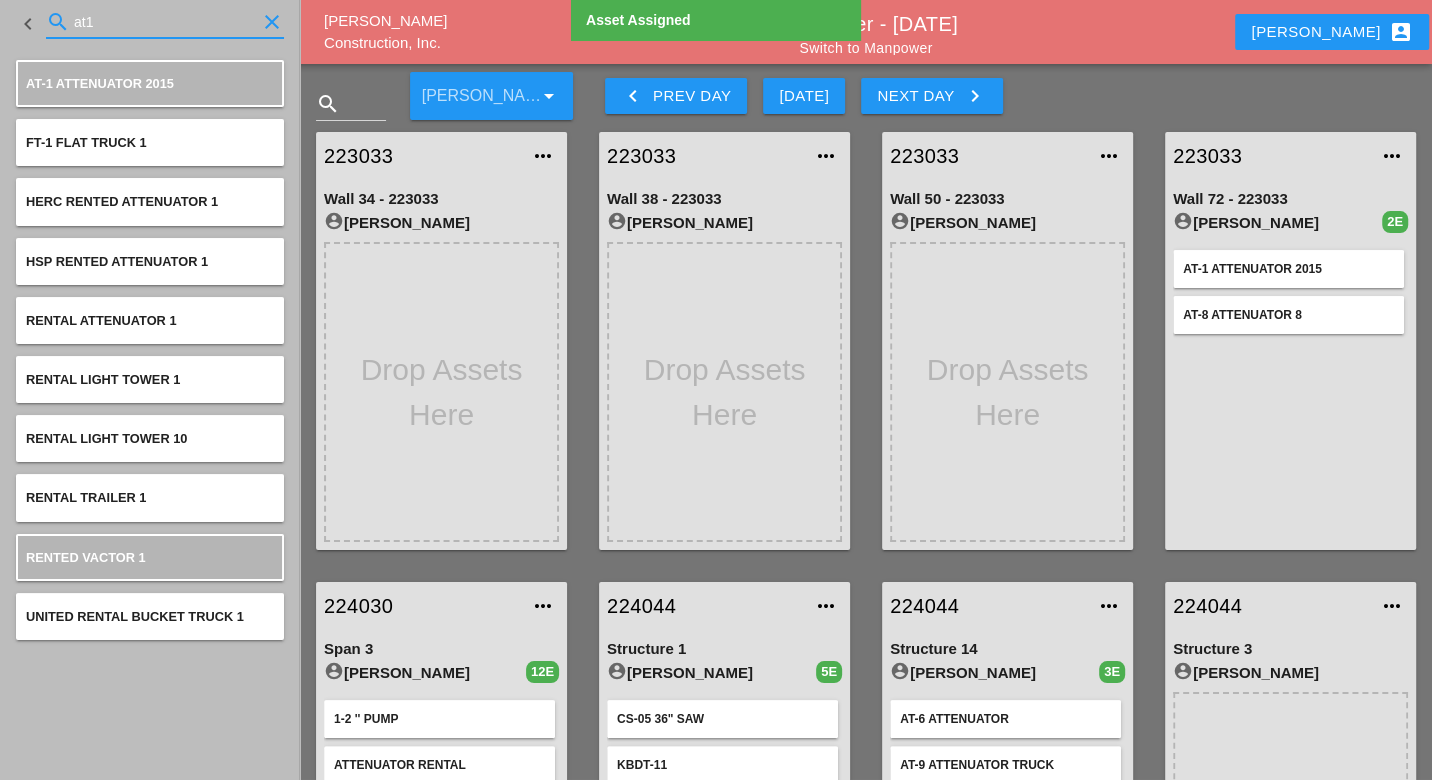 click on "search at1 clear" at bounding box center [165, 22] 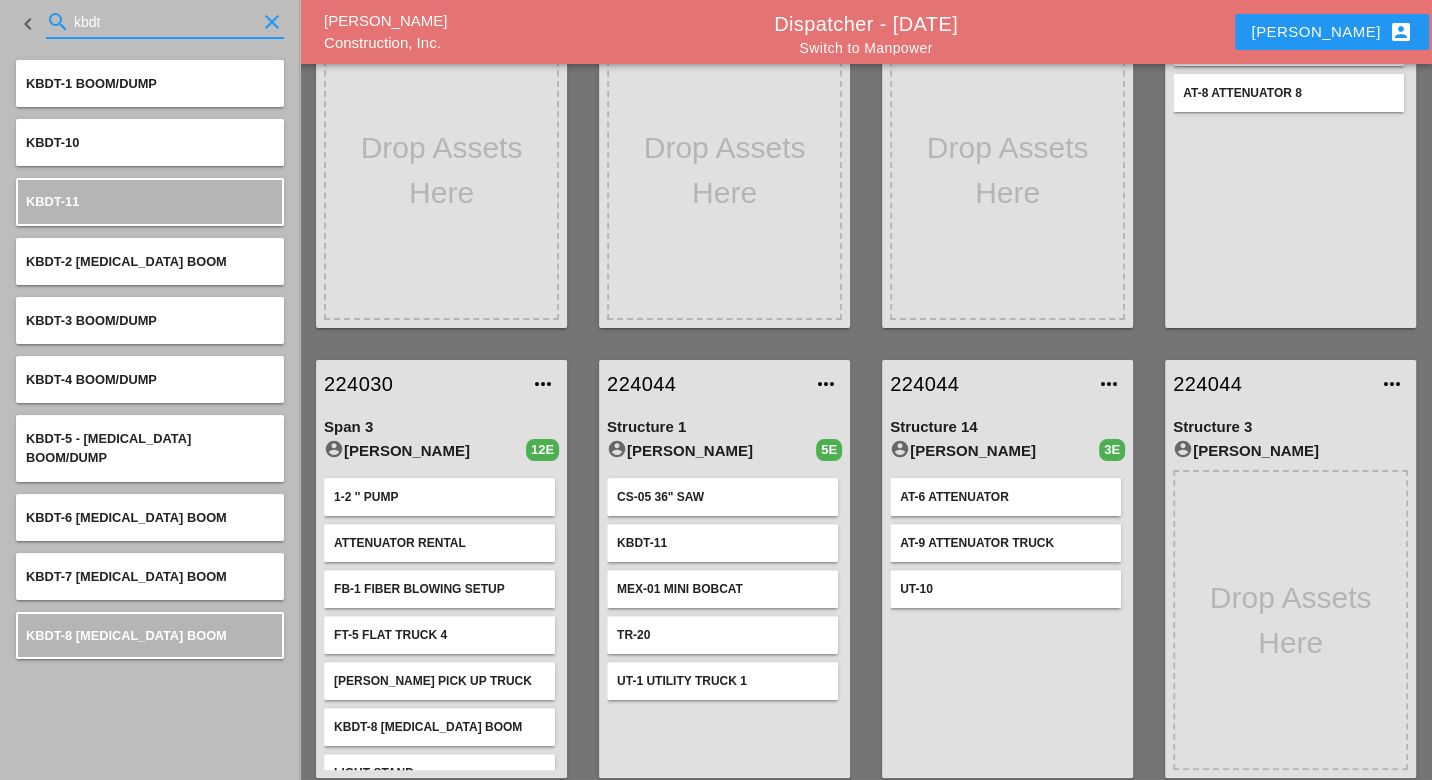 scroll, scrollTop: 111, scrollLeft: 0, axis: vertical 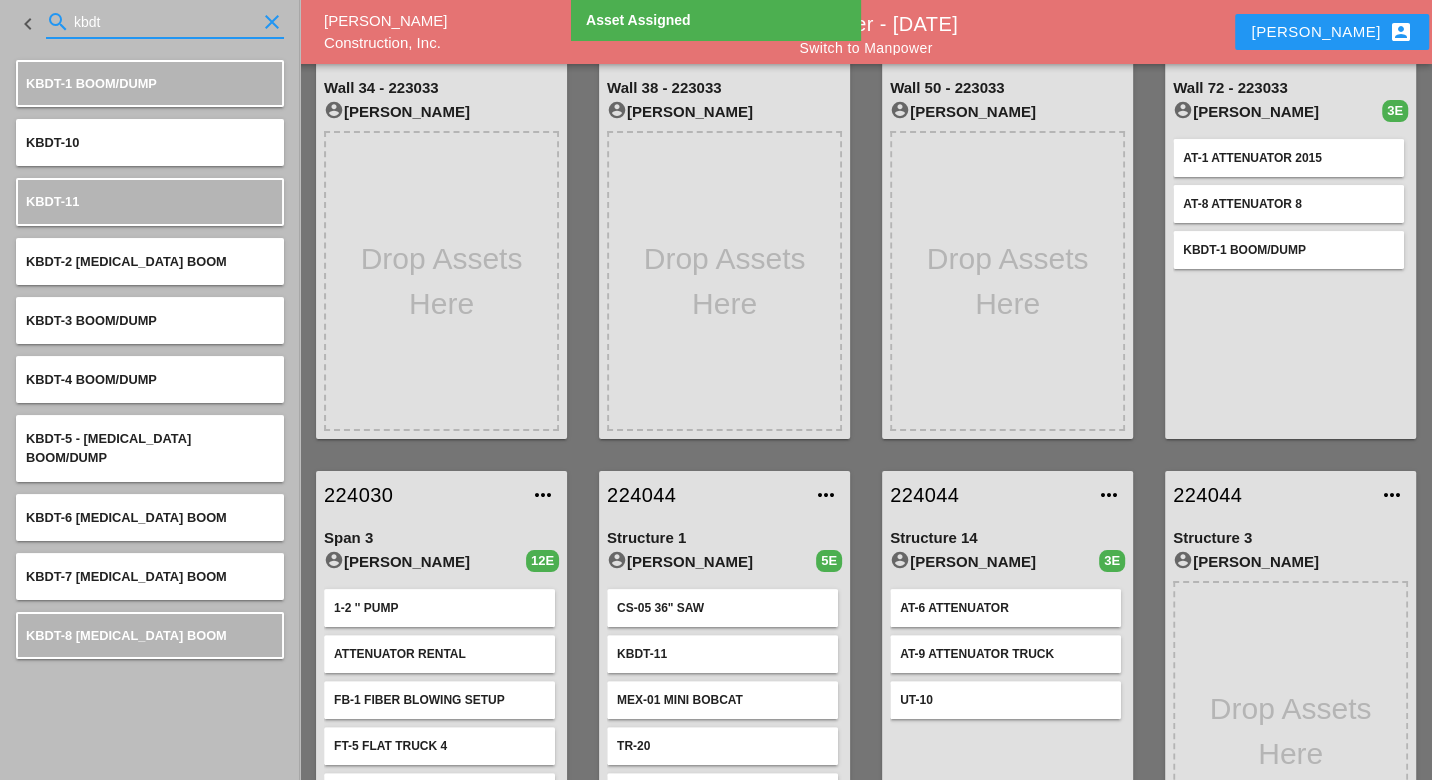 drag, startPoint x: 81, startPoint y: 14, endPoint x: 47, endPoint y: 12, distance: 34.058773 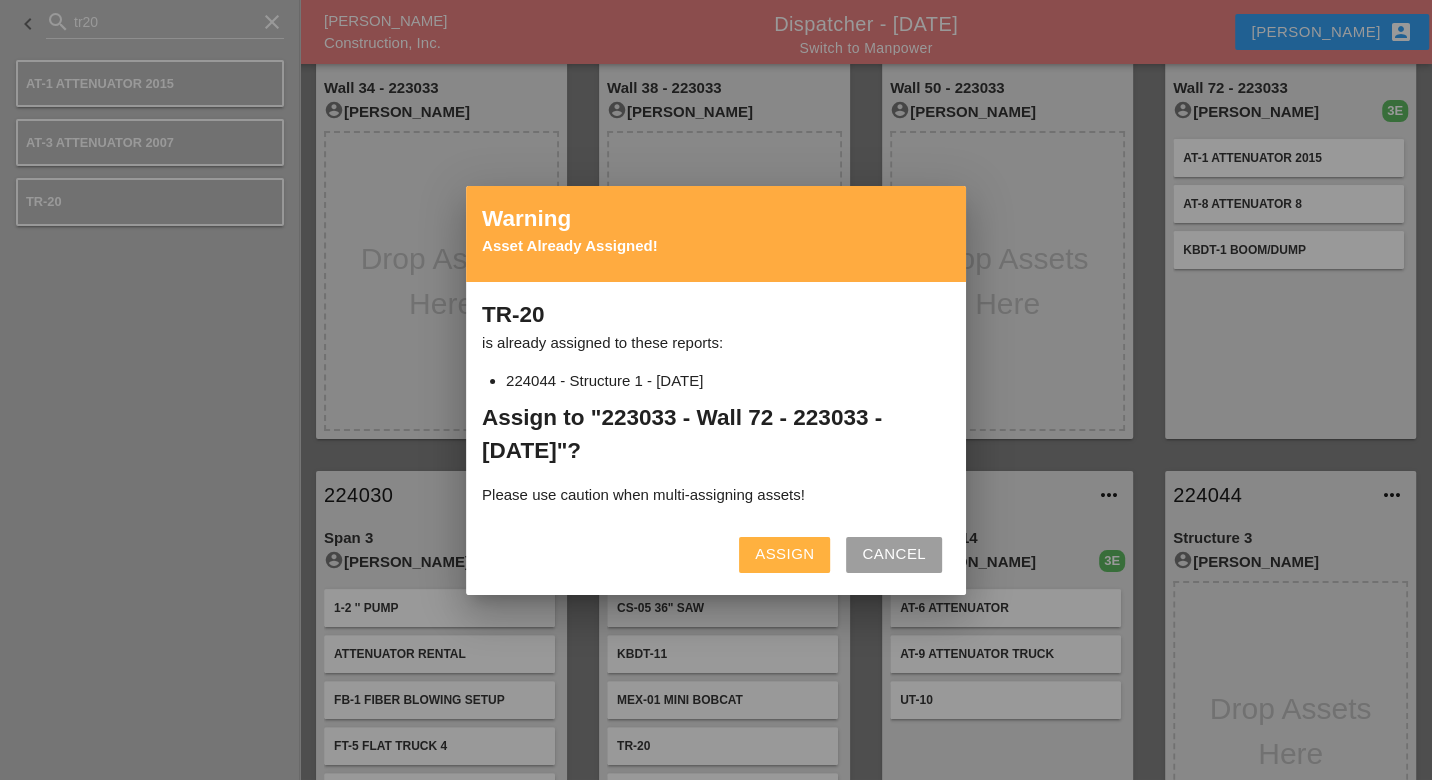 click on "Assign" at bounding box center (784, 554) 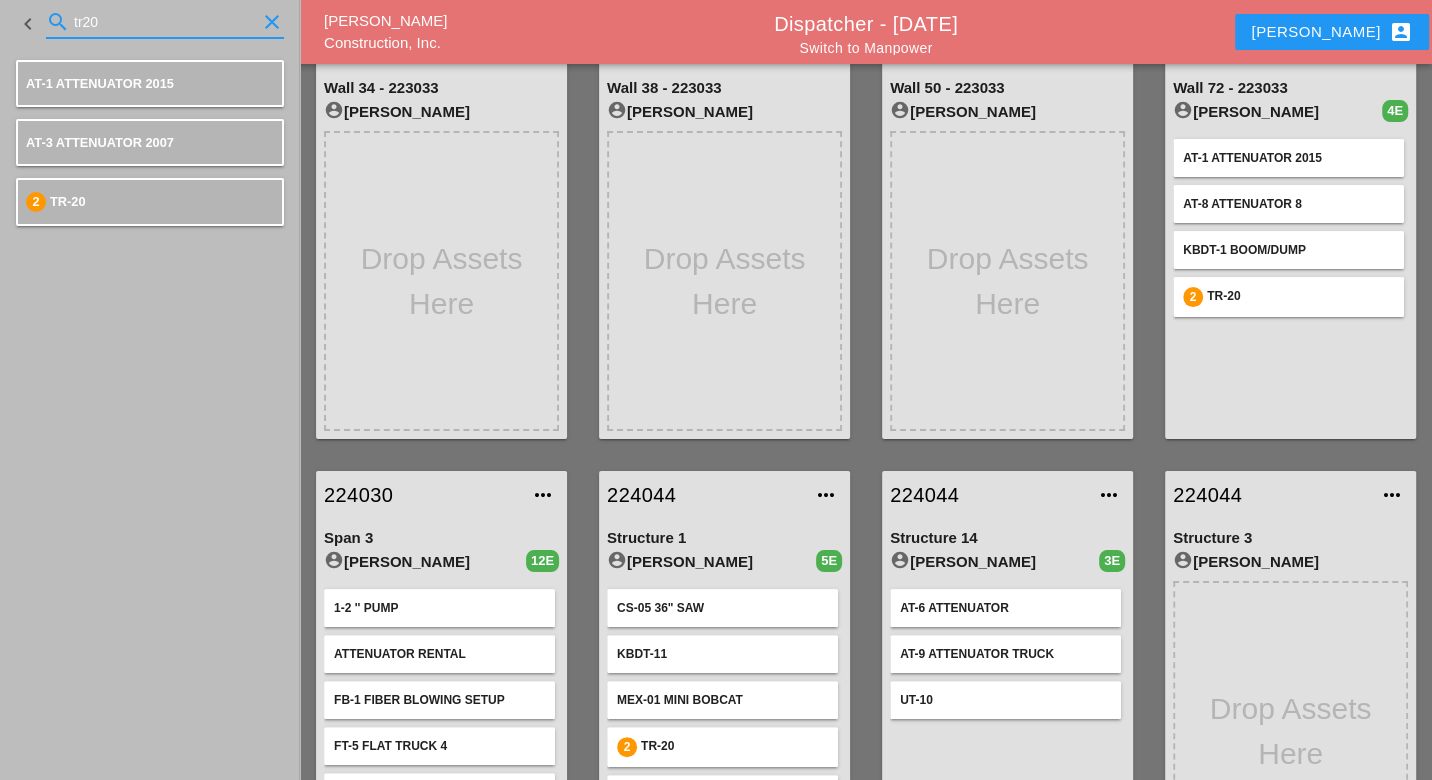 drag, startPoint x: 103, startPoint y: 18, endPoint x: 85, endPoint y: 21, distance: 18.248287 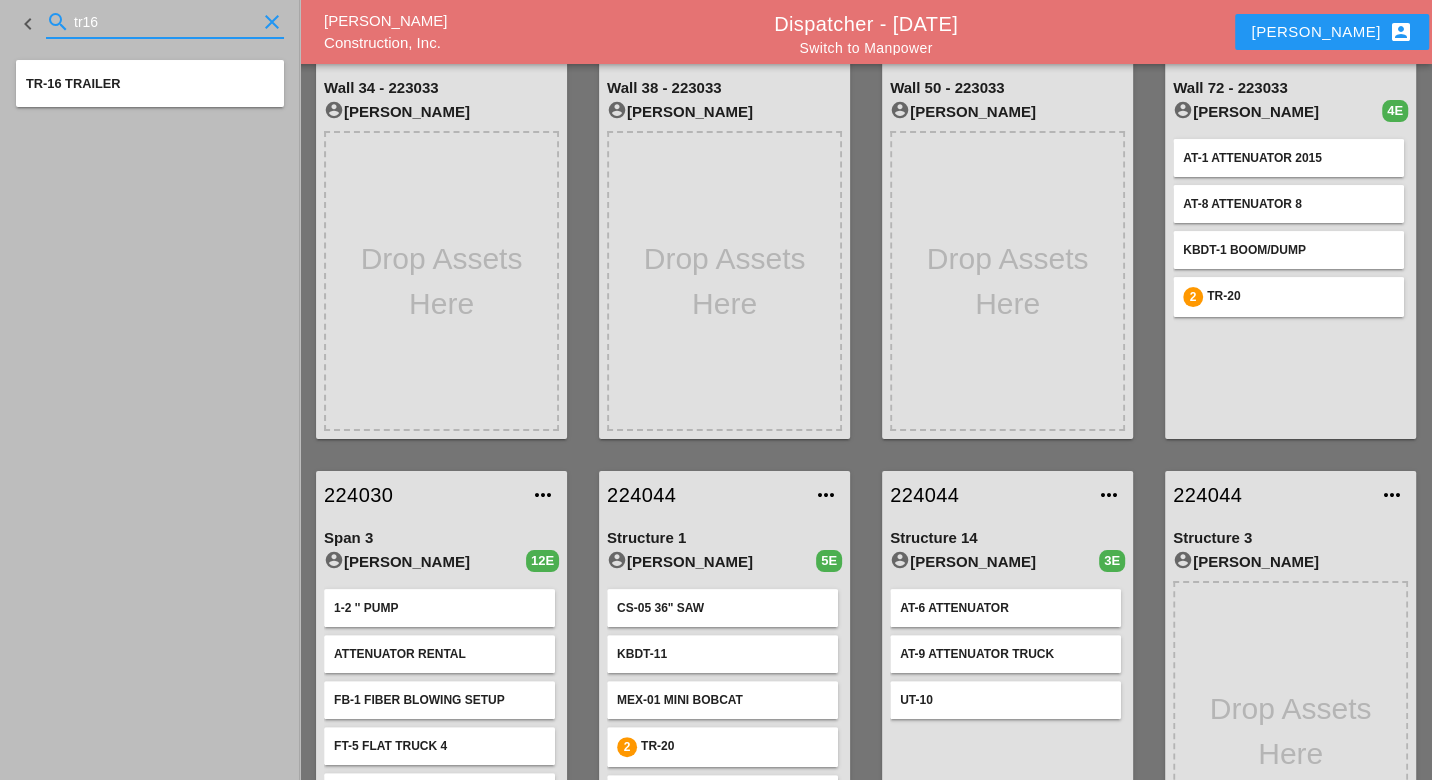 type on "tr16" 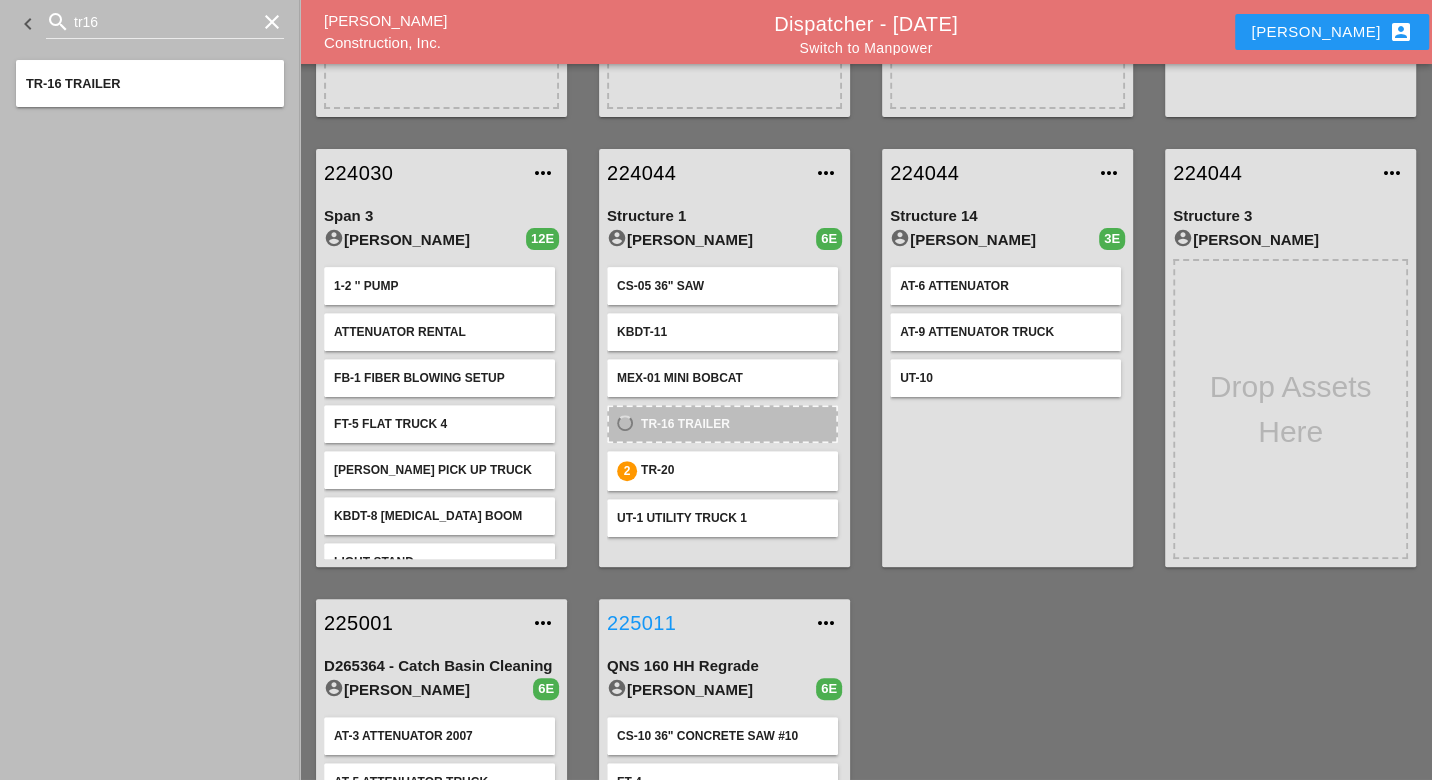 scroll, scrollTop: 444, scrollLeft: 0, axis: vertical 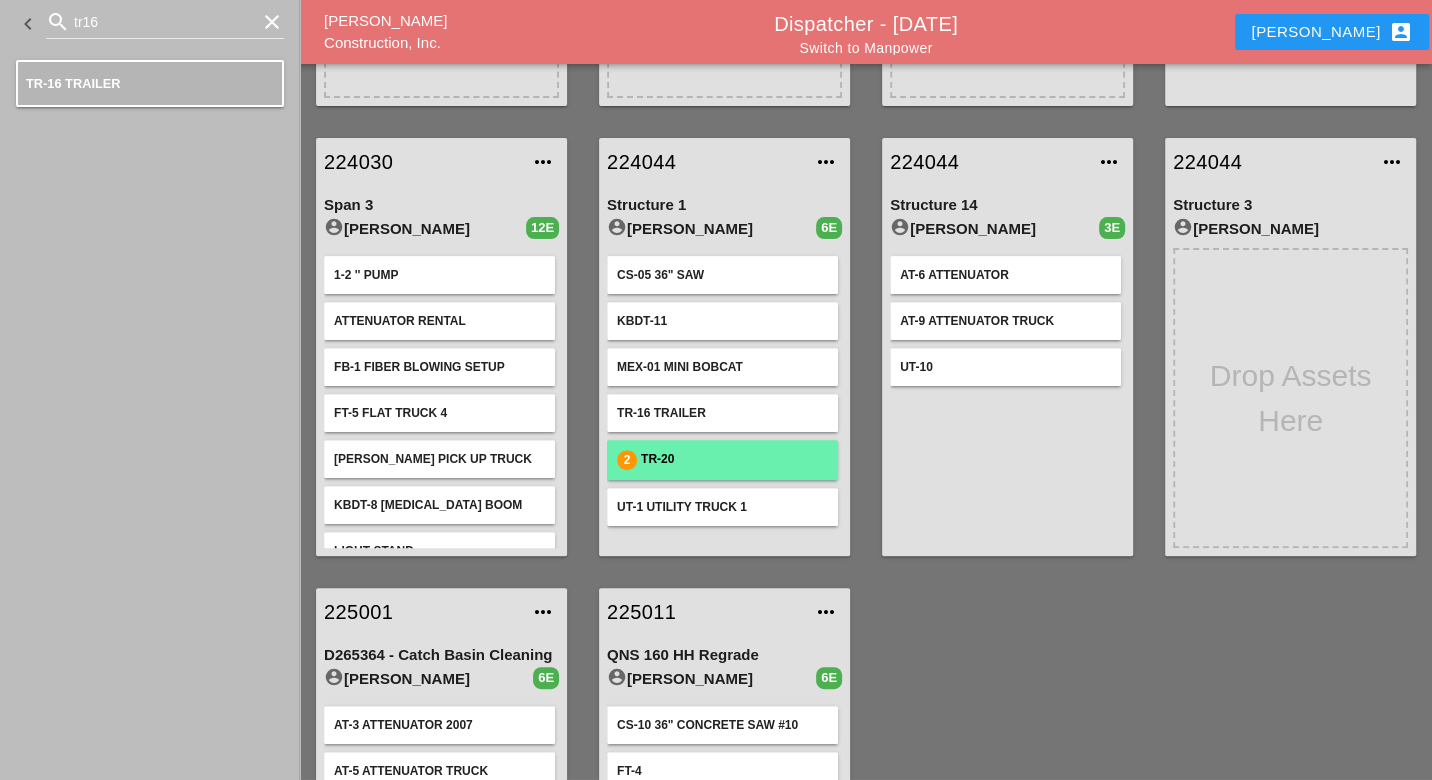 type 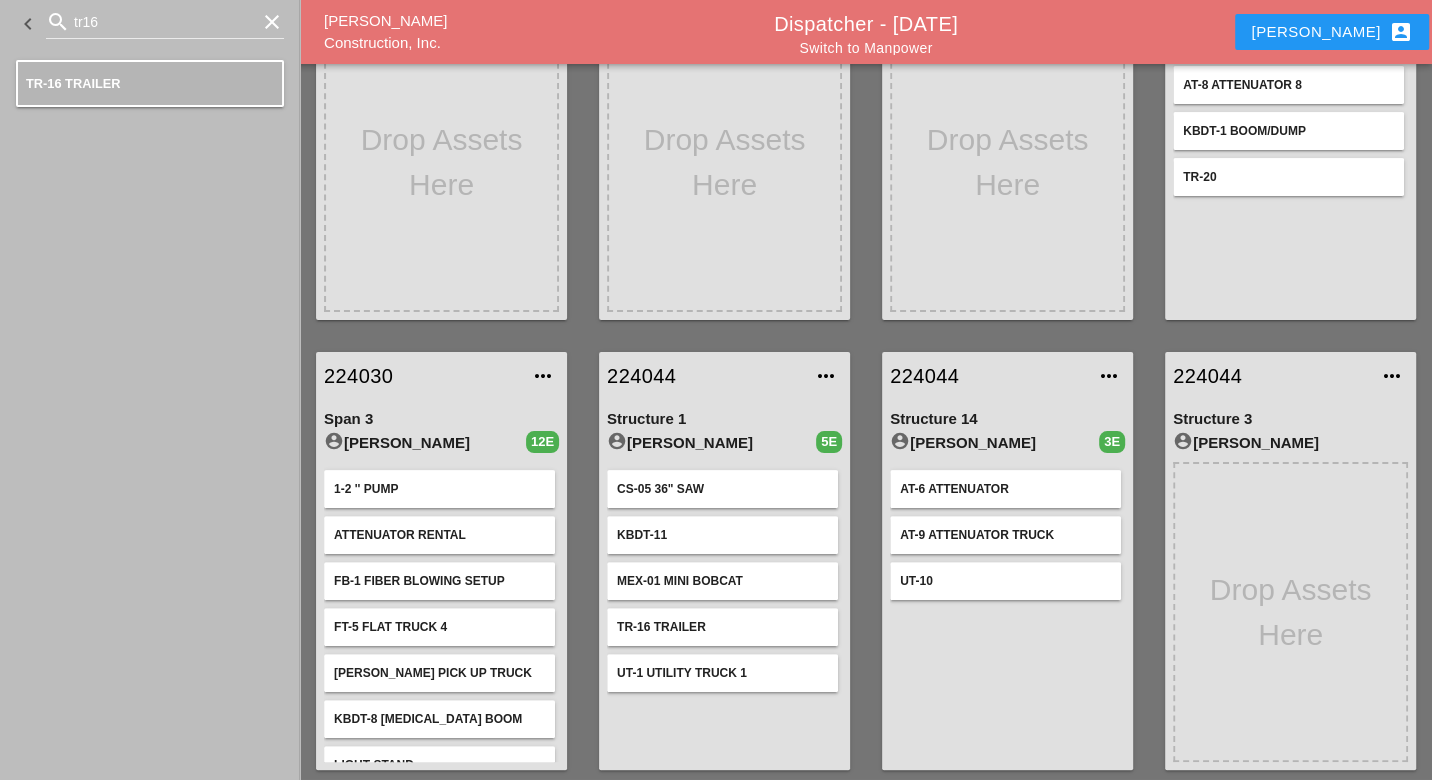 scroll, scrollTop: 111, scrollLeft: 0, axis: vertical 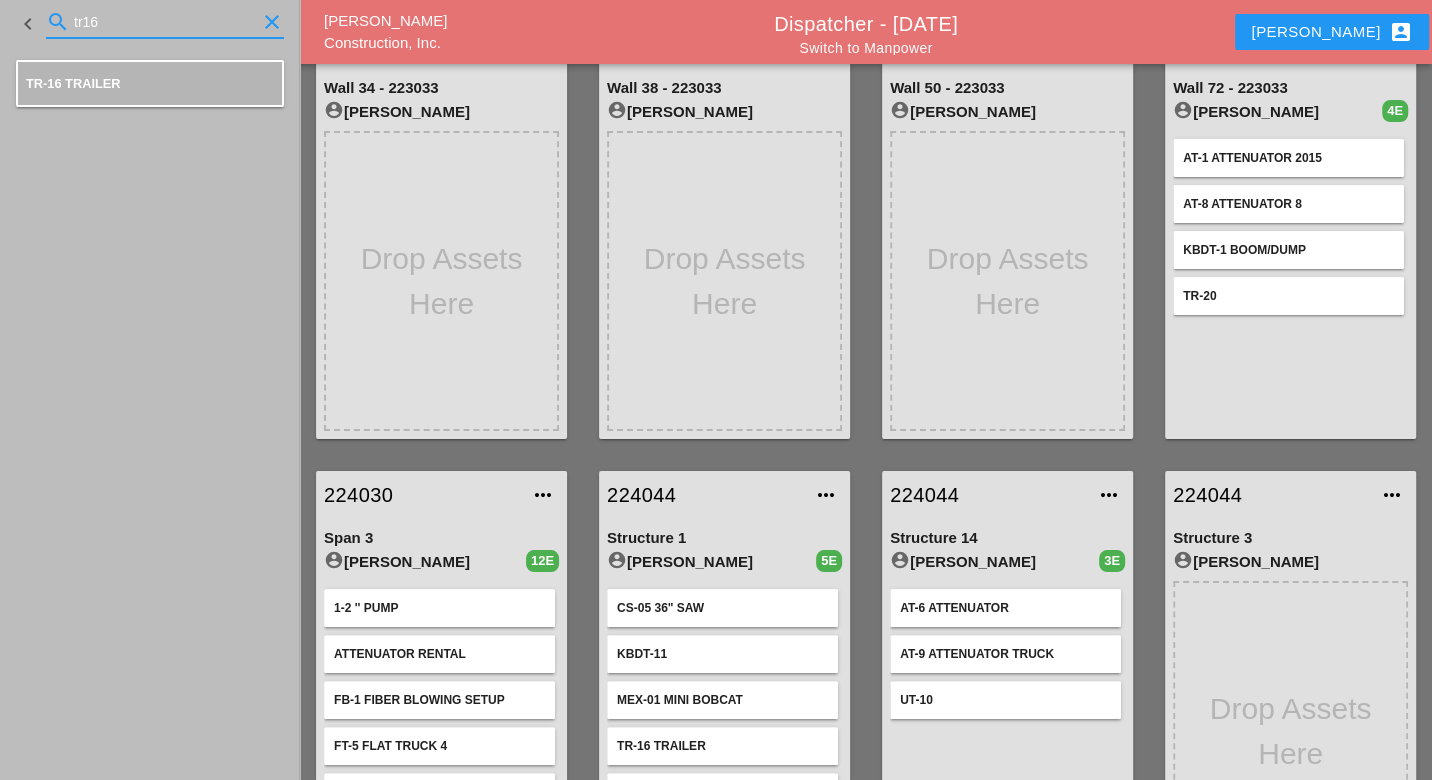 drag, startPoint x: 100, startPoint y: 16, endPoint x: 61, endPoint y: 18, distance: 39.051247 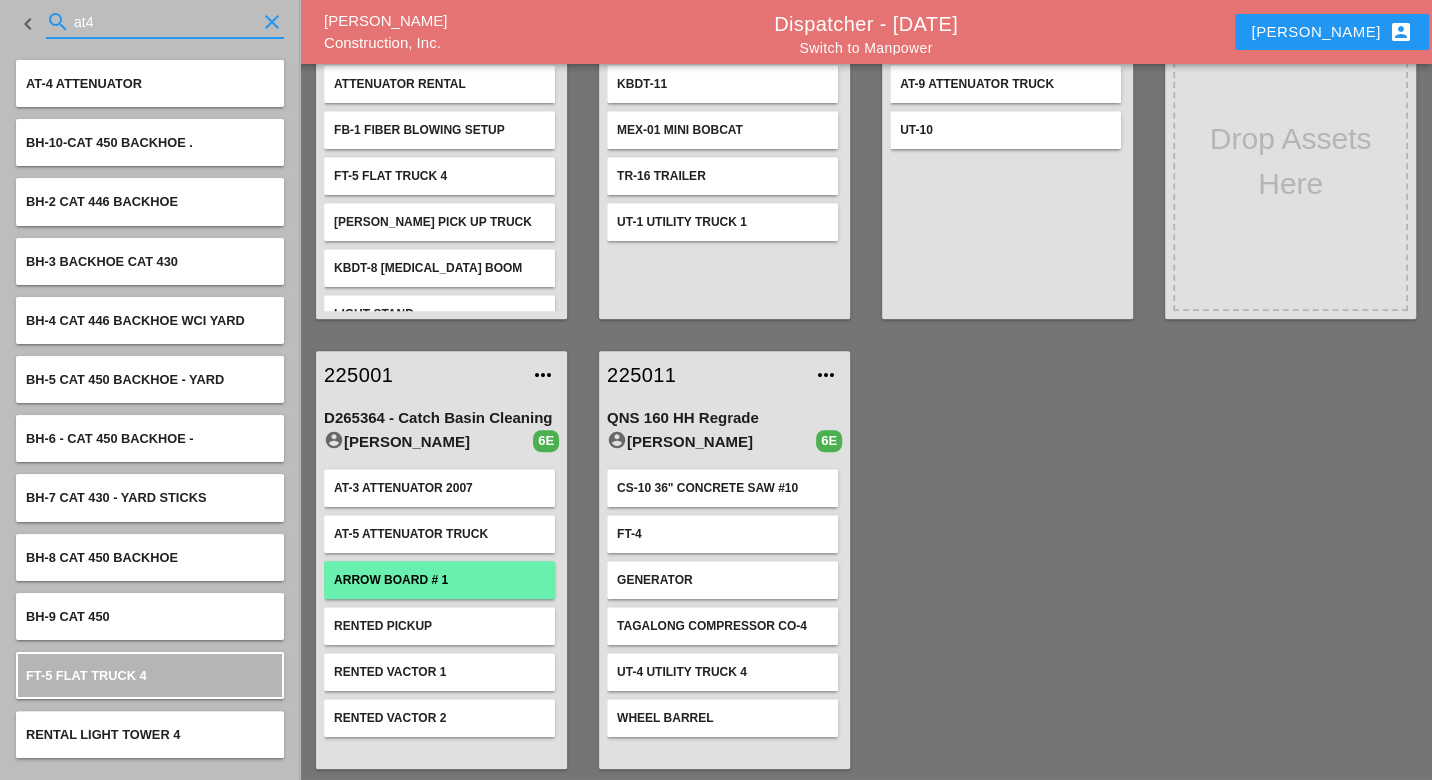 scroll, scrollTop: 683, scrollLeft: 0, axis: vertical 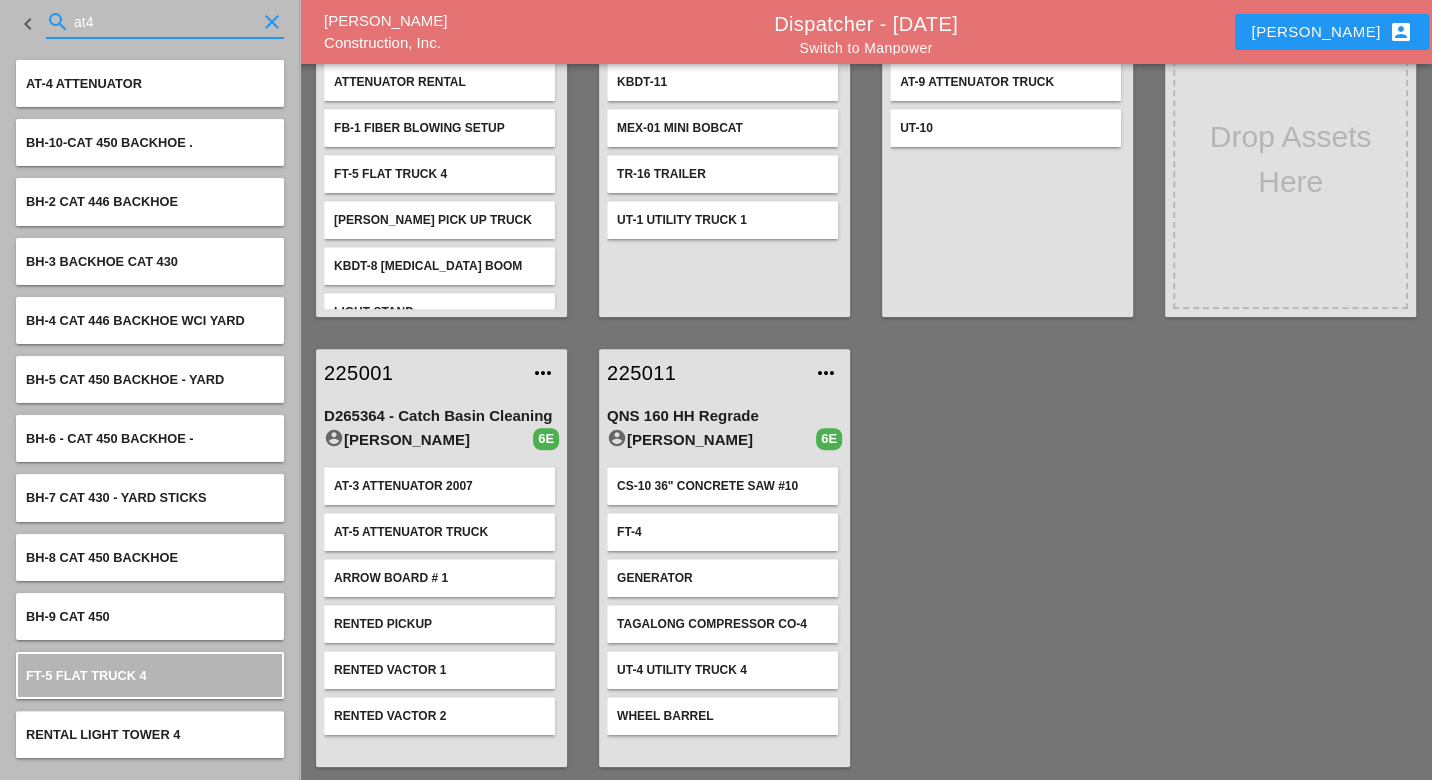 type on "at4" 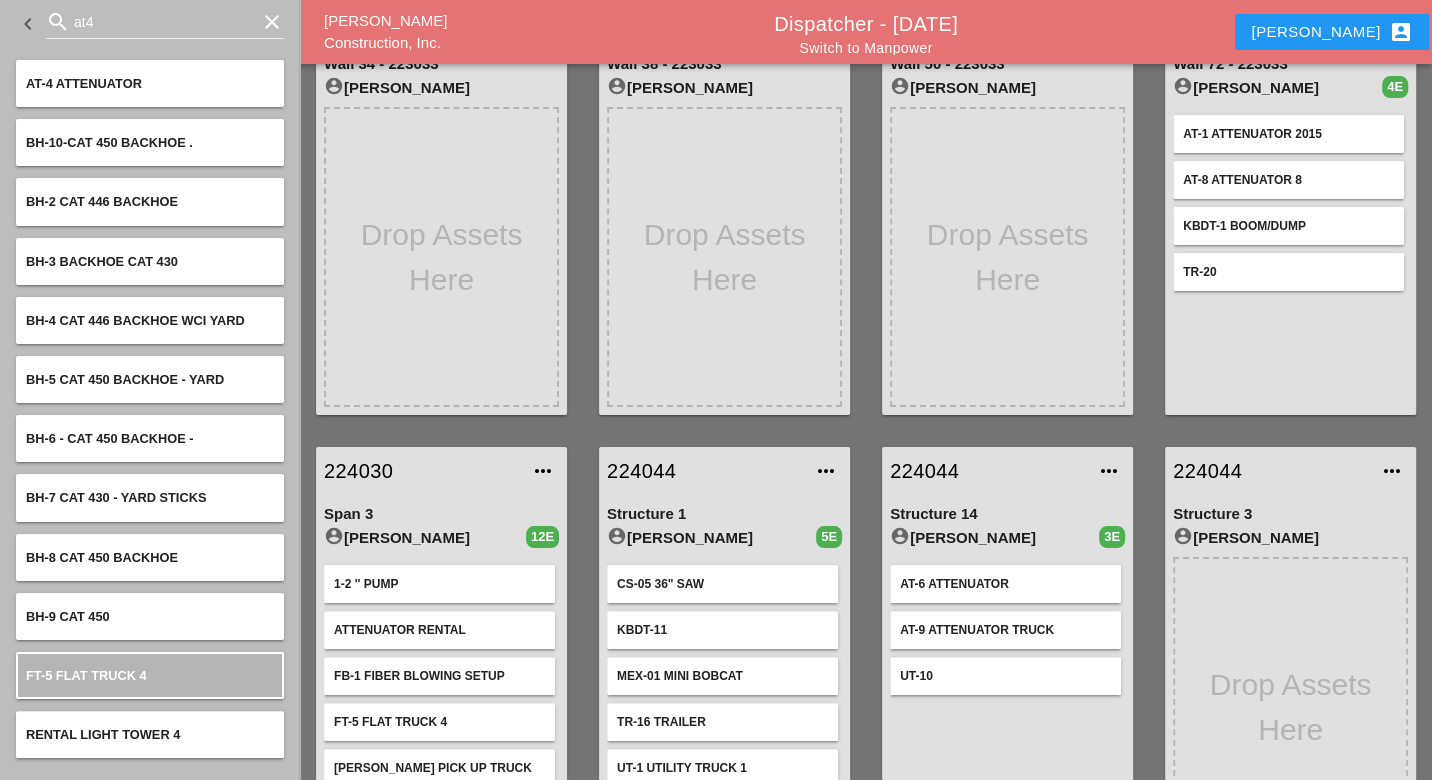 scroll, scrollTop: 128, scrollLeft: 0, axis: vertical 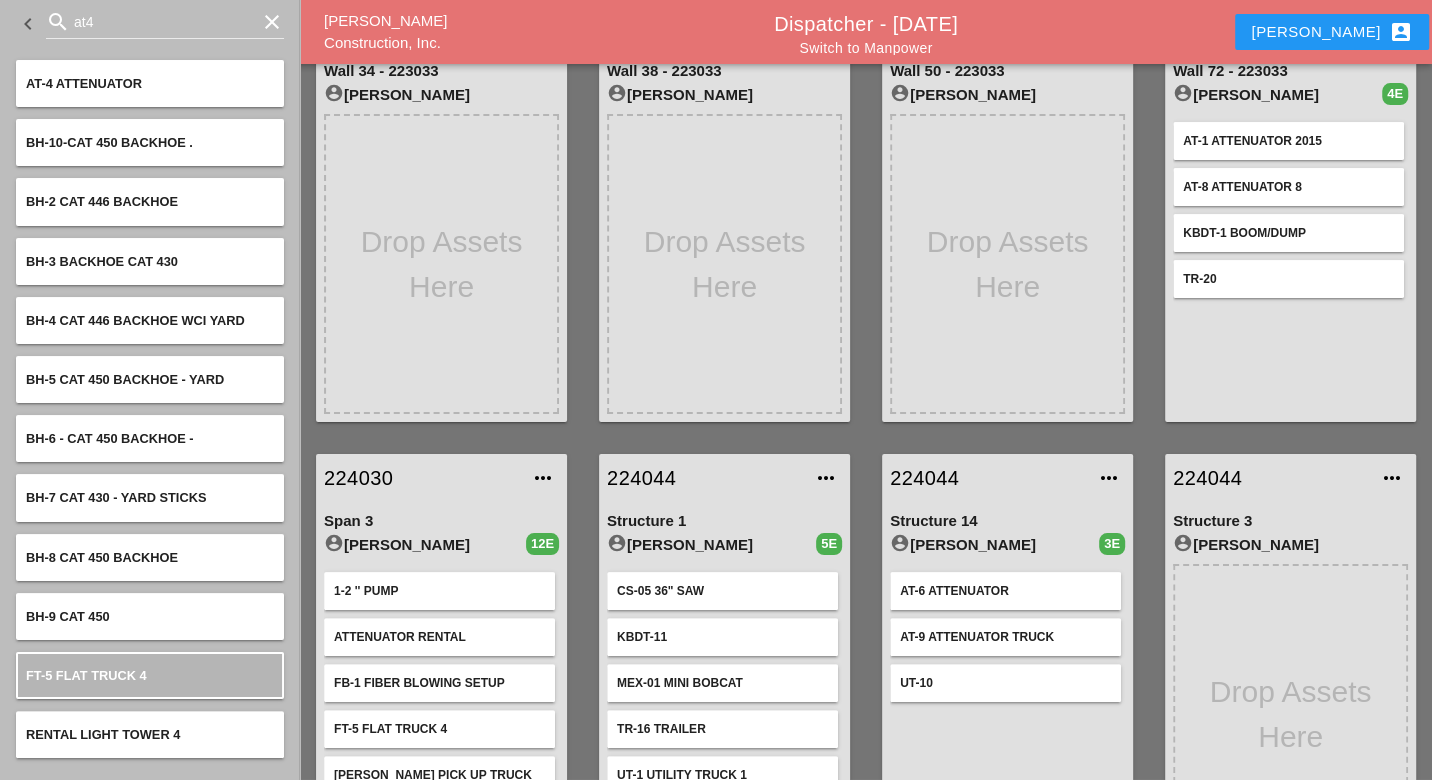 type 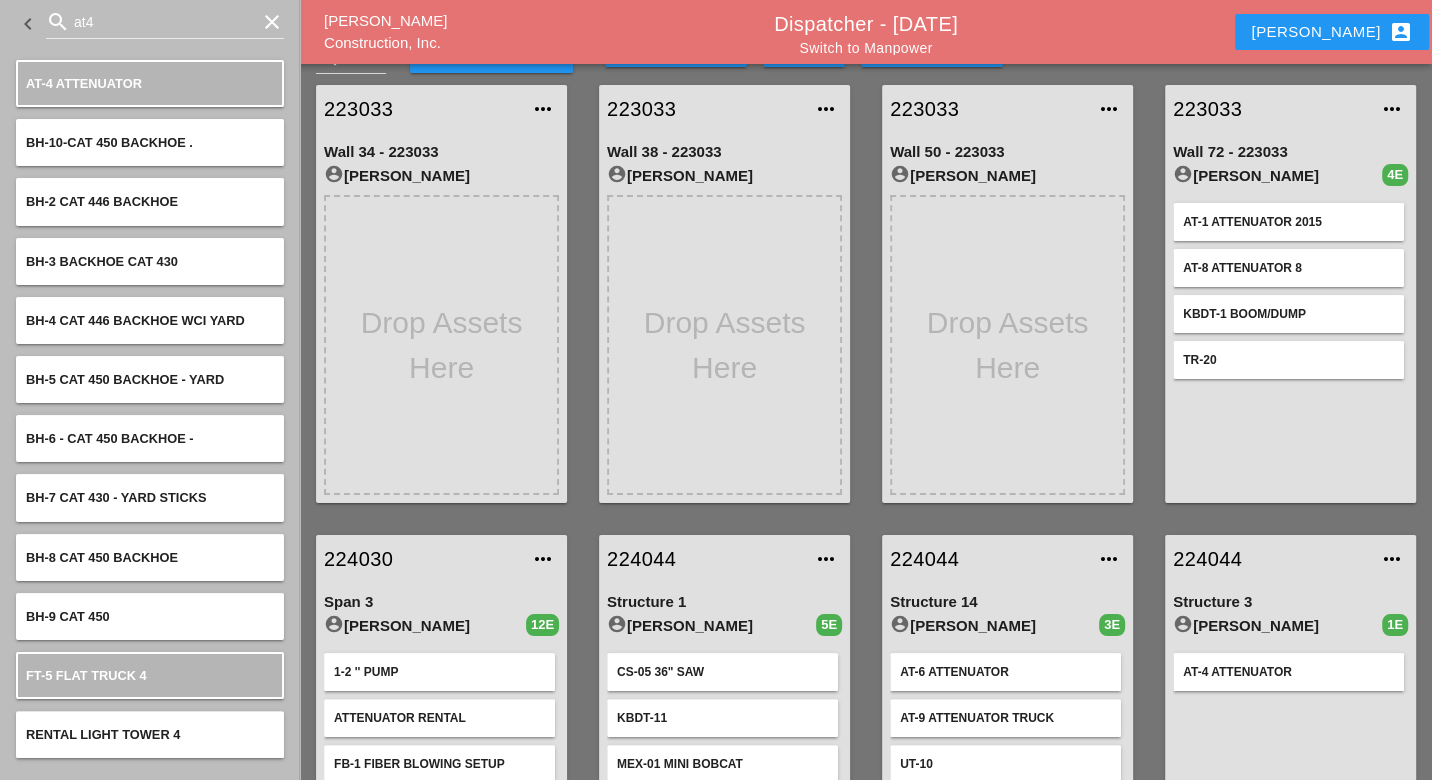 scroll, scrollTop: 0, scrollLeft: 0, axis: both 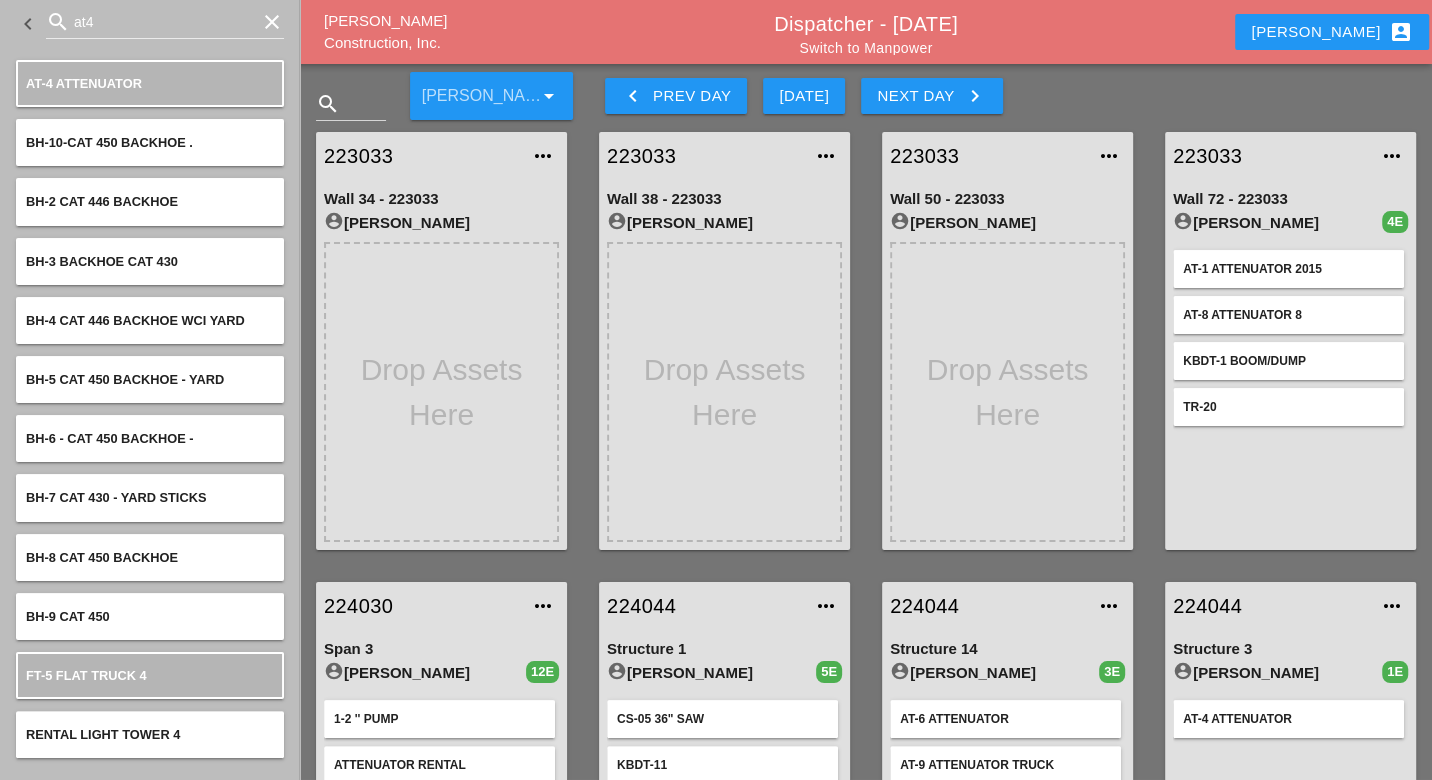 click on "Luca account_box" at bounding box center (1331, 32) 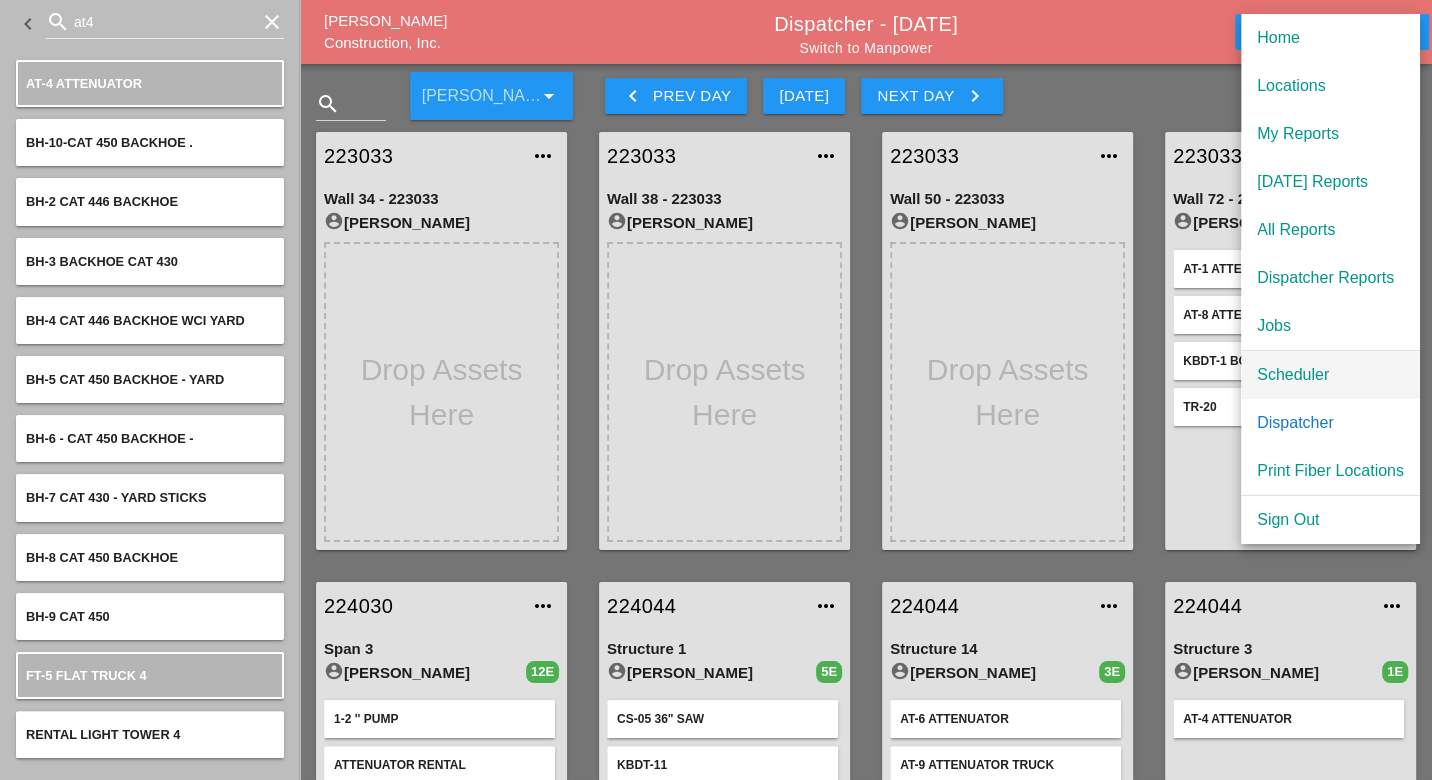 click on "Scheduler" at bounding box center [1330, 375] 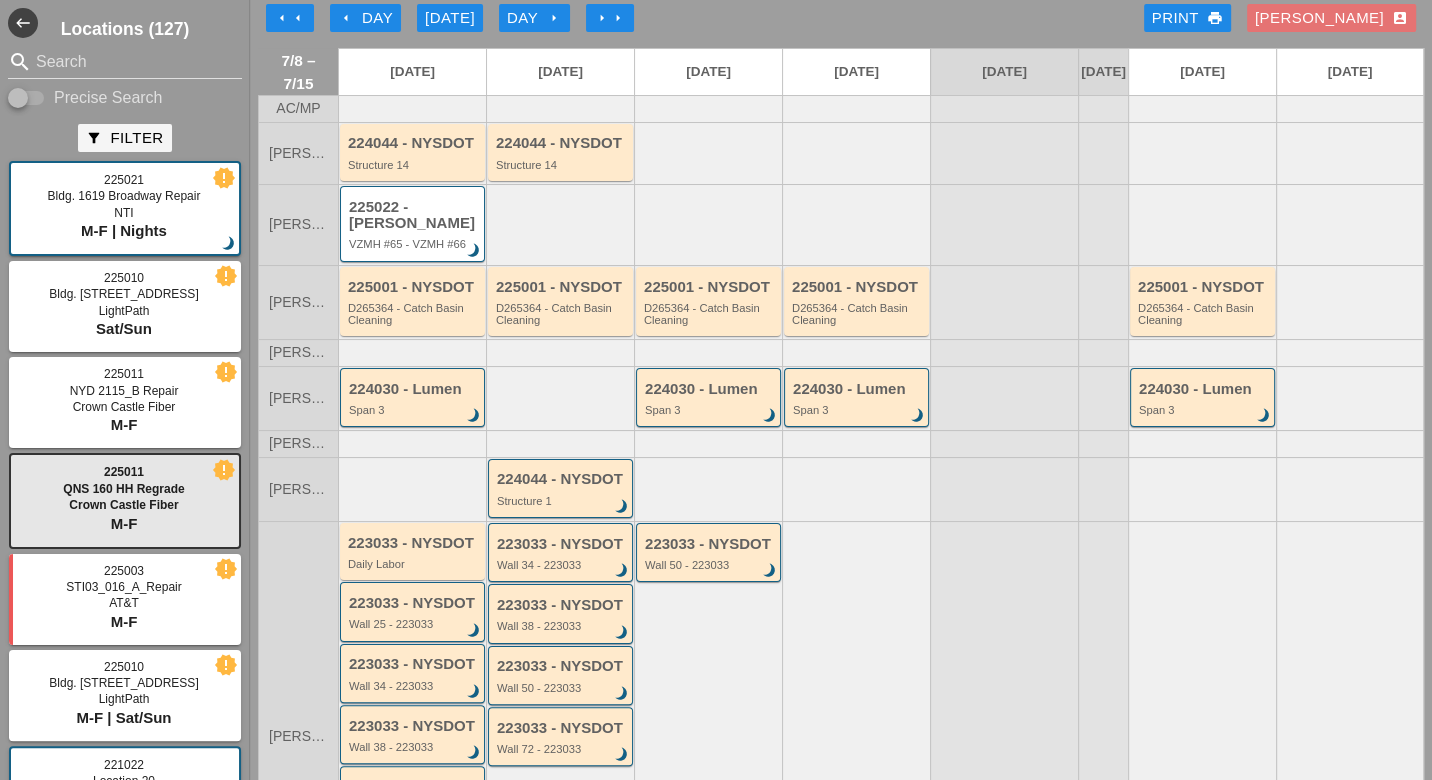 scroll, scrollTop: 0, scrollLeft: 0, axis: both 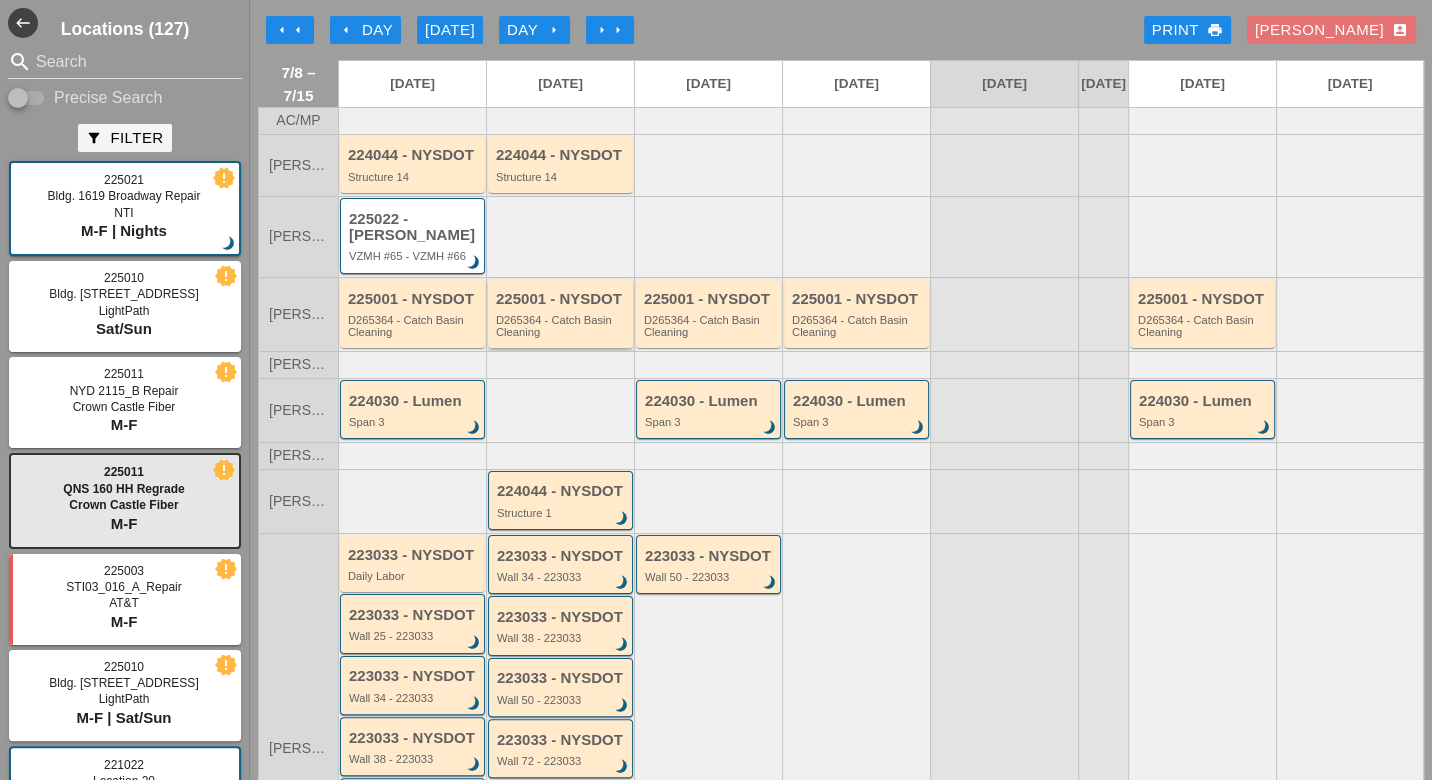 click on "D265364 - Catch Basin Cleaning" at bounding box center [562, 326] 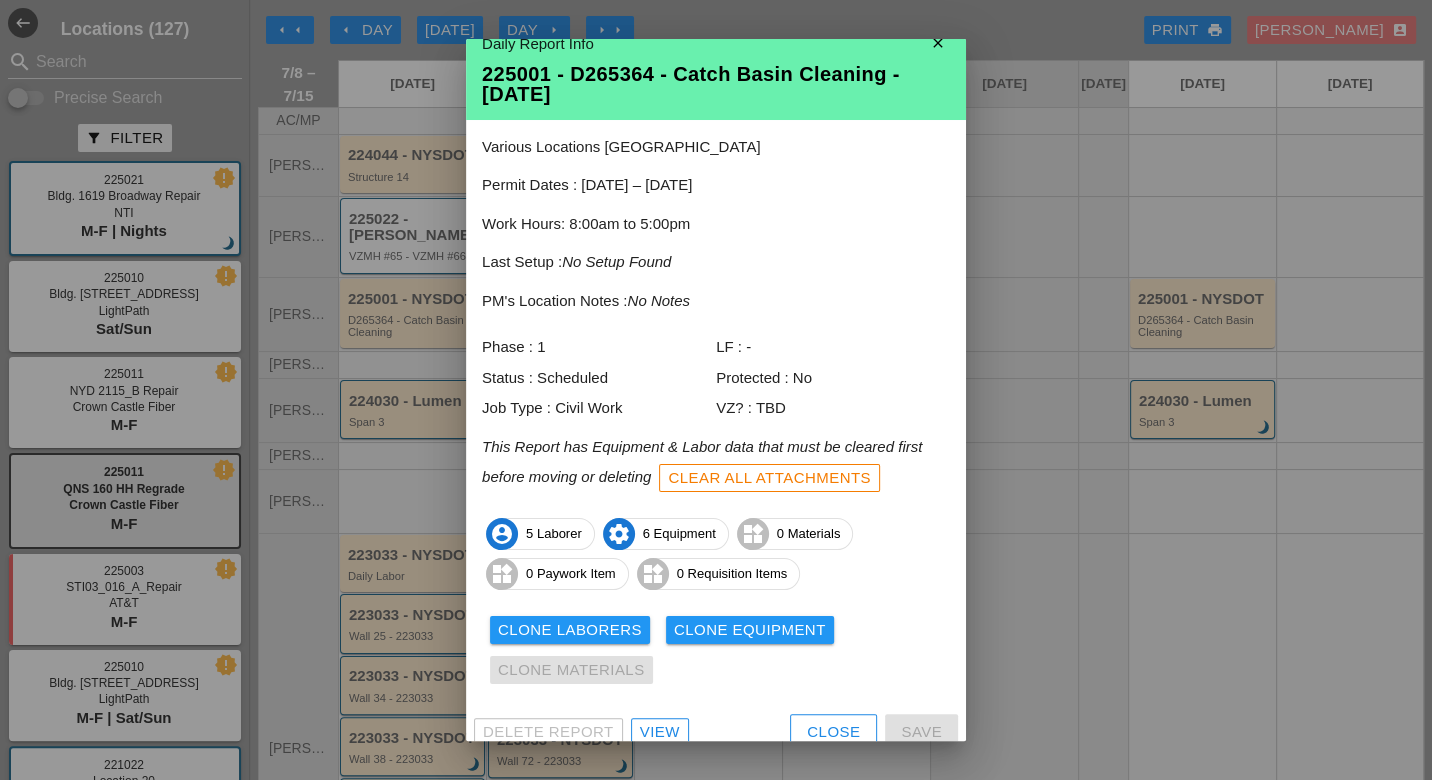 scroll, scrollTop: 38, scrollLeft: 0, axis: vertical 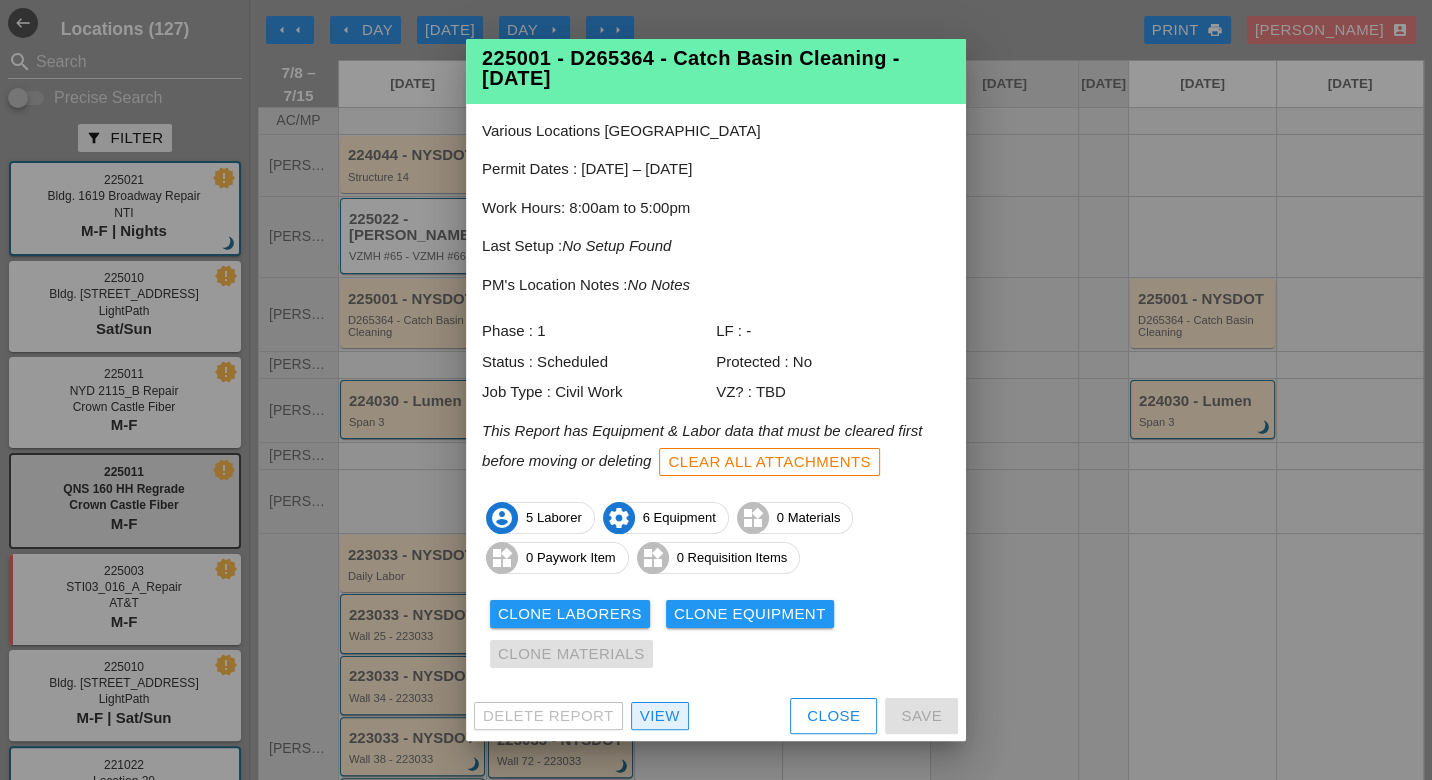 click on "View" at bounding box center (660, 716) 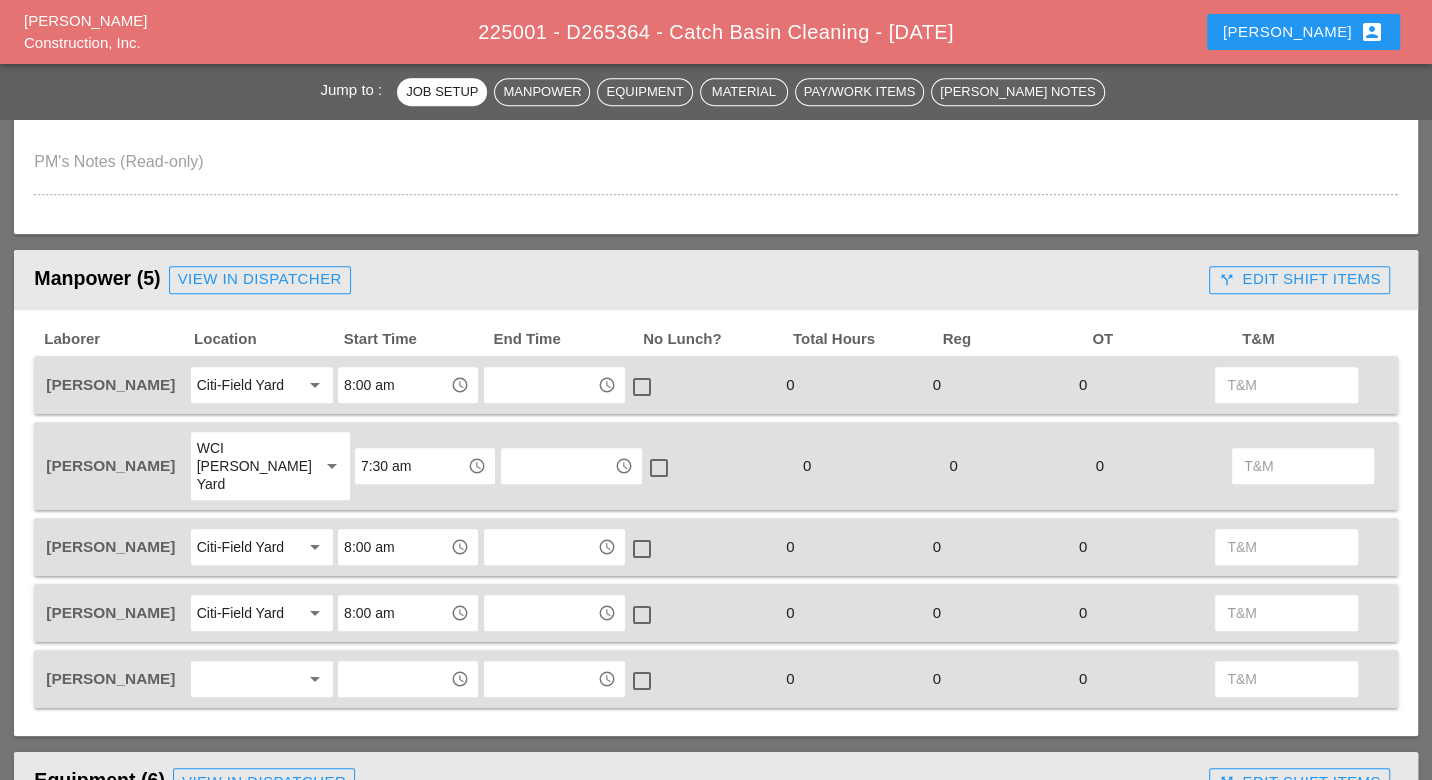 scroll, scrollTop: 777, scrollLeft: 0, axis: vertical 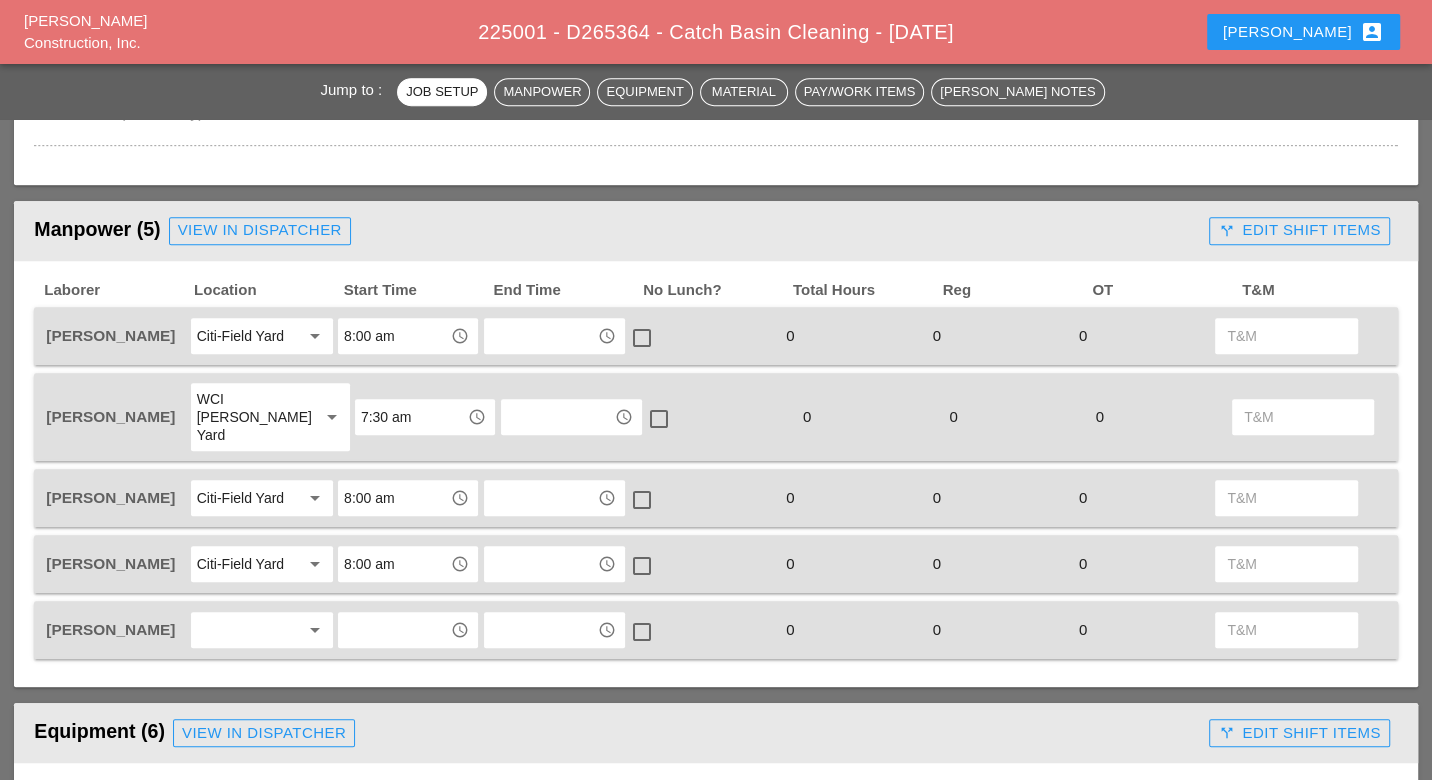 click at bounding box center [248, 630] 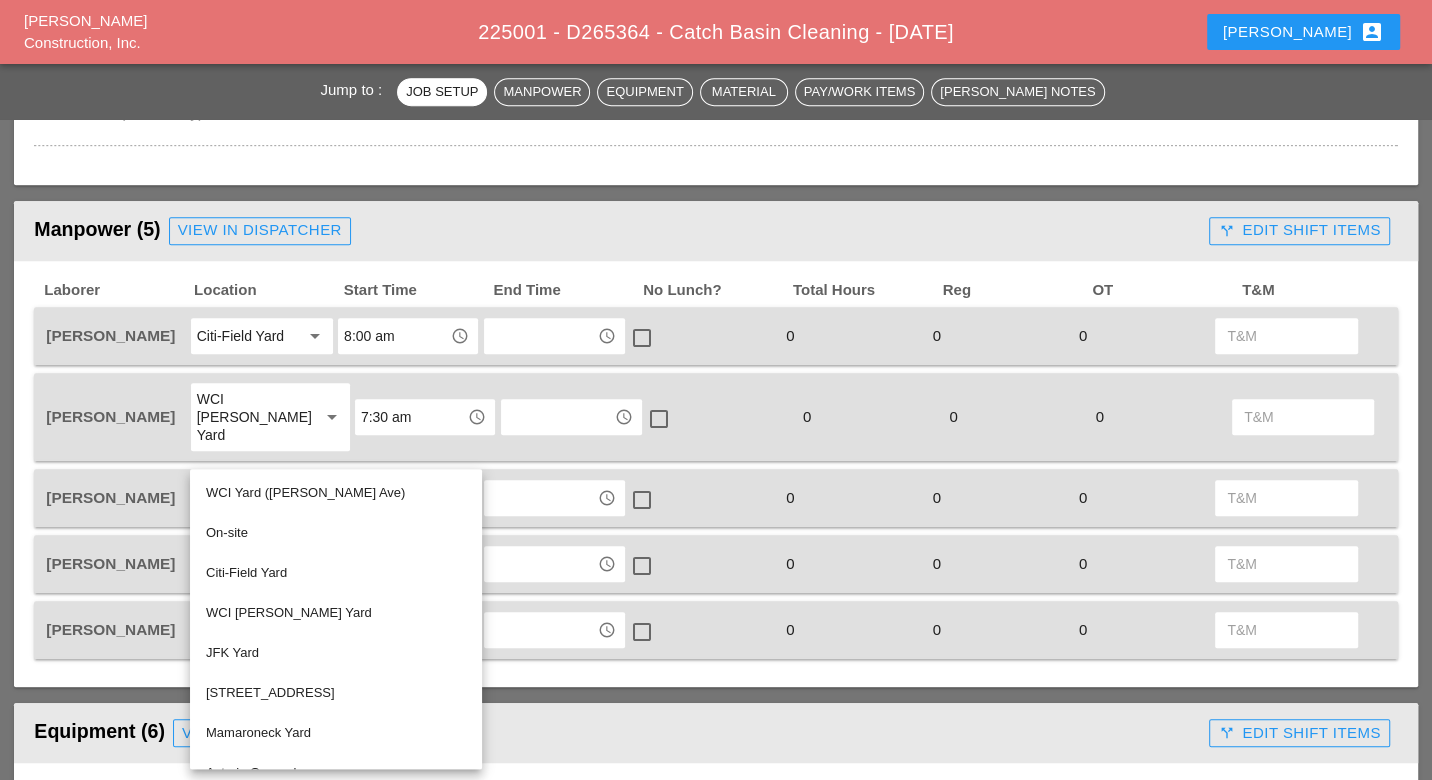 click on "Citi-Field Yard" at bounding box center (336, 573) 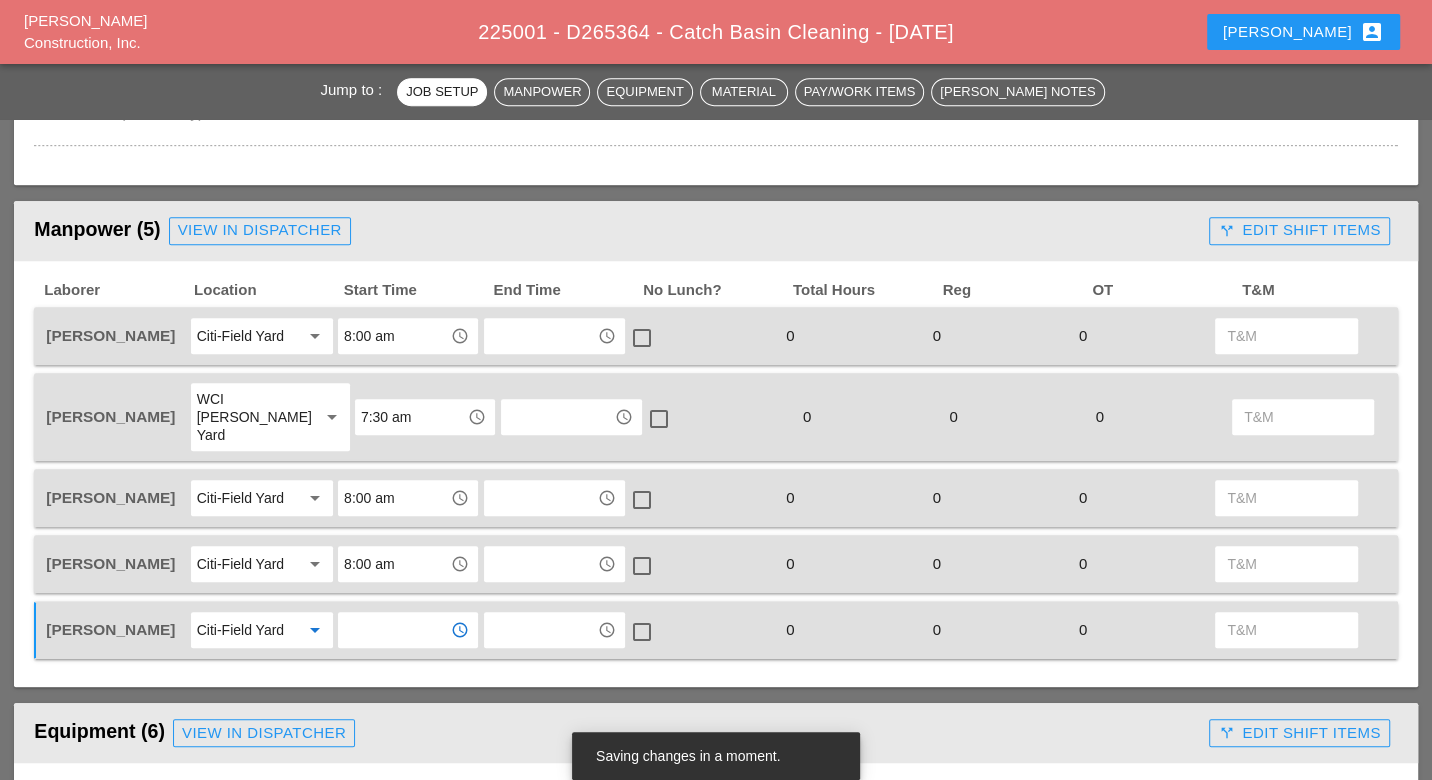 click at bounding box center (394, 630) 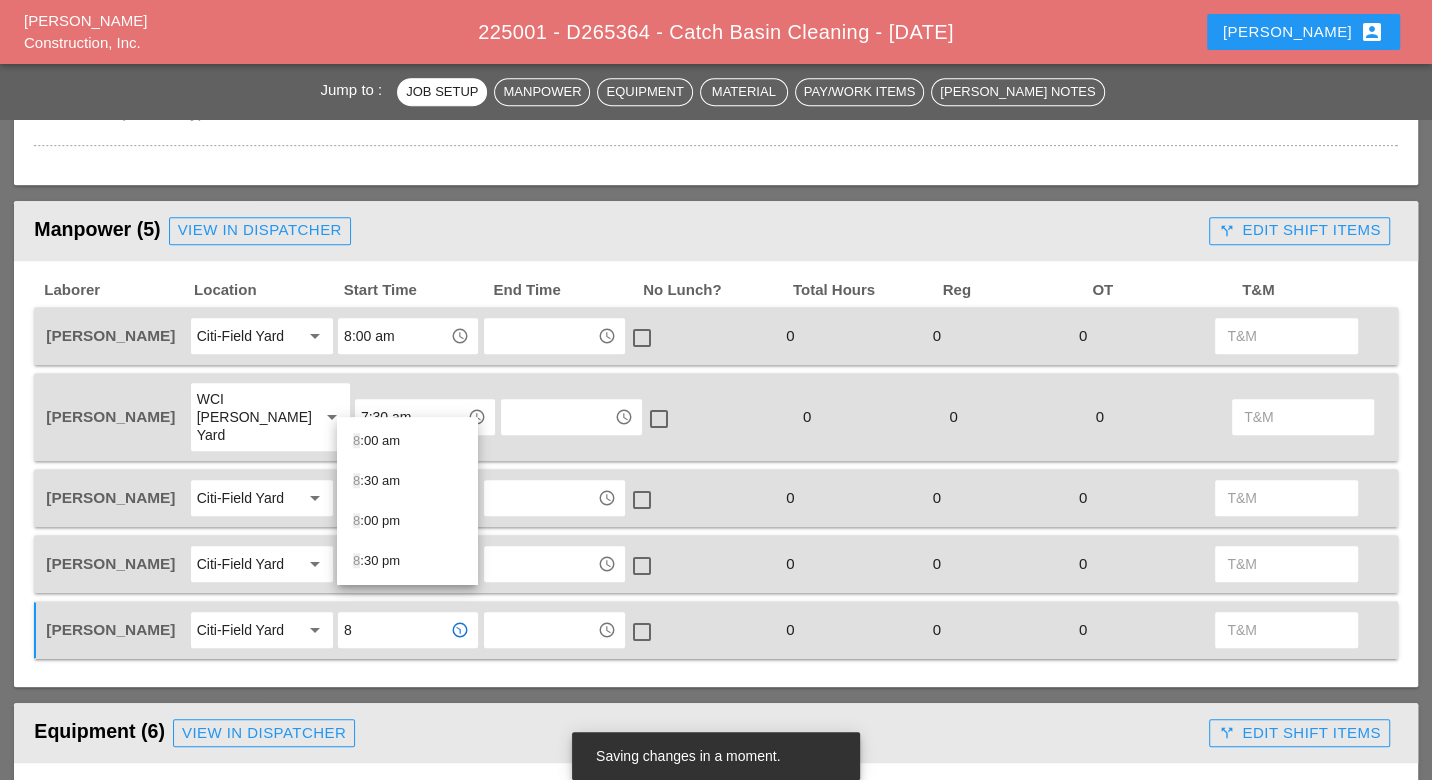 click on "8 :00 am" at bounding box center (407, 441) 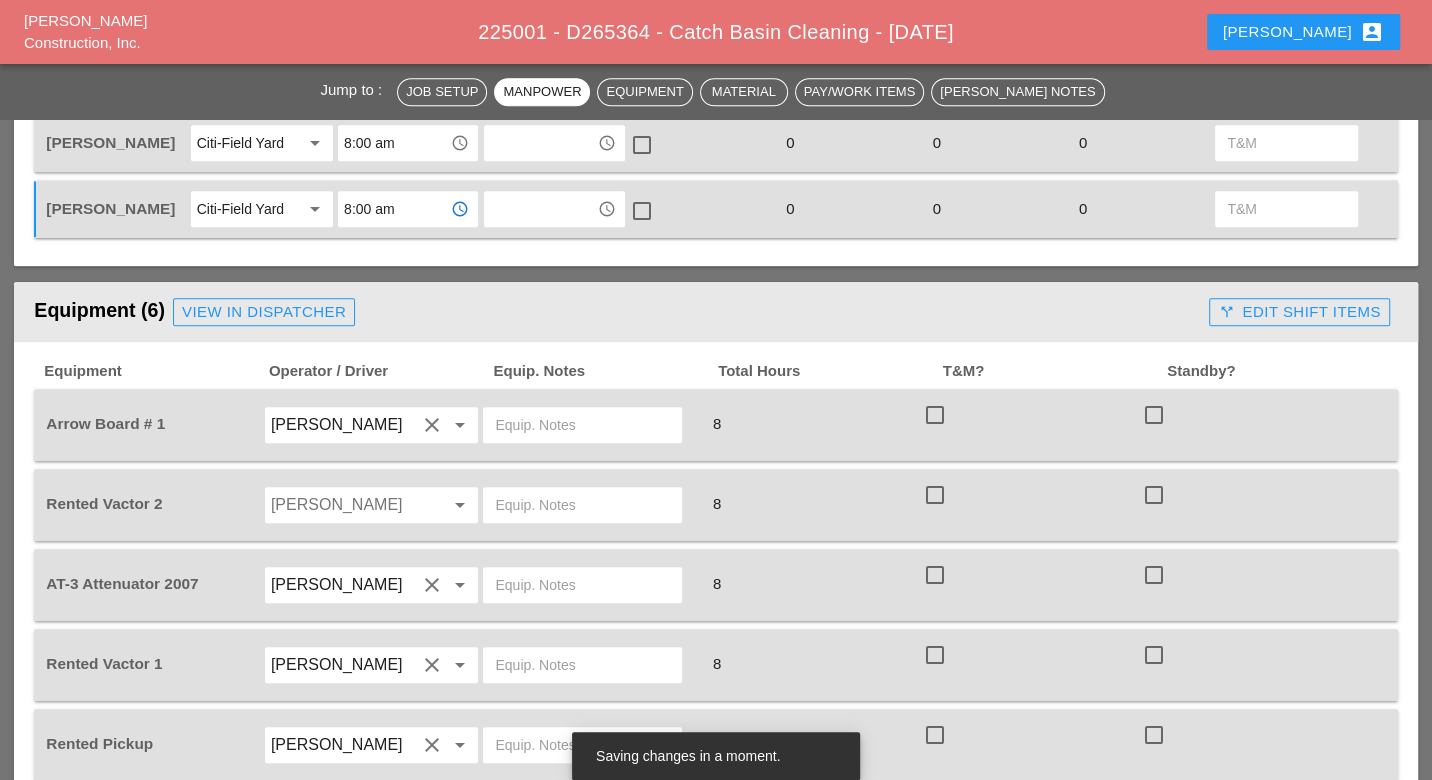 scroll, scrollTop: 1222, scrollLeft: 0, axis: vertical 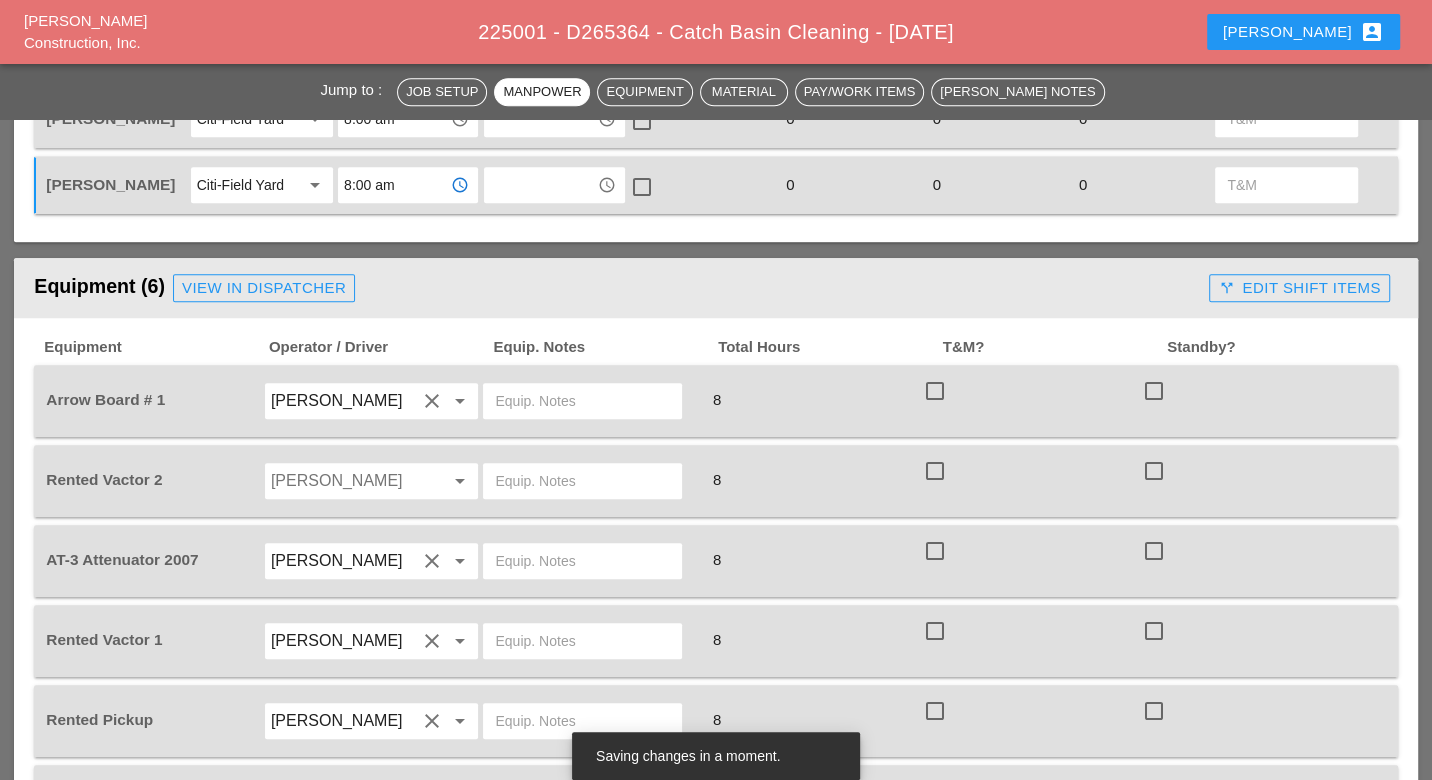 type on "8:00 am" 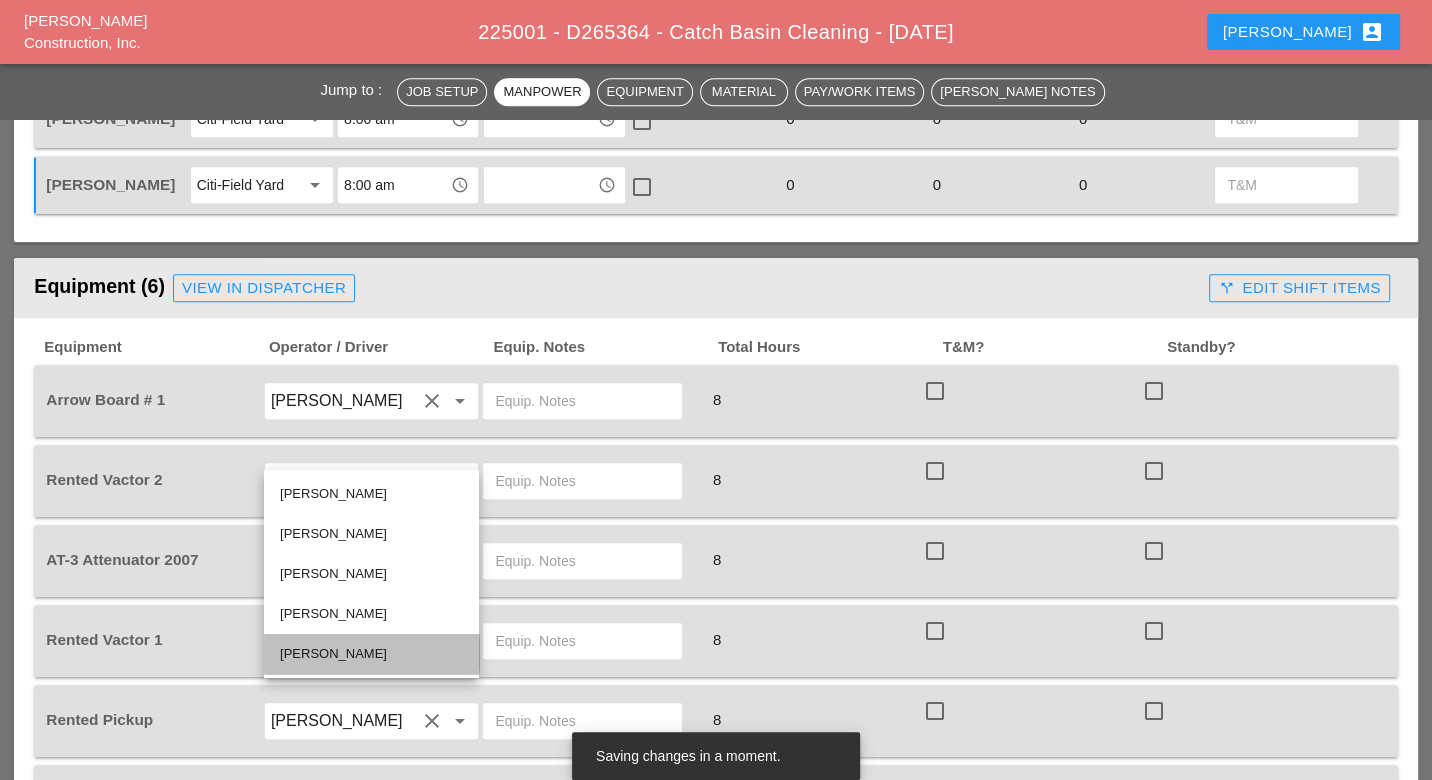 click on "Jose Ventura" at bounding box center (371, 654) 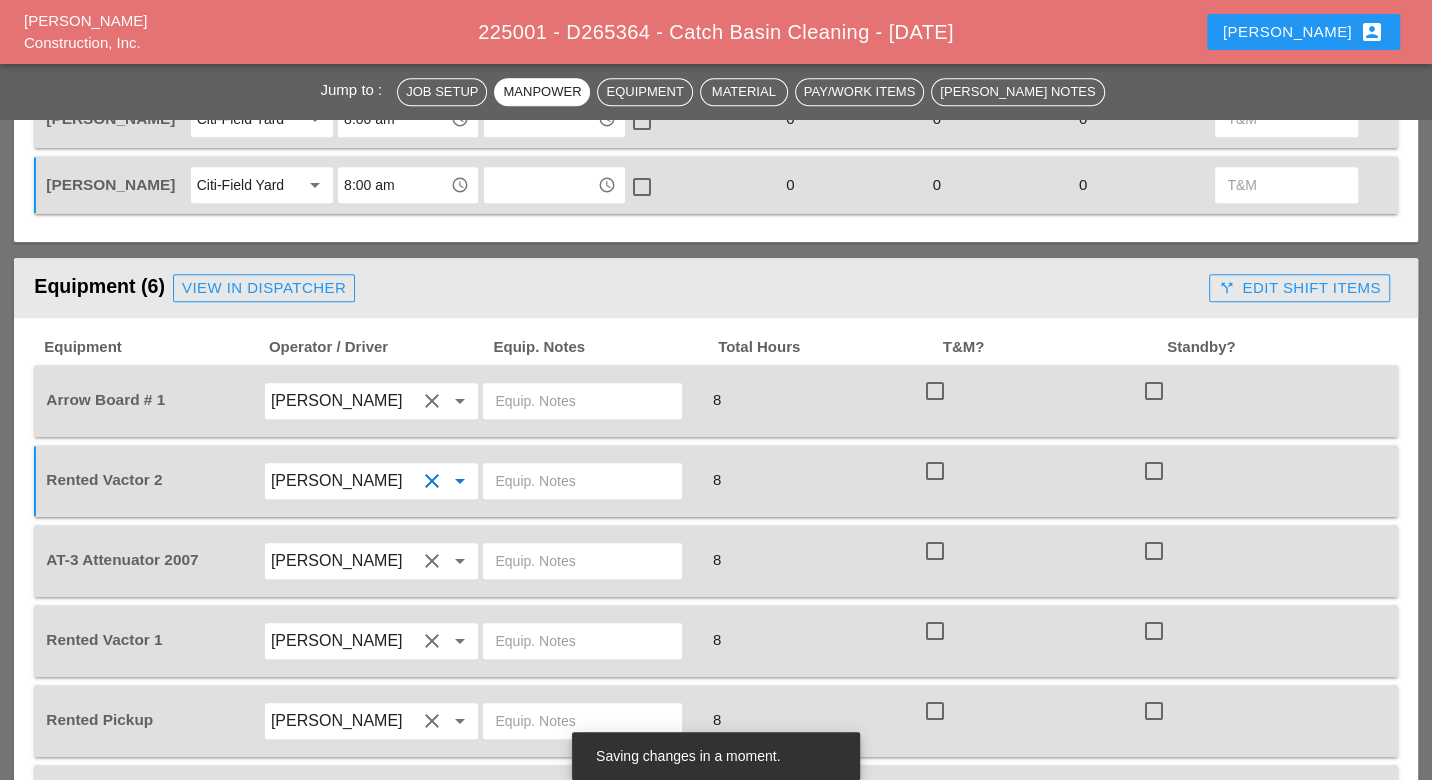 click at bounding box center [582, 401] 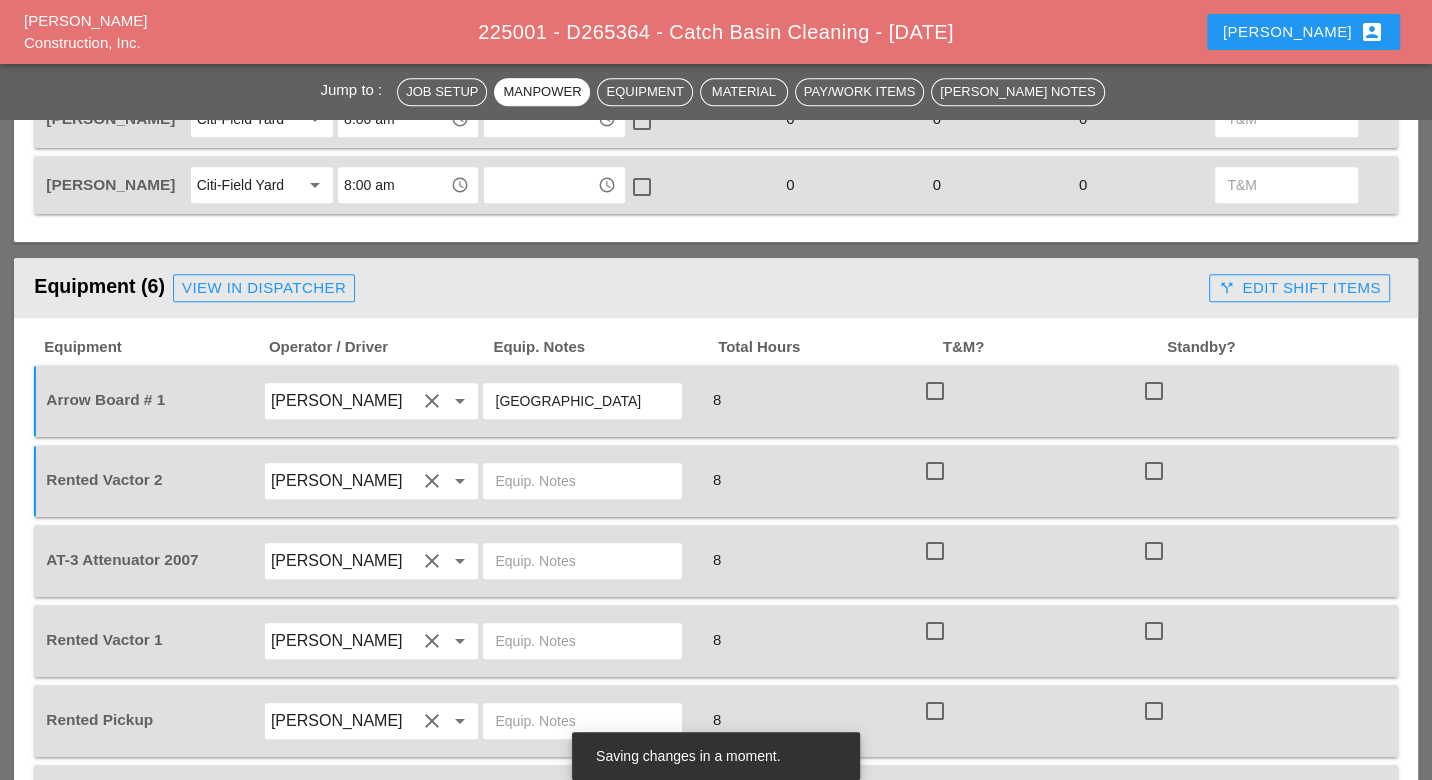 drag, startPoint x: 549, startPoint y: 371, endPoint x: 487, endPoint y: 370, distance: 62.008064 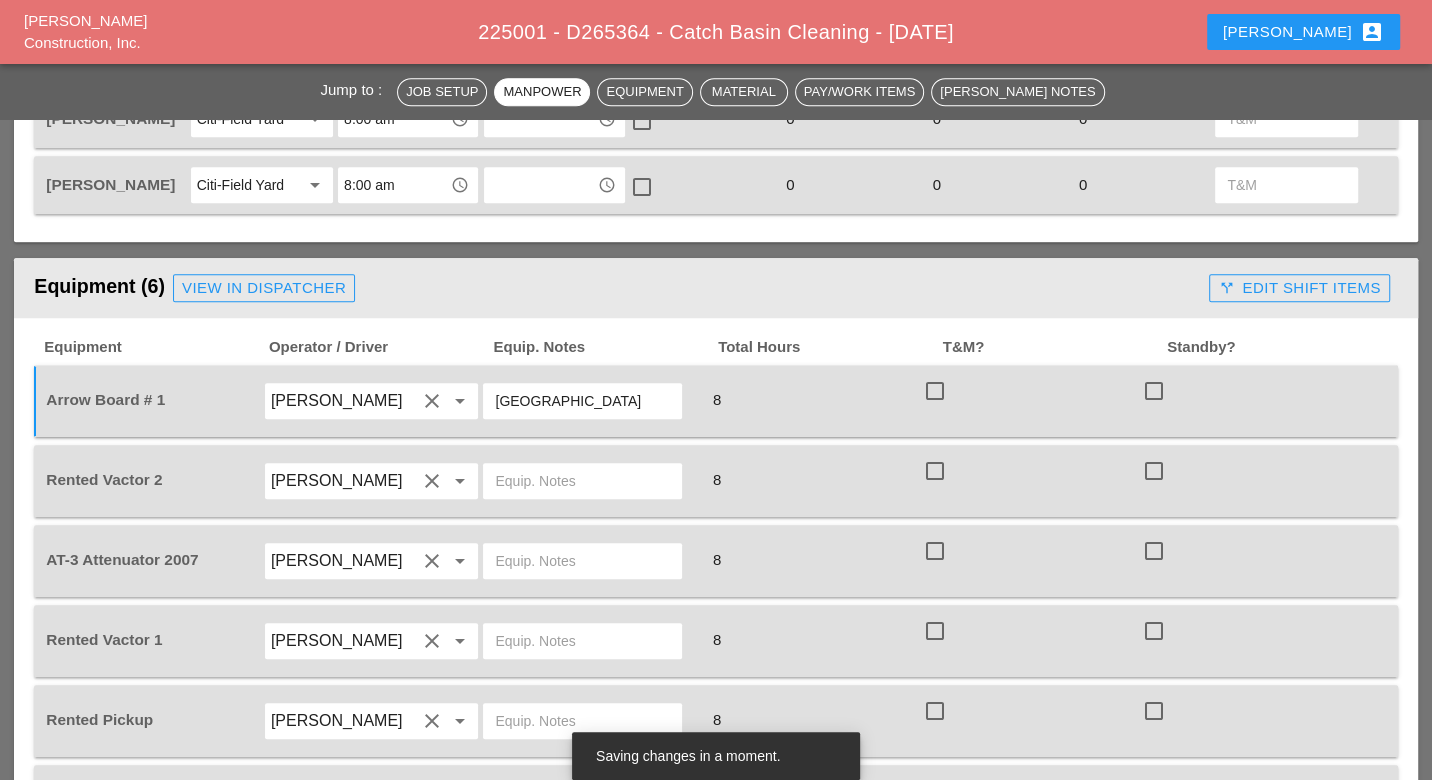 type on "City Field" 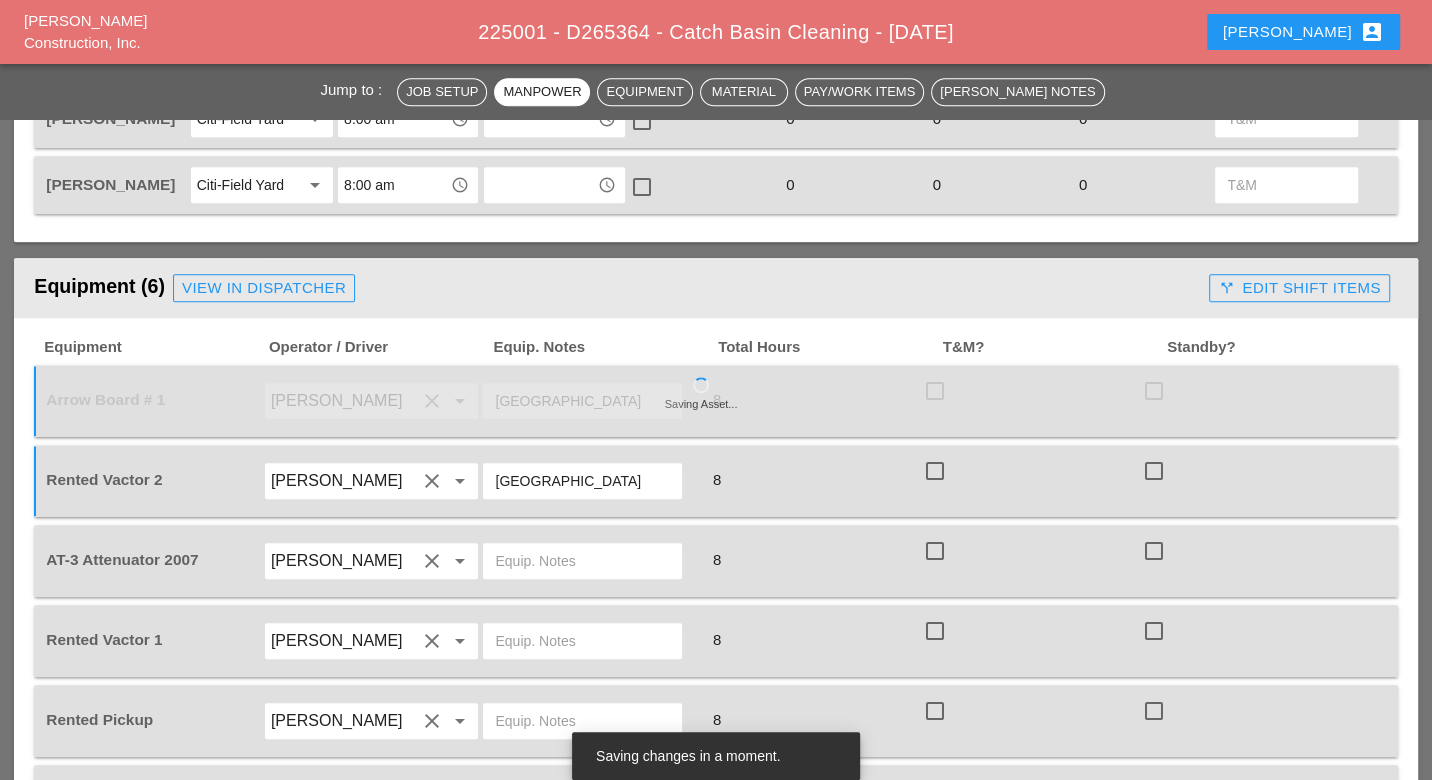 type on "City Field" 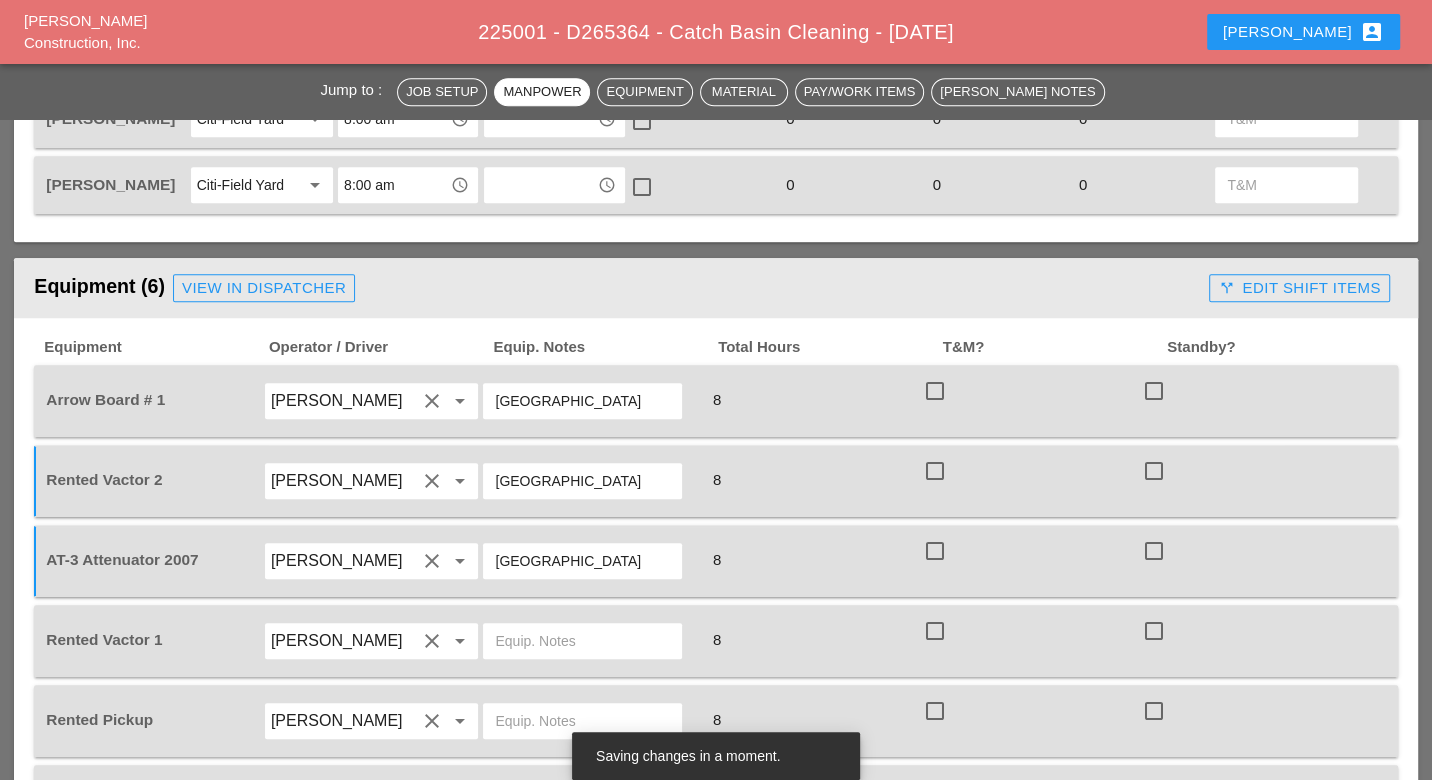 drag, startPoint x: 562, startPoint y: 524, endPoint x: 493, endPoint y: 524, distance: 69 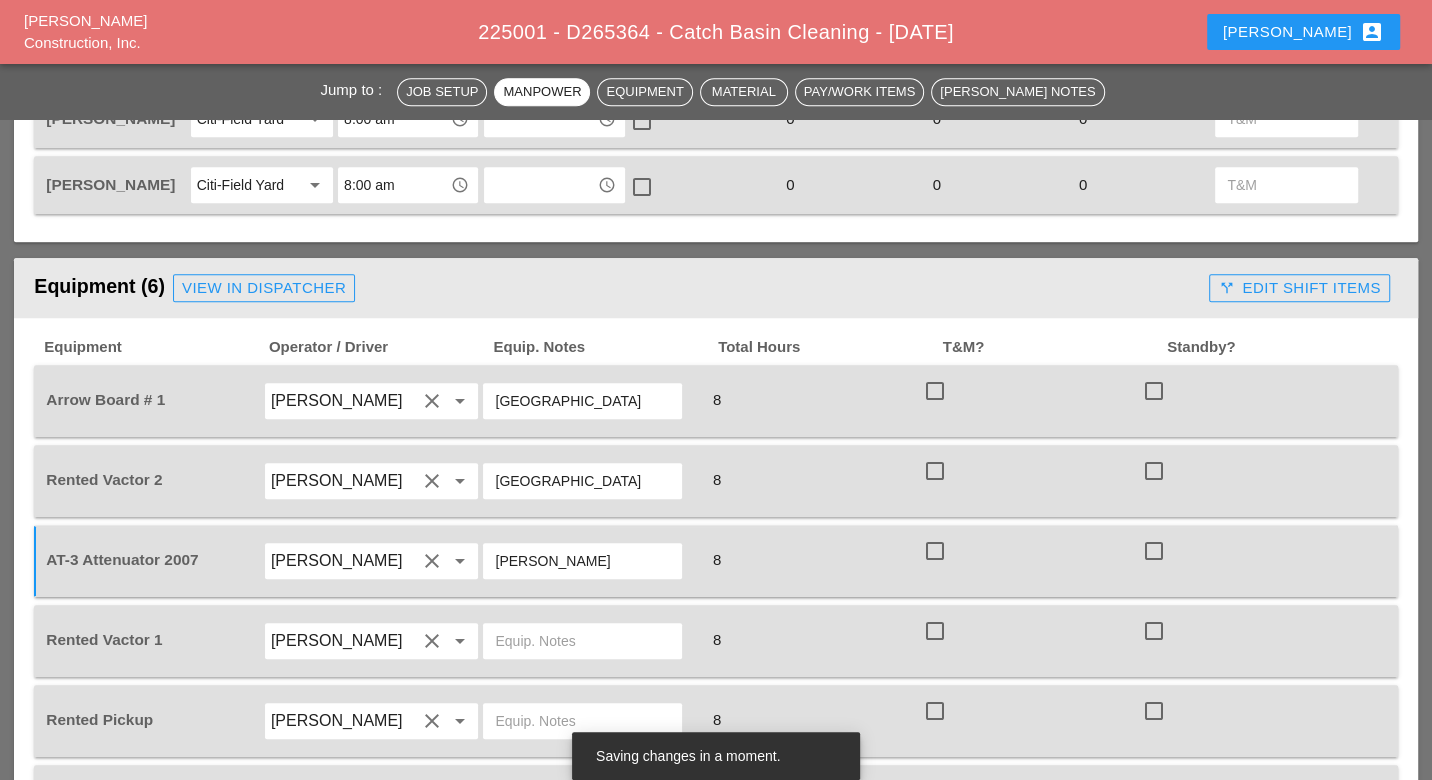 type on "Bruckner" 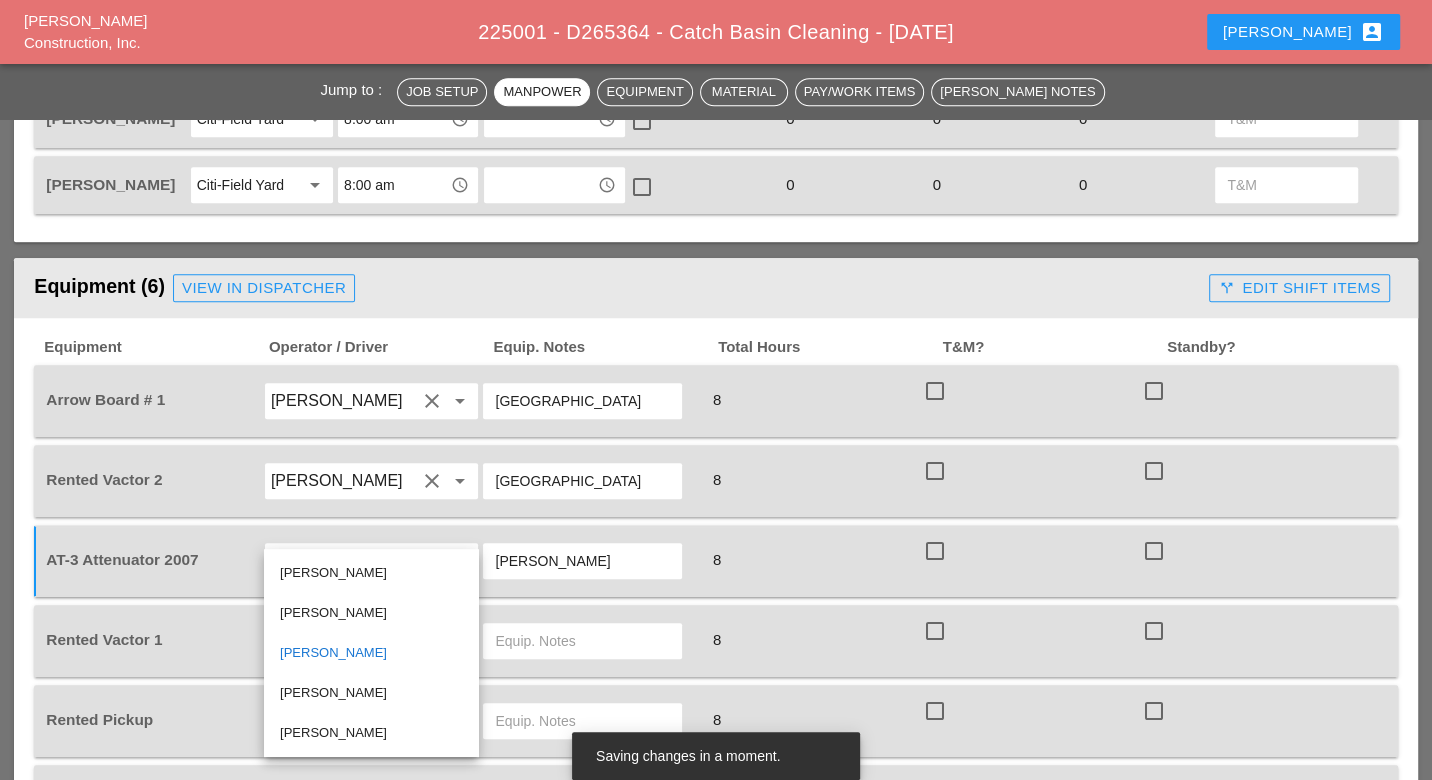 click on "Brian Ferguson" at bounding box center (371, 573) 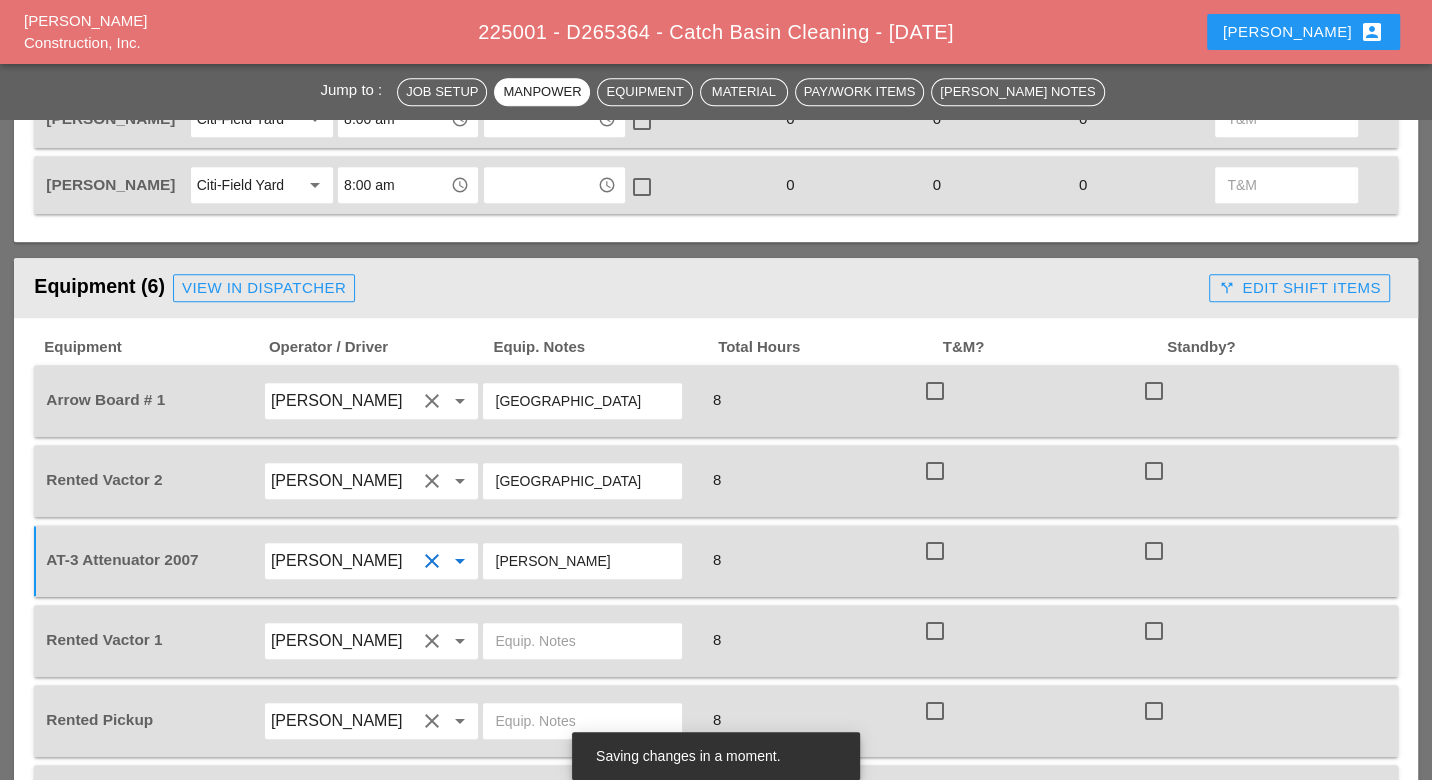 scroll, scrollTop: 1333, scrollLeft: 0, axis: vertical 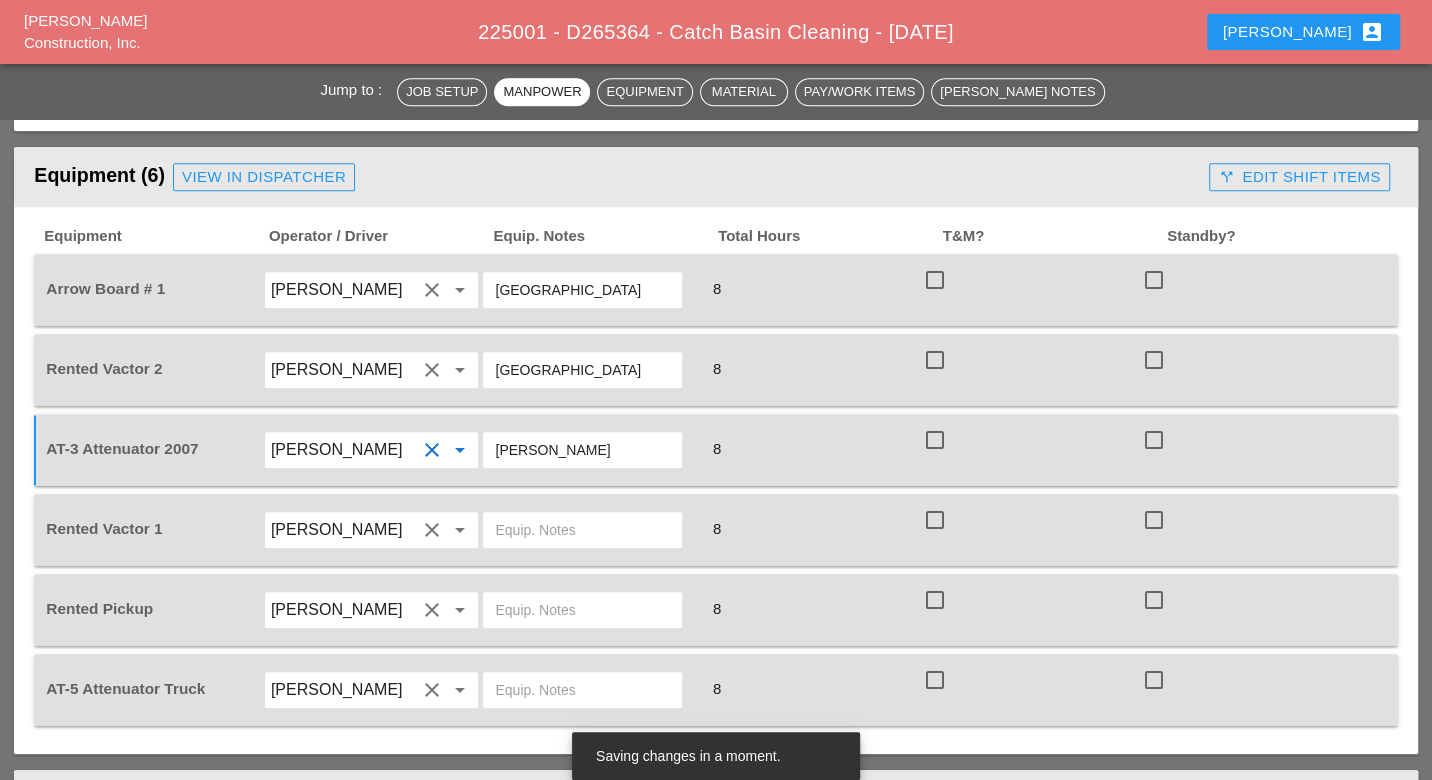 click on "Brian Ferguson" at bounding box center (344, 690) 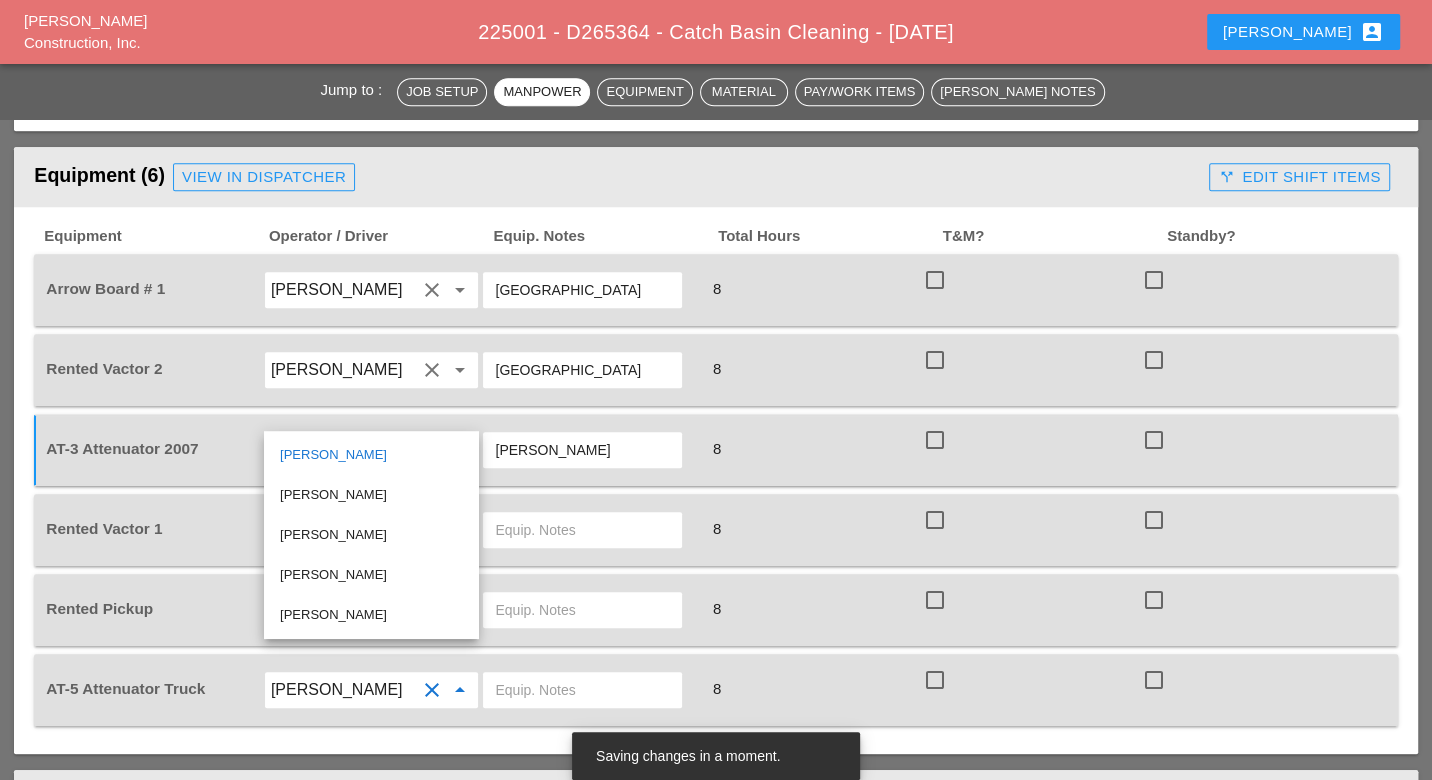 click on "Joseph Hill" at bounding box center [371, 535] 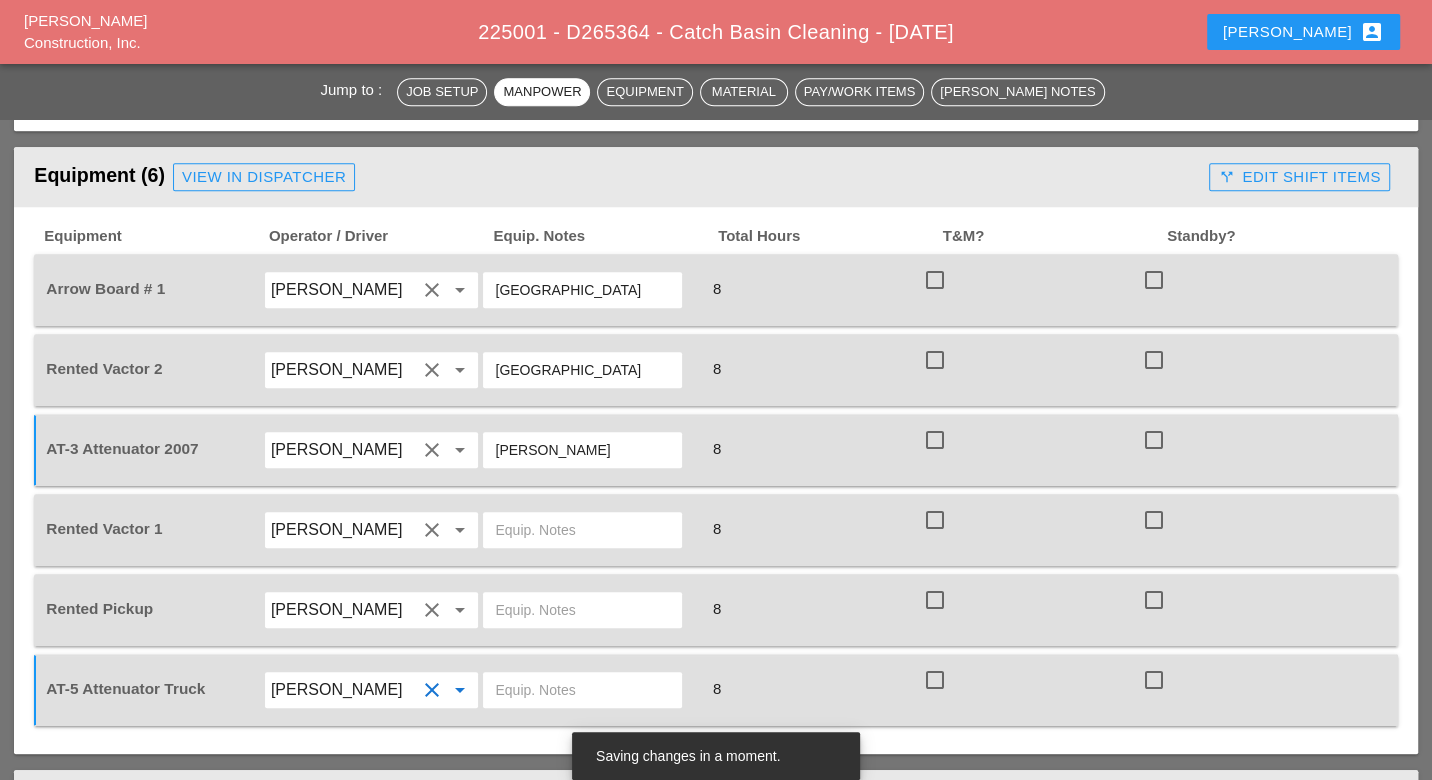 click at bounding box center [582, 690] 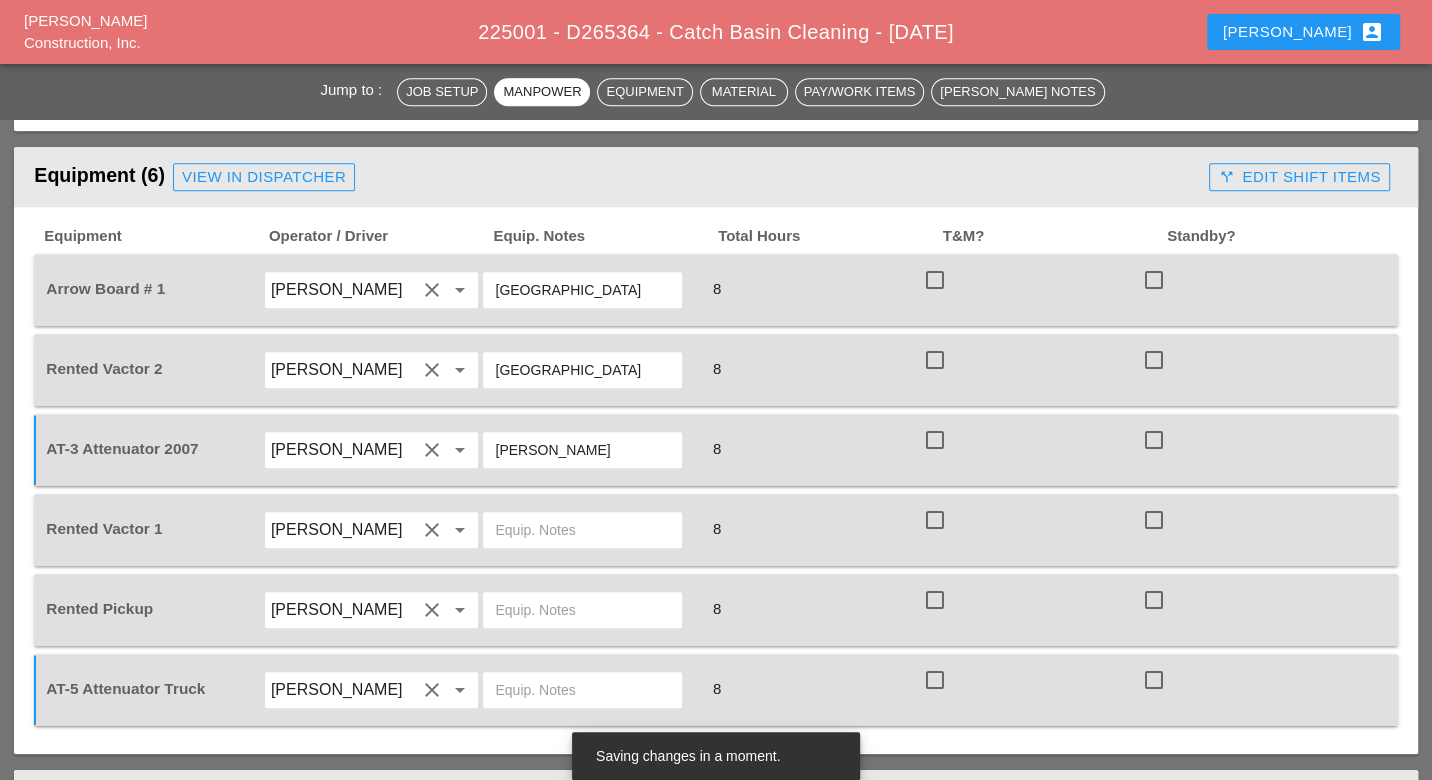 paste on "City Field" 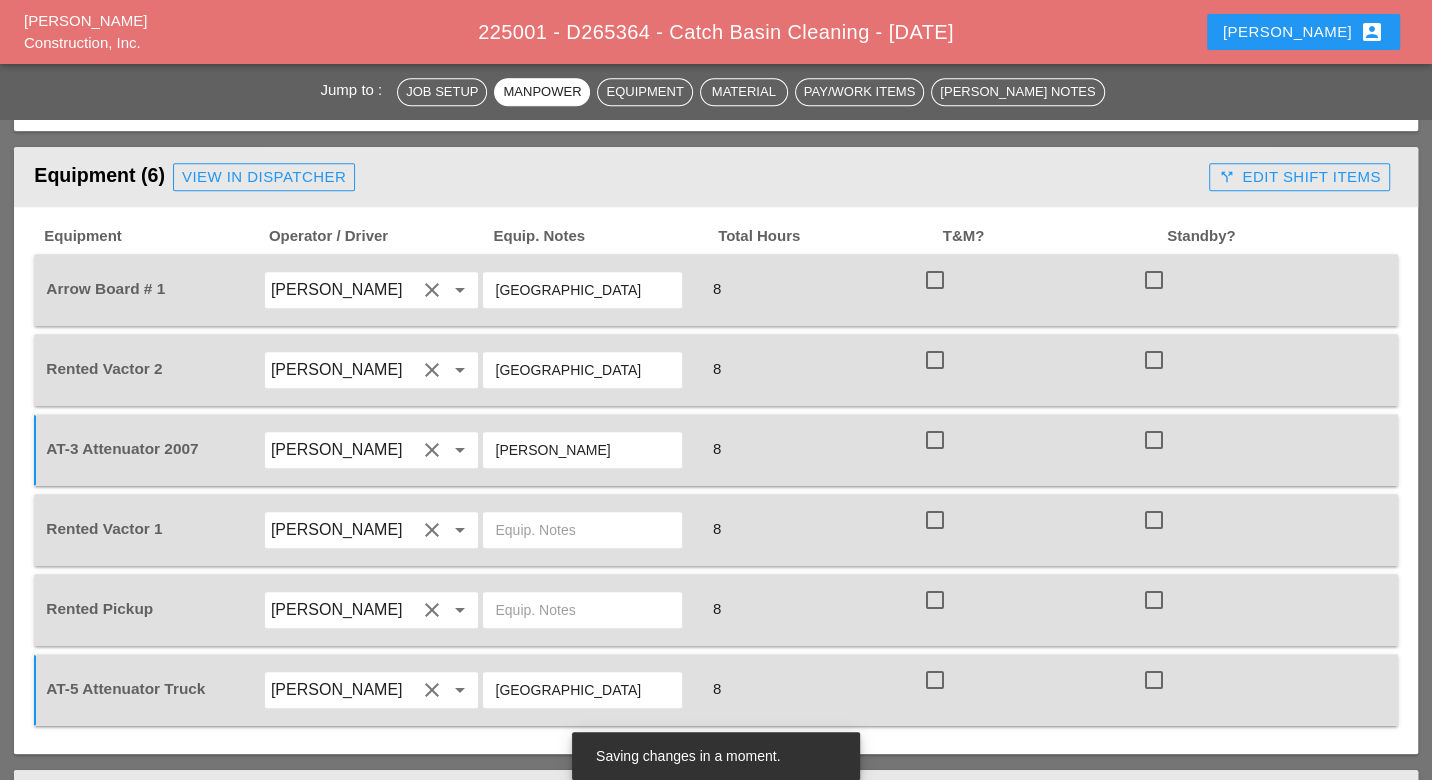 type on "City Field" 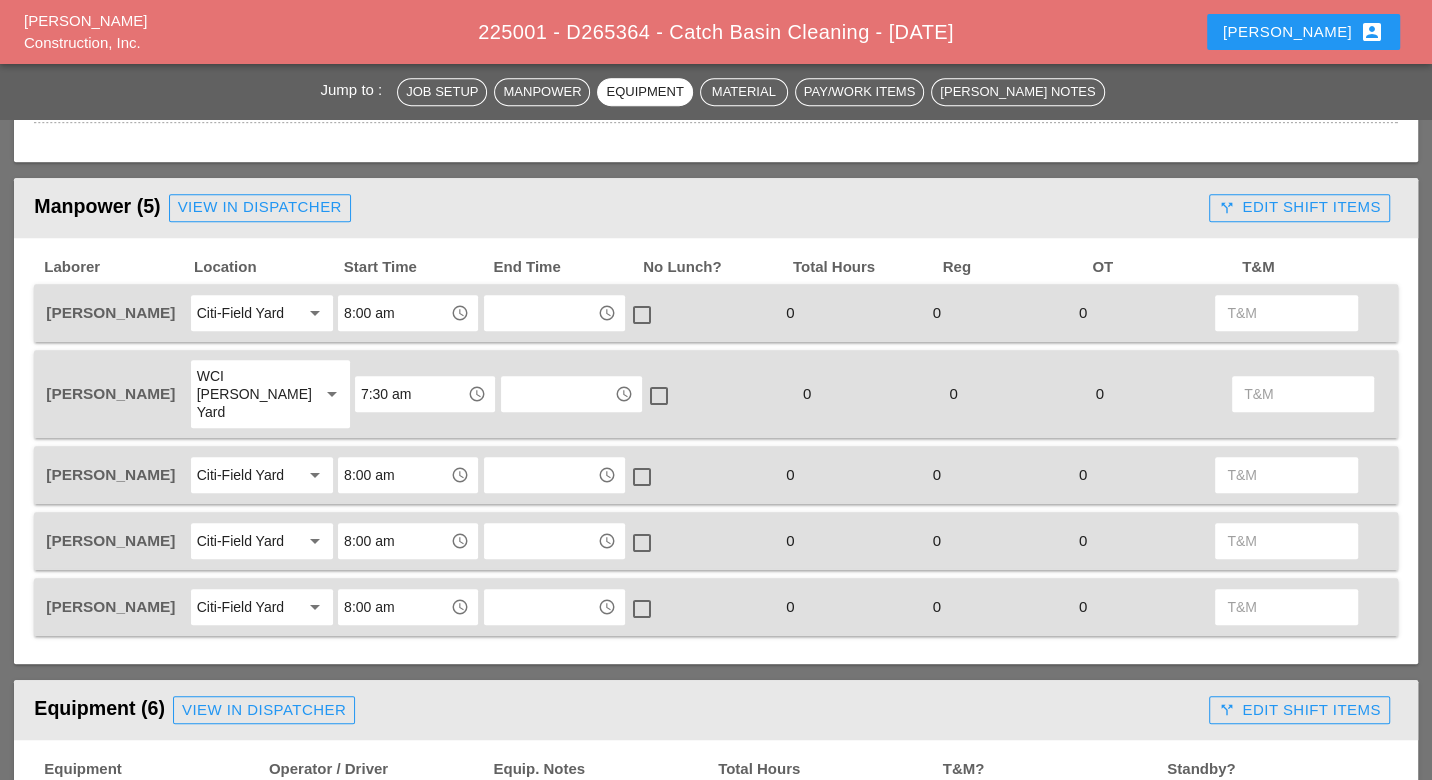scroll, scrollTop: 777, scrollLeft: 0, axis: vertical 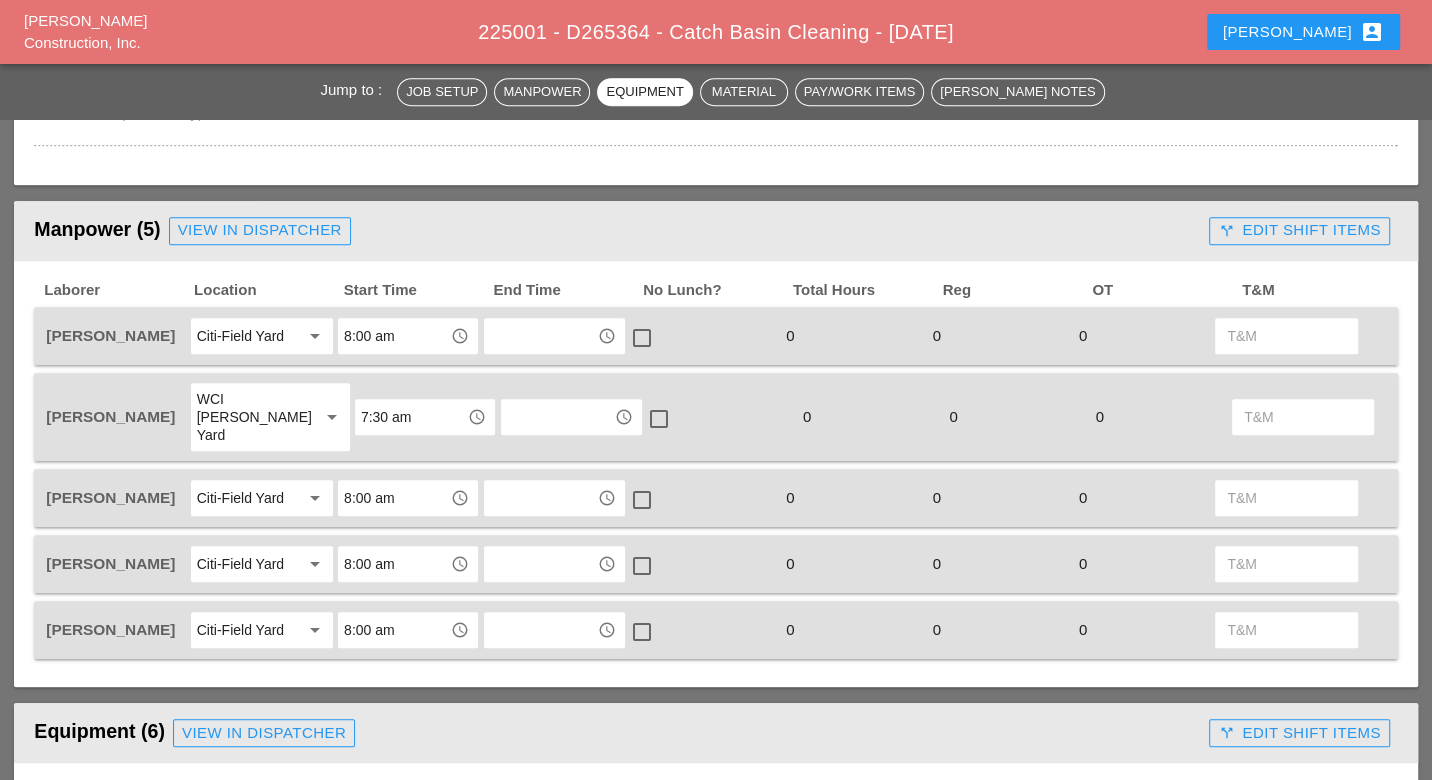 type on "City Field" 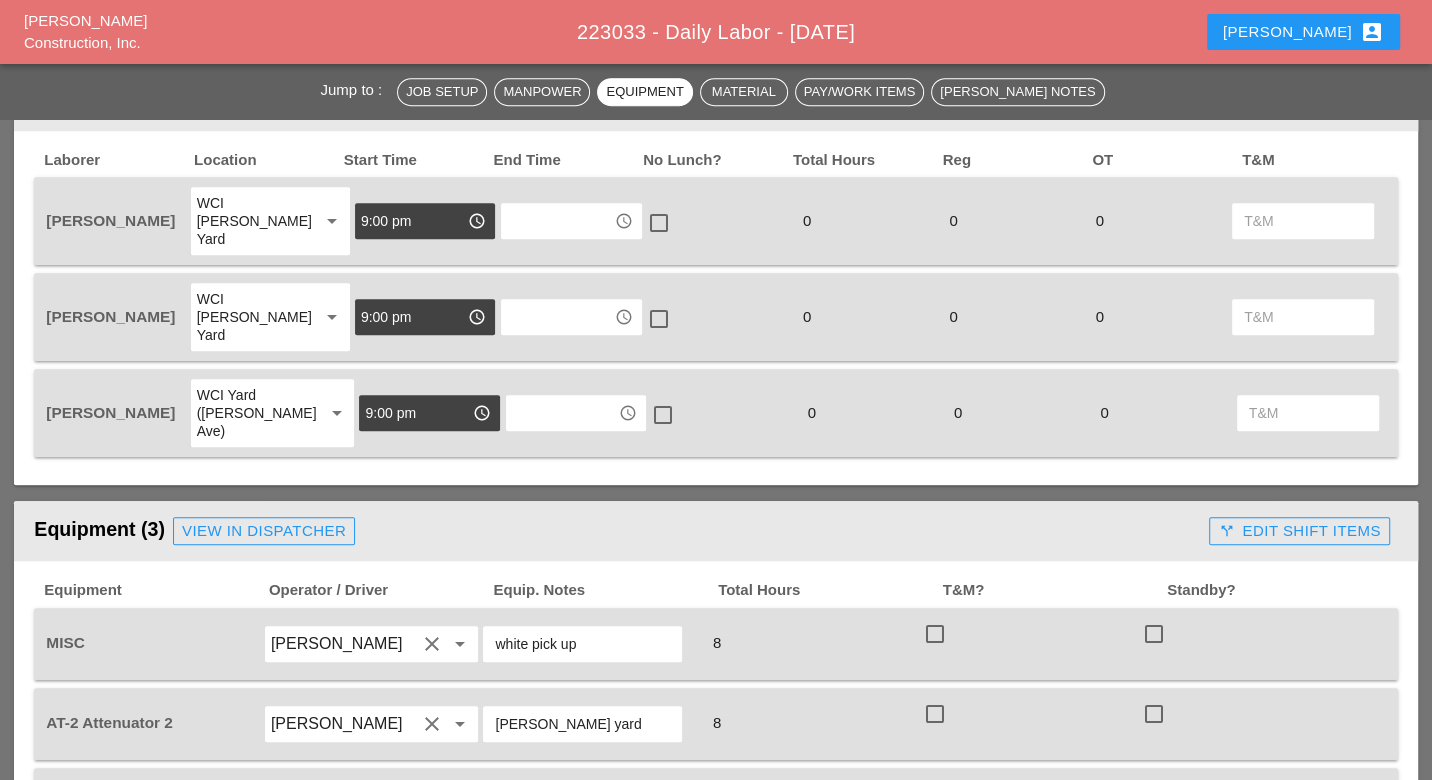 scroll, scrollTop: 888, scrollLeft: 0, axis: vertical 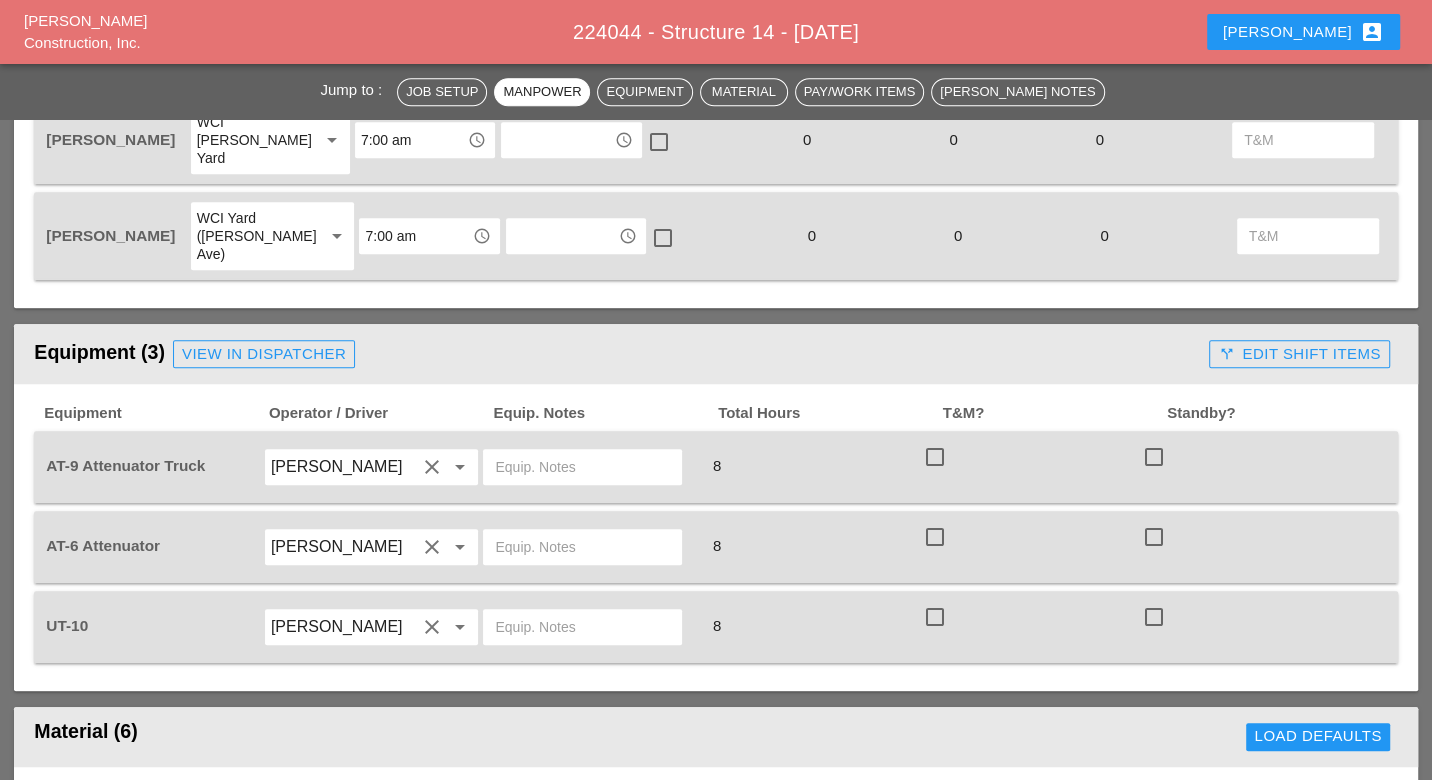 click at bounding box center [582, 467] 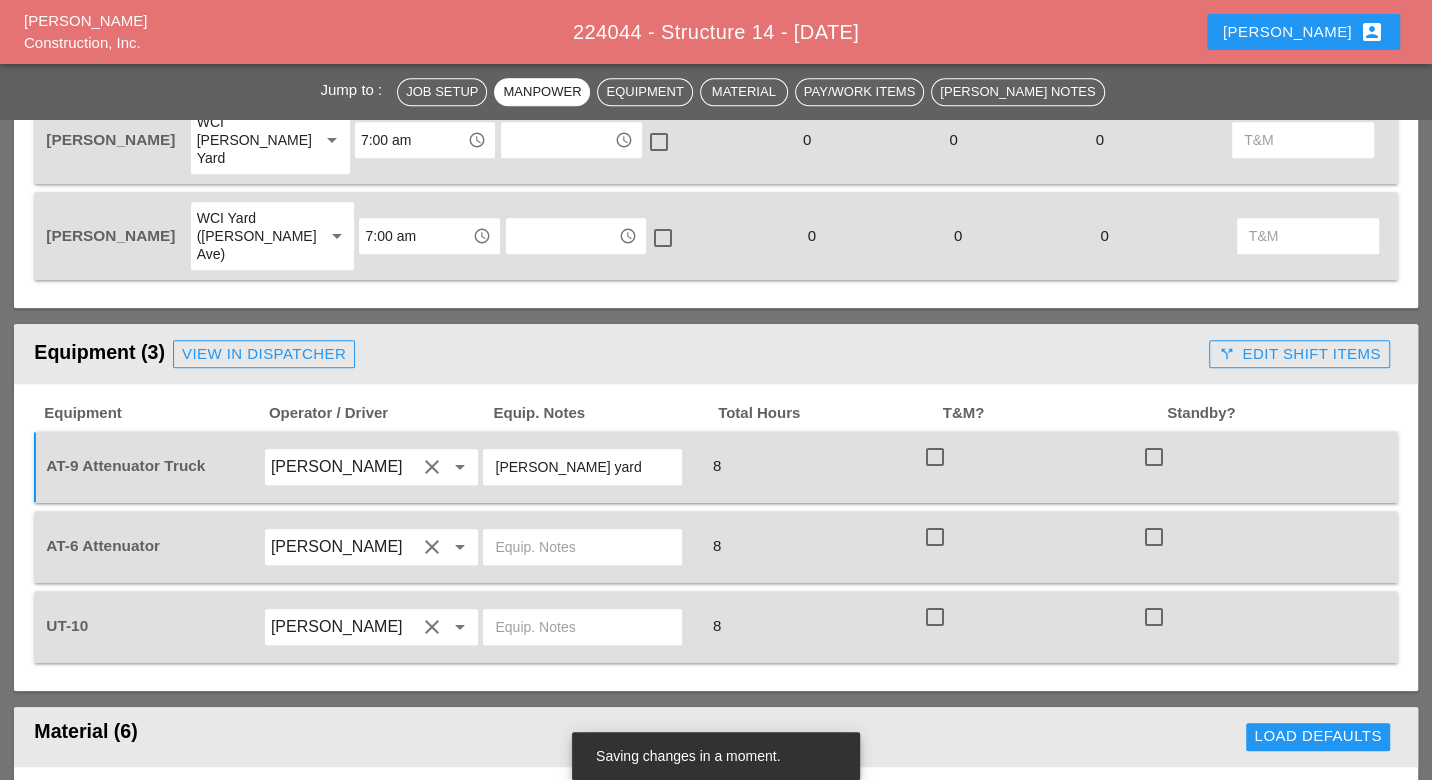 drag, startPoint x: 599, startPoint y: 405, endPoint x: 486, endPoint y: 409, distance: 113.07078 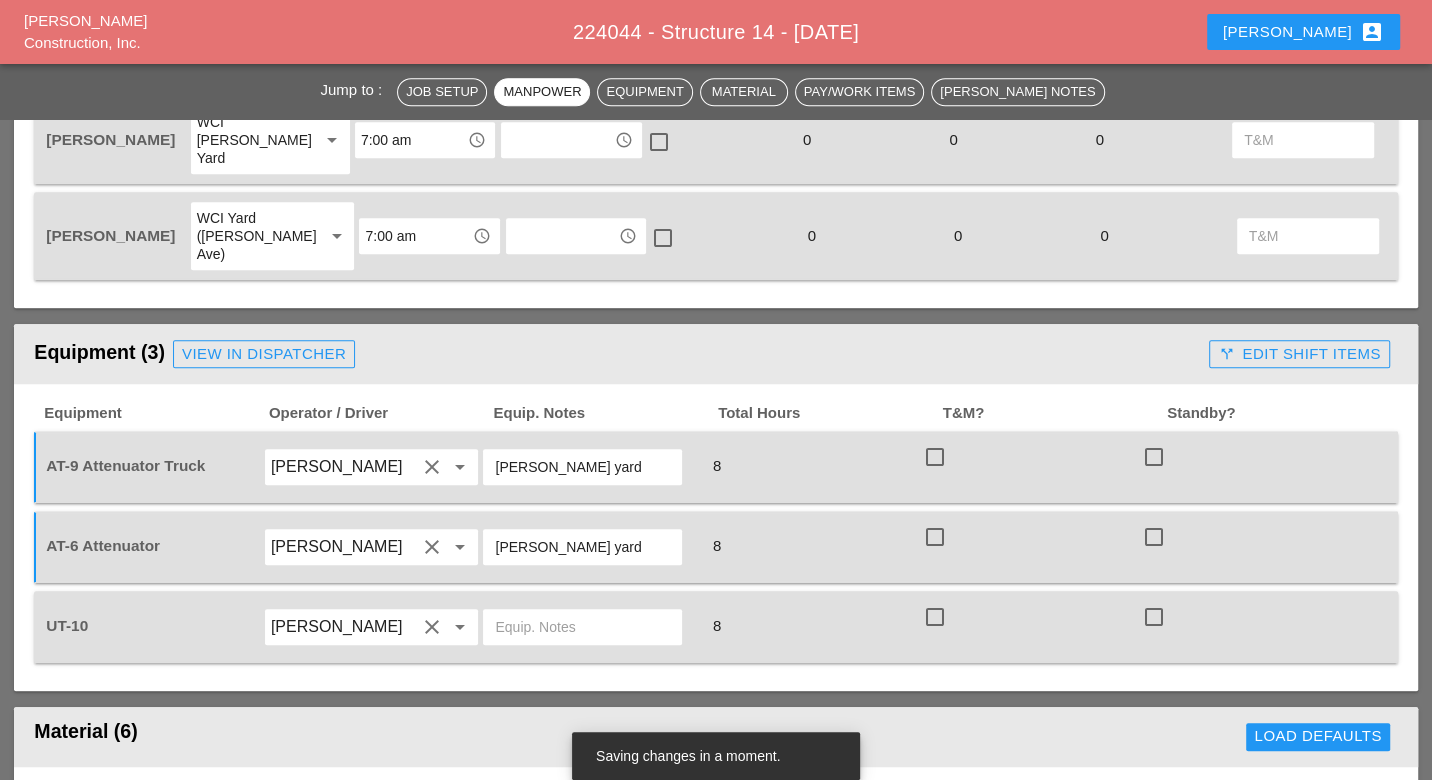 type on "[PERSON_NAME] yard" 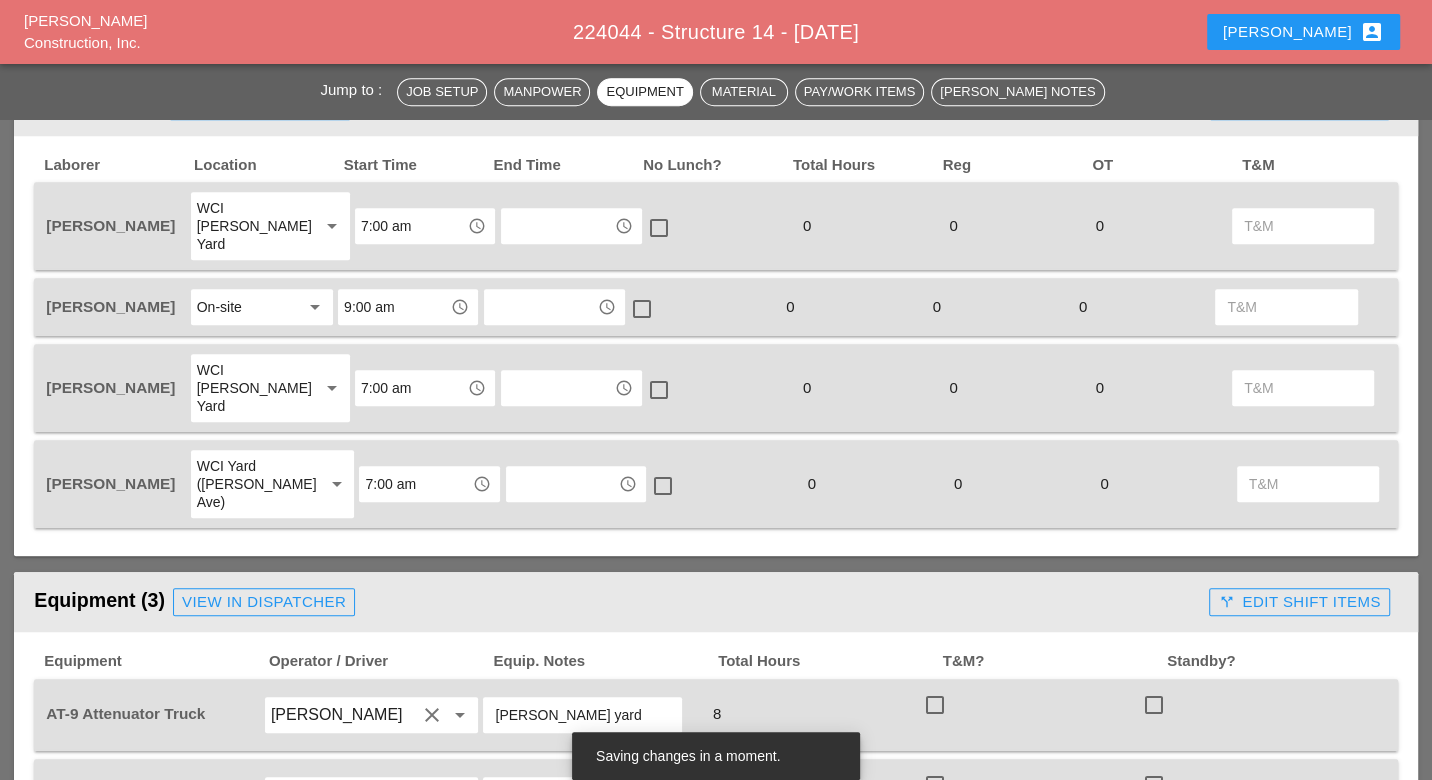 scroll, scrollTop: 888, scrollLeft: 0, axis: vertical 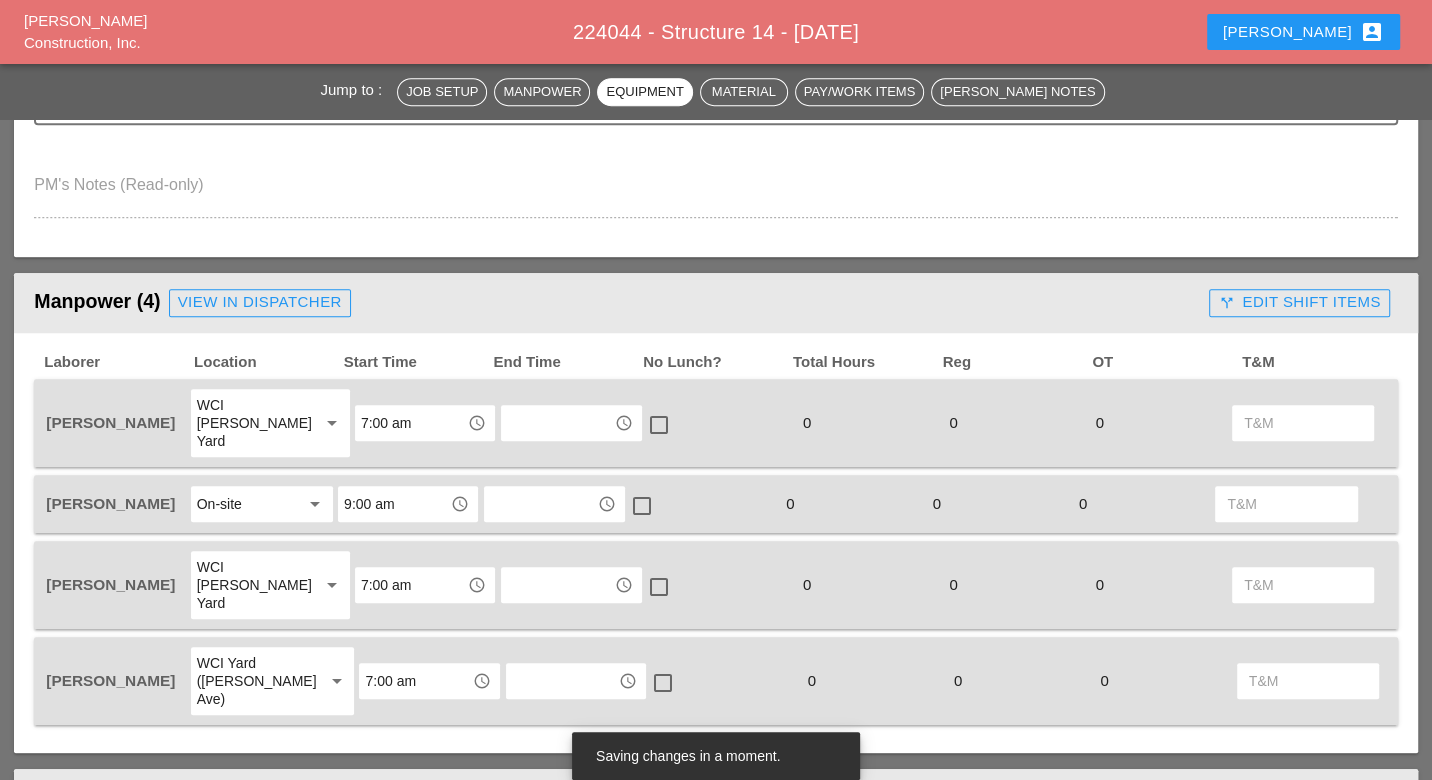 type on "main yard" 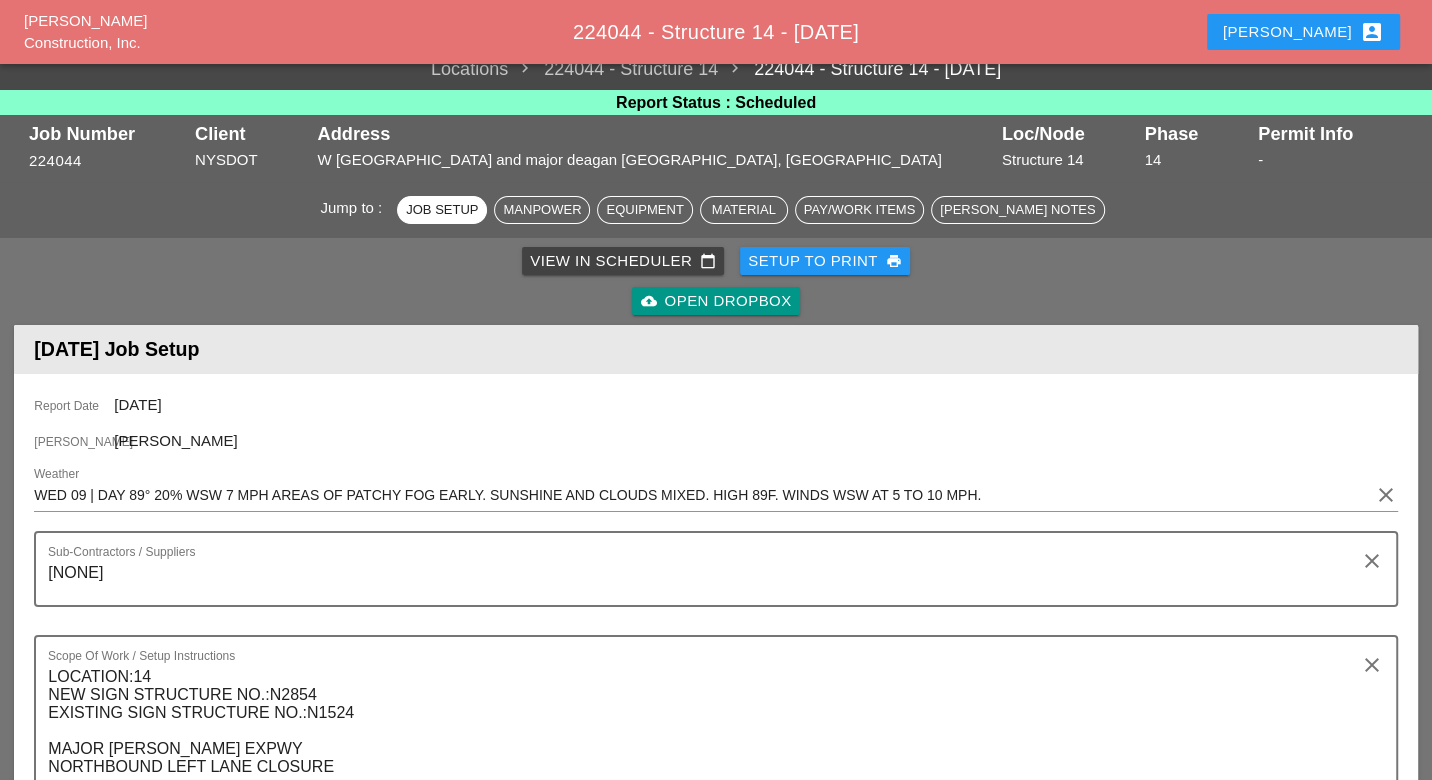 scroll, scrollTop: 0, scrollLeft: 0, axis: both 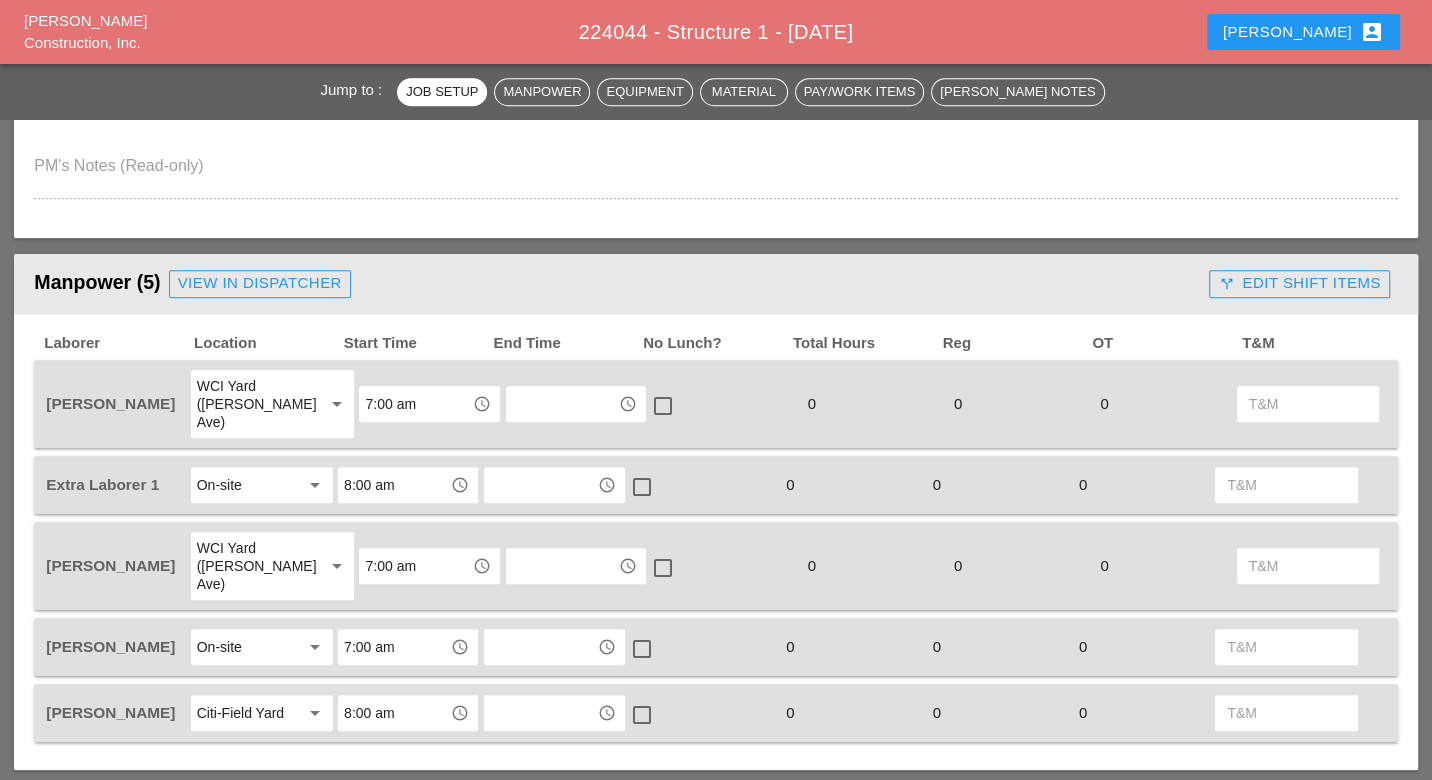 click on "WCI Yard ([PERSON_NAME] Ave)" at bounding box center [252, 404] 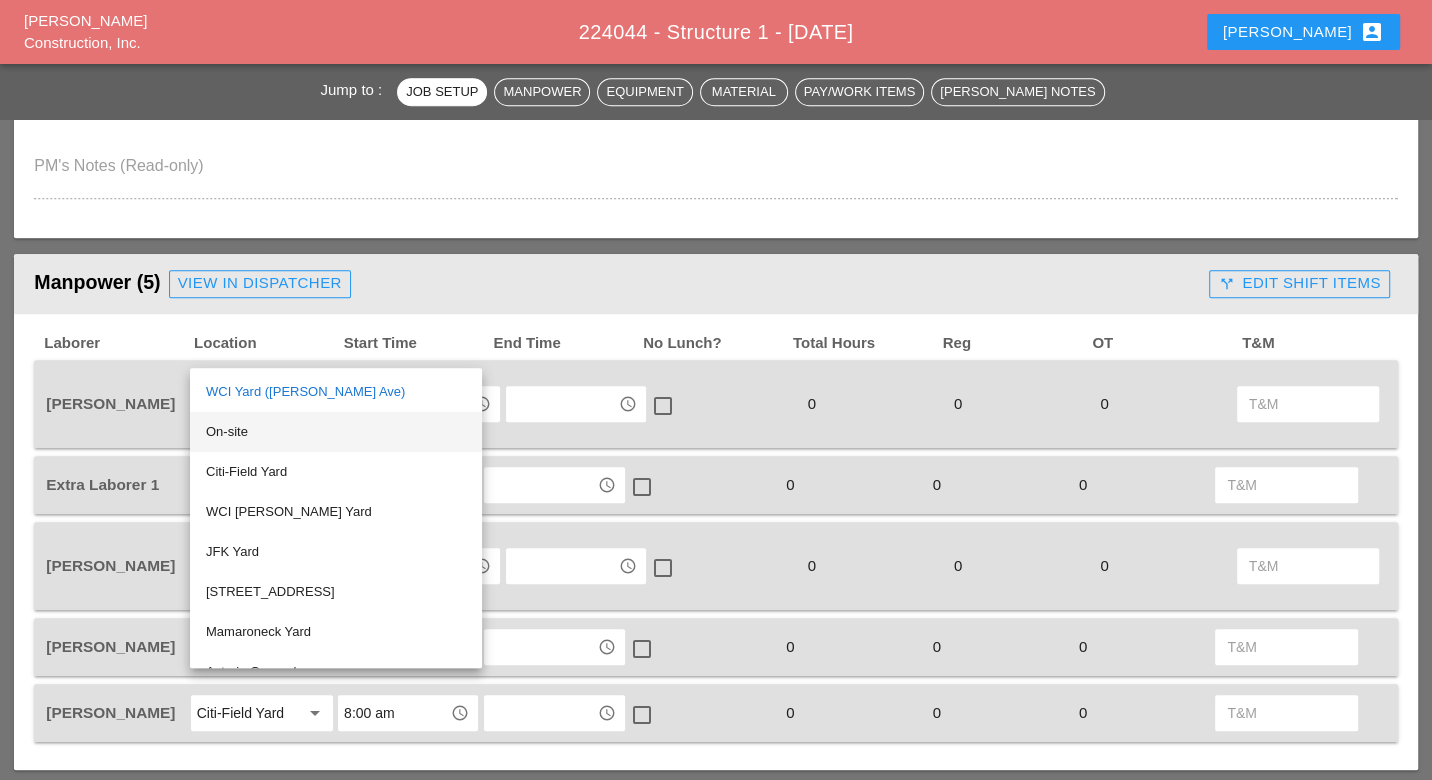 click on "On-site" at bounding box center (336, 432) 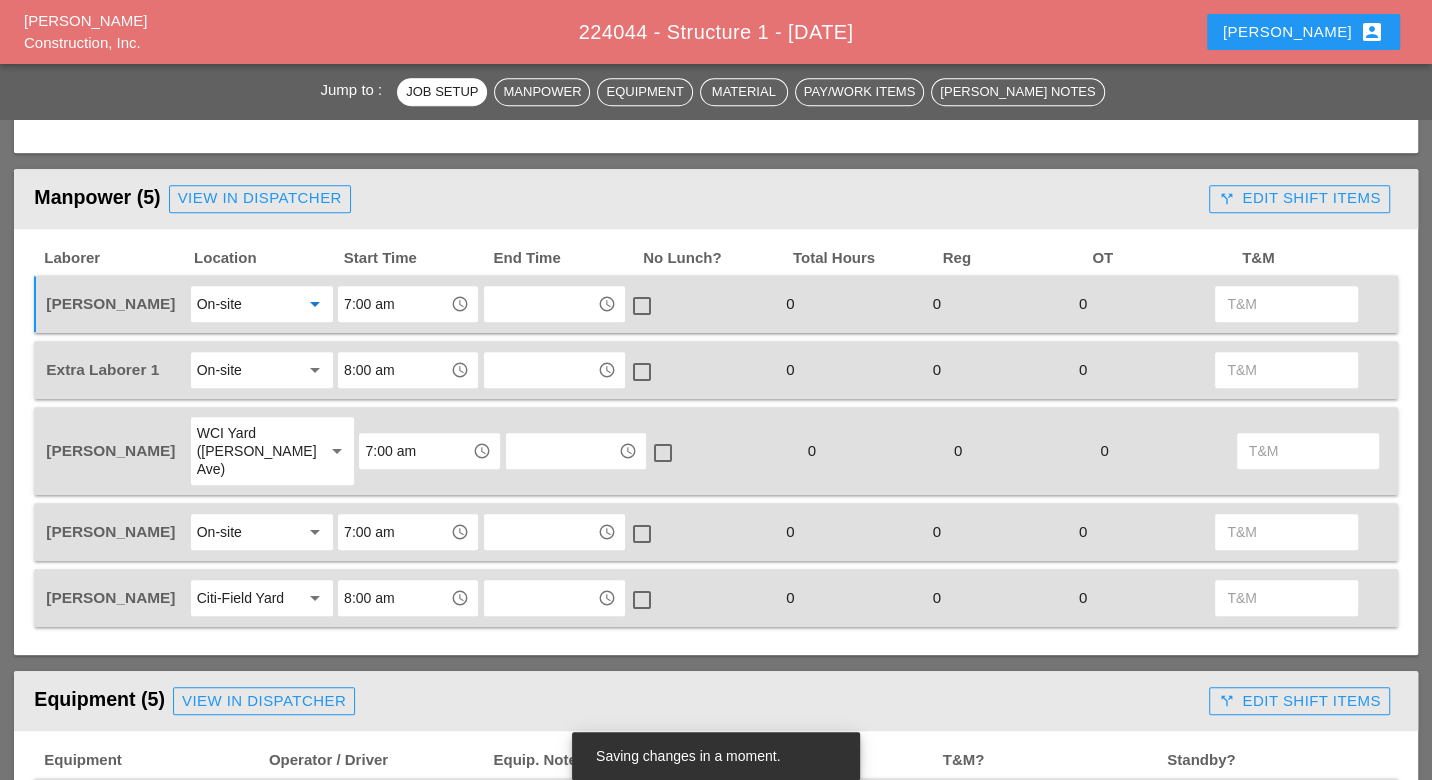 scroll, scrollTop: 1111, scrollLeft: 0, axis: vertical 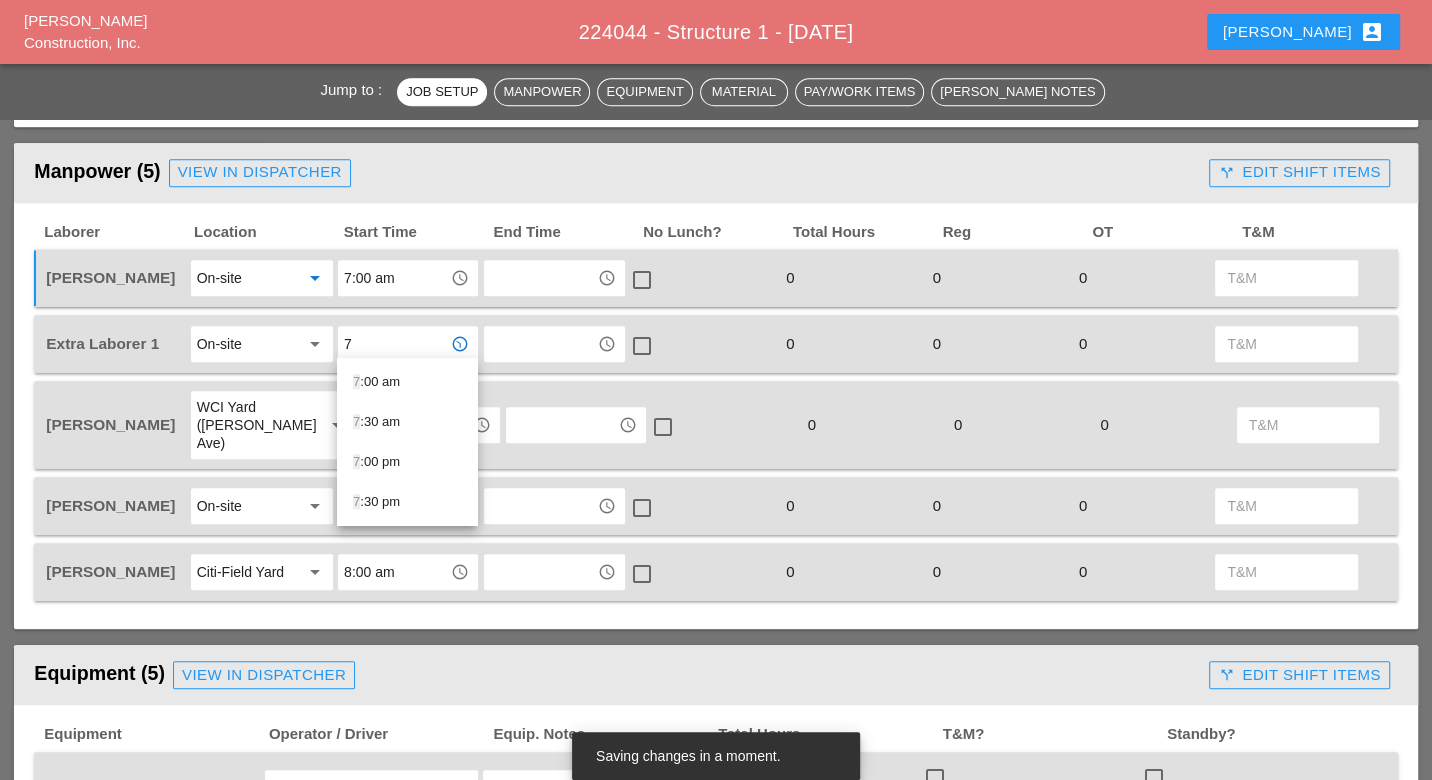 click on "7 :30 am" at bounding box center (407, 422) 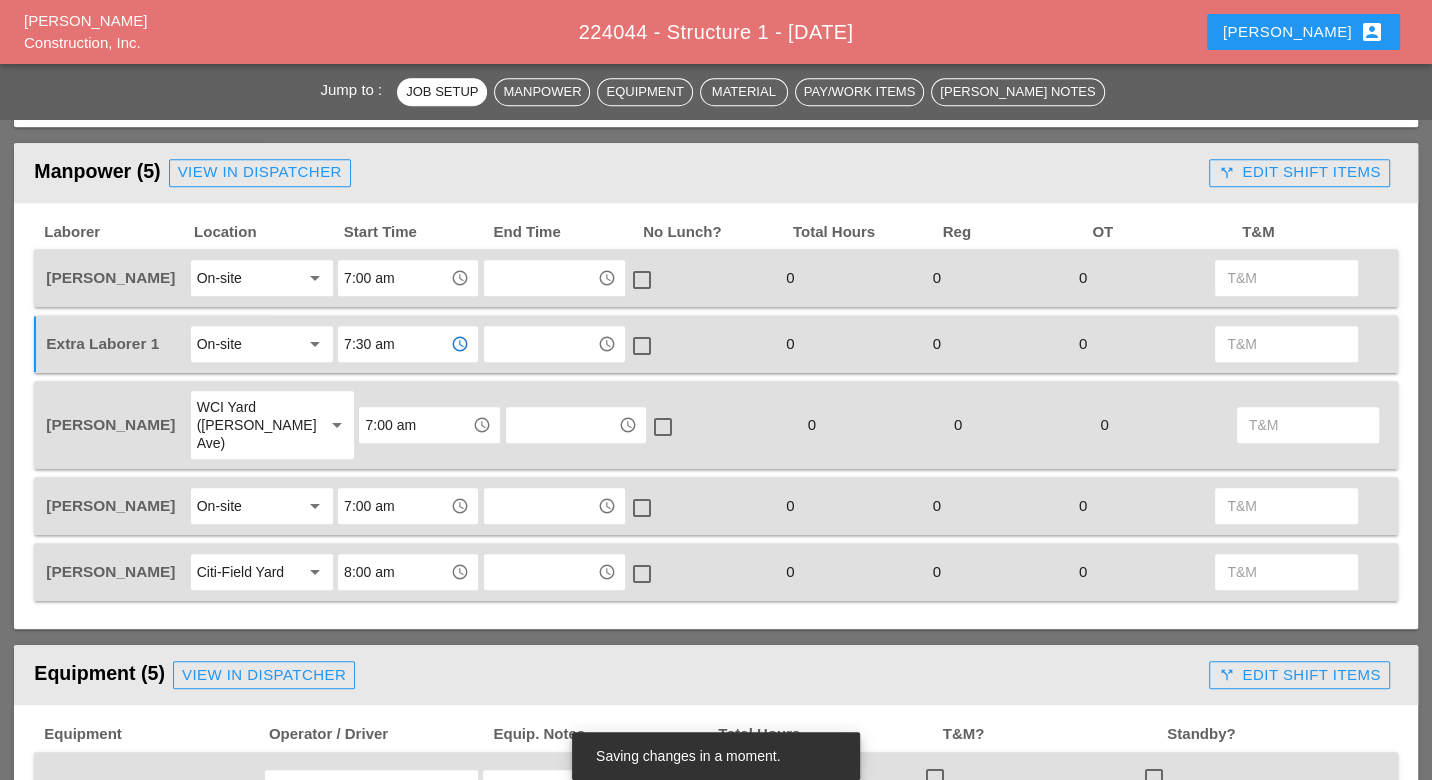 click on "7:30 am" at bounding box center (394, 344) 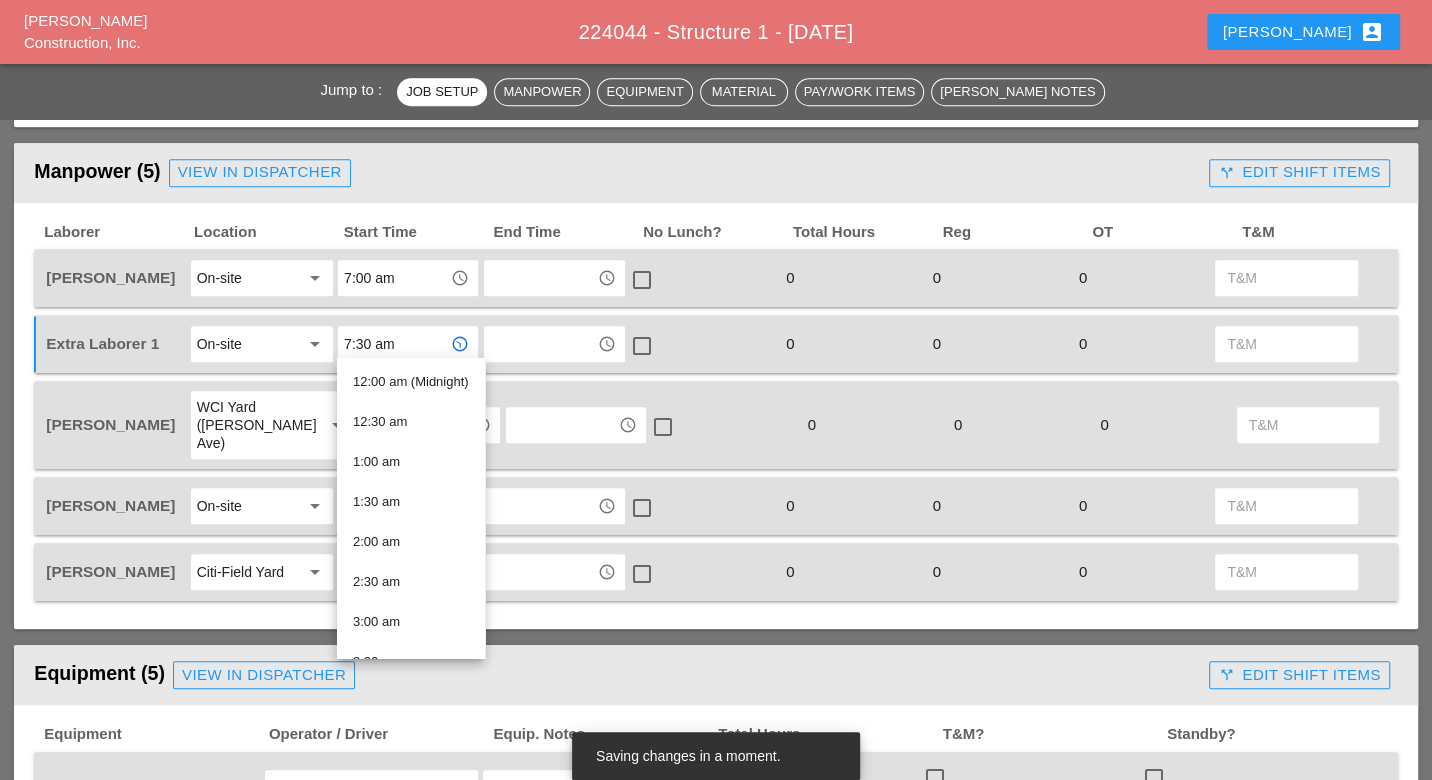 drag, startPoint x: 415, startPoint y: 343, endPoint x: 337, endPoint y: 344, distance: 78.00641 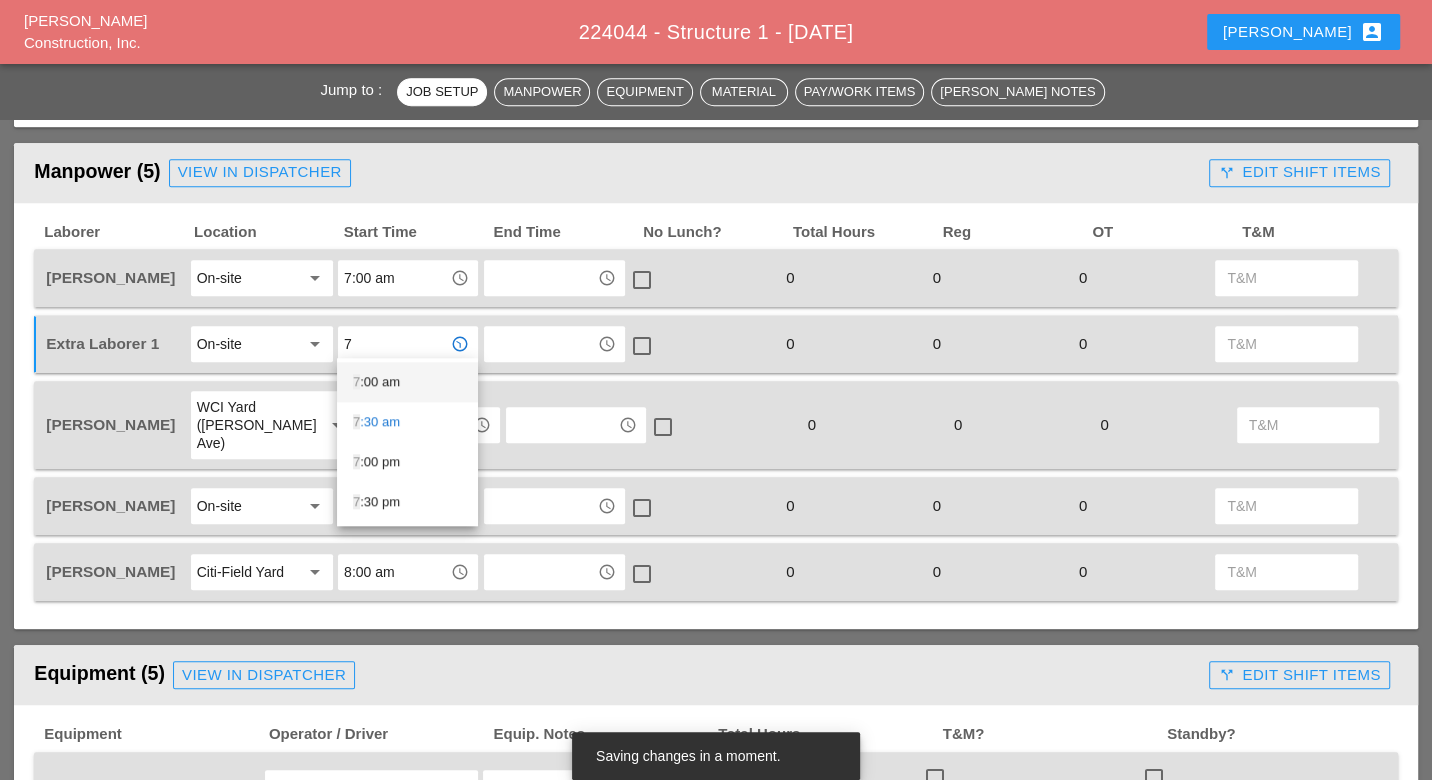 click on "7 :00 am" at bounding box center (407, 382) 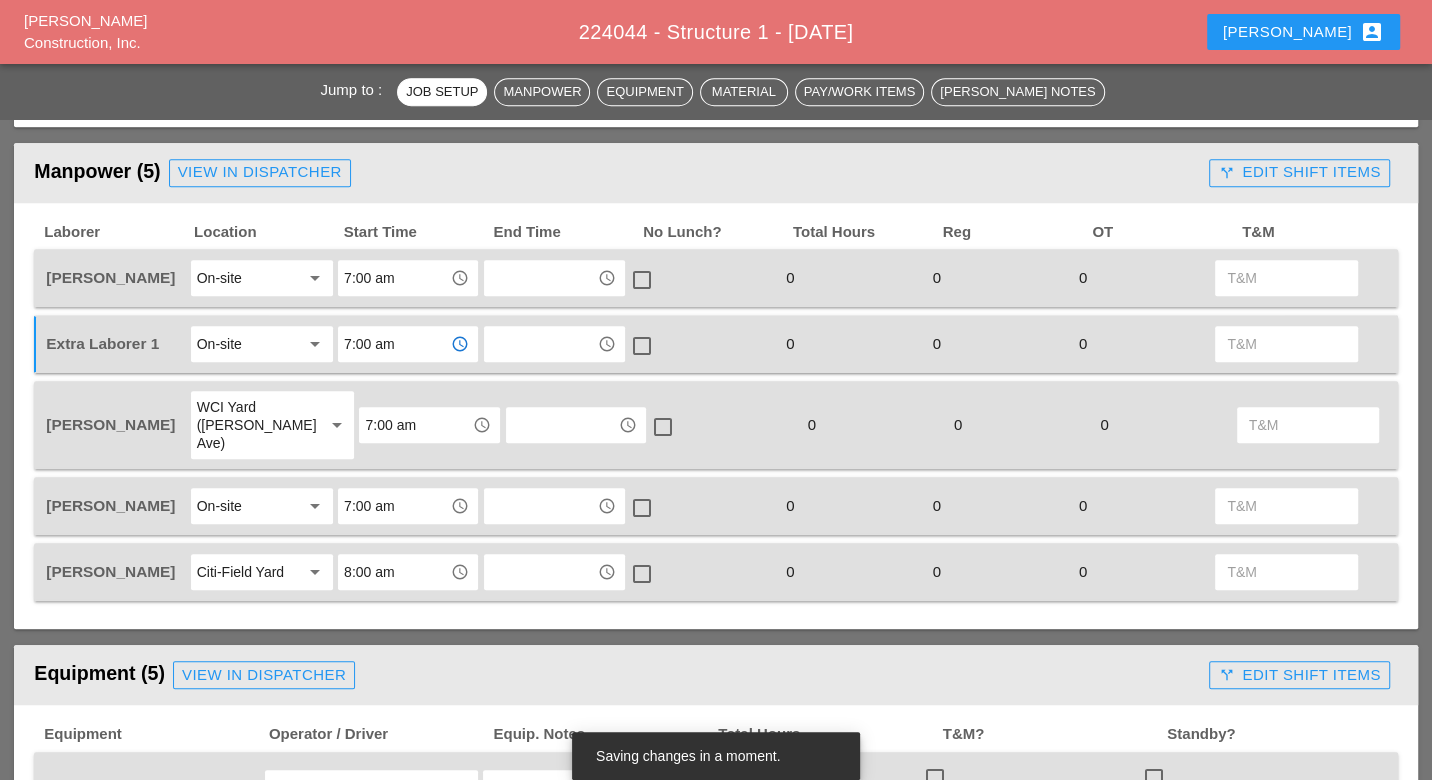 type on "7:00 am" 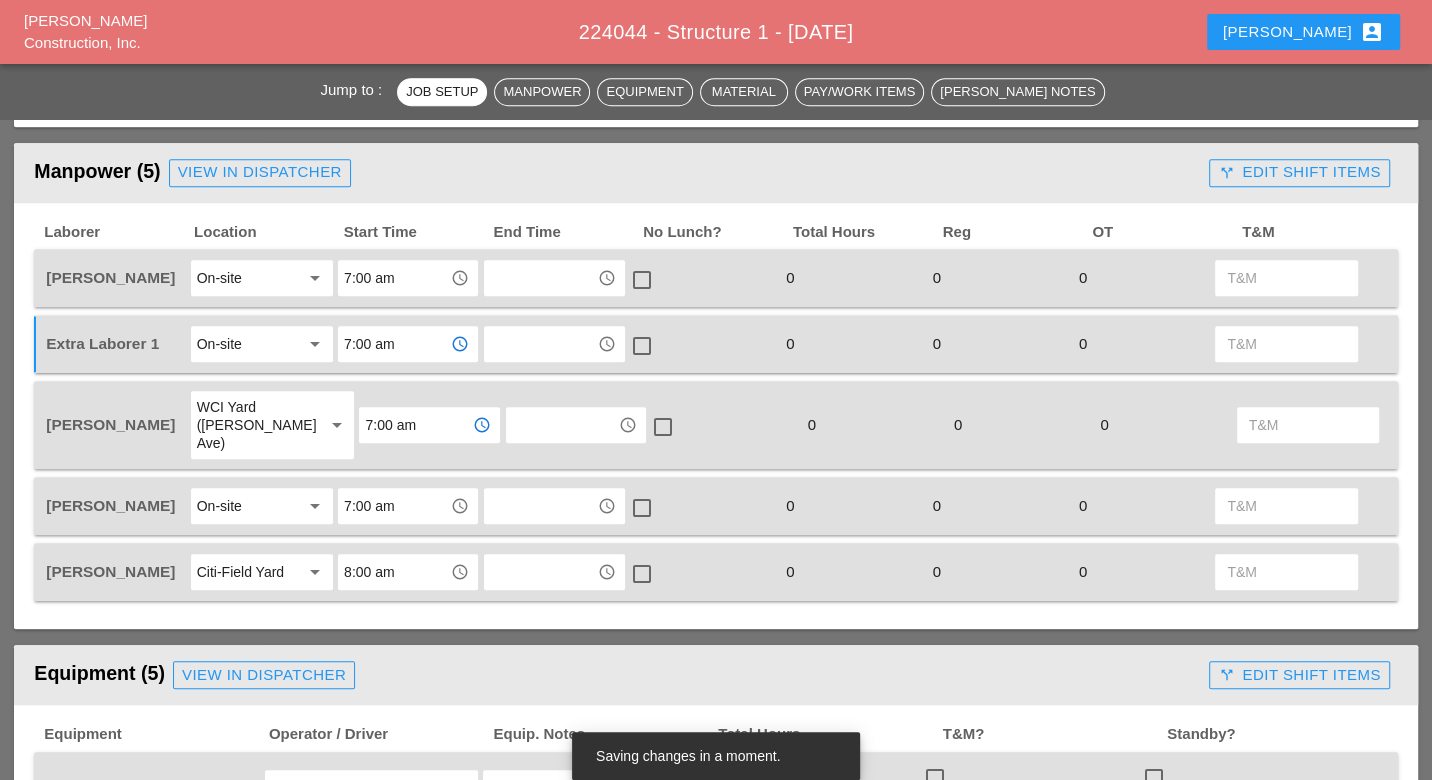 click on "7:00 am" at bounding box center [415, 425] 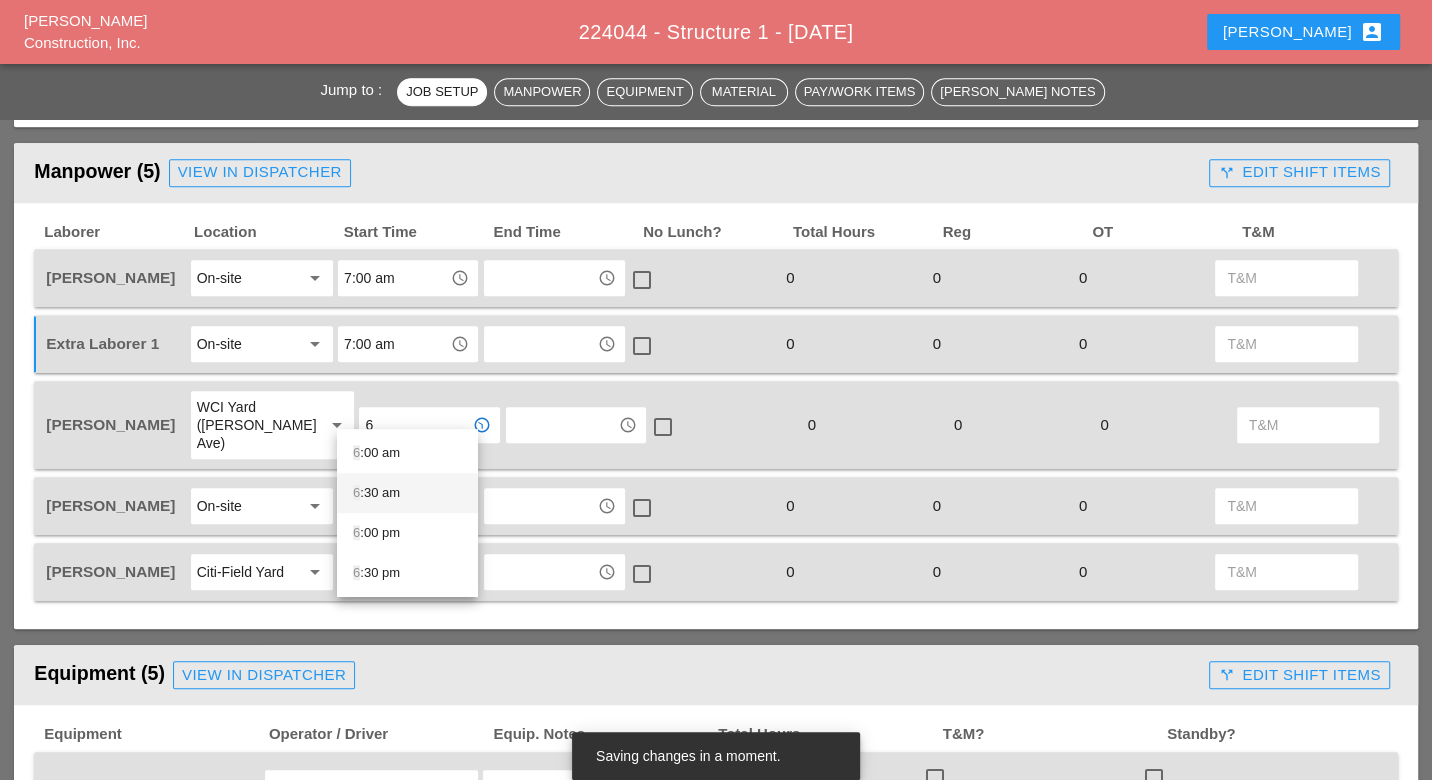 click on "6 :30 am" at bounding box center (407, 493) 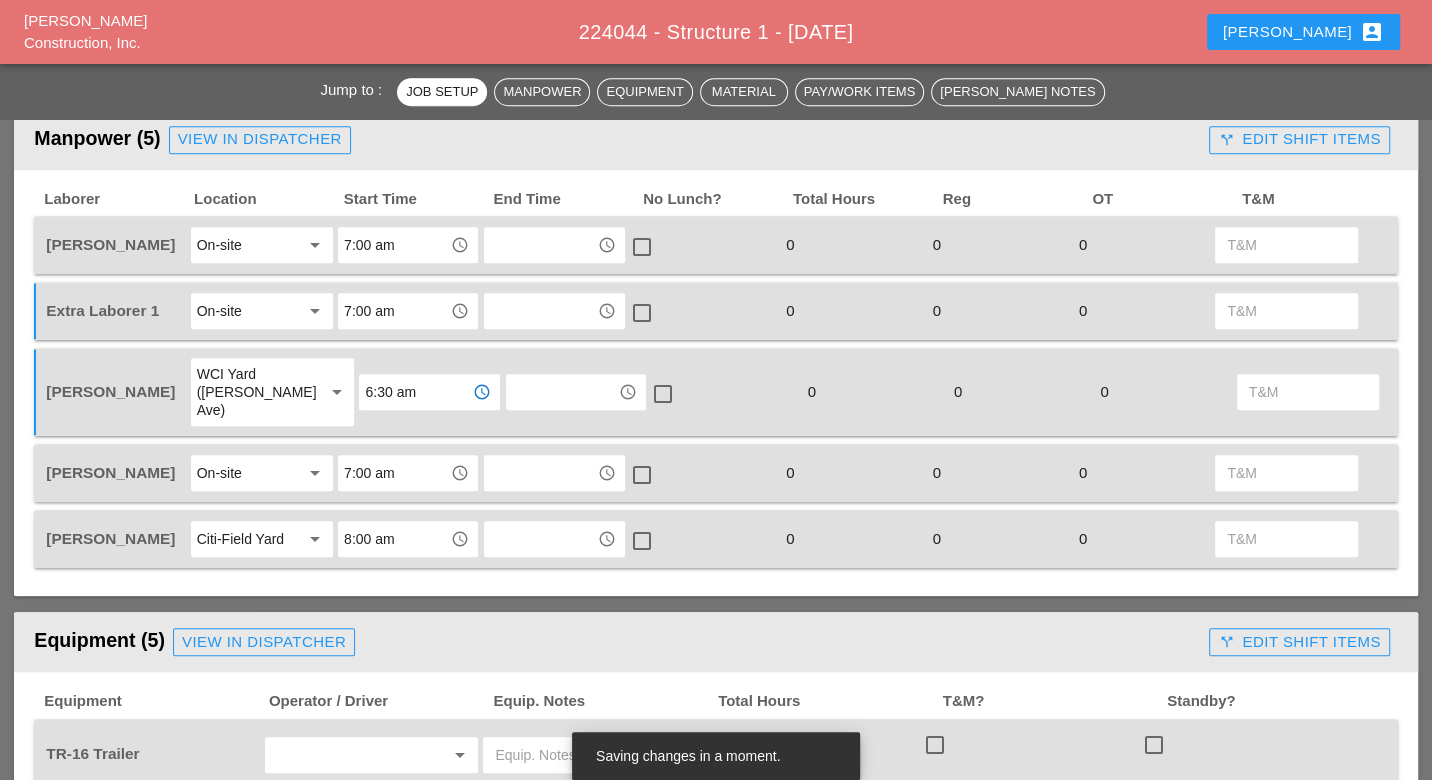 scroll, scrollTop: 1222, scrollLeft: 0, axis: vertical 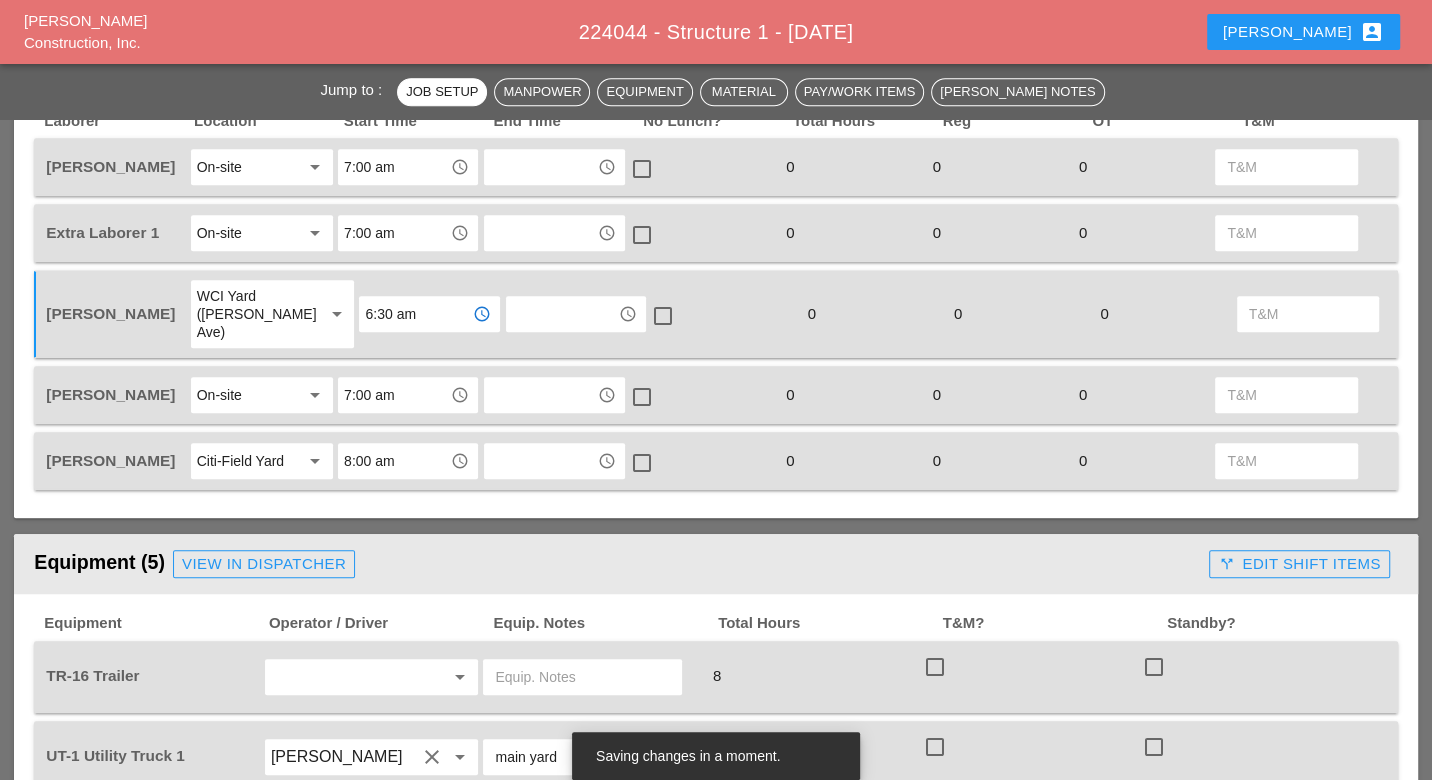 type on "6:30 am" 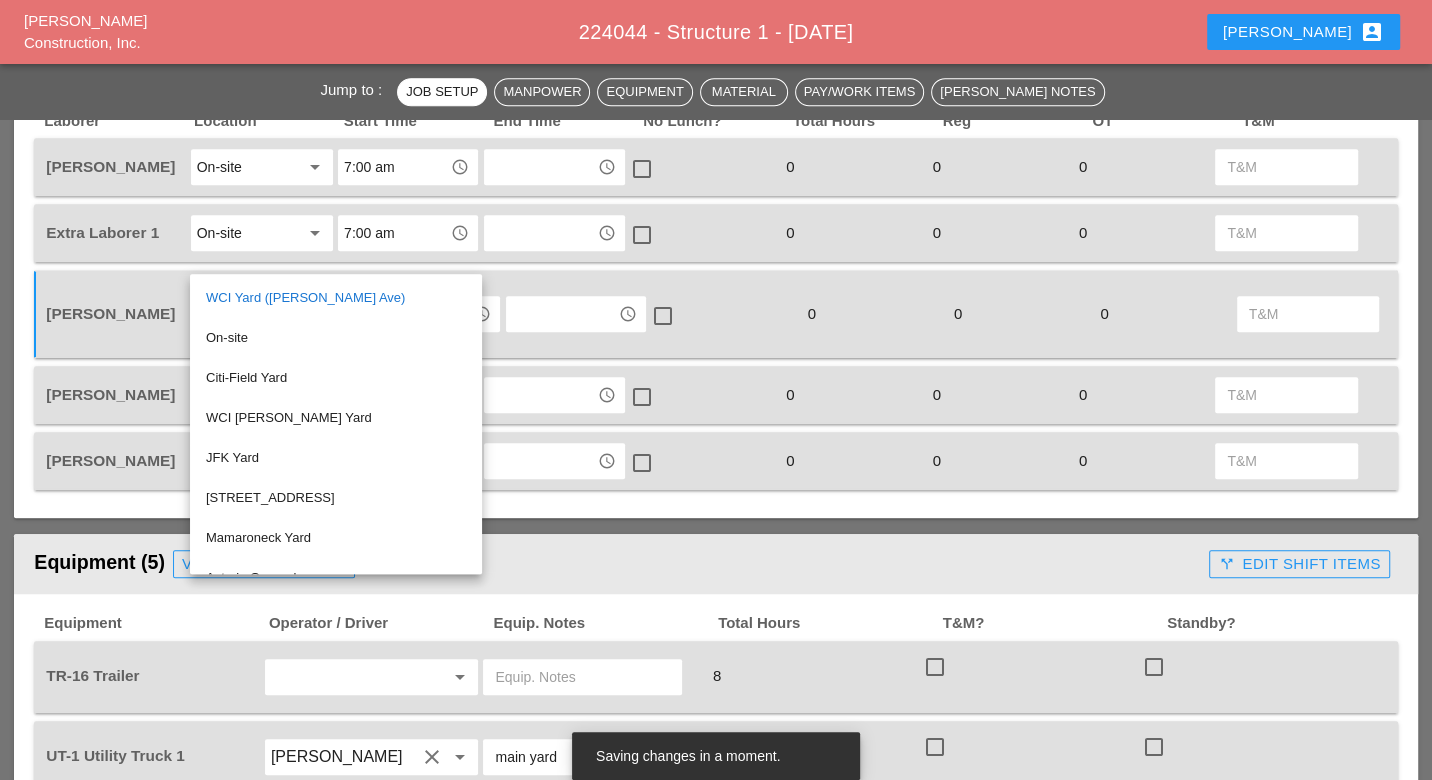 click at bounding box center (562, 314) 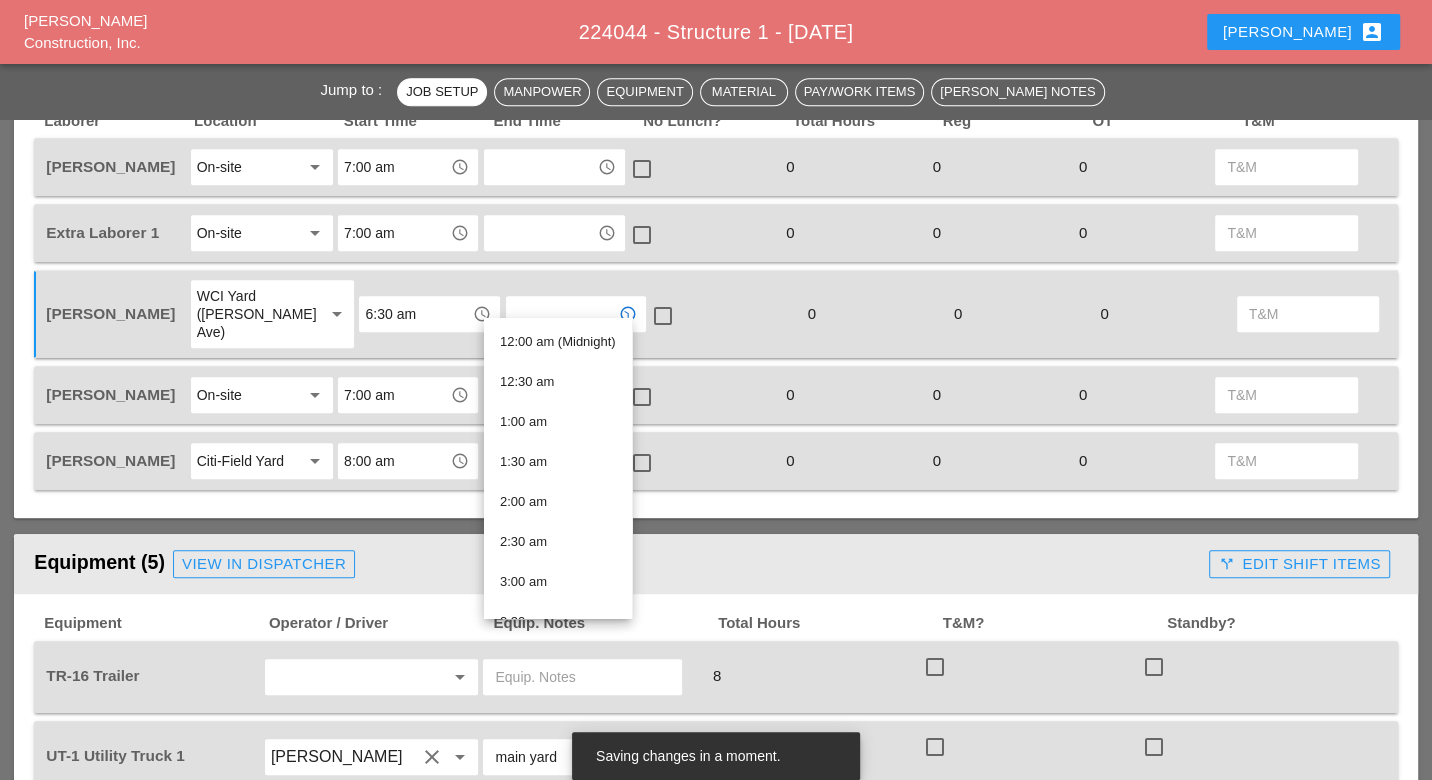 click on "Citi-Field Yard" at bounding box center (240, 461) 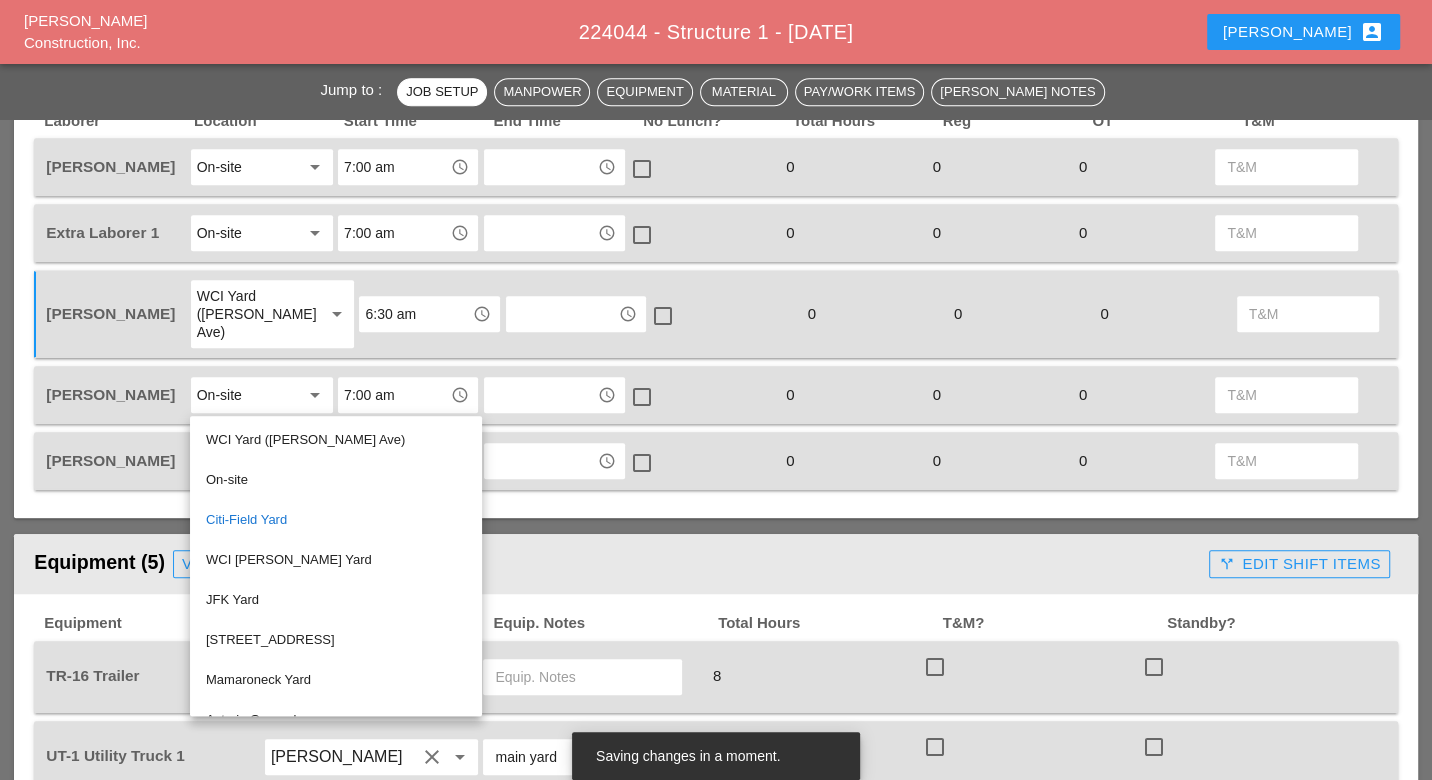 click on "WCI Yard ([PERSON_NAME] Ave)" at bounding box center [336, 440] 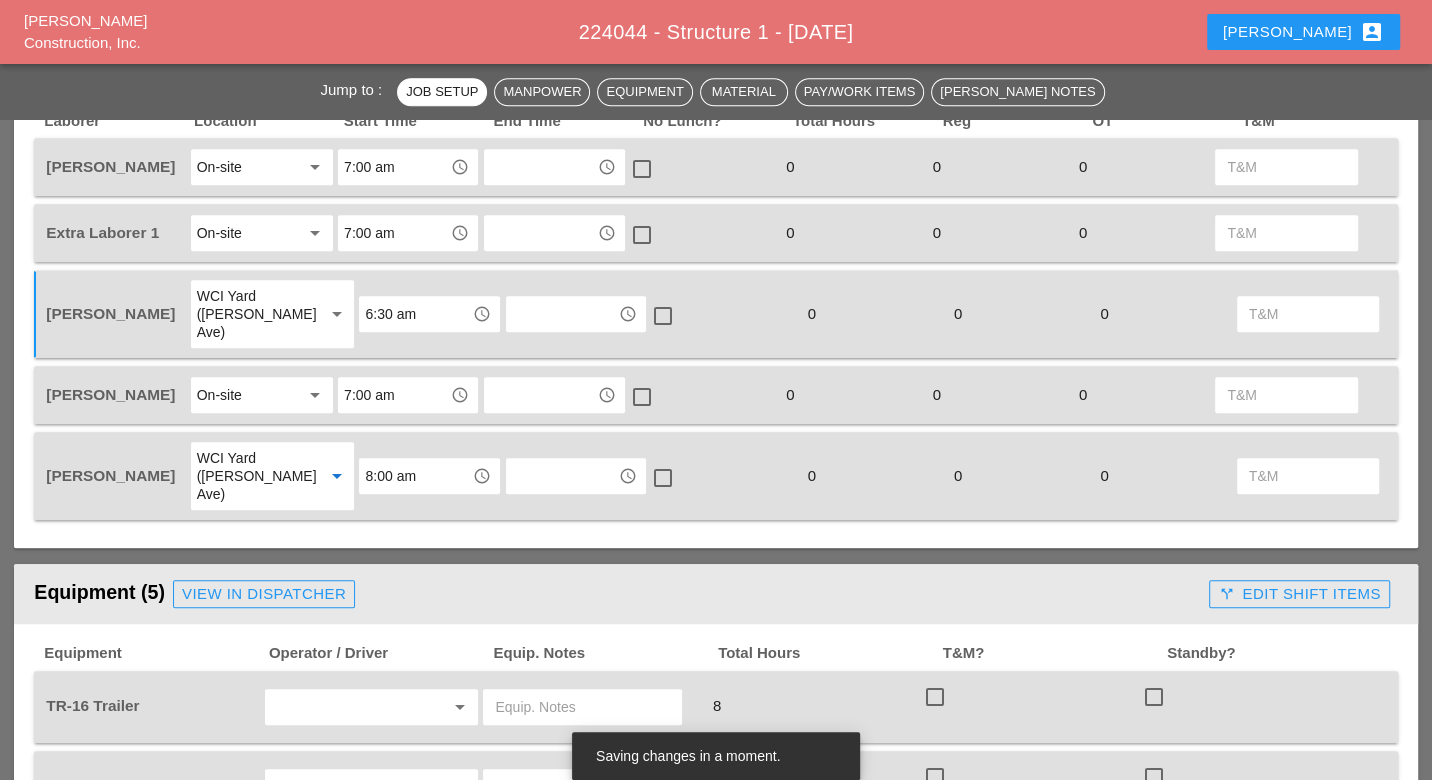 click on "8:00 am" at bounding box center [415, 476] 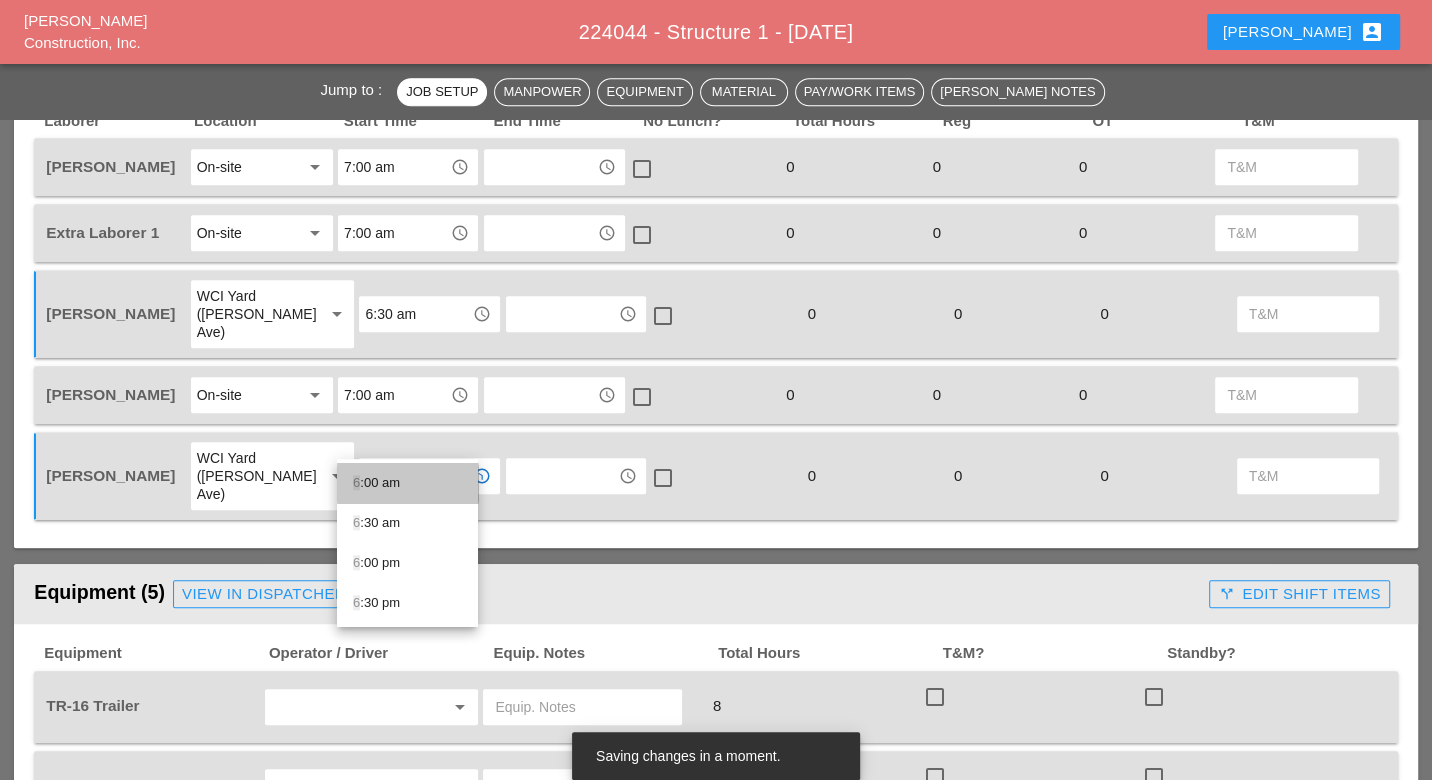 click on "6 :00 am" at bounding box center [407, 483] 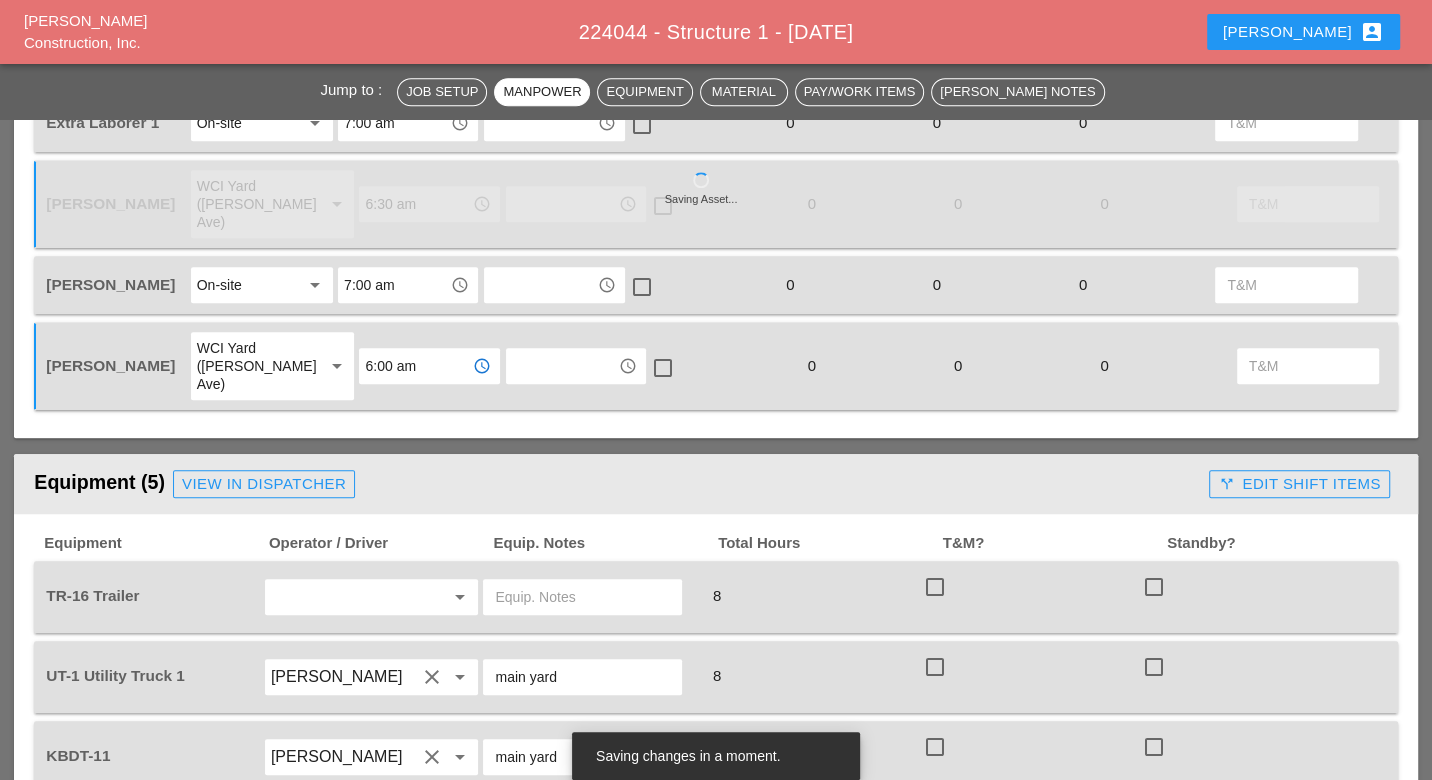 scroll, scrollTop: 1444, scrollLeft: 0, axis: vertical 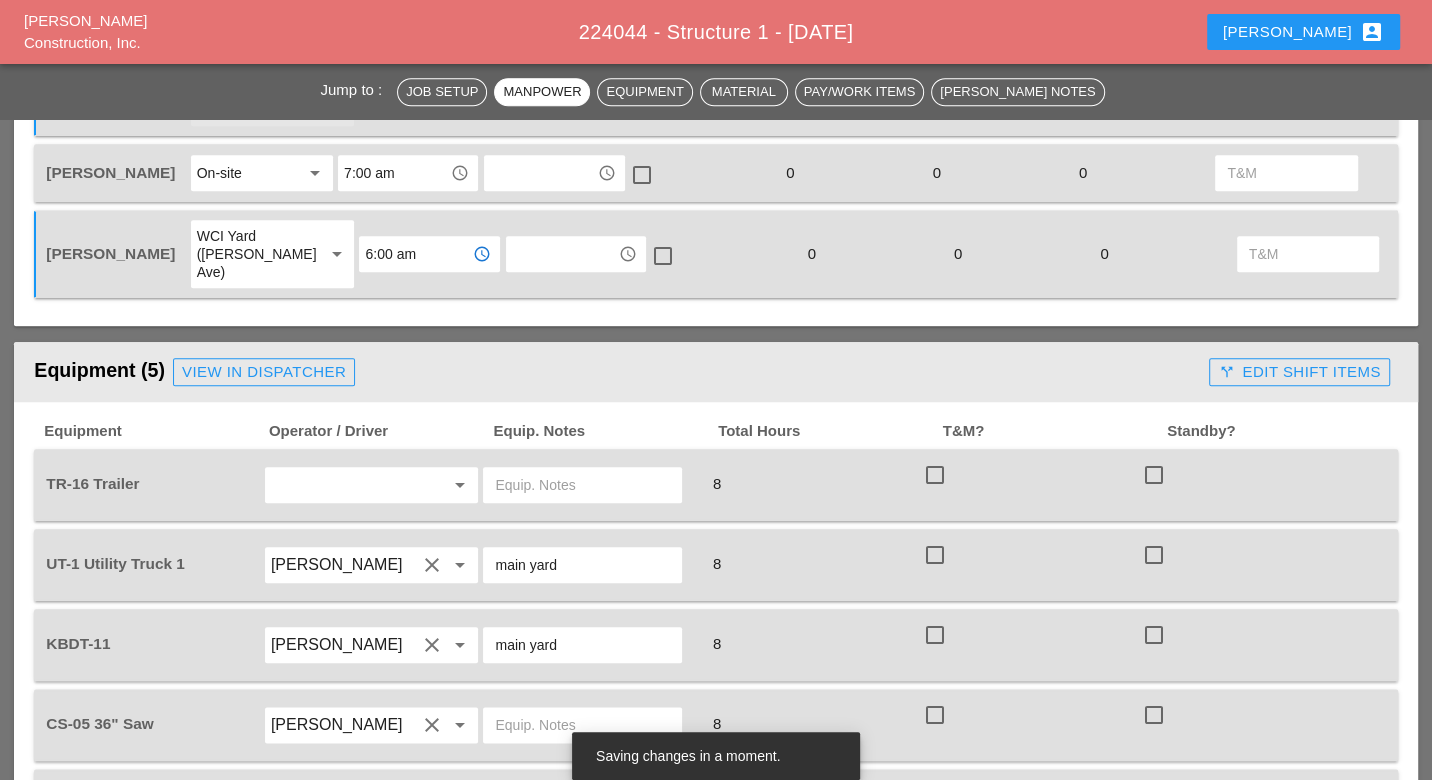 type on "6:00 am" 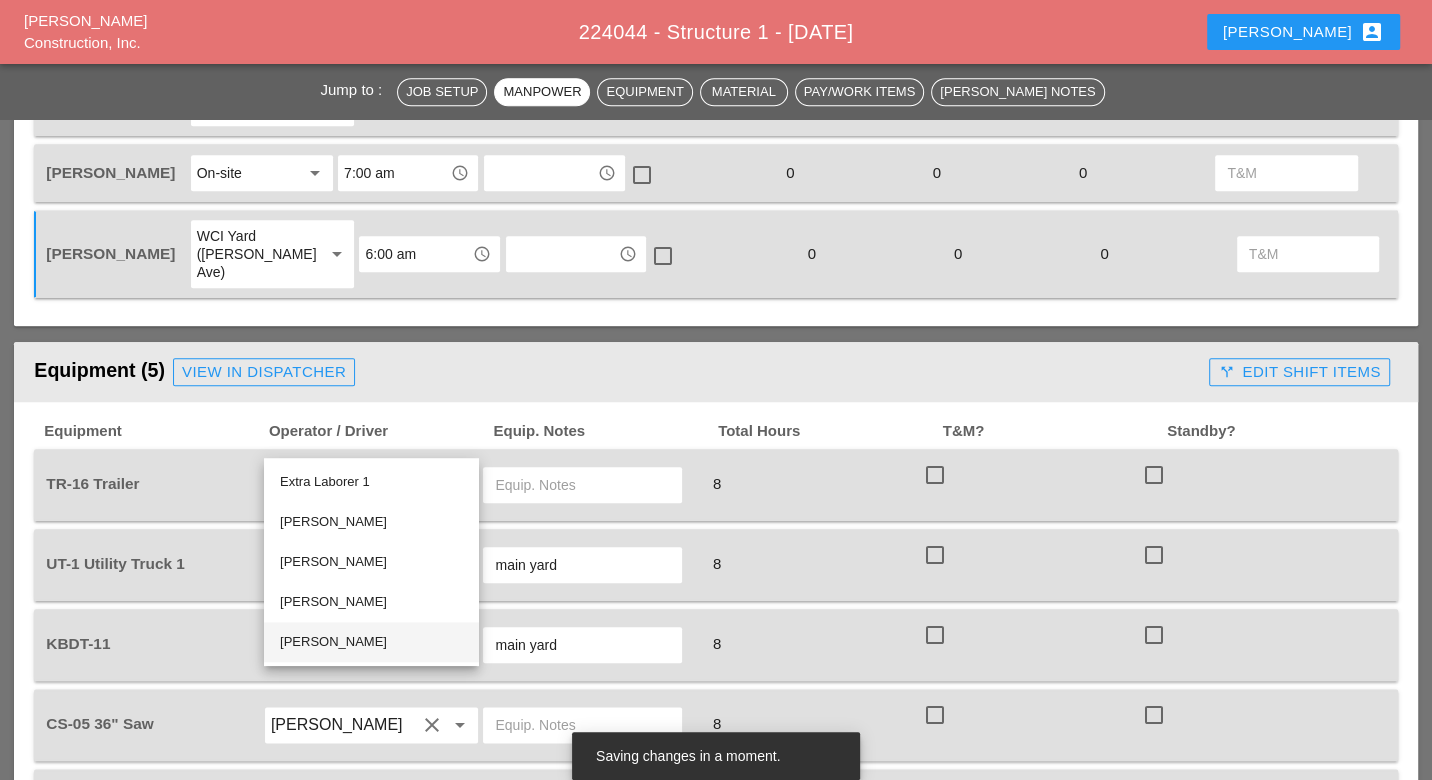 click on "Luis Ceja Rodriguez" at bounding box center [371, 642] 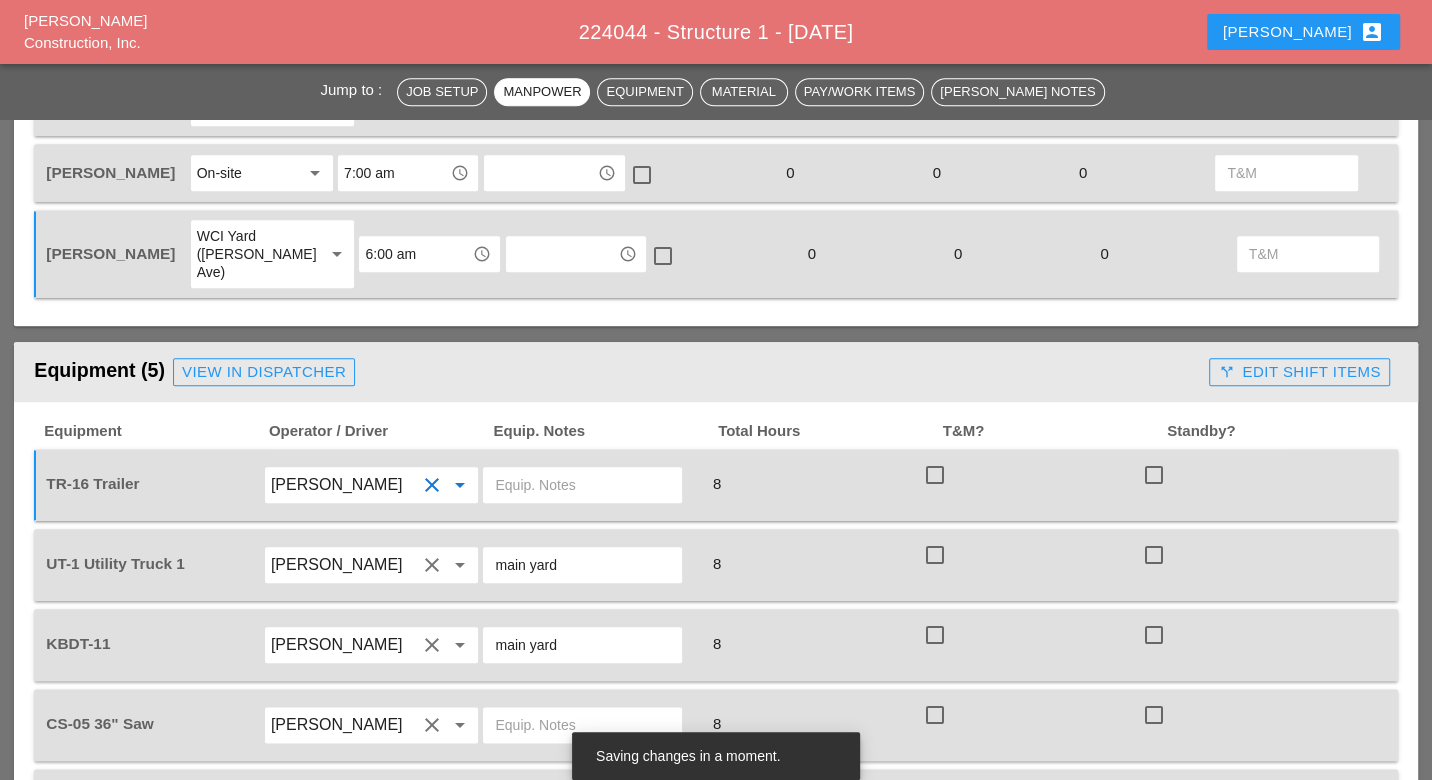 click at bounding box center (582, 485) 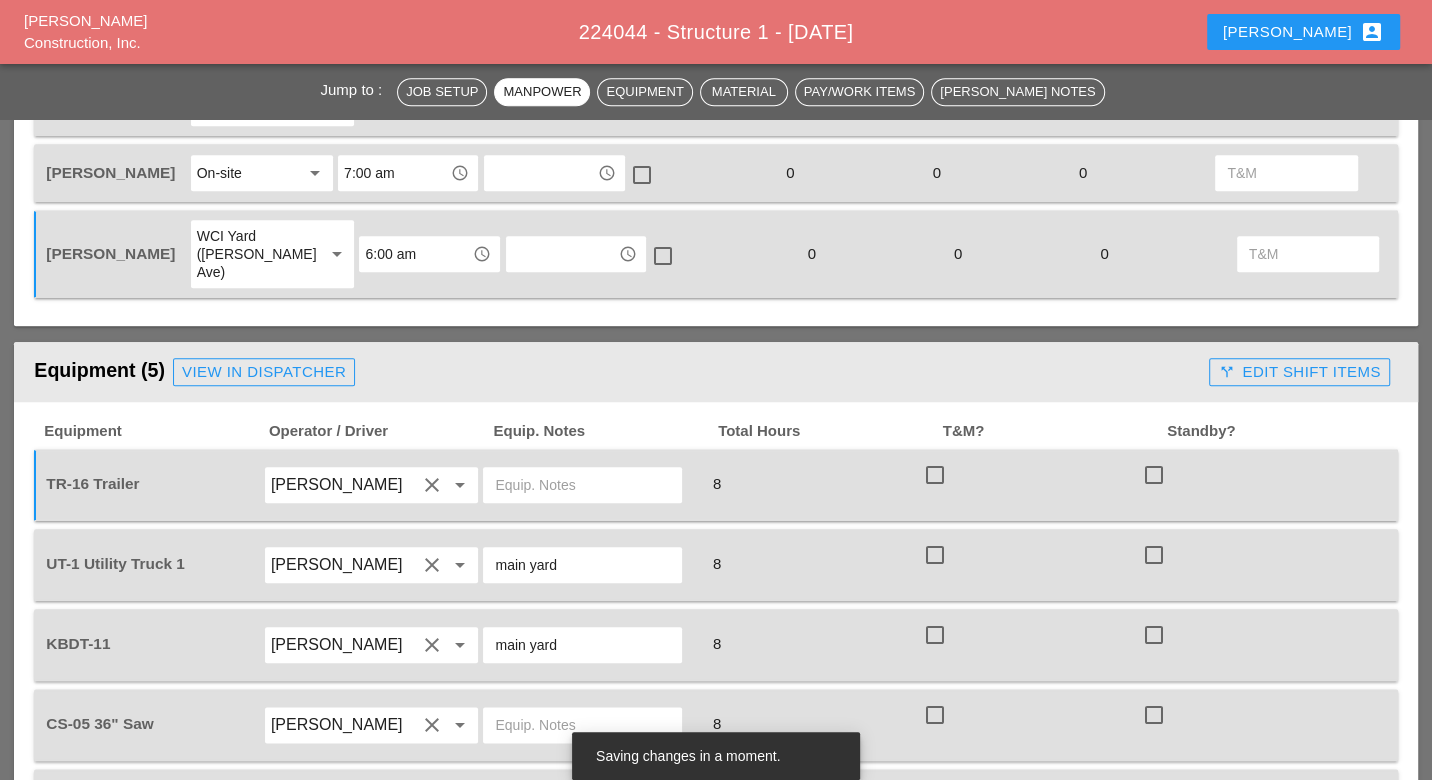 type on "B" 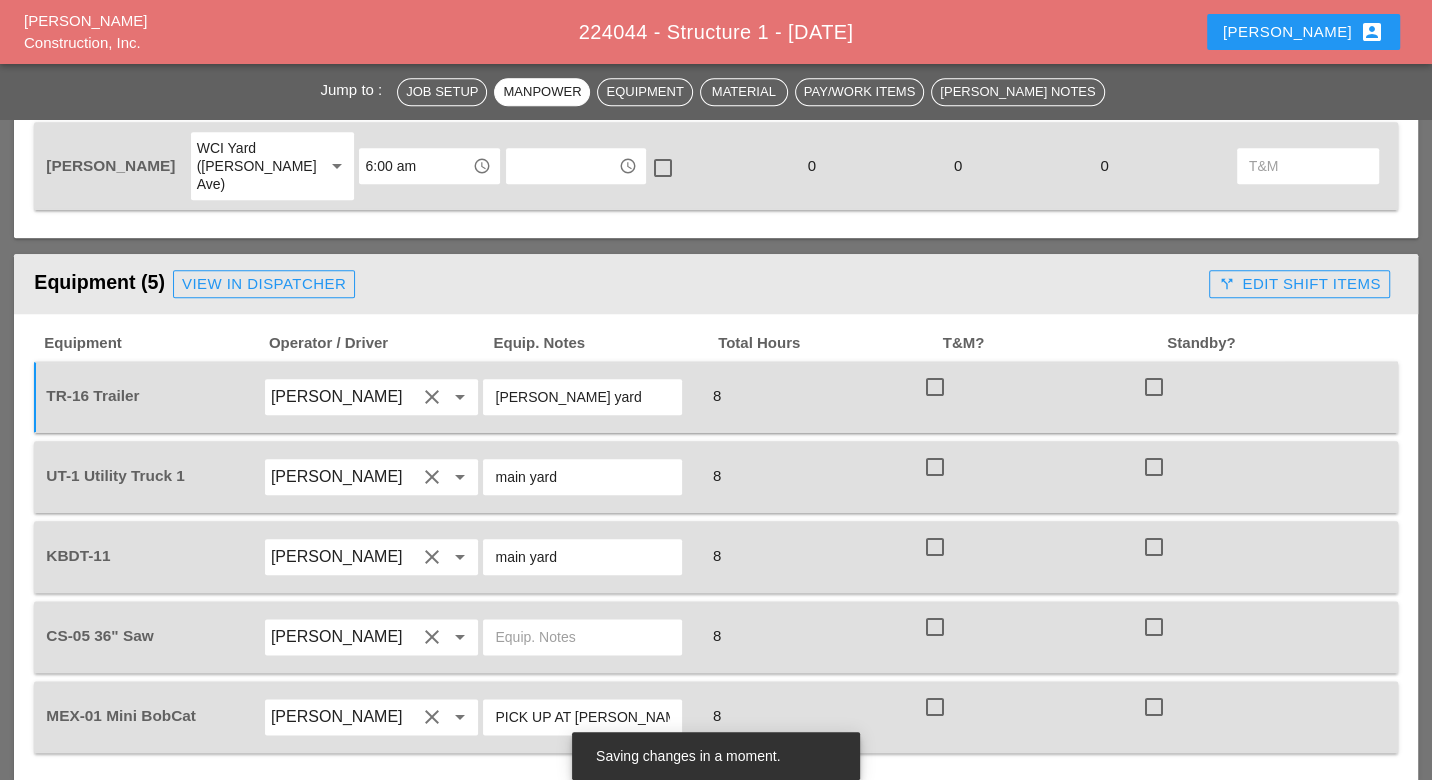 scroll, scrollTop: 1555, scrollLeft: 0, axis: vertical 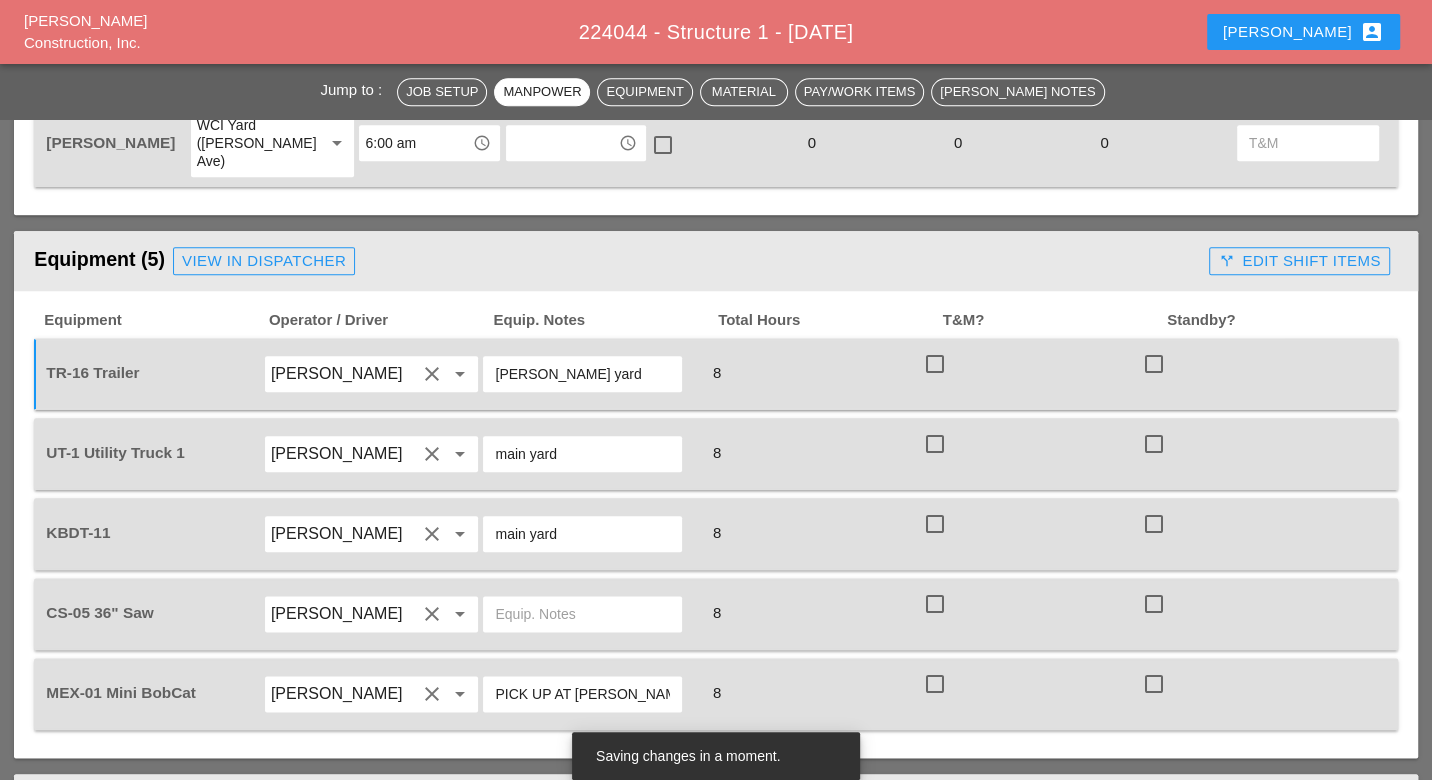 type on "[PERSON_NAME] yard" 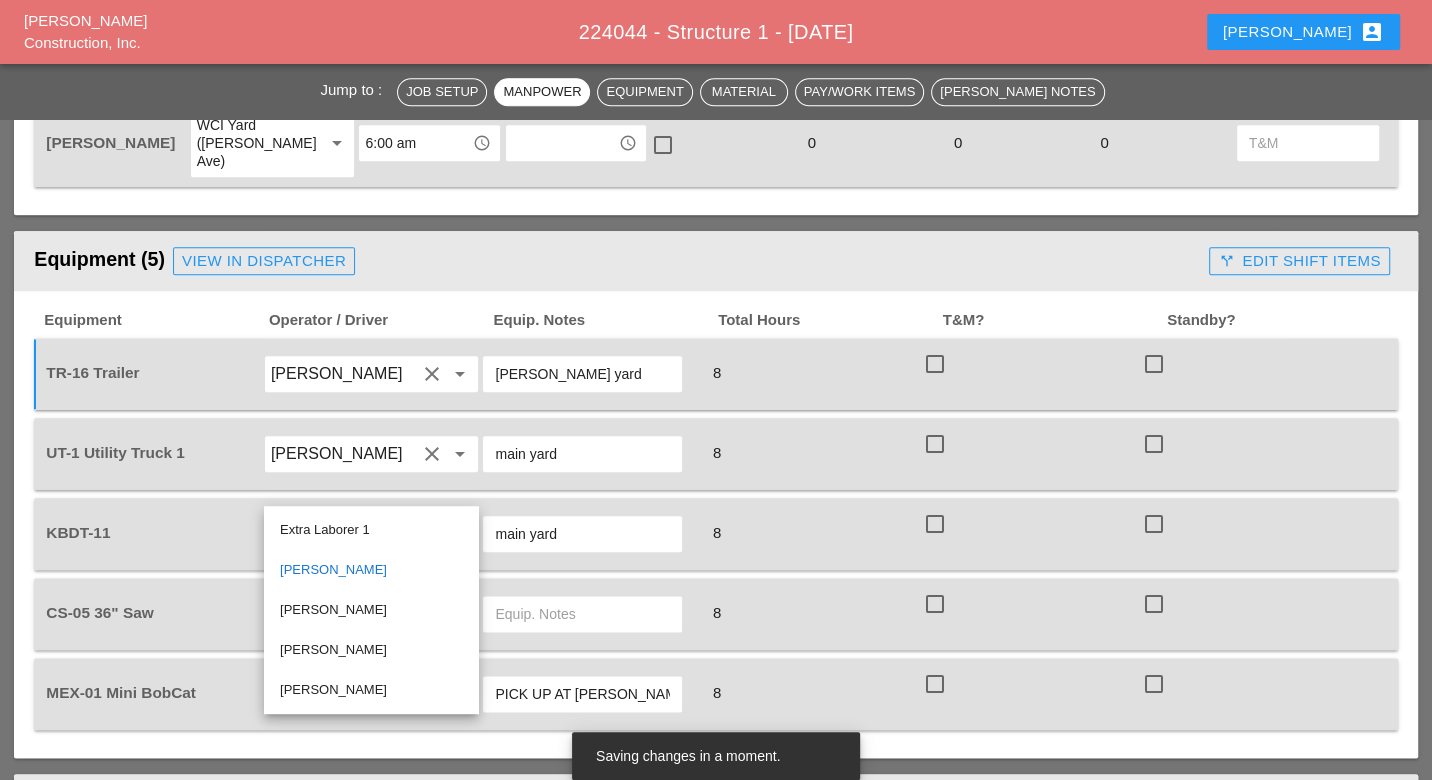 click on "Luis Ceja Rodriguez" at bounding box center [371, 690] 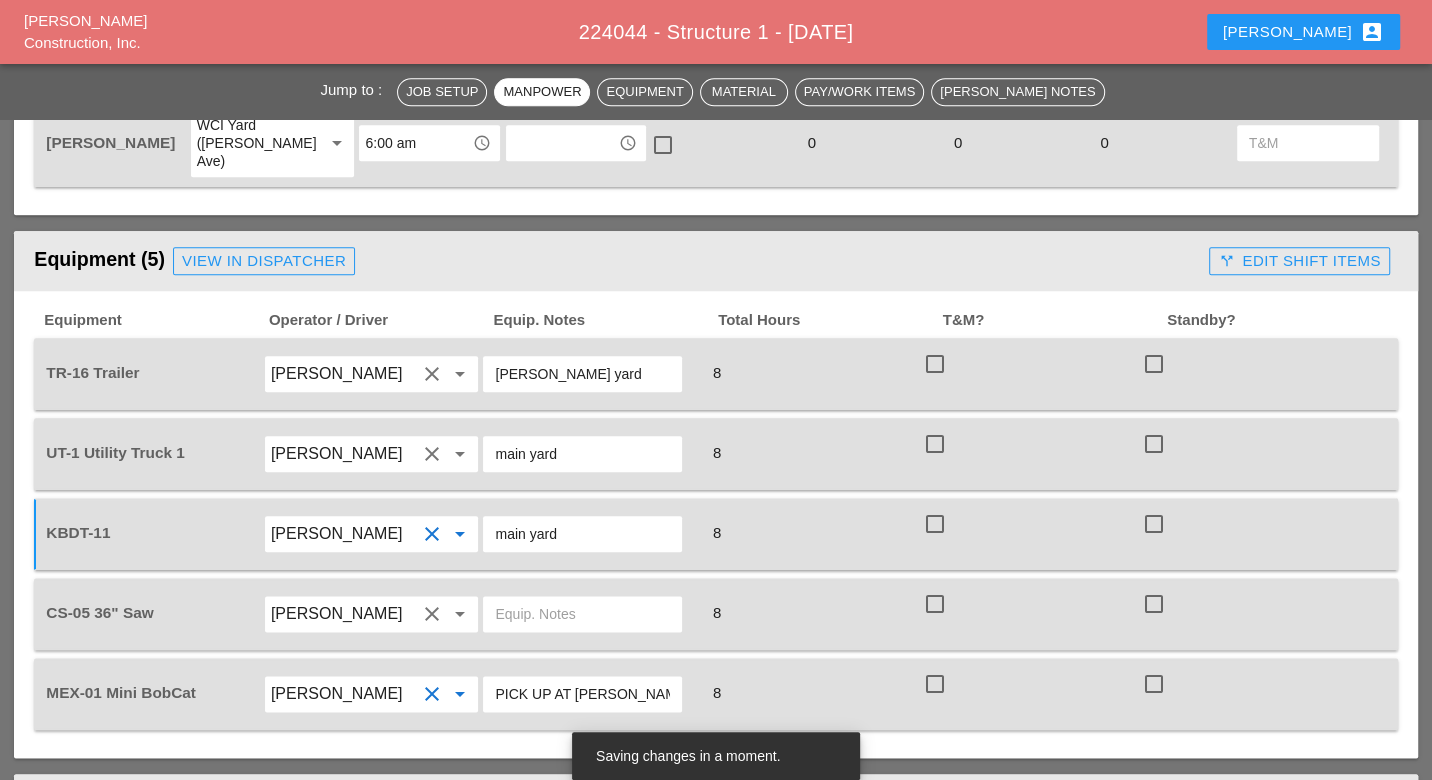 click on "Gillie Etnel" at bounding box center [344, 694] 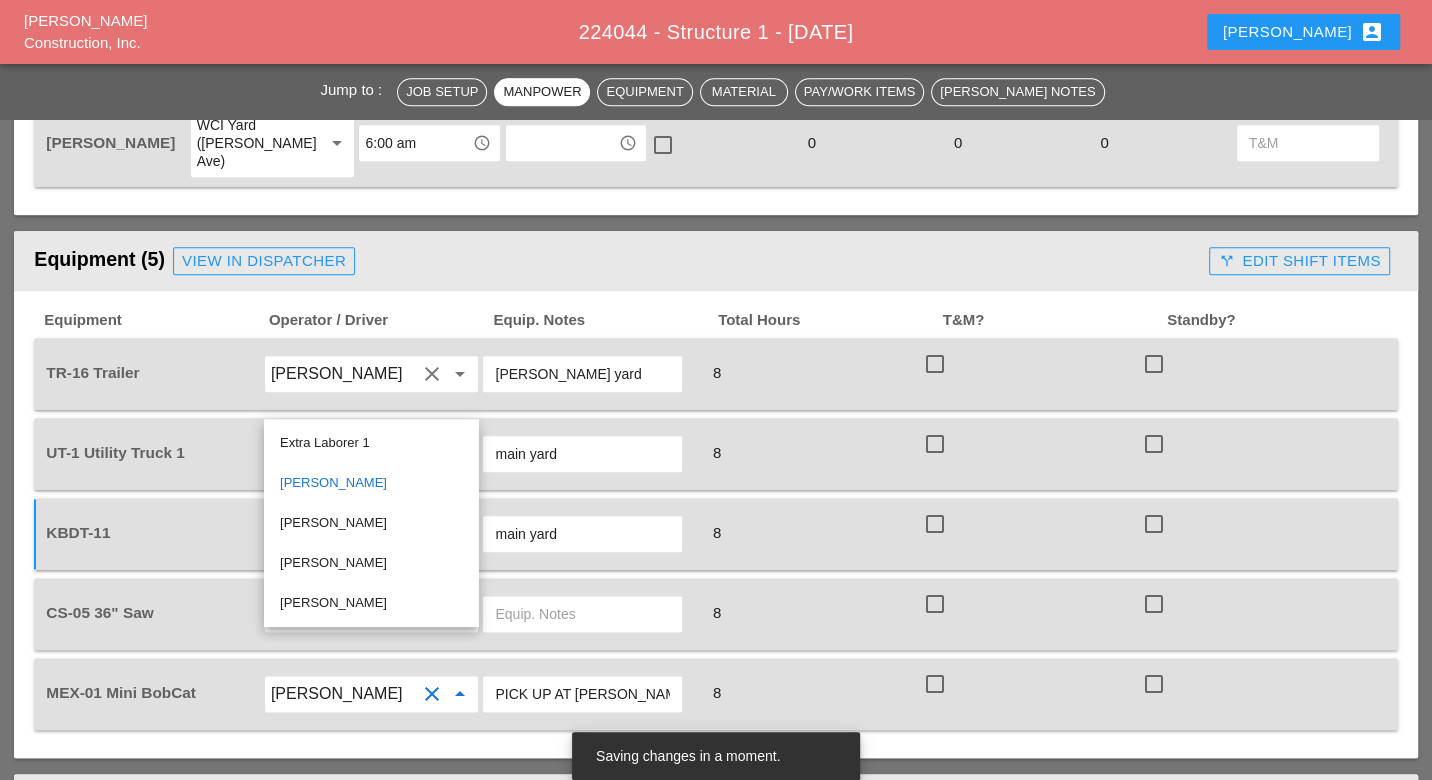 click on "Extra Laborer 1" at bounding box center [371, 443] 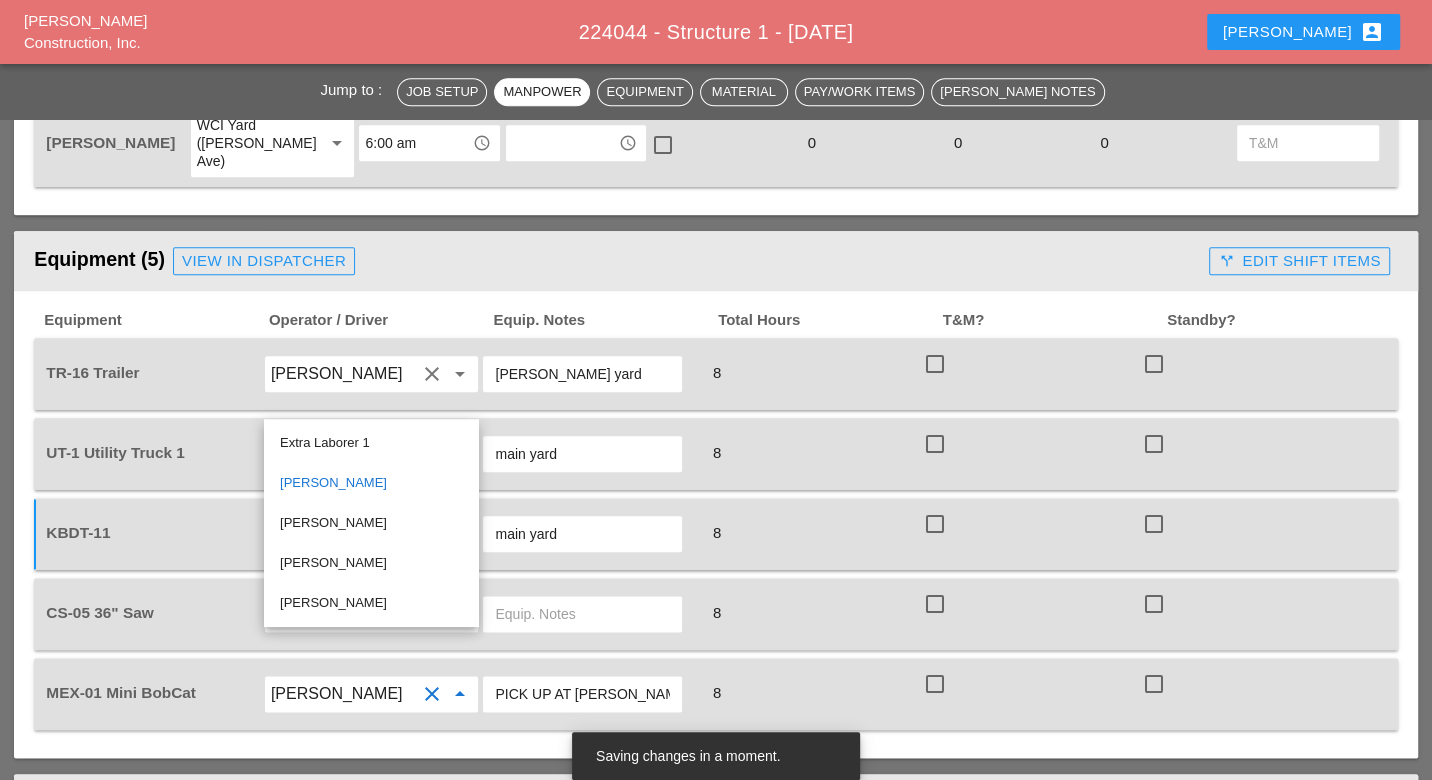 type on "Extra Laborer 1" 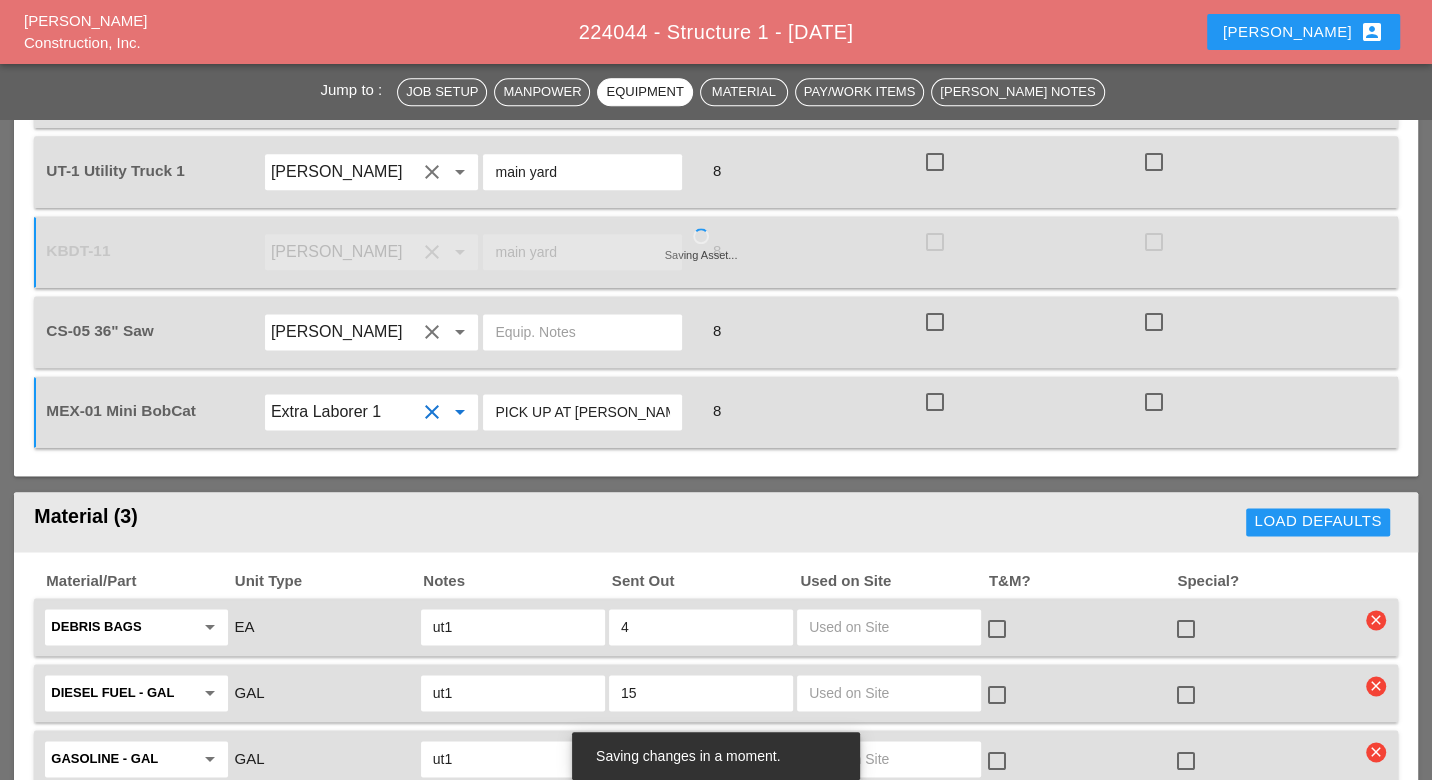 scroll, scrollTop: 1777, scrollLeft: 0, axis: vertical 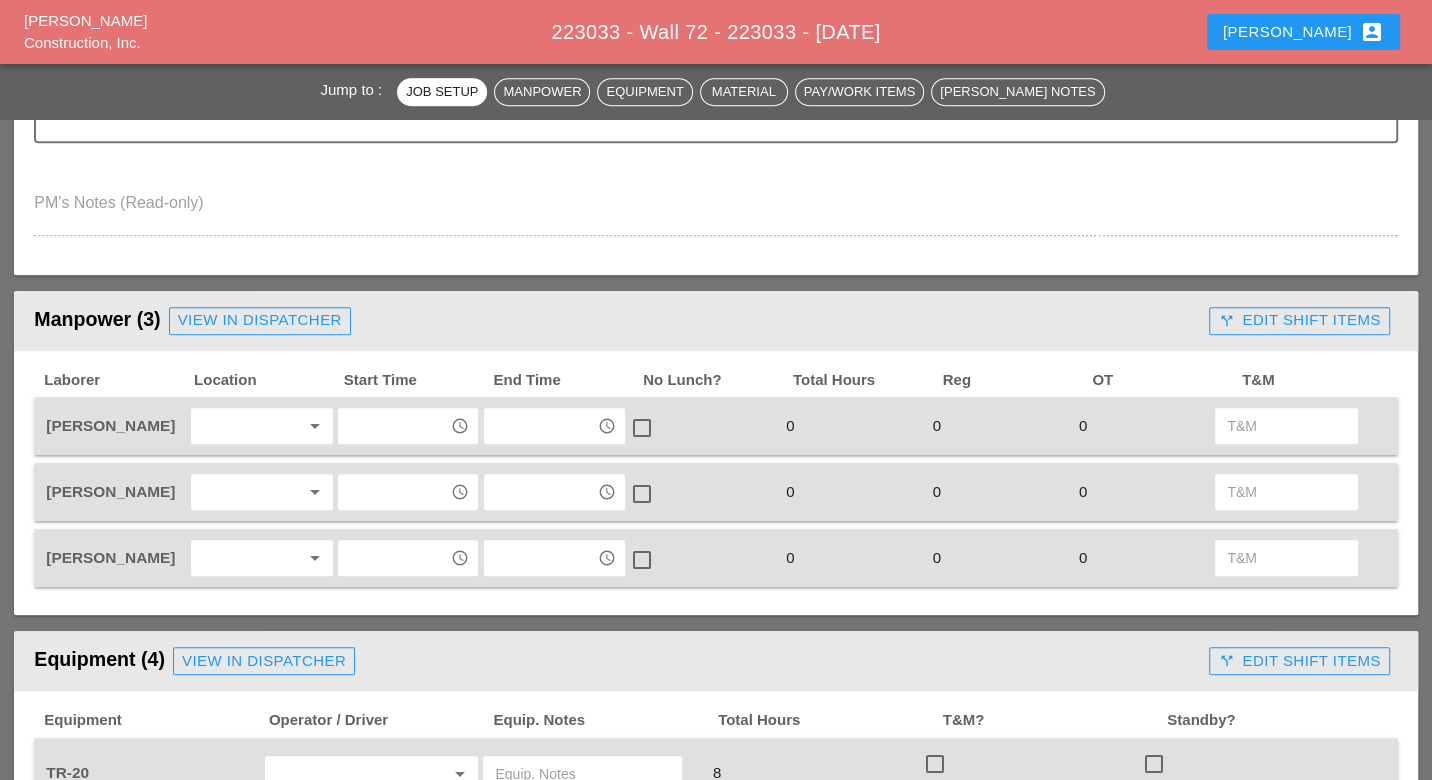 click at bounding box center [248, 426] 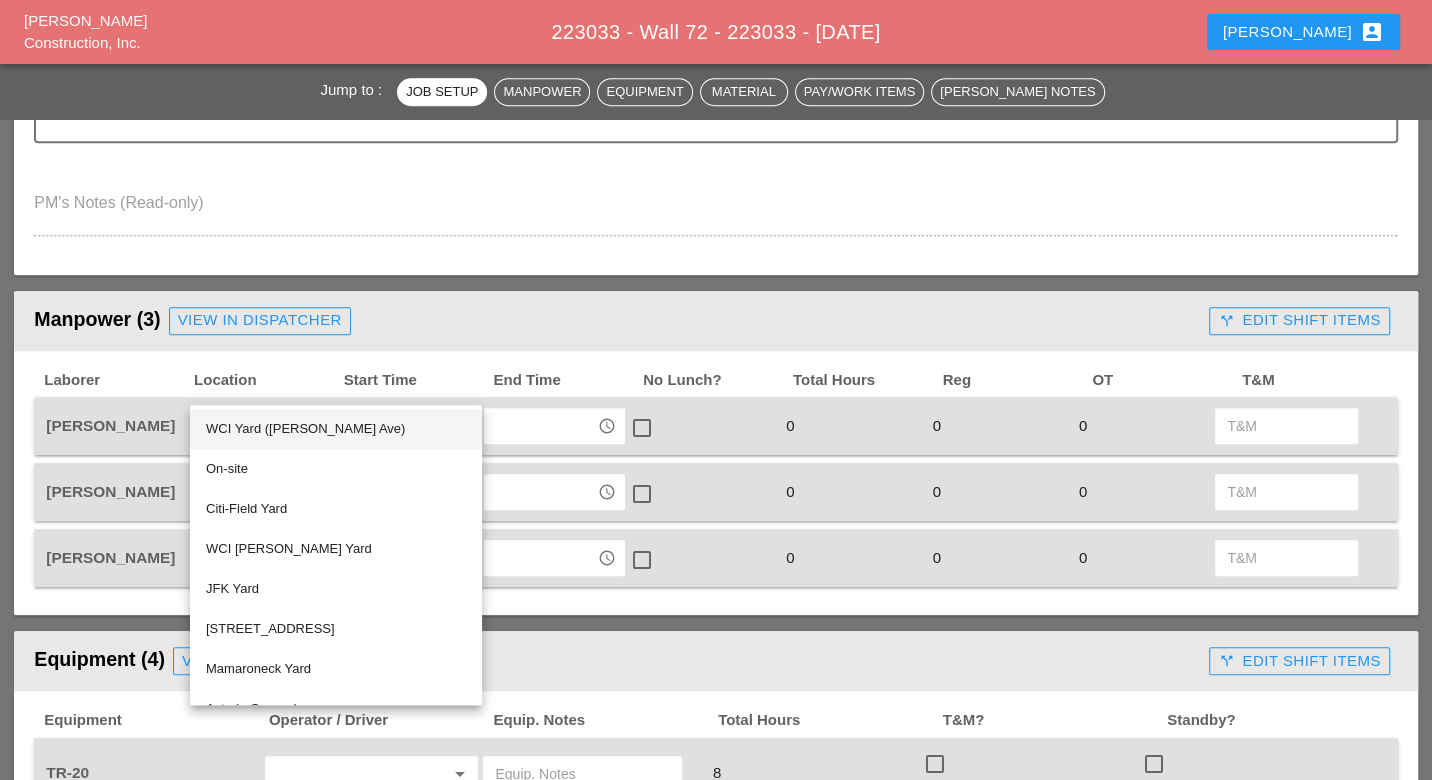 click on "WCI Yard ([PERSON_NAME] Ave)" at bounding box center [336, 429] 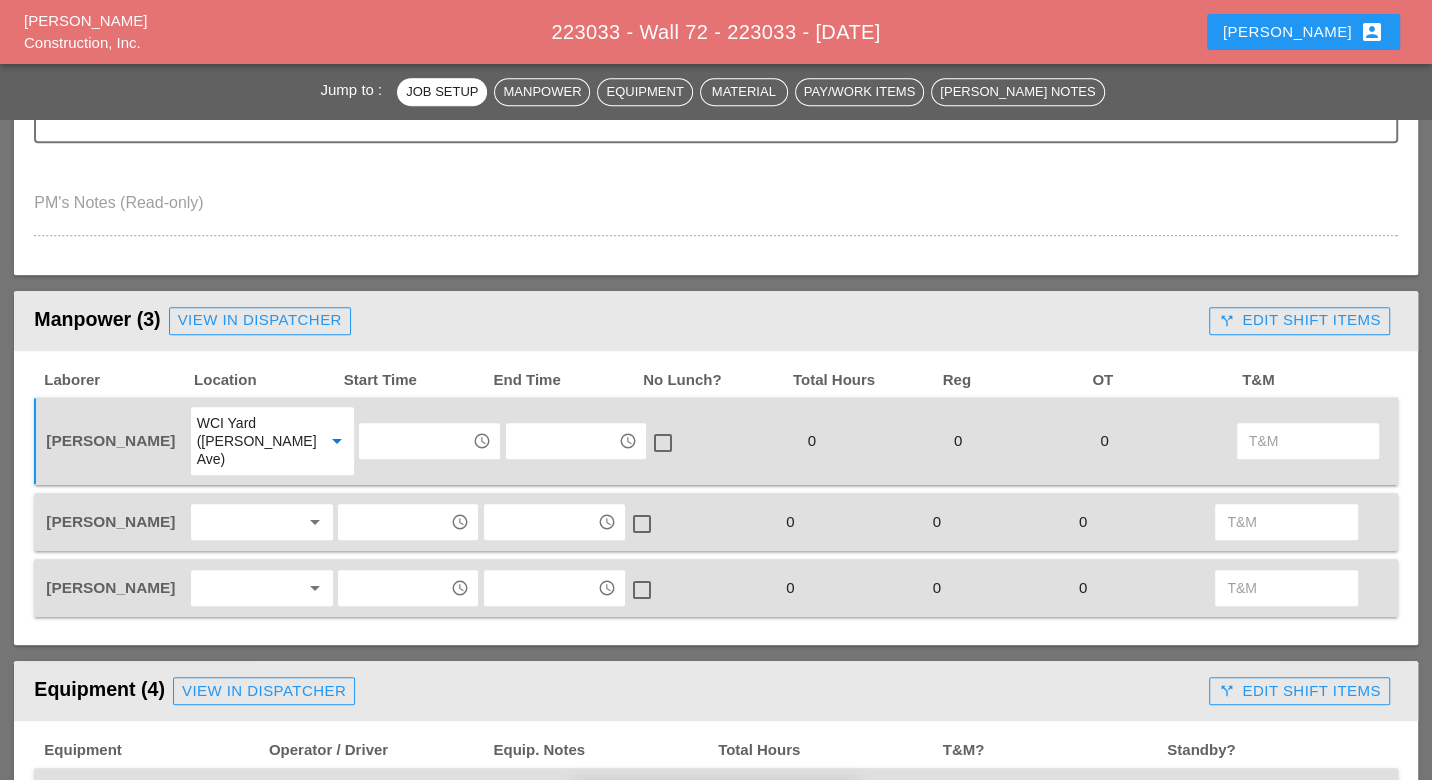 click at bounding box center (415, 441) 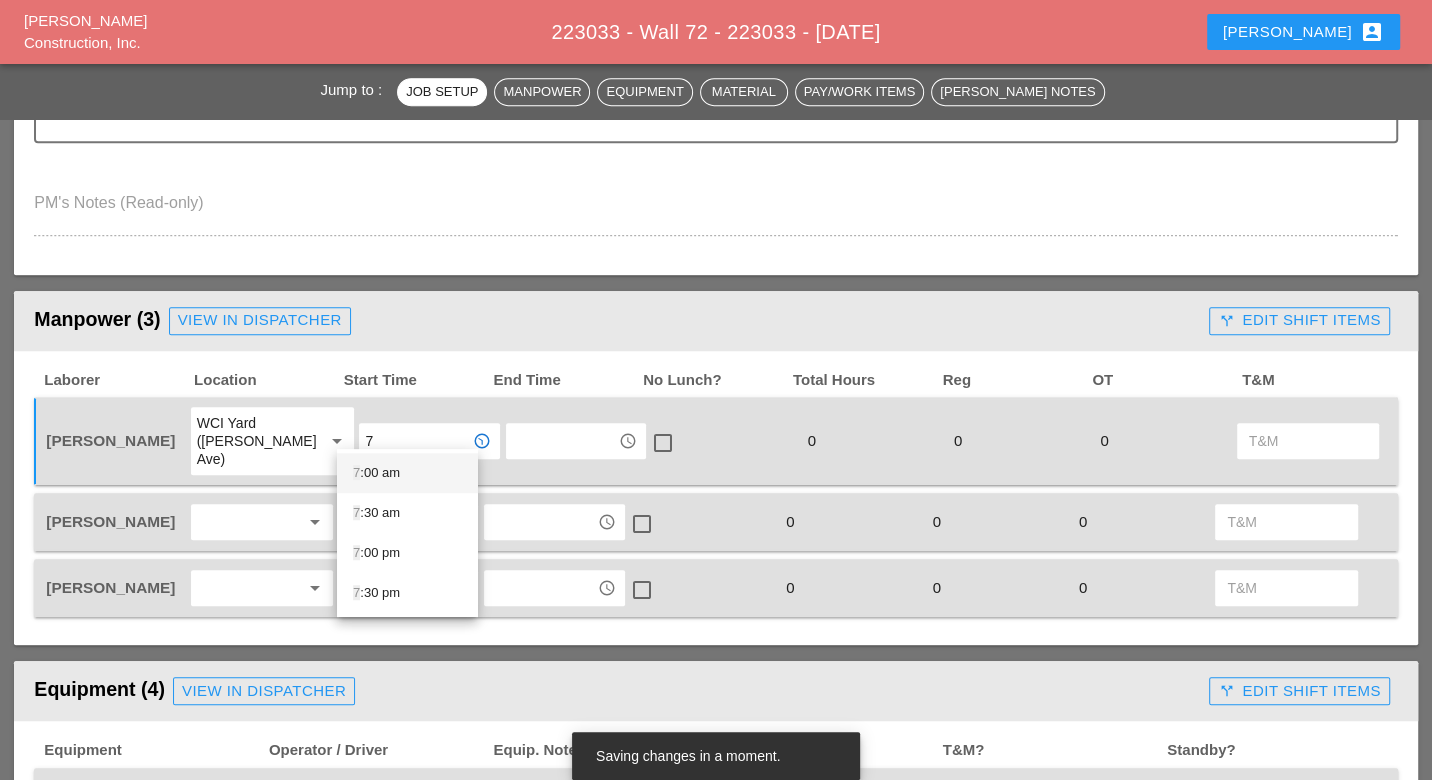 click on "7 :00 am" at bounding box center [407, 473] 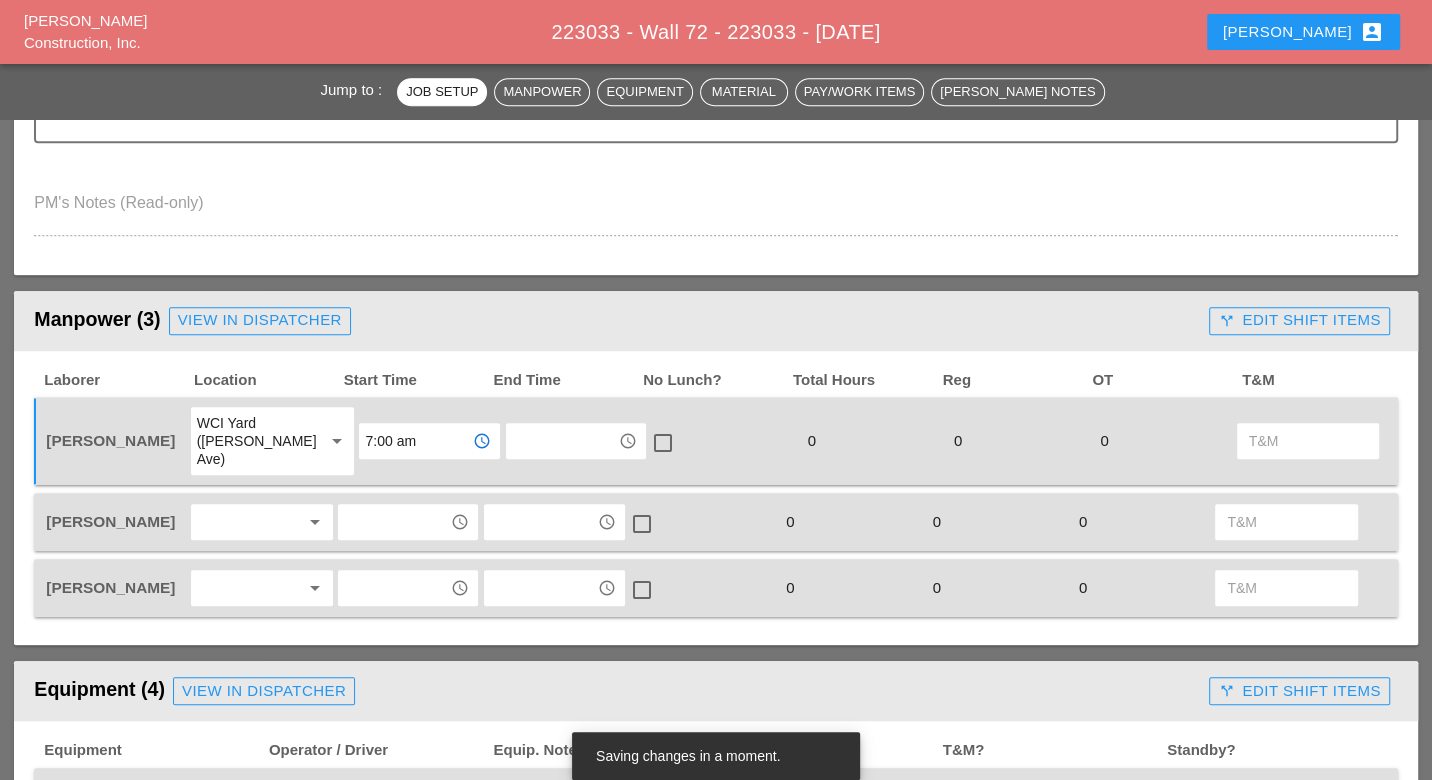 type on "7:00 am" 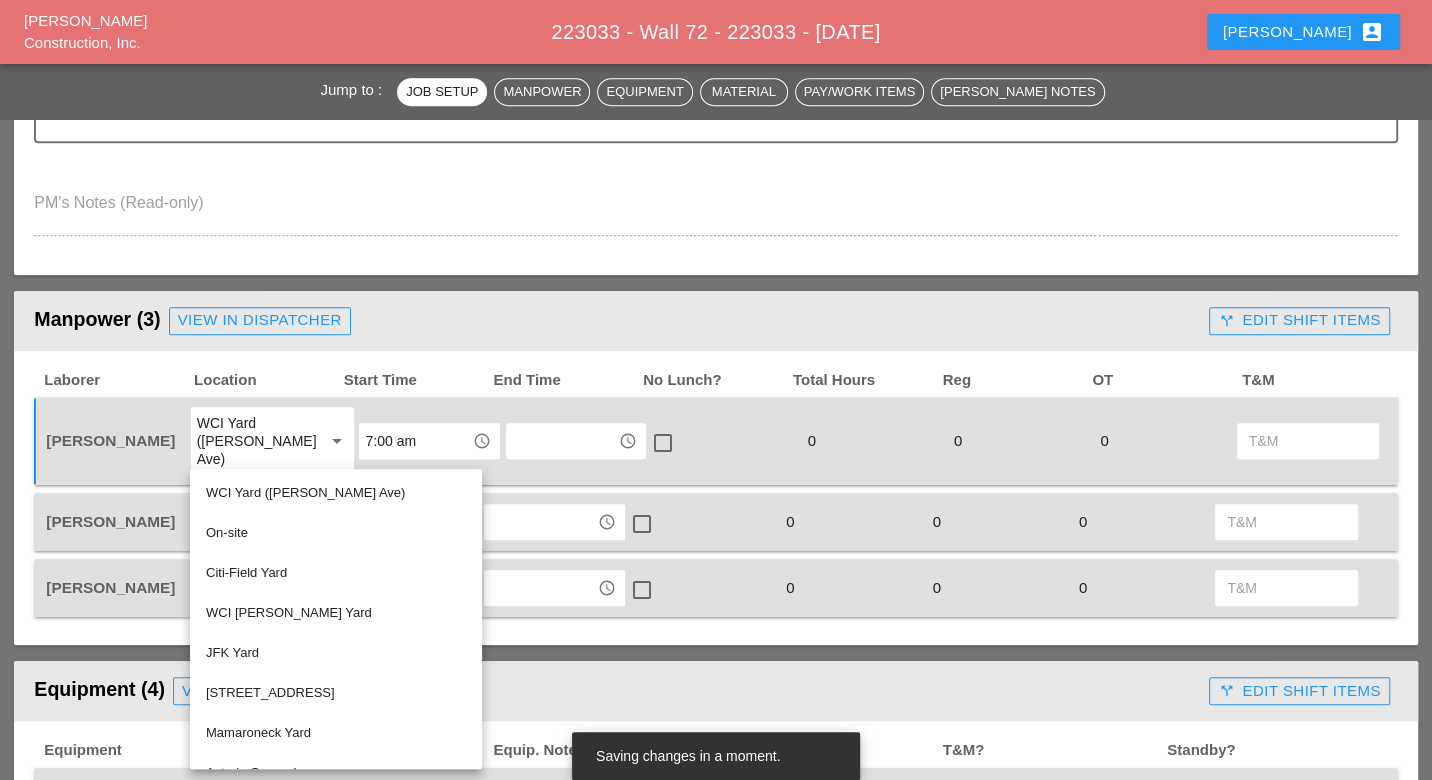 click on "WCI [PERSON_NAME] Yard" at bounding box center [336, 613] 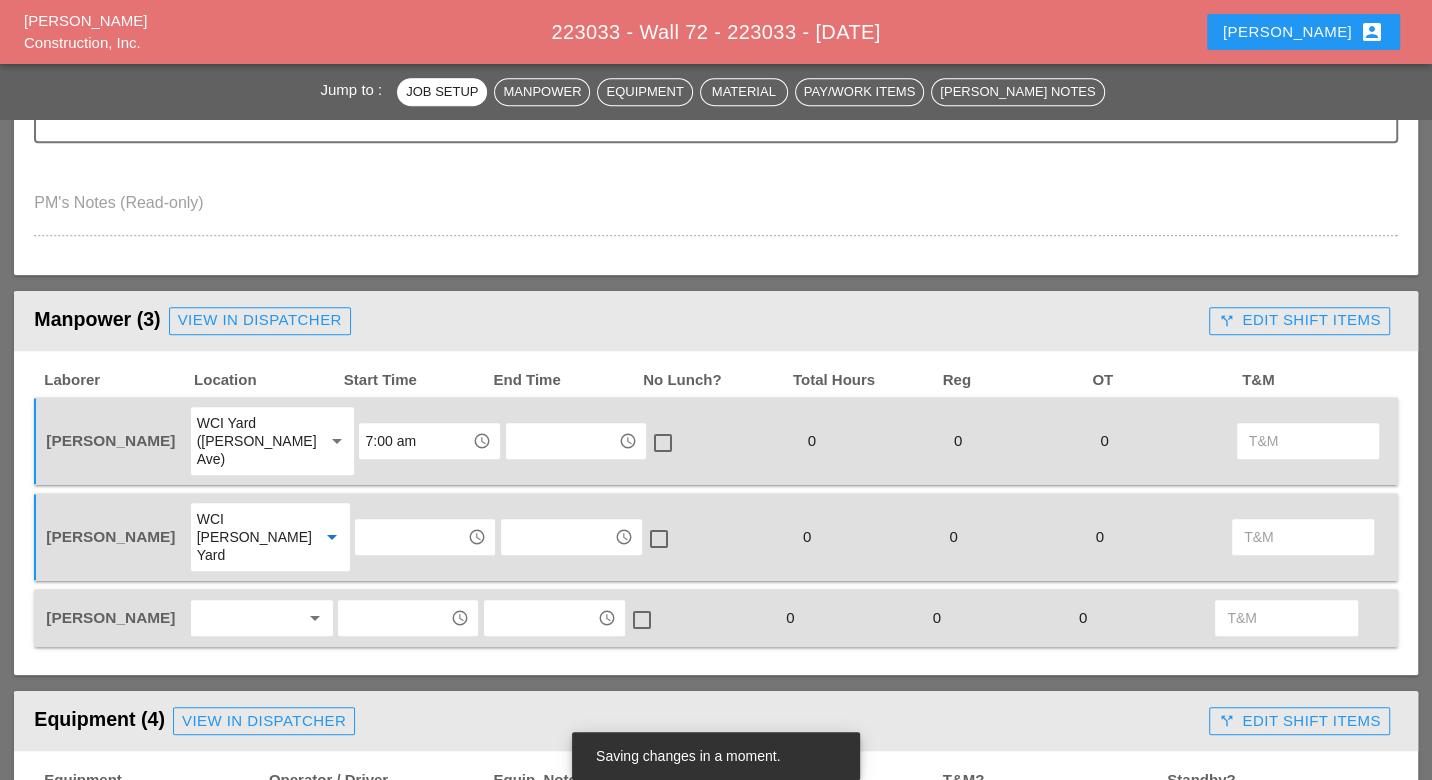 click at bounding box center (248, 618) 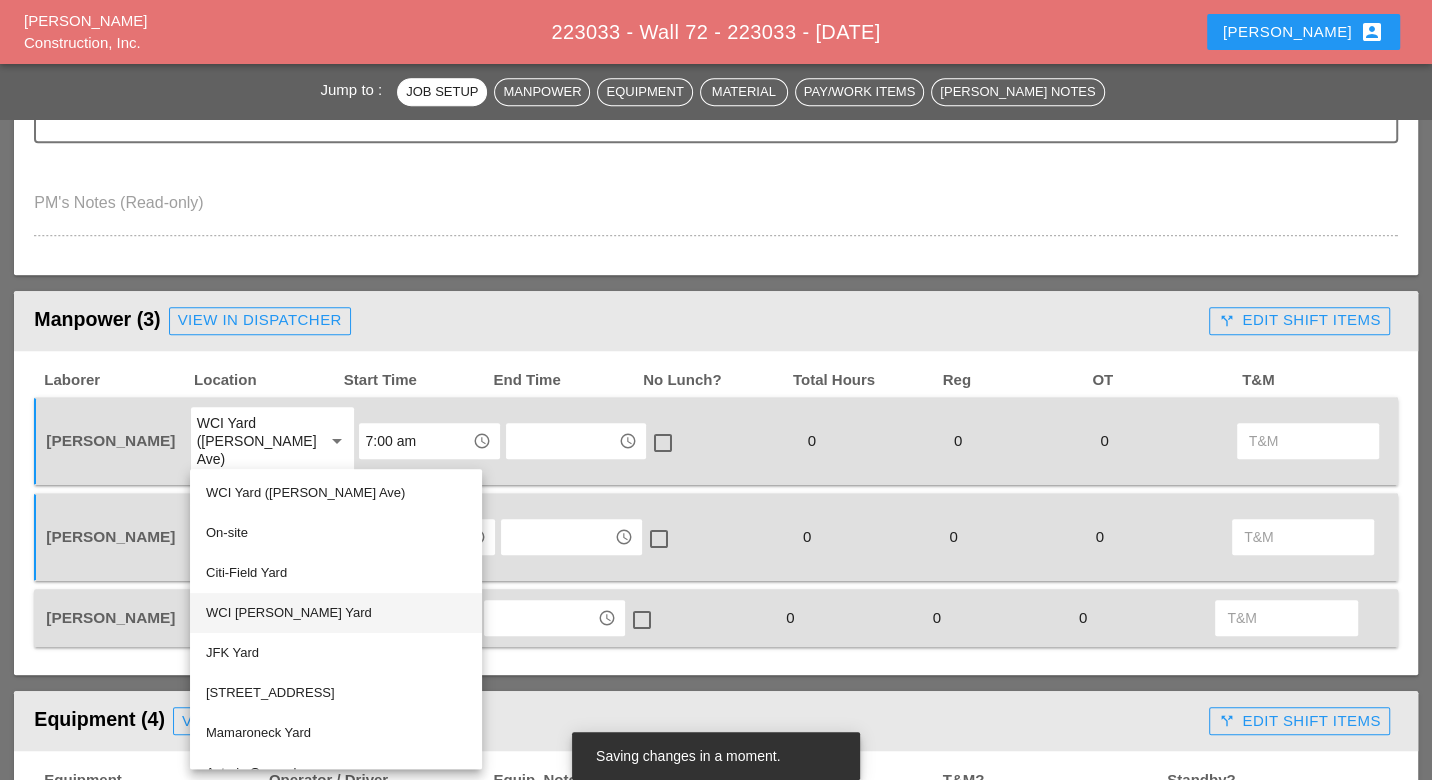 click on "WCI [PERSON_NAME] Yard" at bounding box center (336, 613) 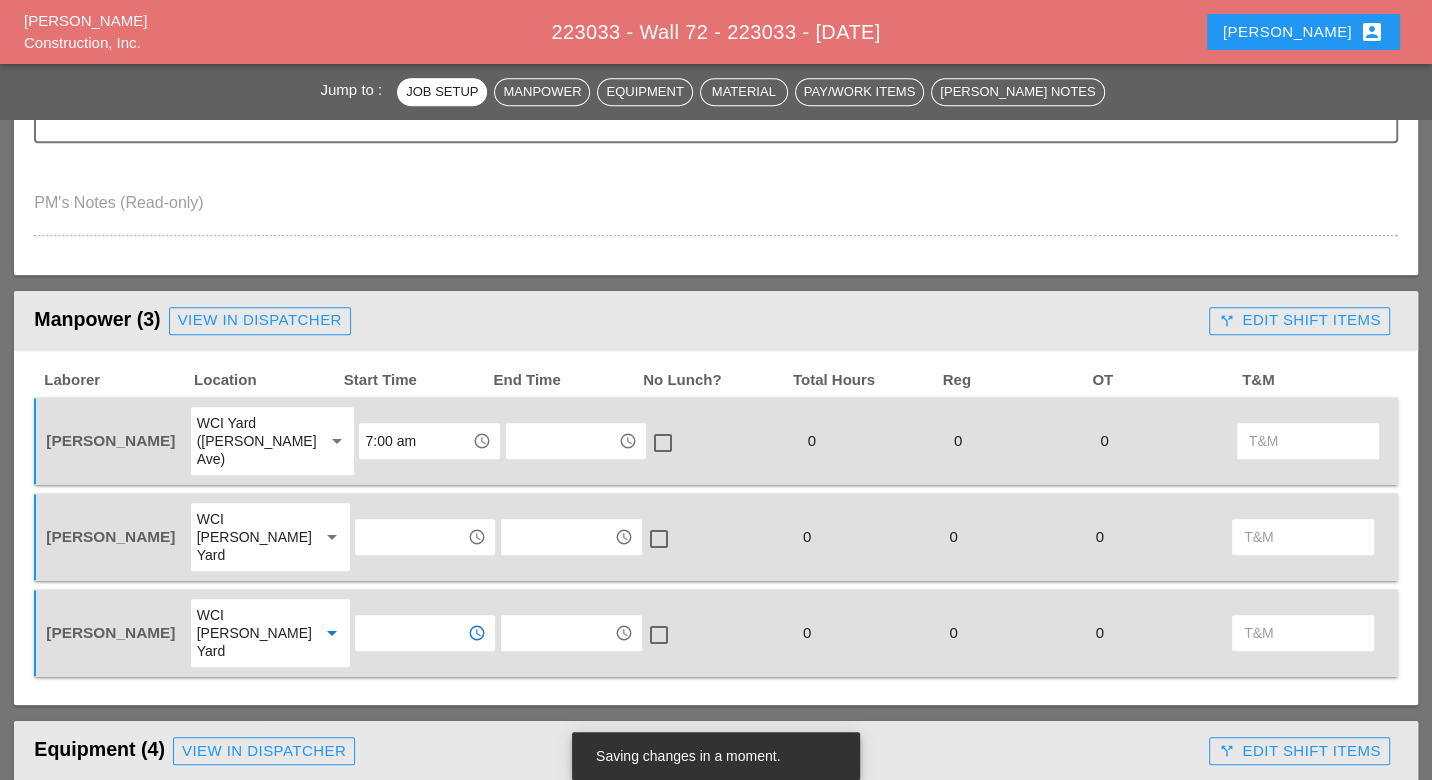 click at bounding box center (411, 633) 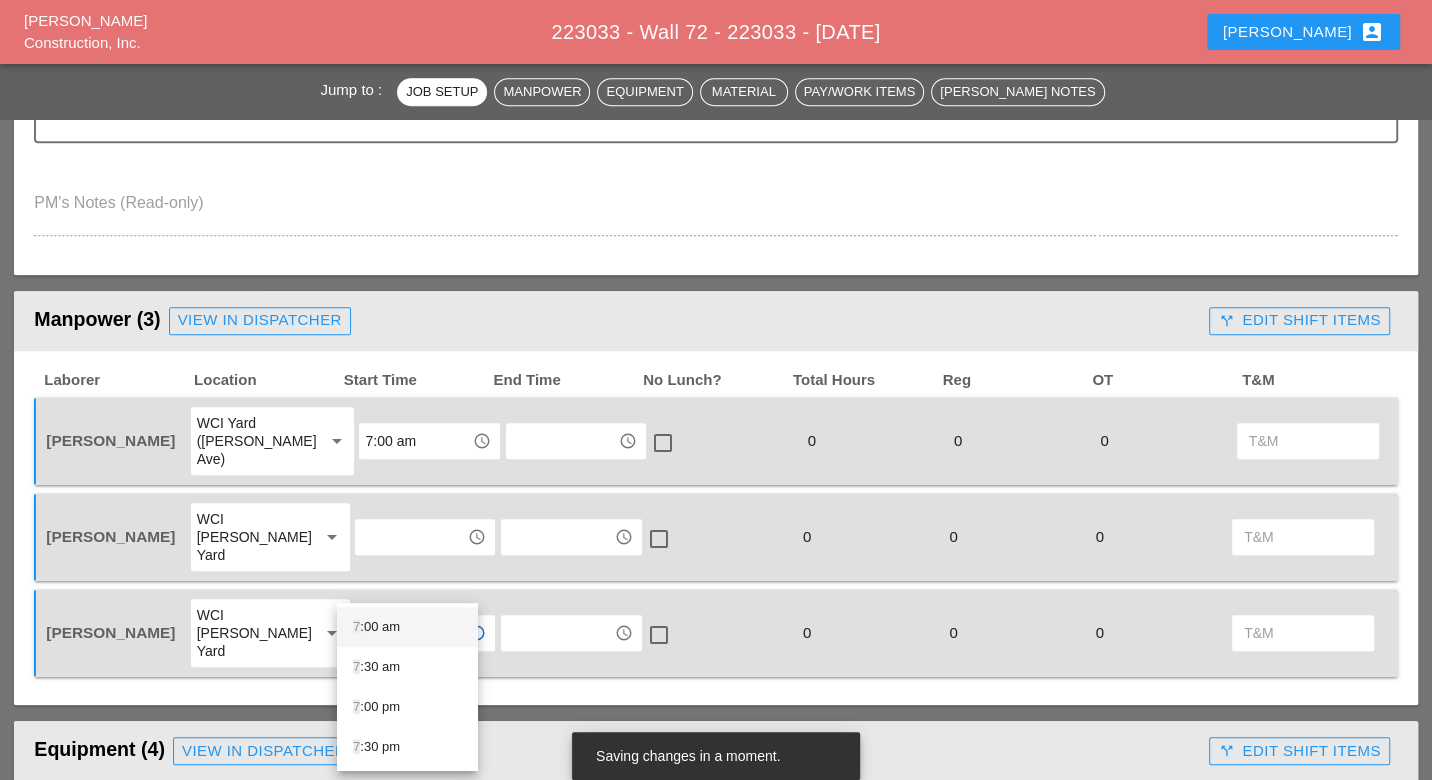 click on "7 :00 am" at bounding box center (407, 627) 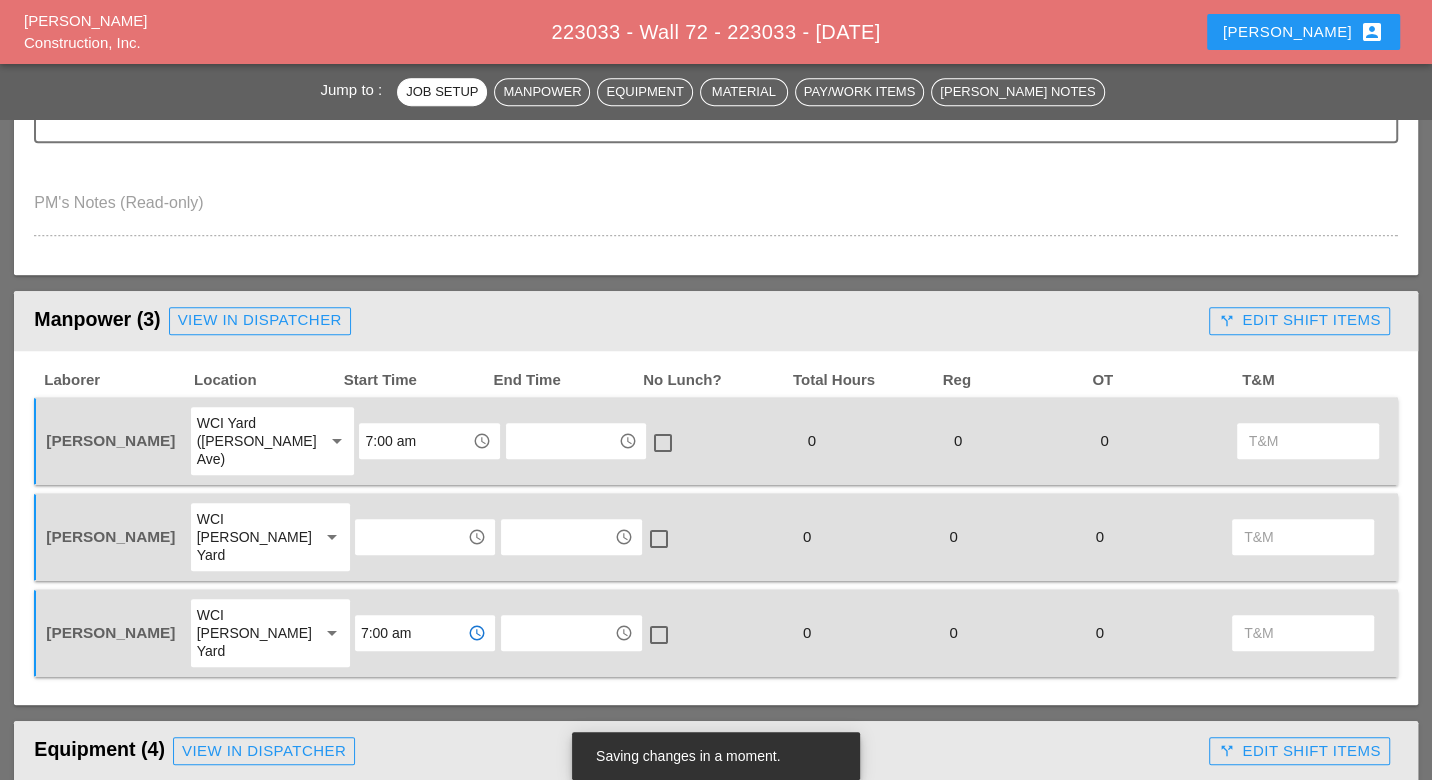 type on "7:00 am" 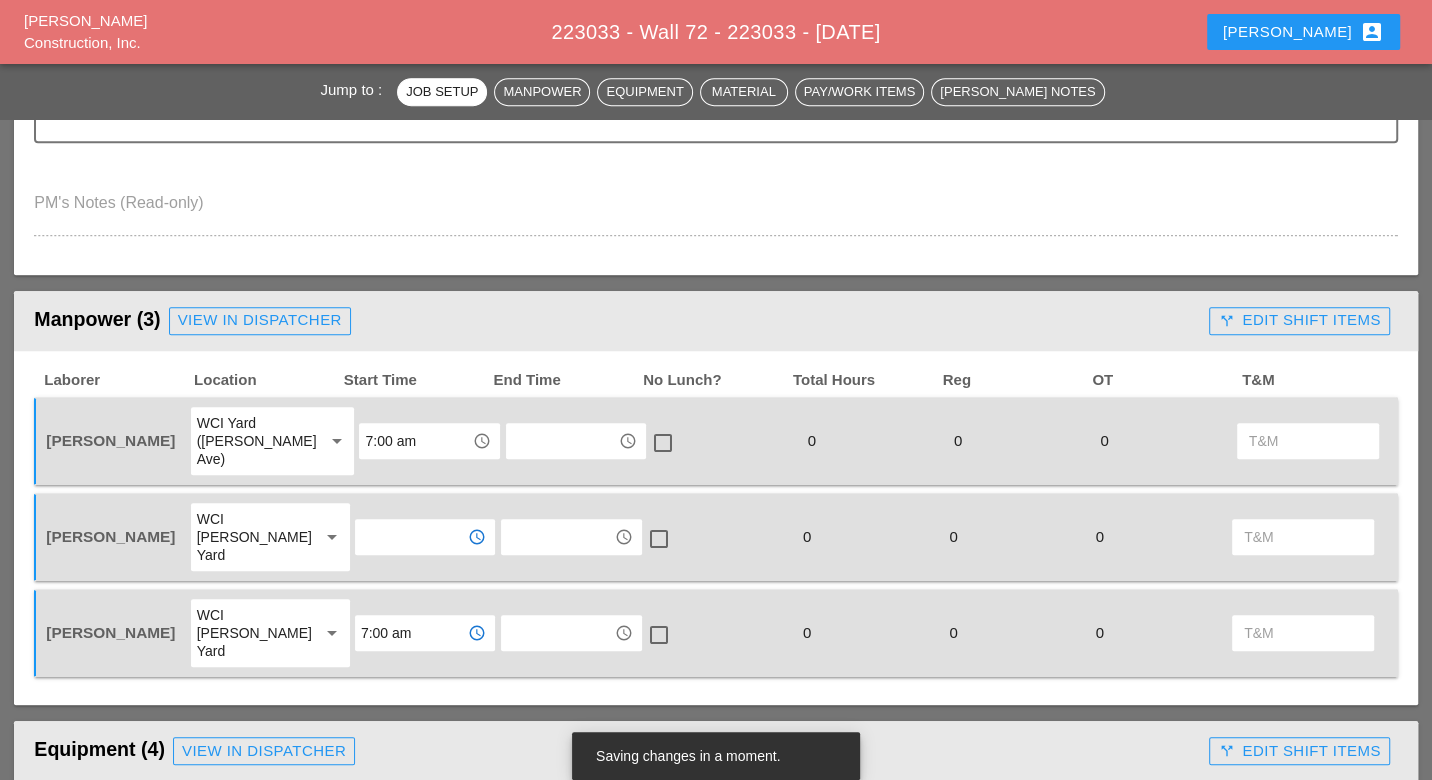 click at bounding box center [411, 537] 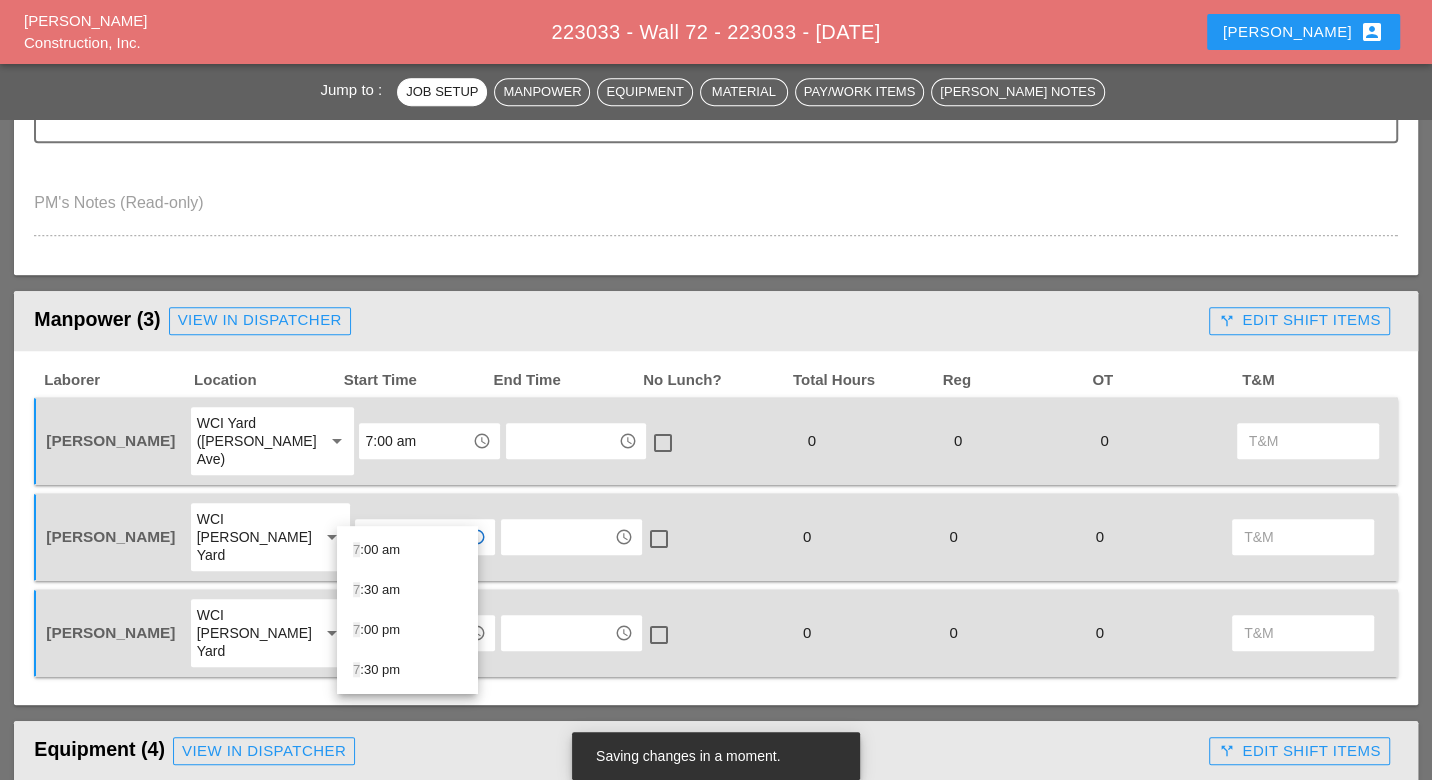 click on "7 :00 am" at bounding box center (407, 550) 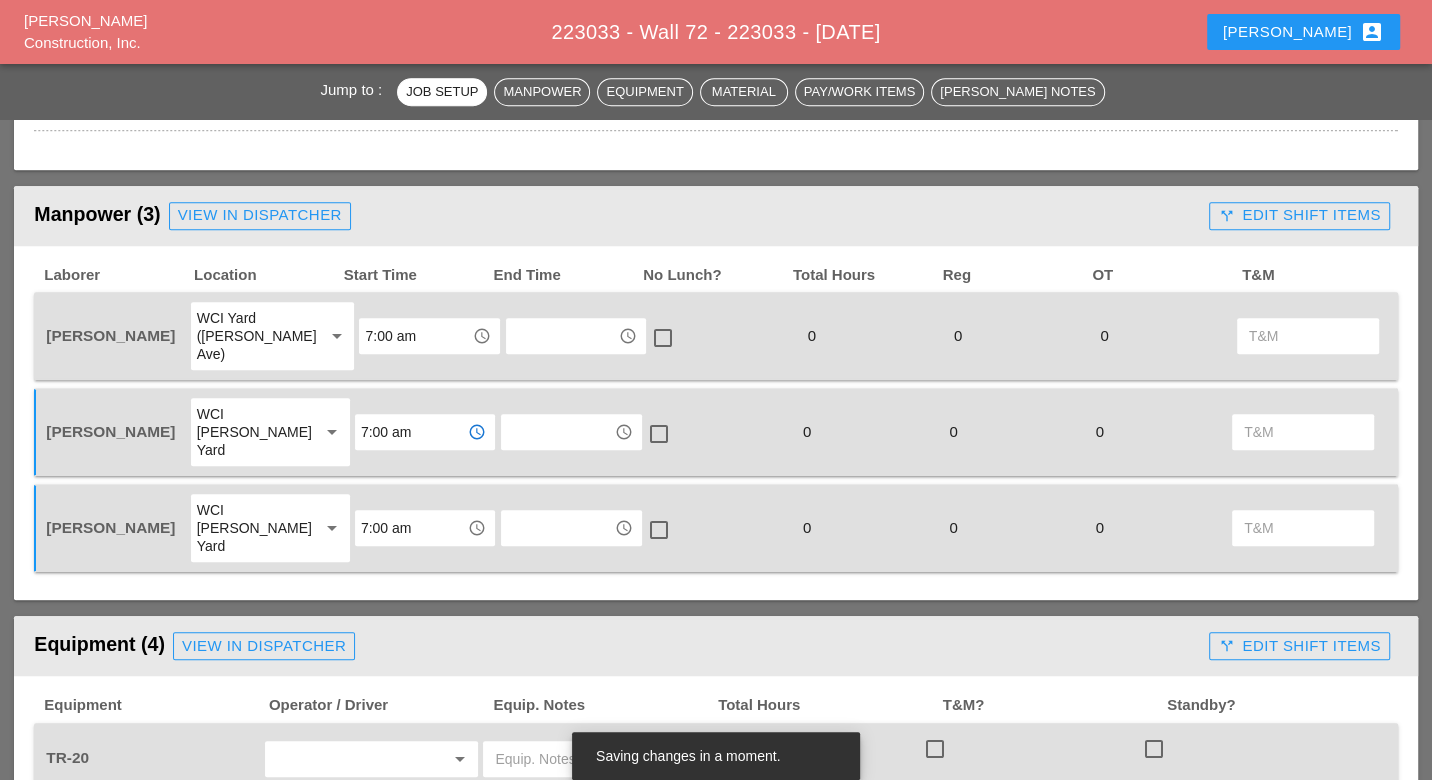 scroll, scrollTop: 1222, scrollLeft: 0, axis: vertical 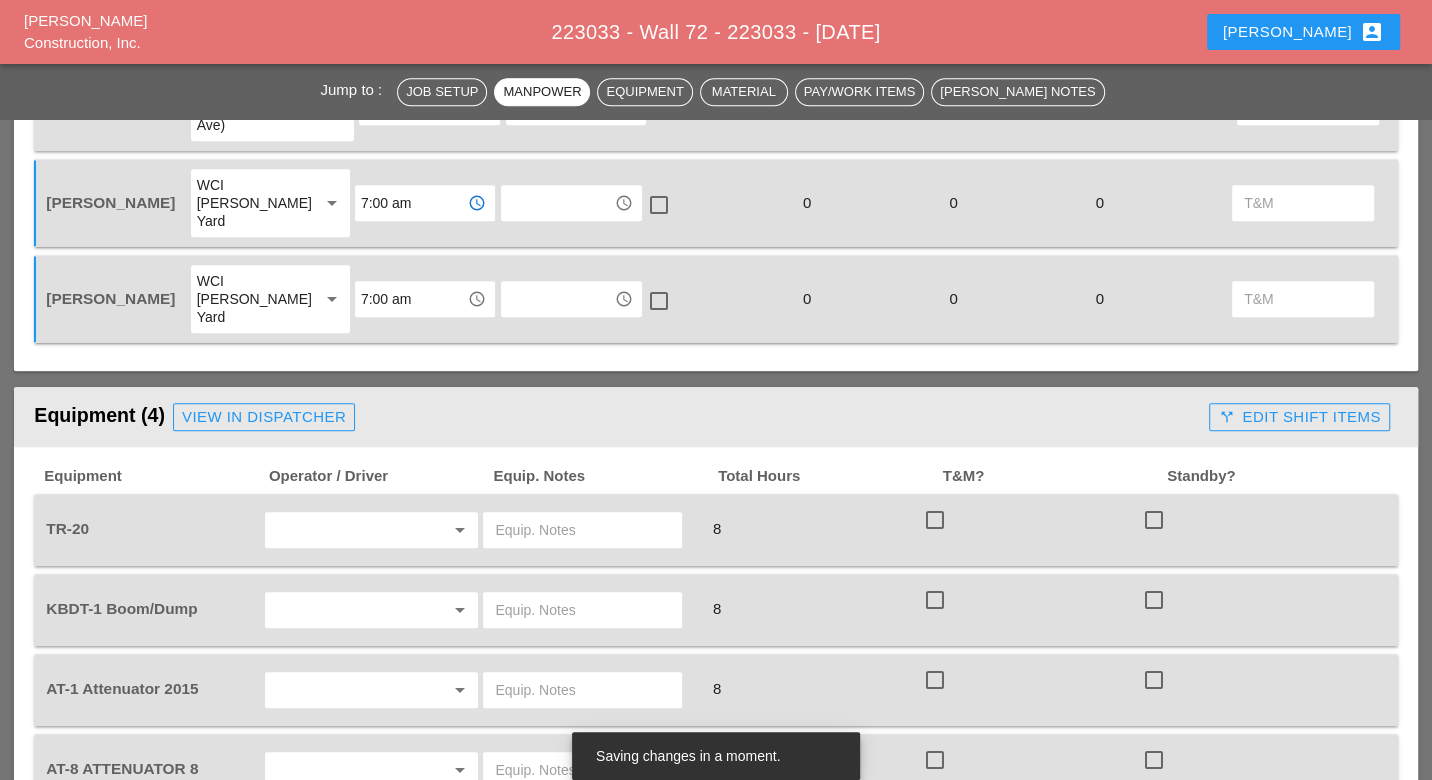 type on "7:00 am" 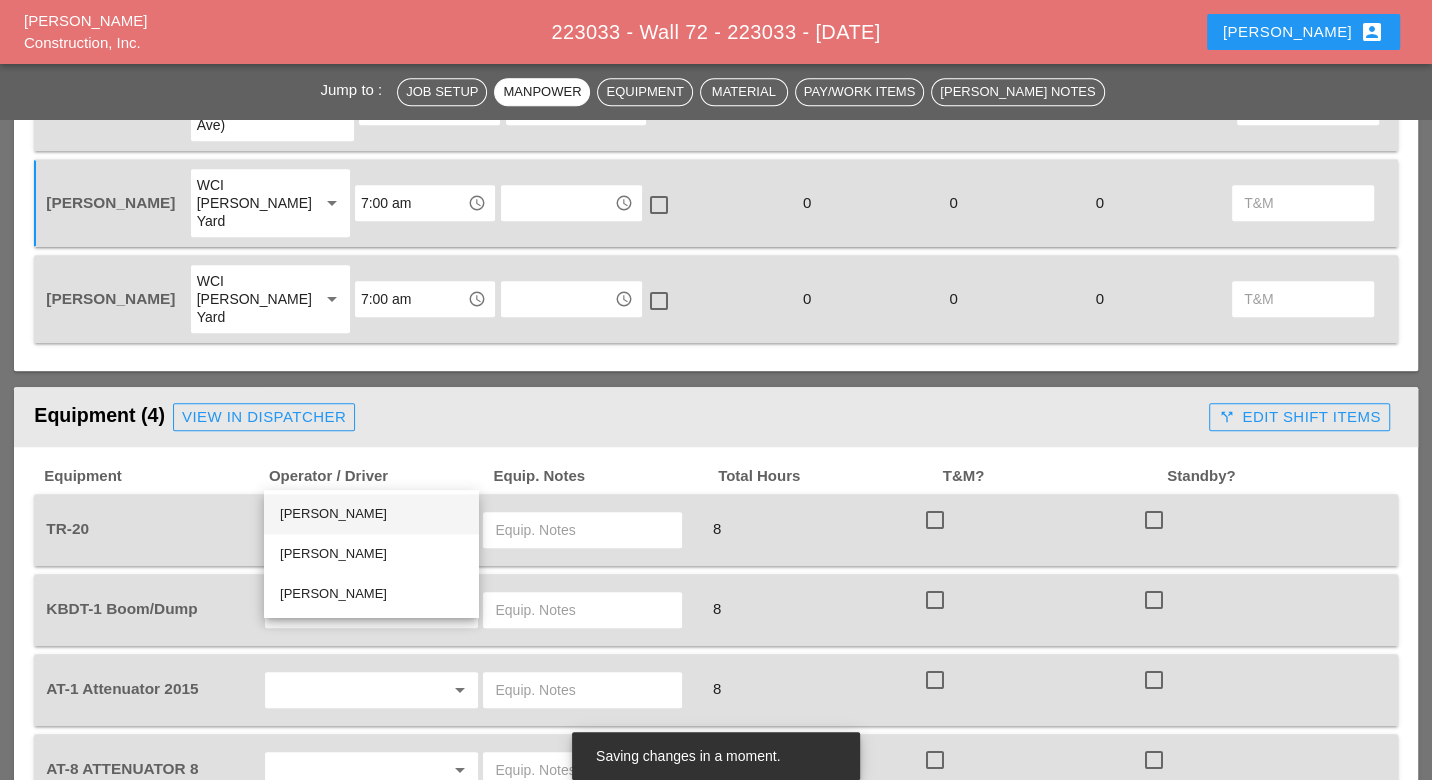 click on "Joshua Baker" at bounding box center (371, 514) 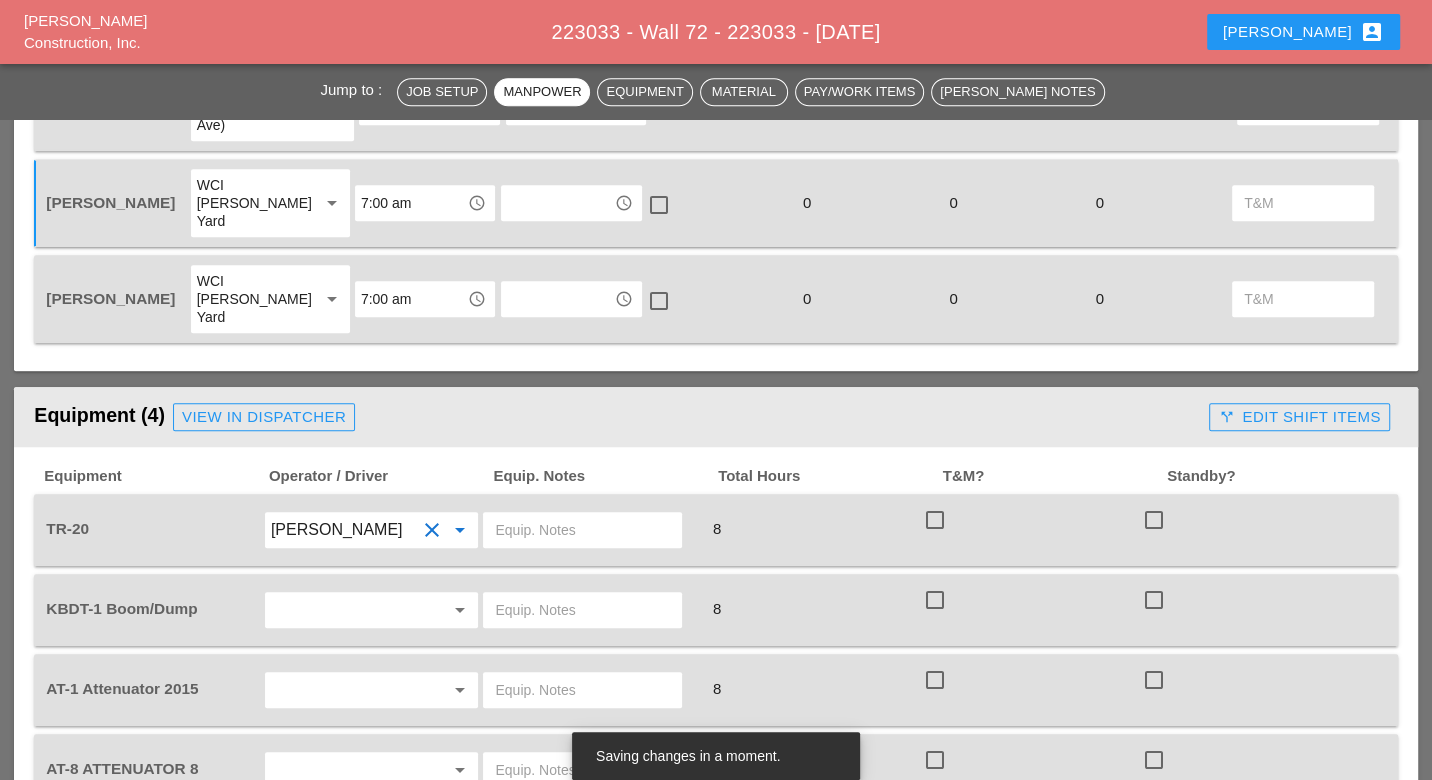 click at bounding box center [582, 530] 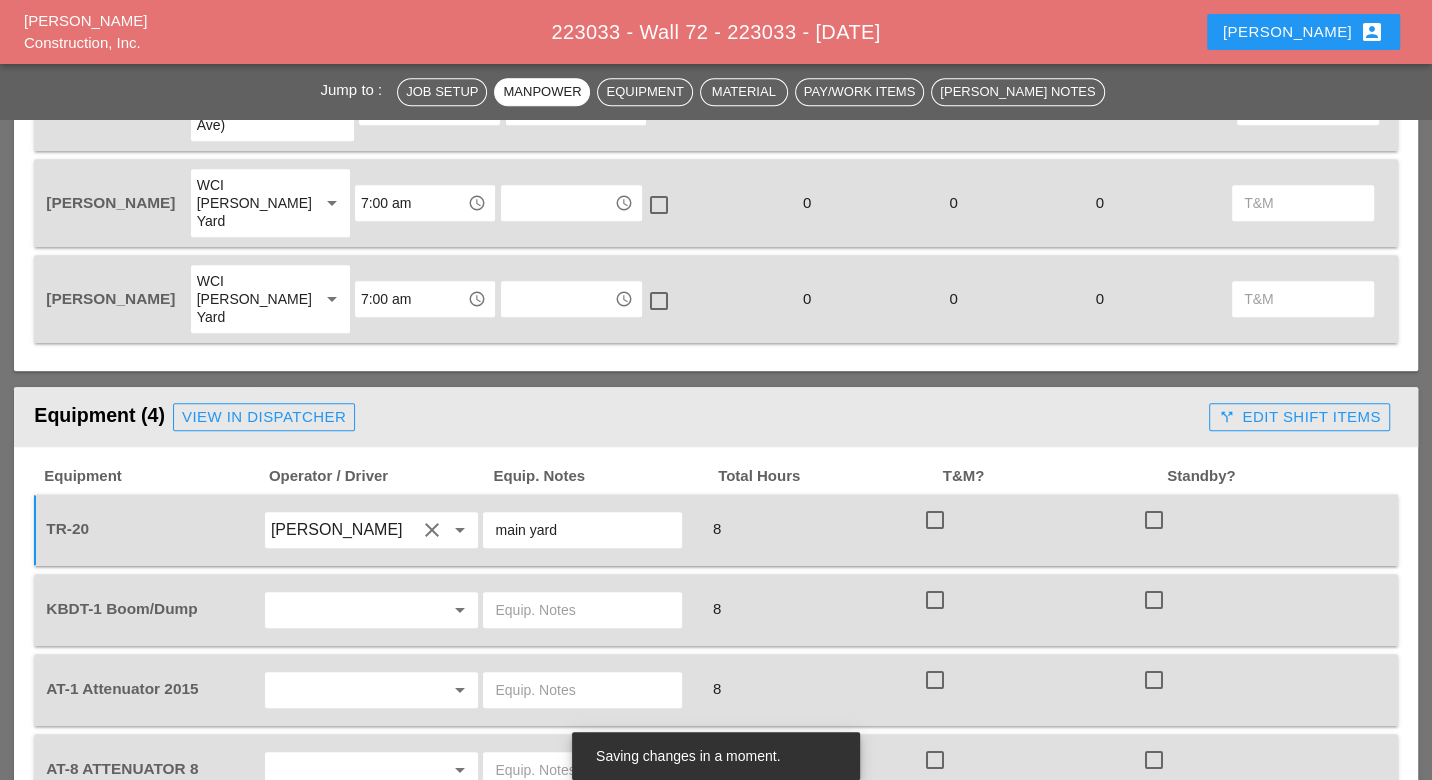 type on "main yard" 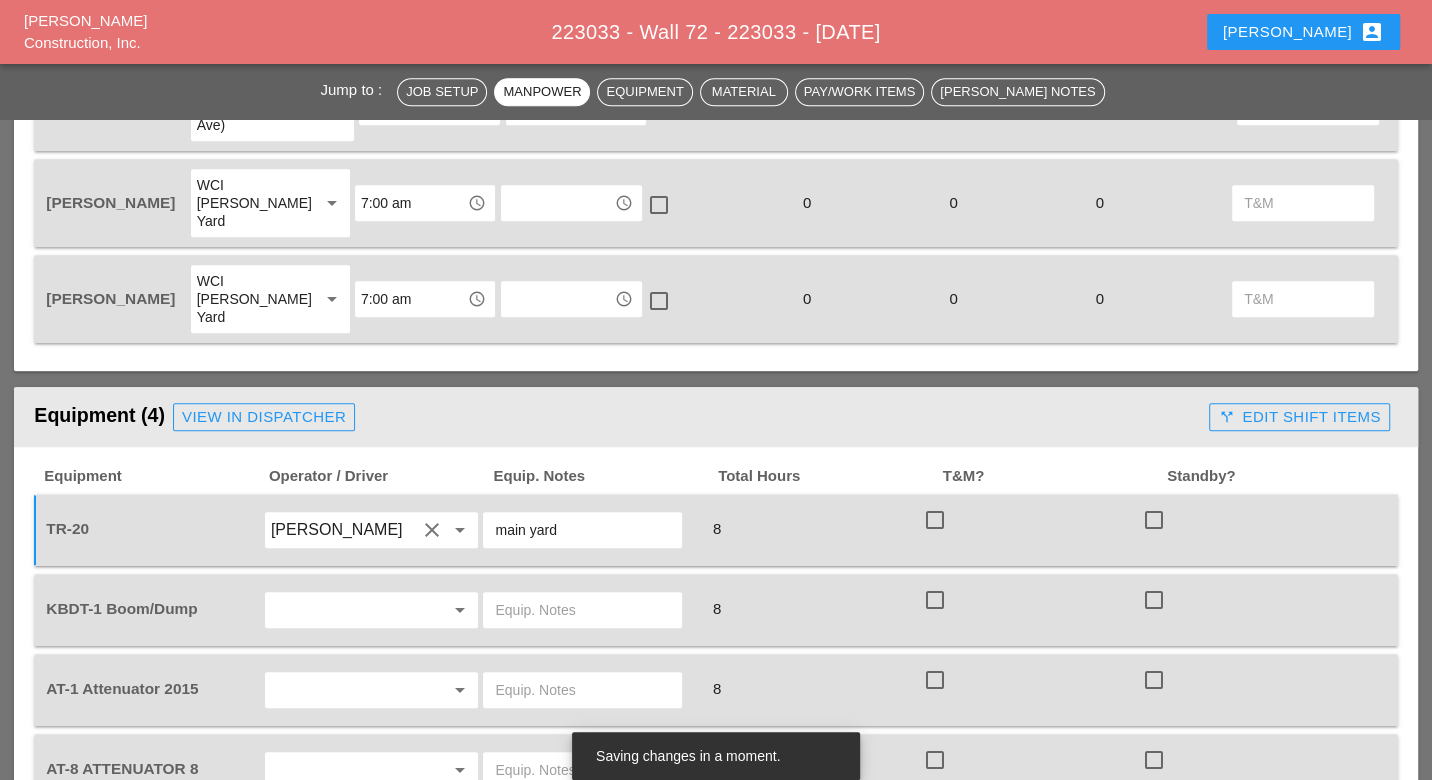 click on "arrow_drop_down" at bounding box center [372, 610] 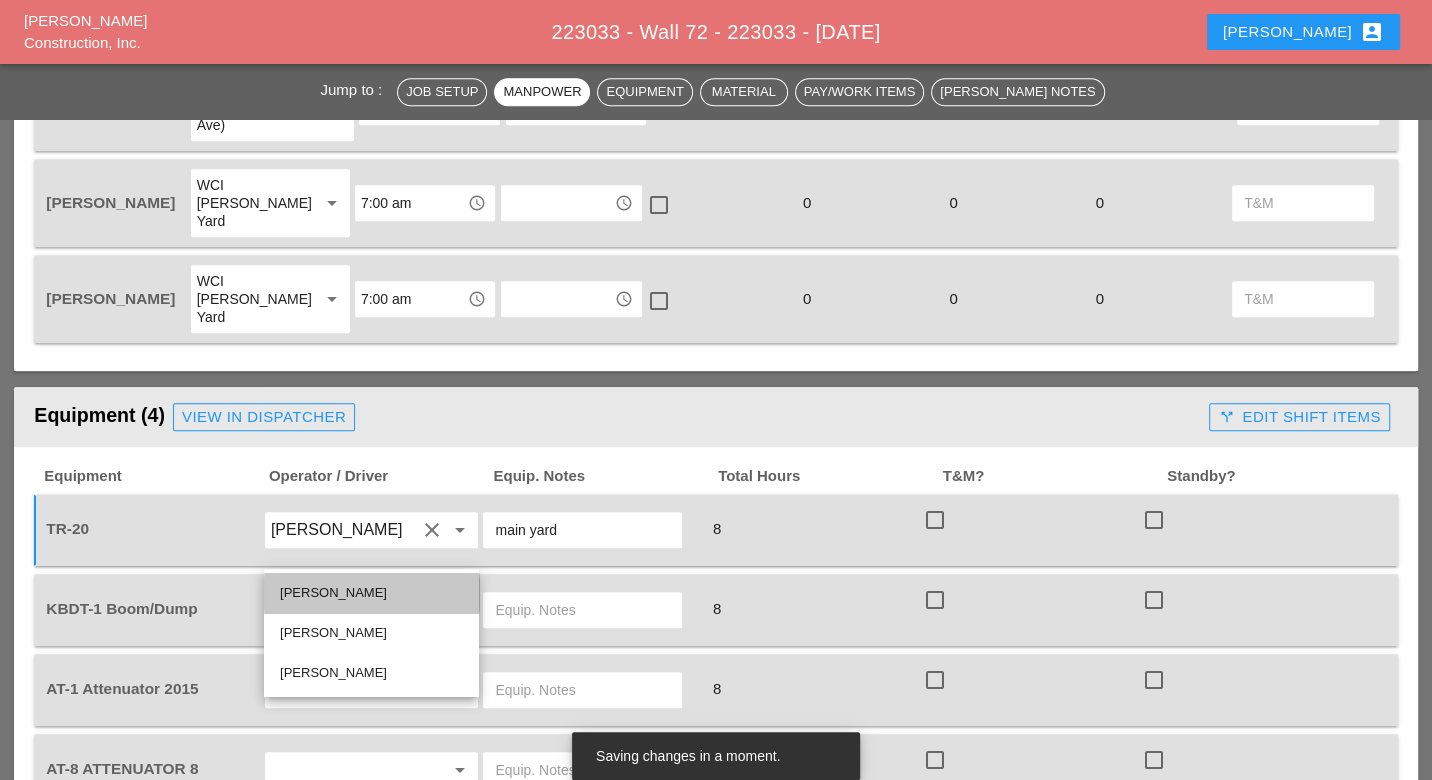 drag, startPoint x: 335, startPoint y: 589, endPoint x: 405, endPoint y: 590, distance: 70.00714 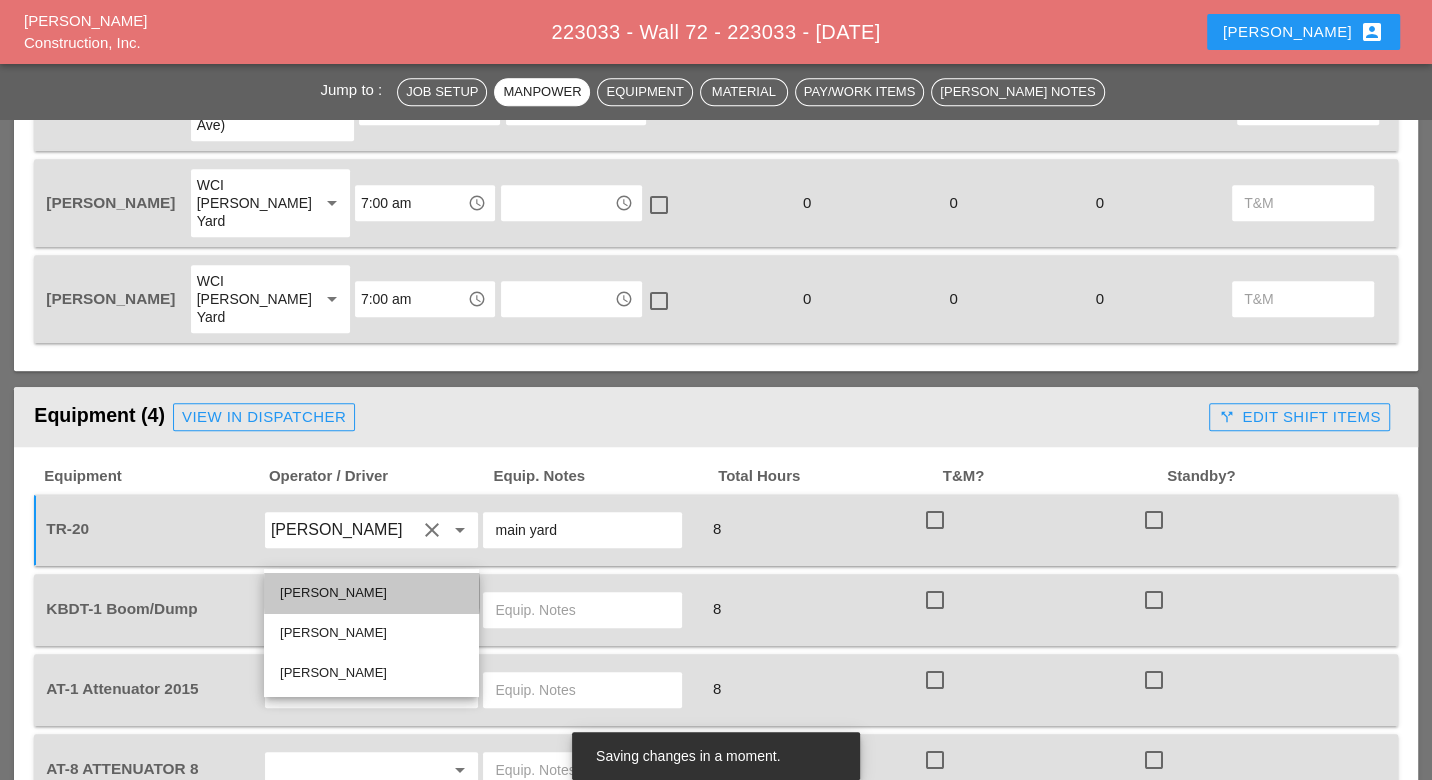 click on "Joshua Baker" at bounding box center (371, 593) 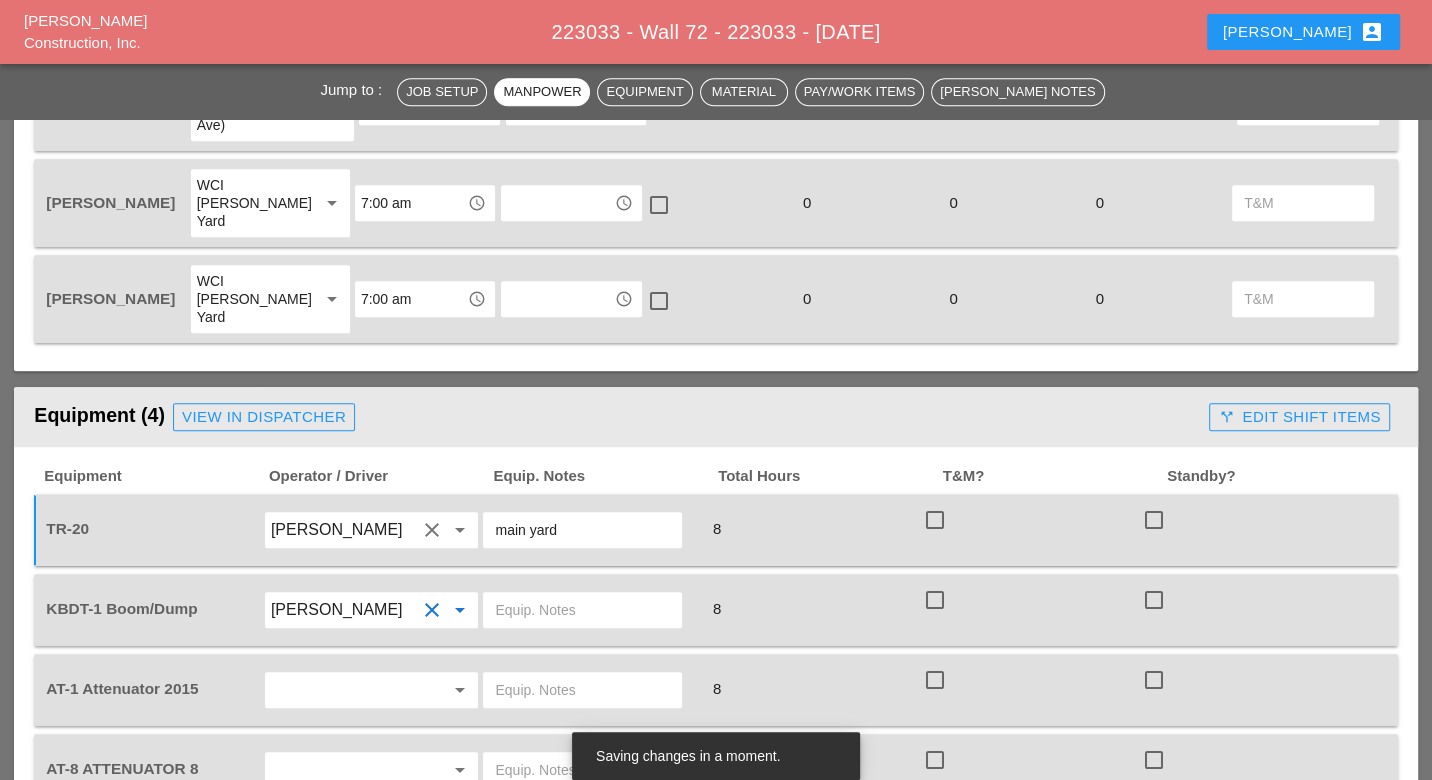 click at bounding box center (582, 610) 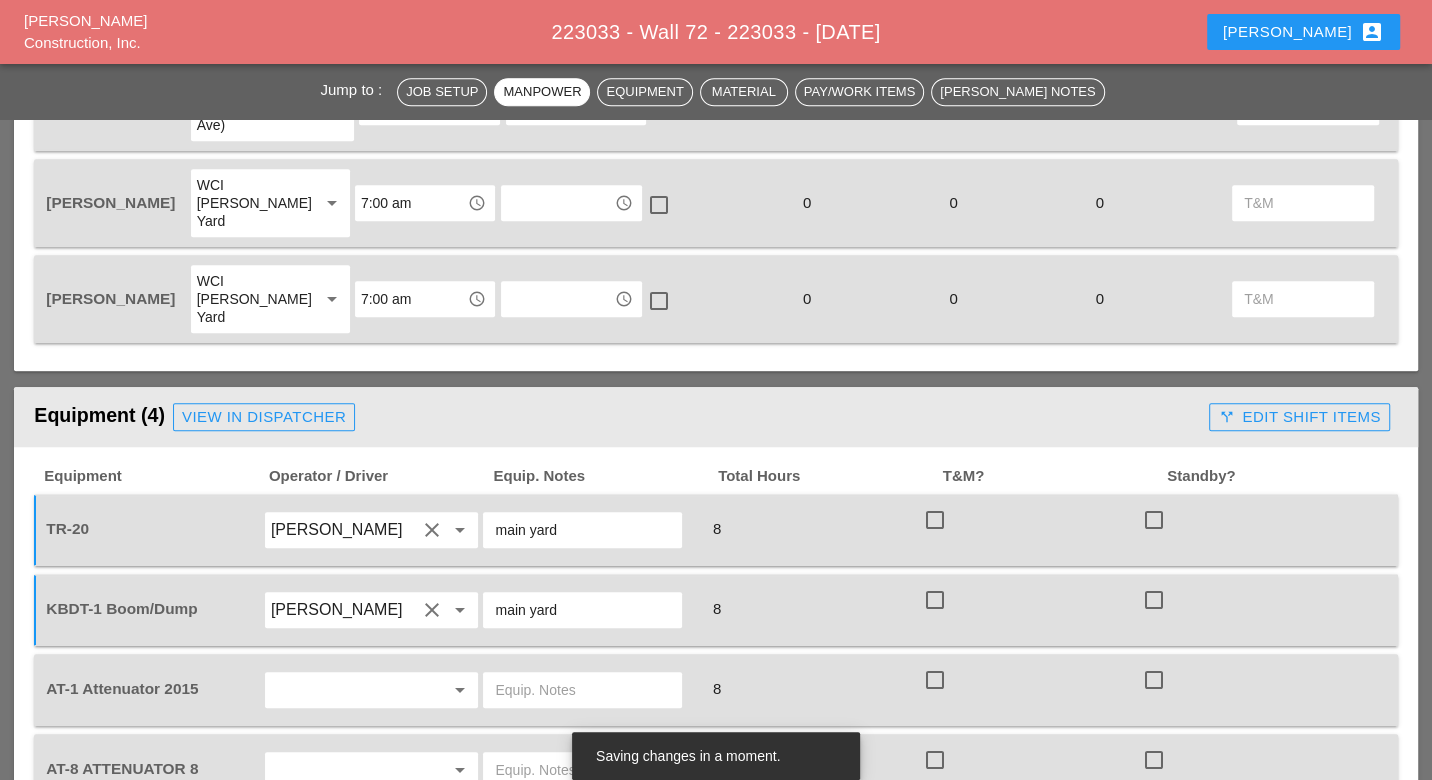 type on "main yard" 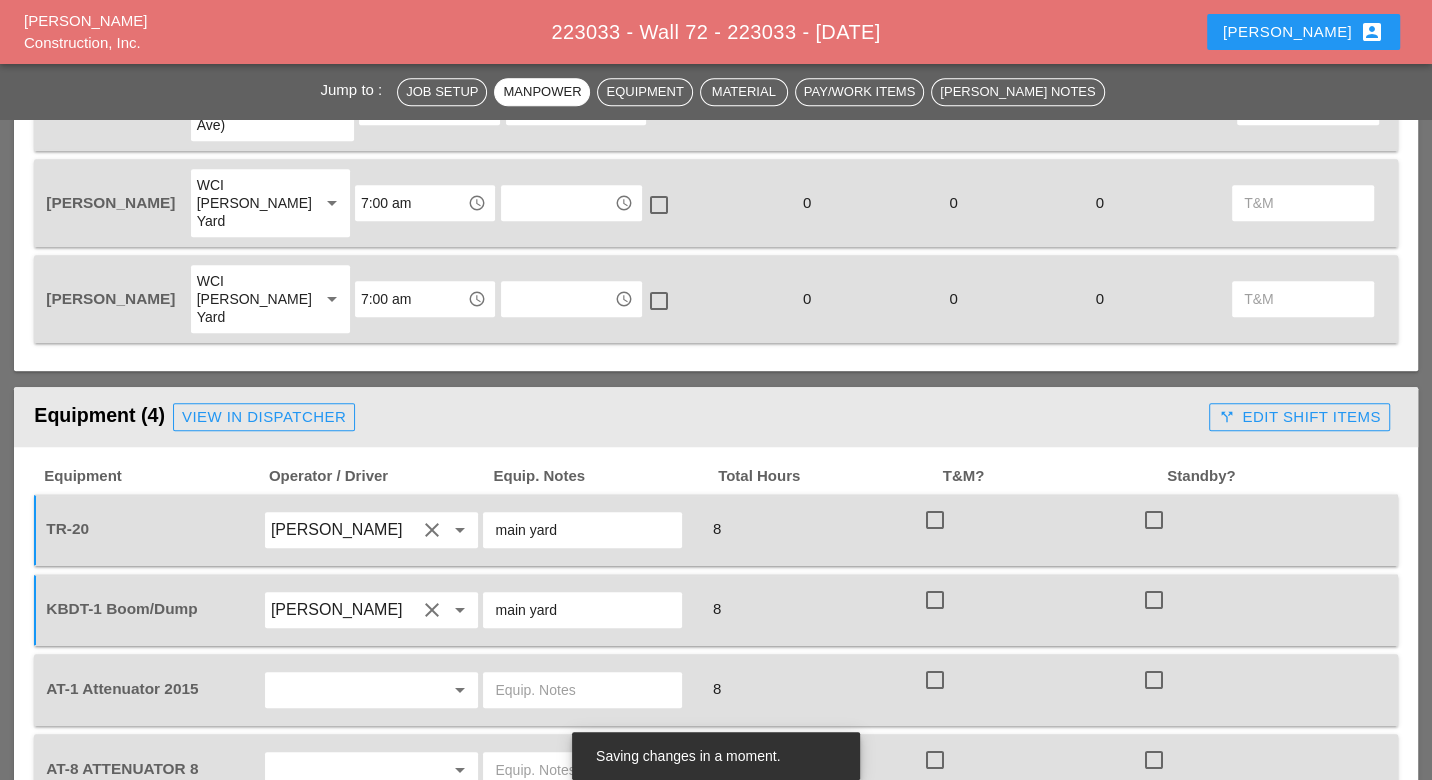 click at bounding box center [344, 690] 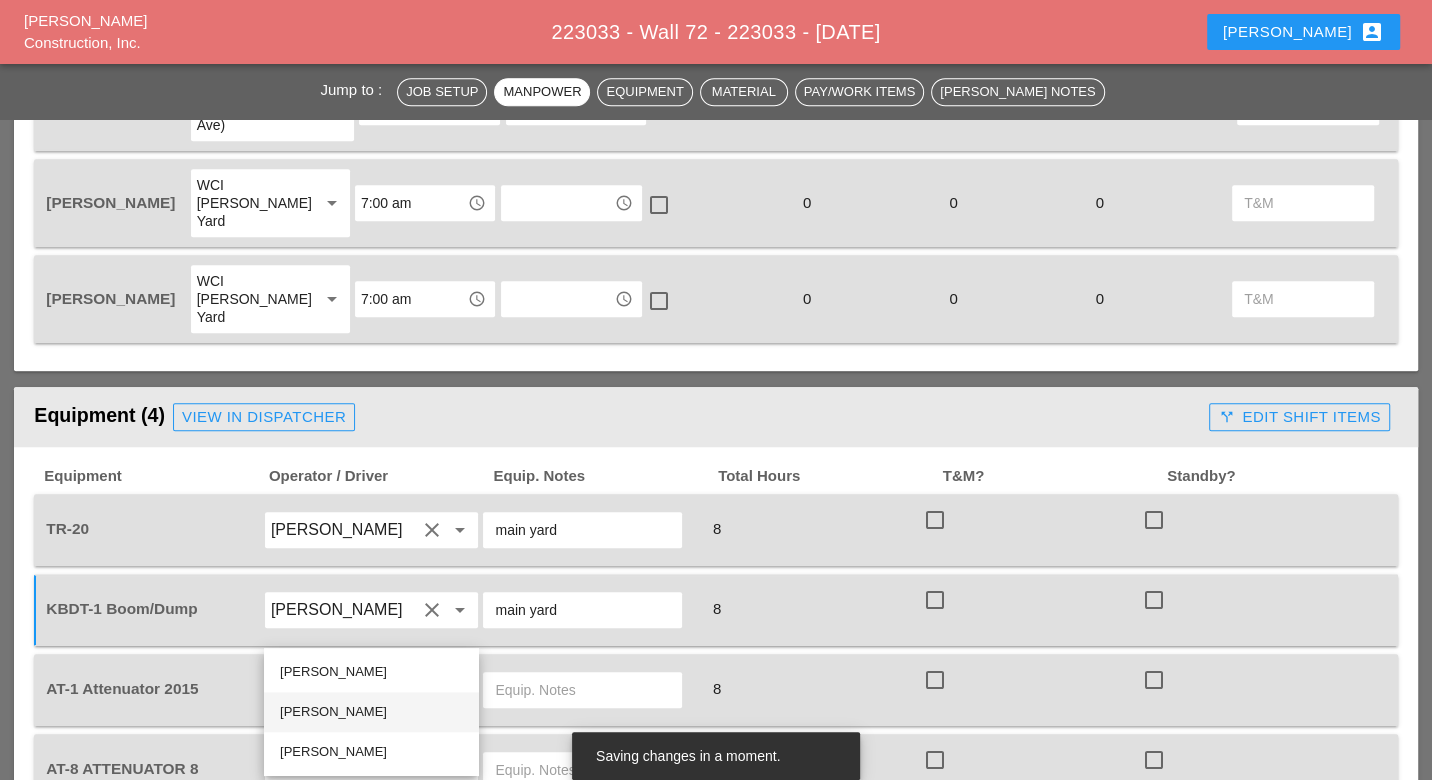 click on "Fernando De Souza" at bounding box center (371, 712) 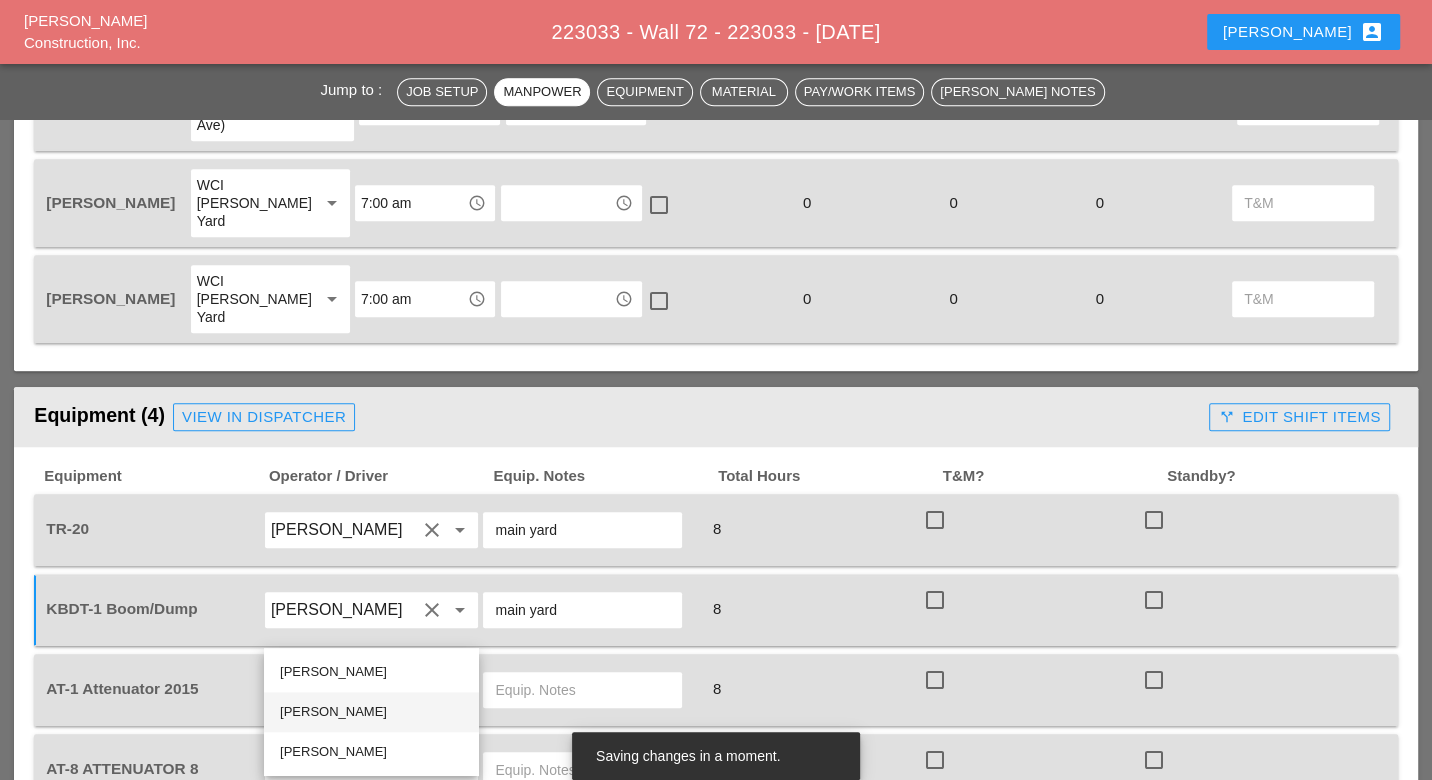 type on "Fernando De Souza" 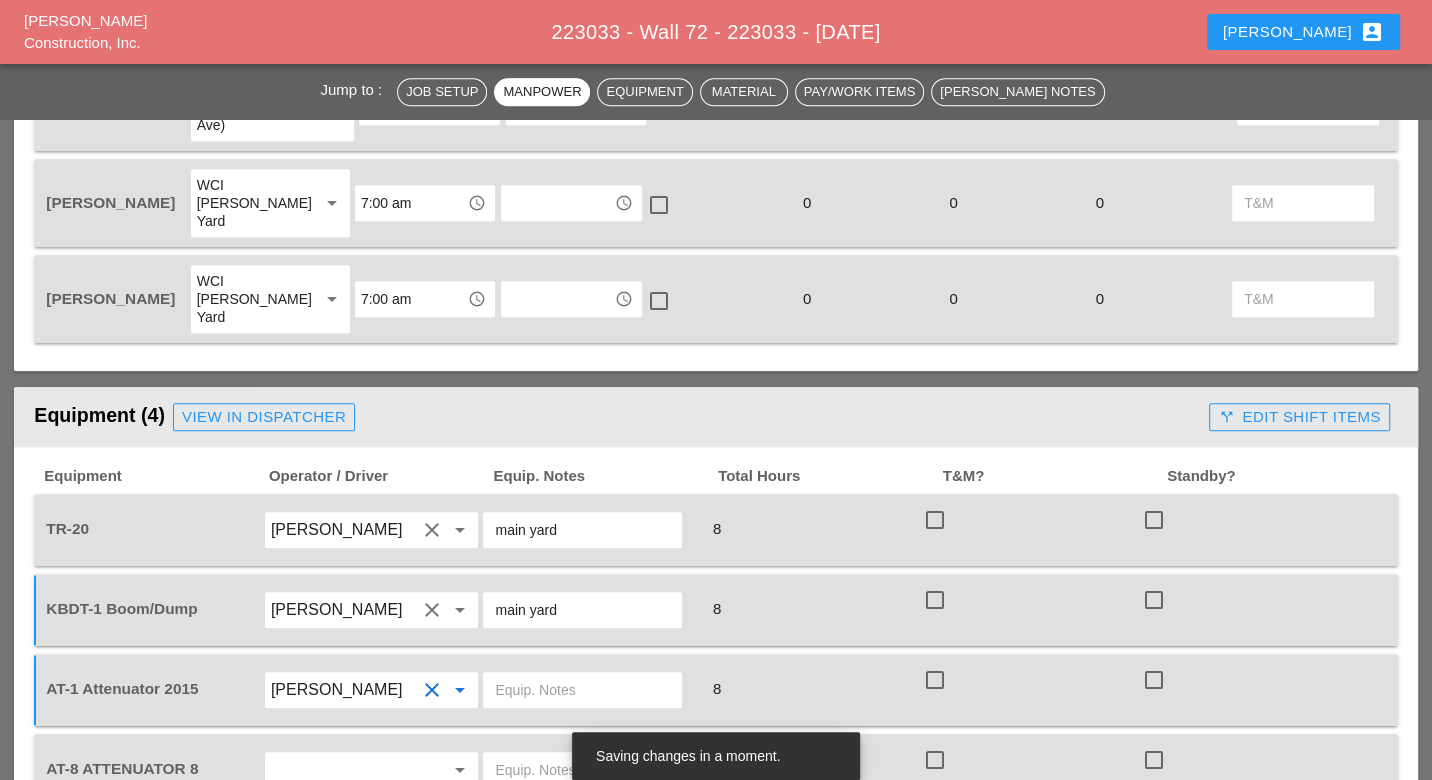 drag, startPoint x: 507, startPoint y: 622, endPoint x: 487, endPoint y: 626, distance: 20.396078 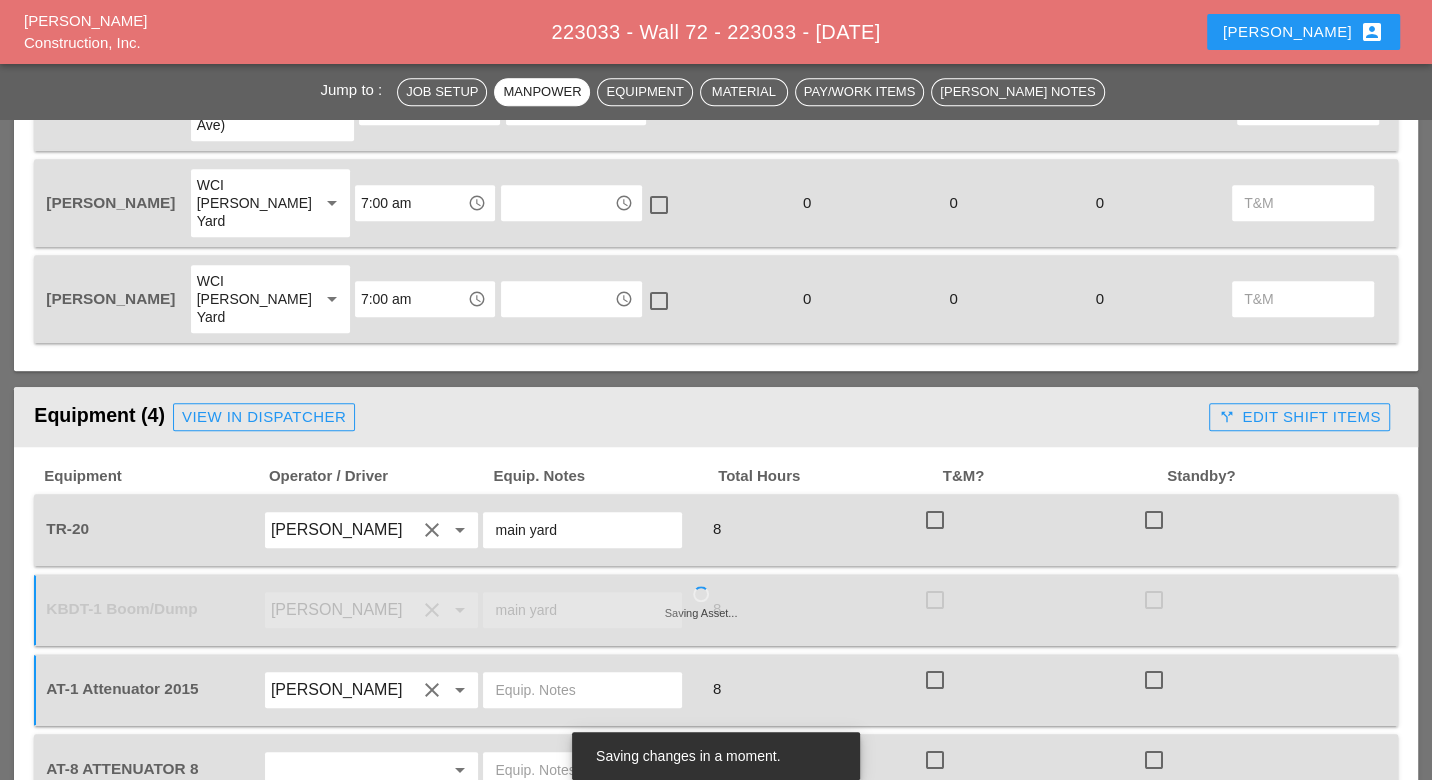 paste on "[PERSON_NAME] yard" 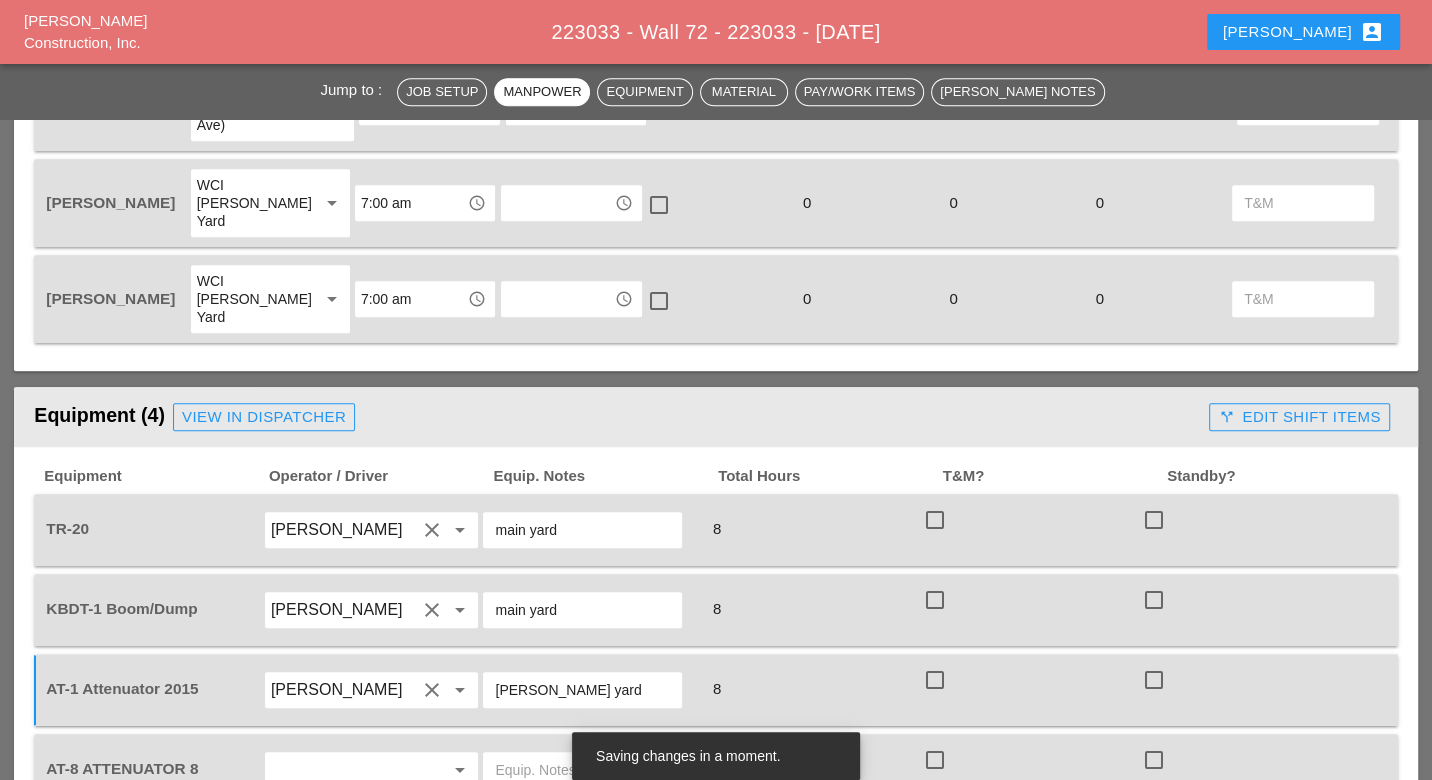 type on "[PERSON_NAME] yard" 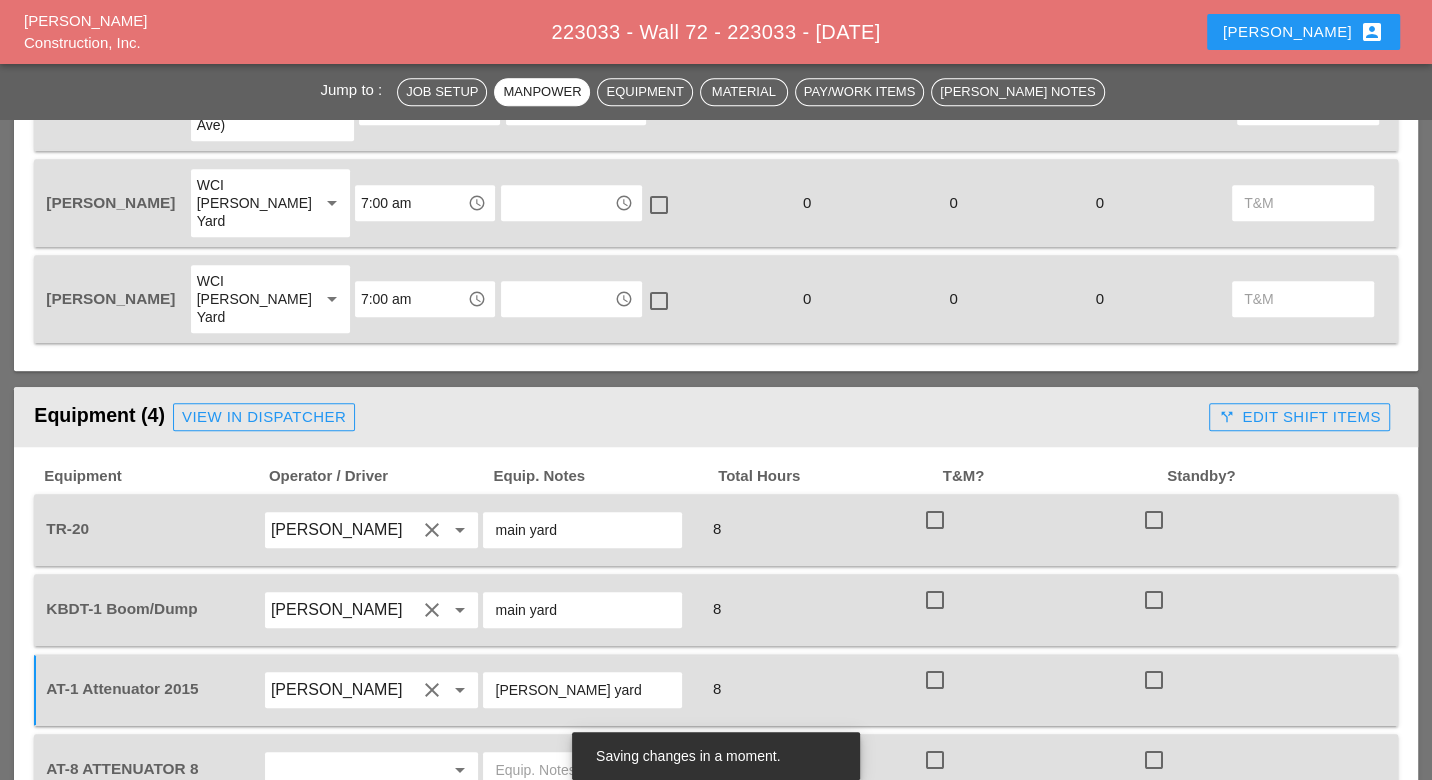 click at bounding box center [344, 770] 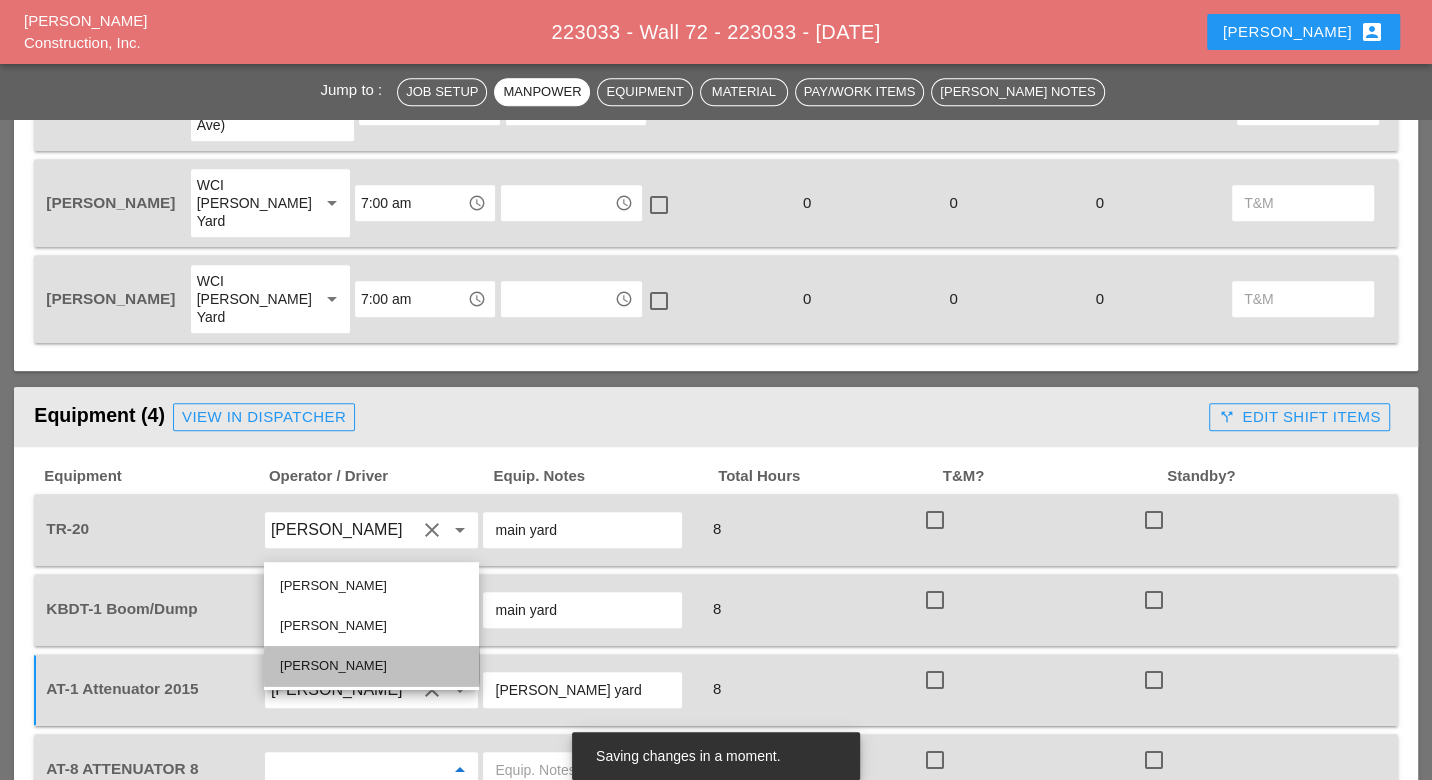 click on "Freddie Rodas Torres" at bounding box center (371, 666) 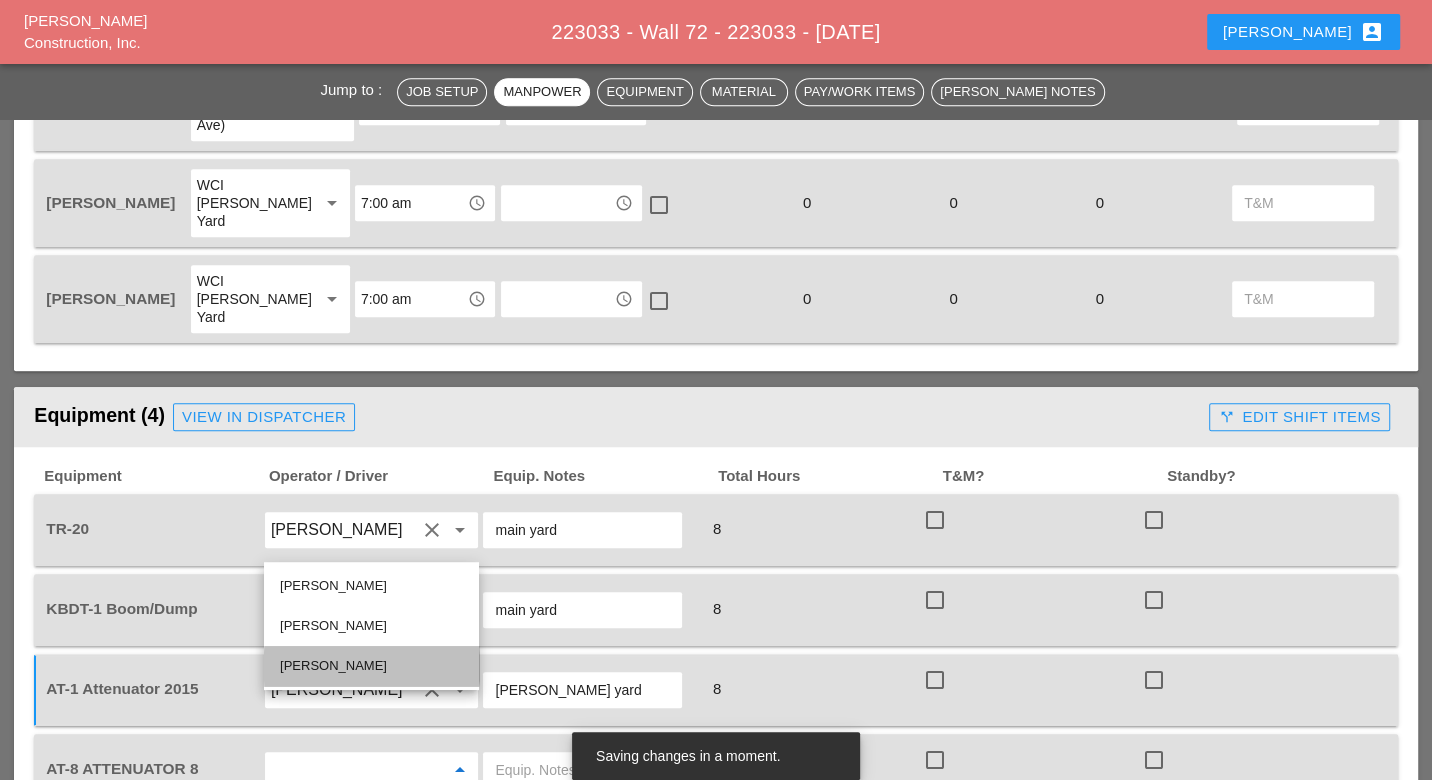 type on "Freddie Rodas Torres" 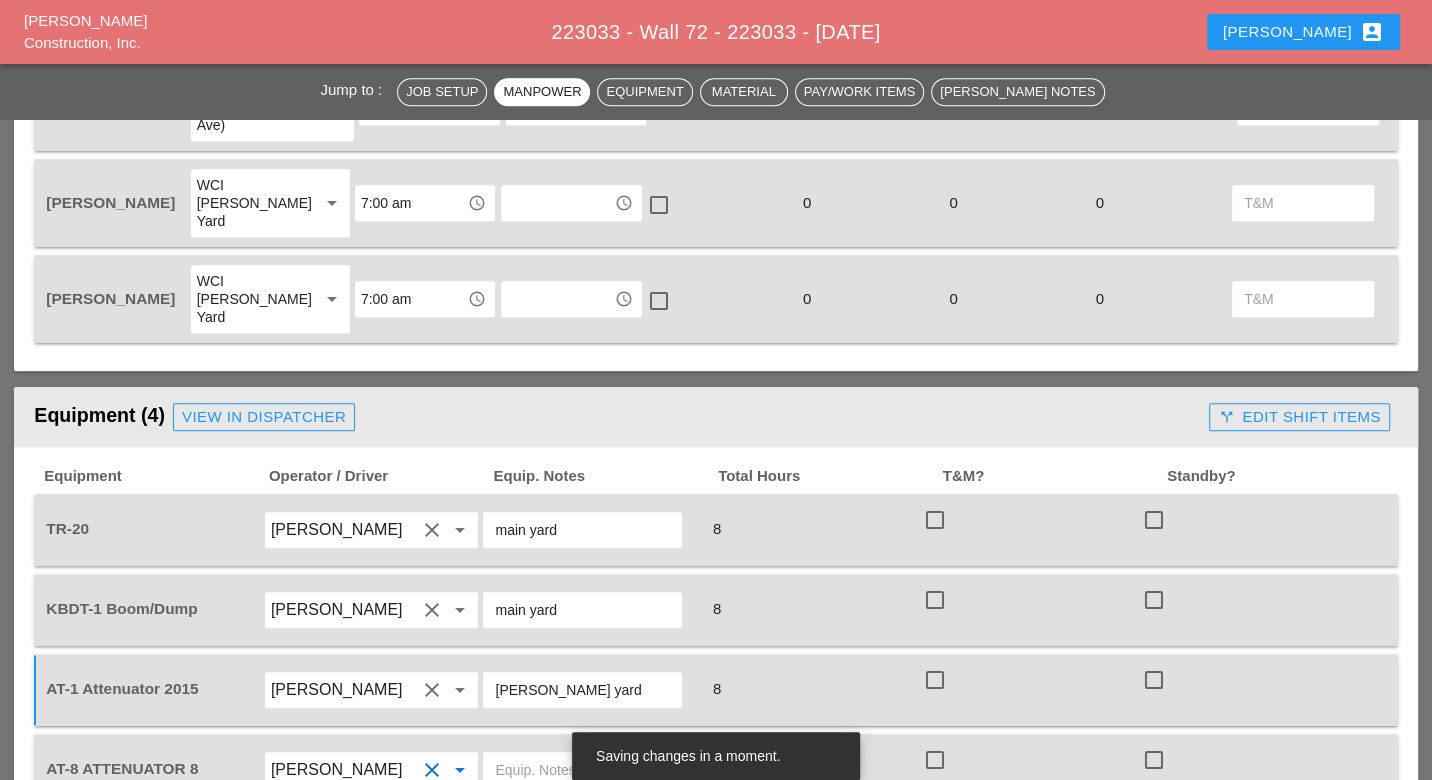 click at bounding box center (582, 770) 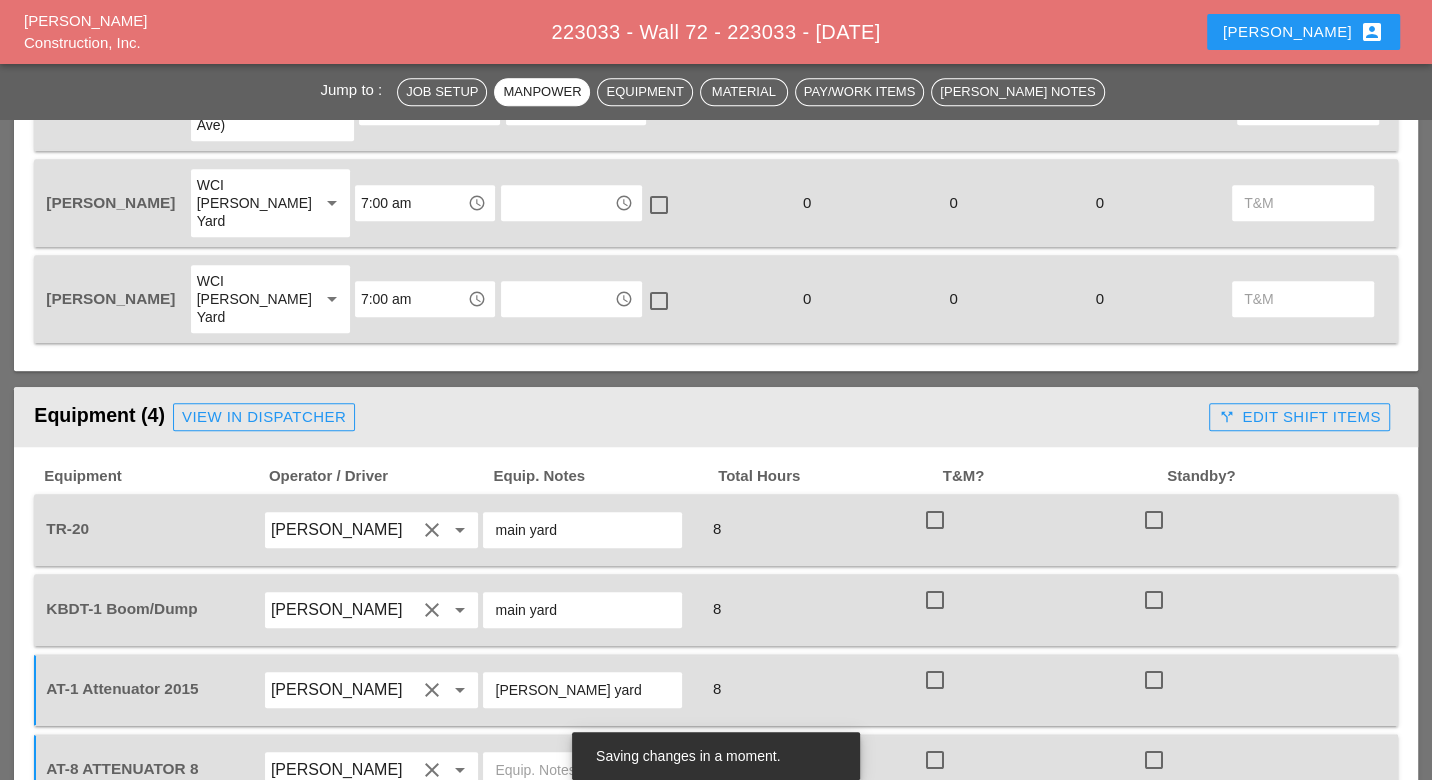 paste on "[PERSON_NAME] yard" 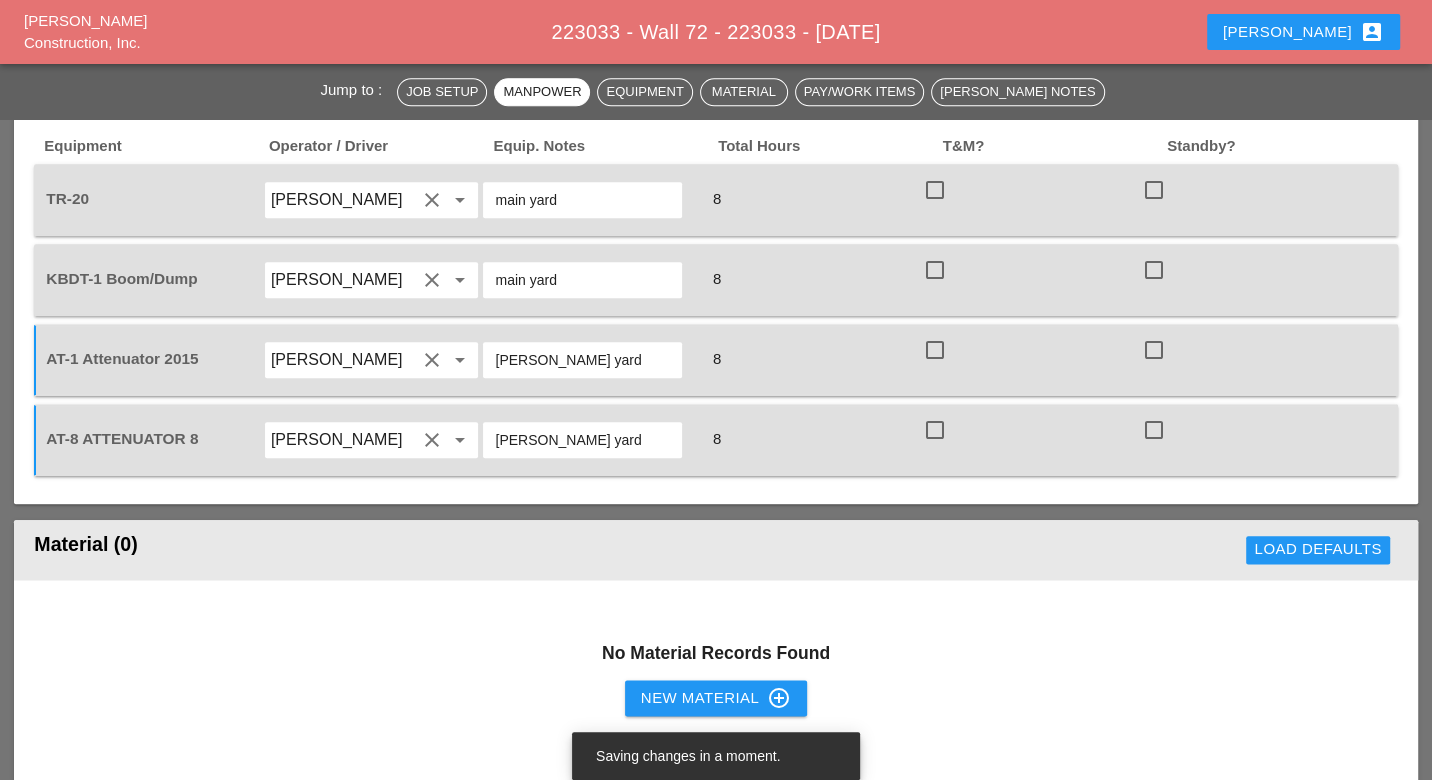 scroll, scrollTop: 1666, scrollLeft: 0, axis: vertical 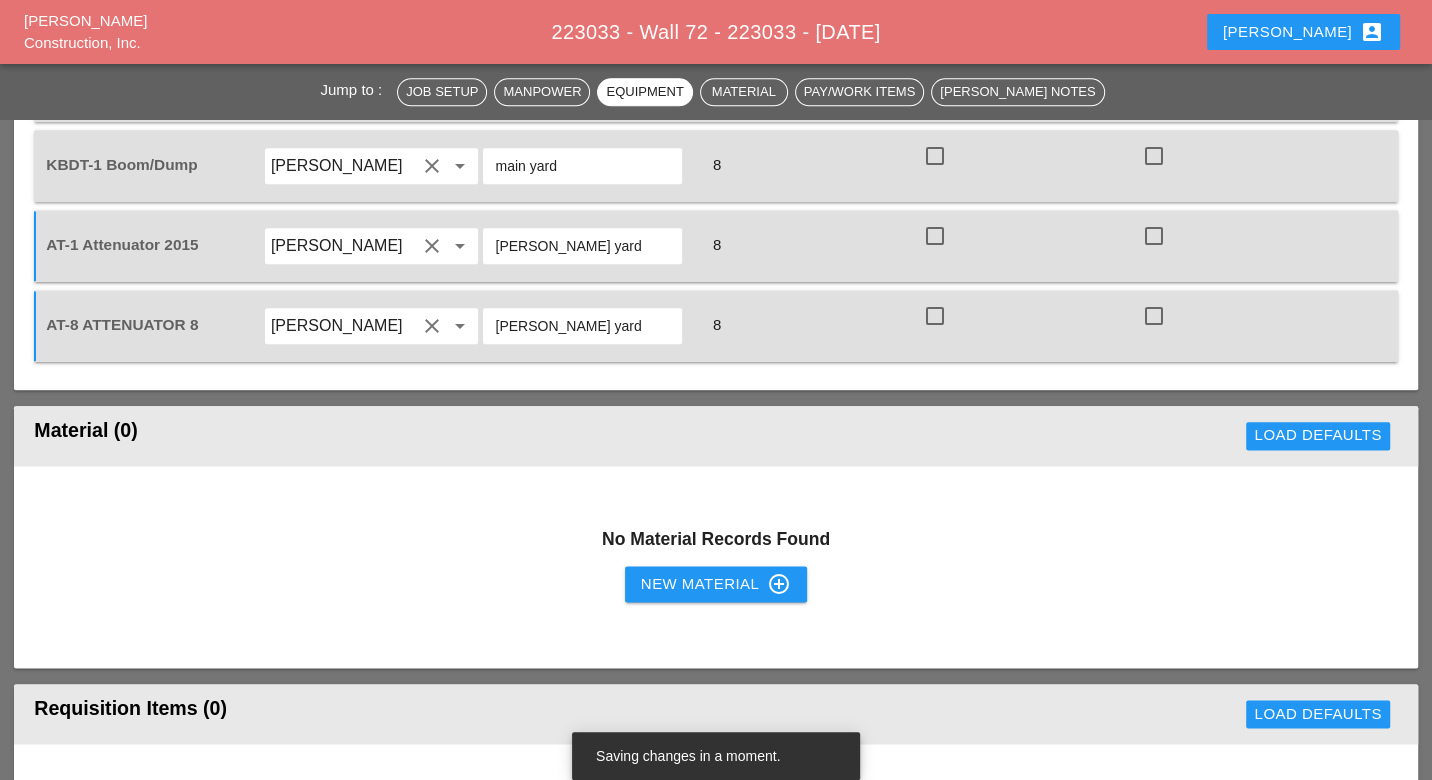 type on "[PERSON_NAME] yard" 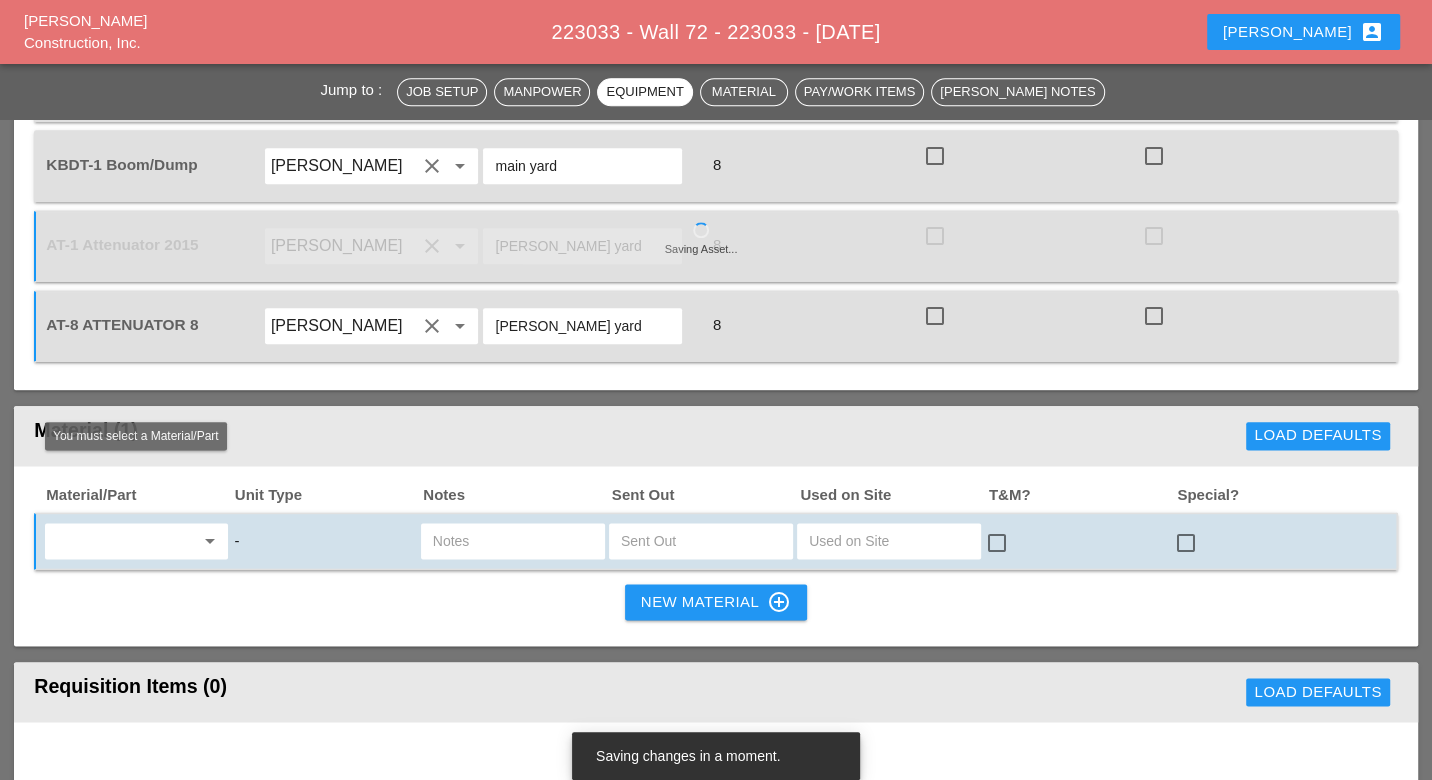 click at bounding box center (122, 541) 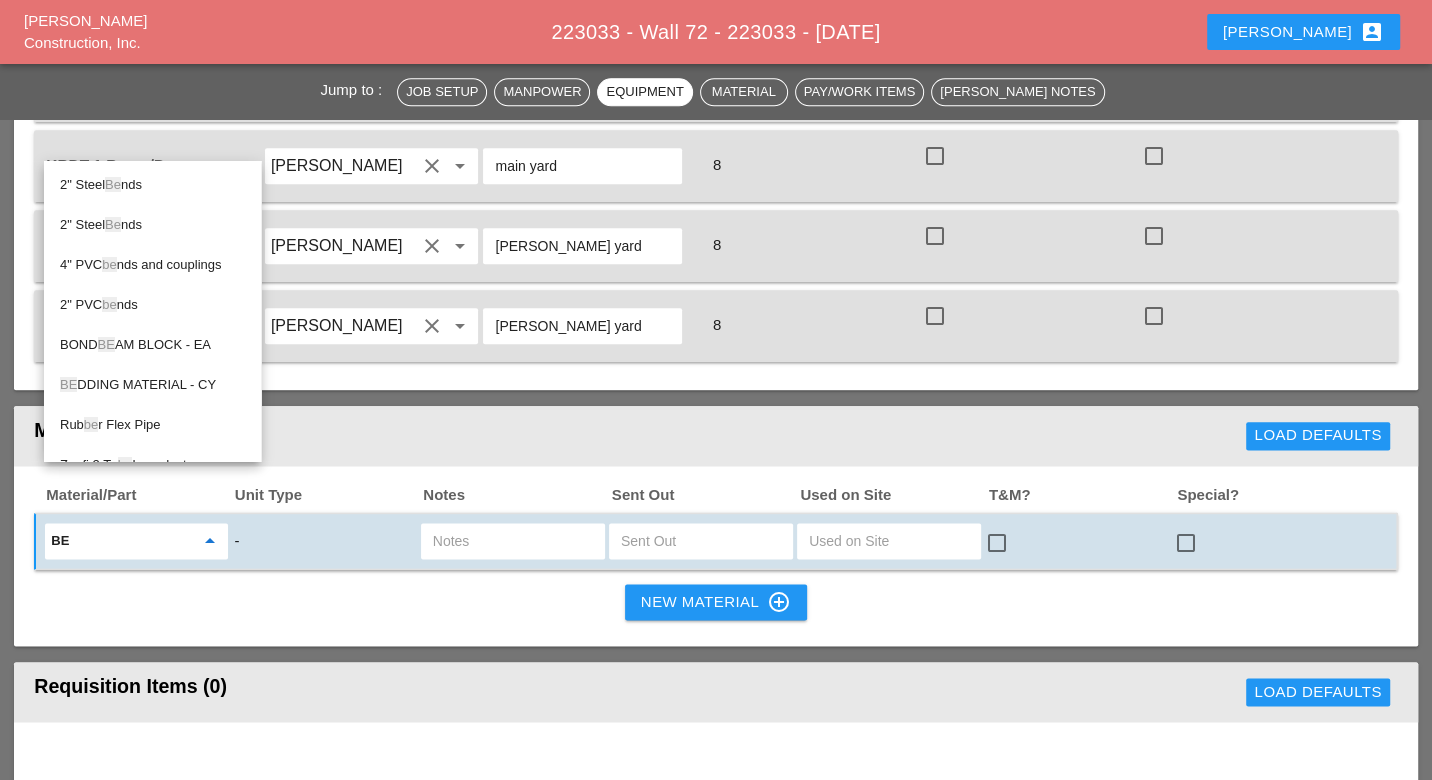 type on "b" 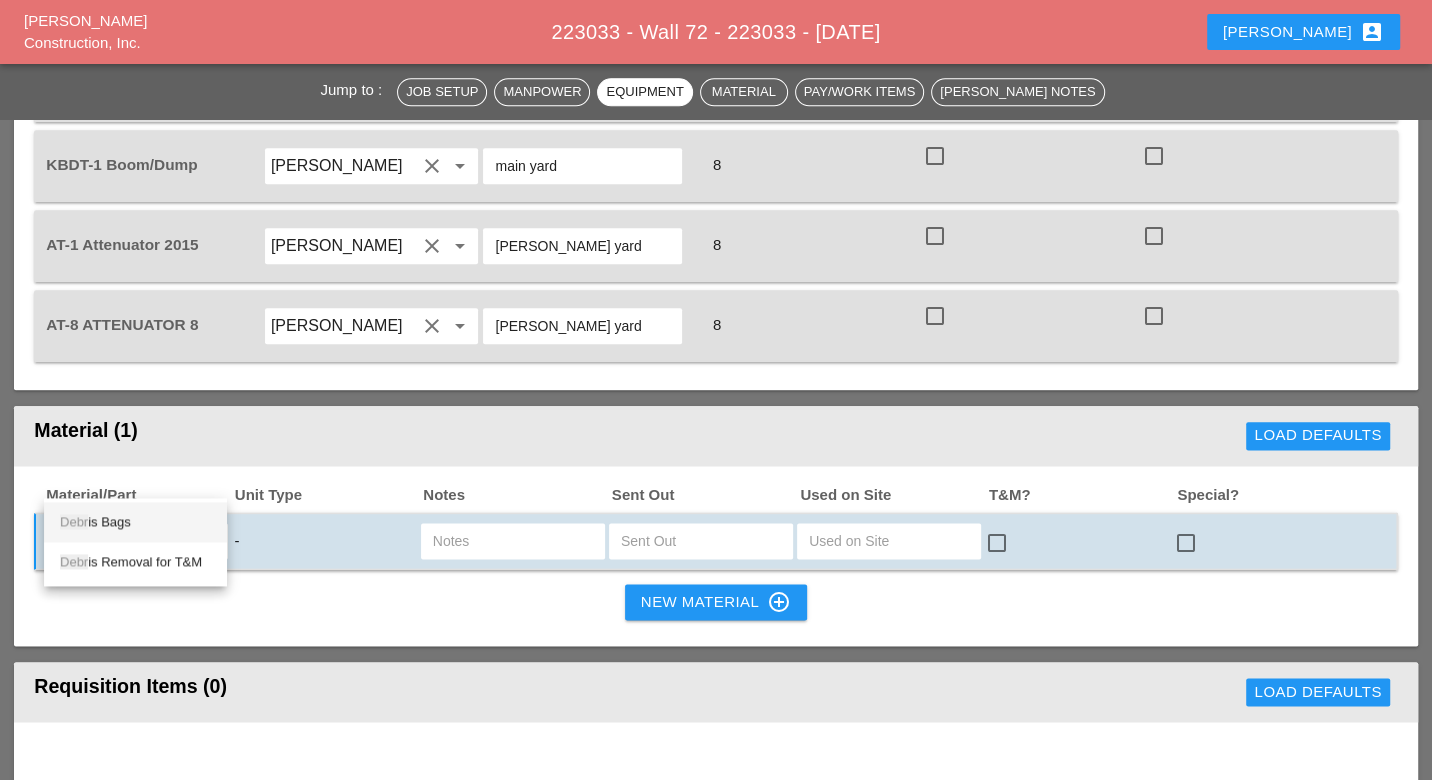 click on "Debr is Bags" at bounding box center (135, 522) 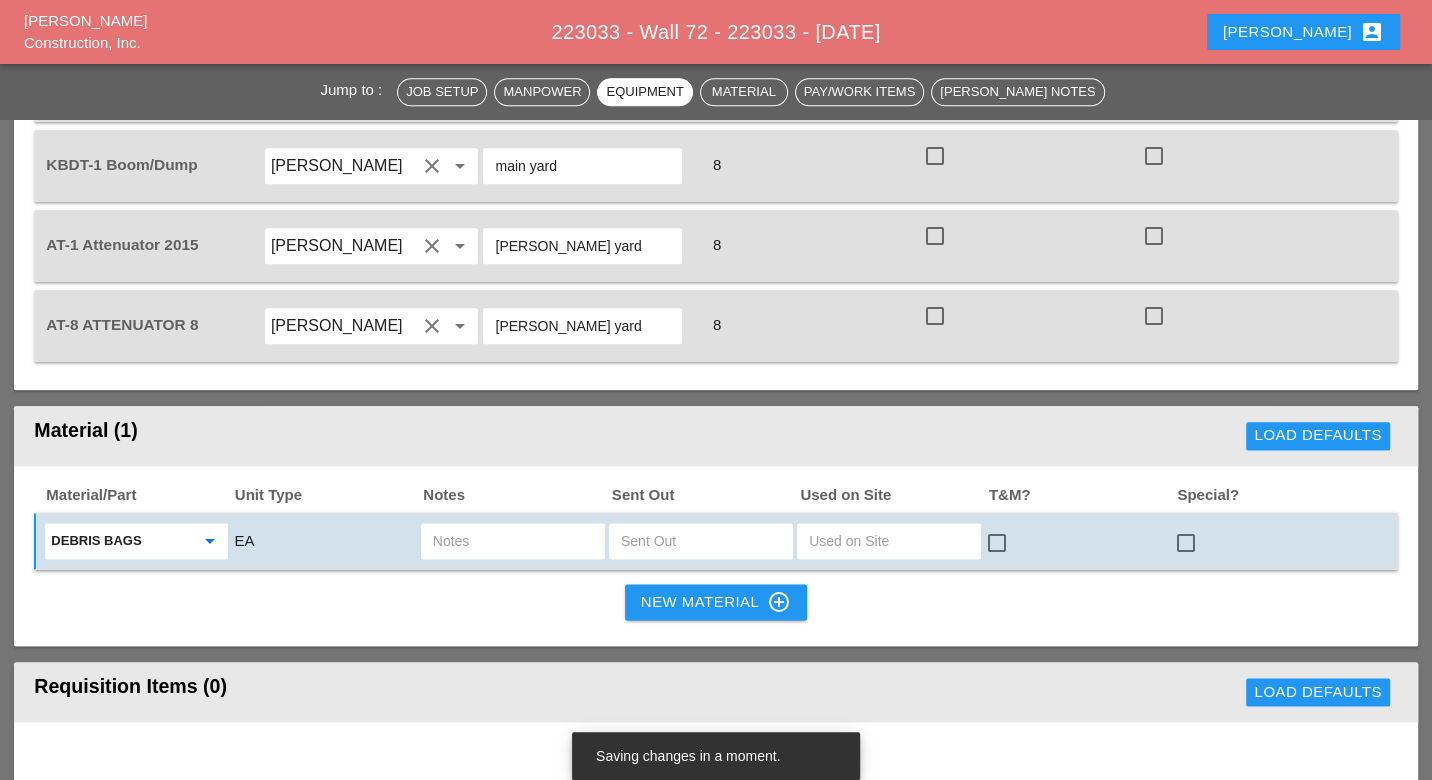 type on "Debris Bags" 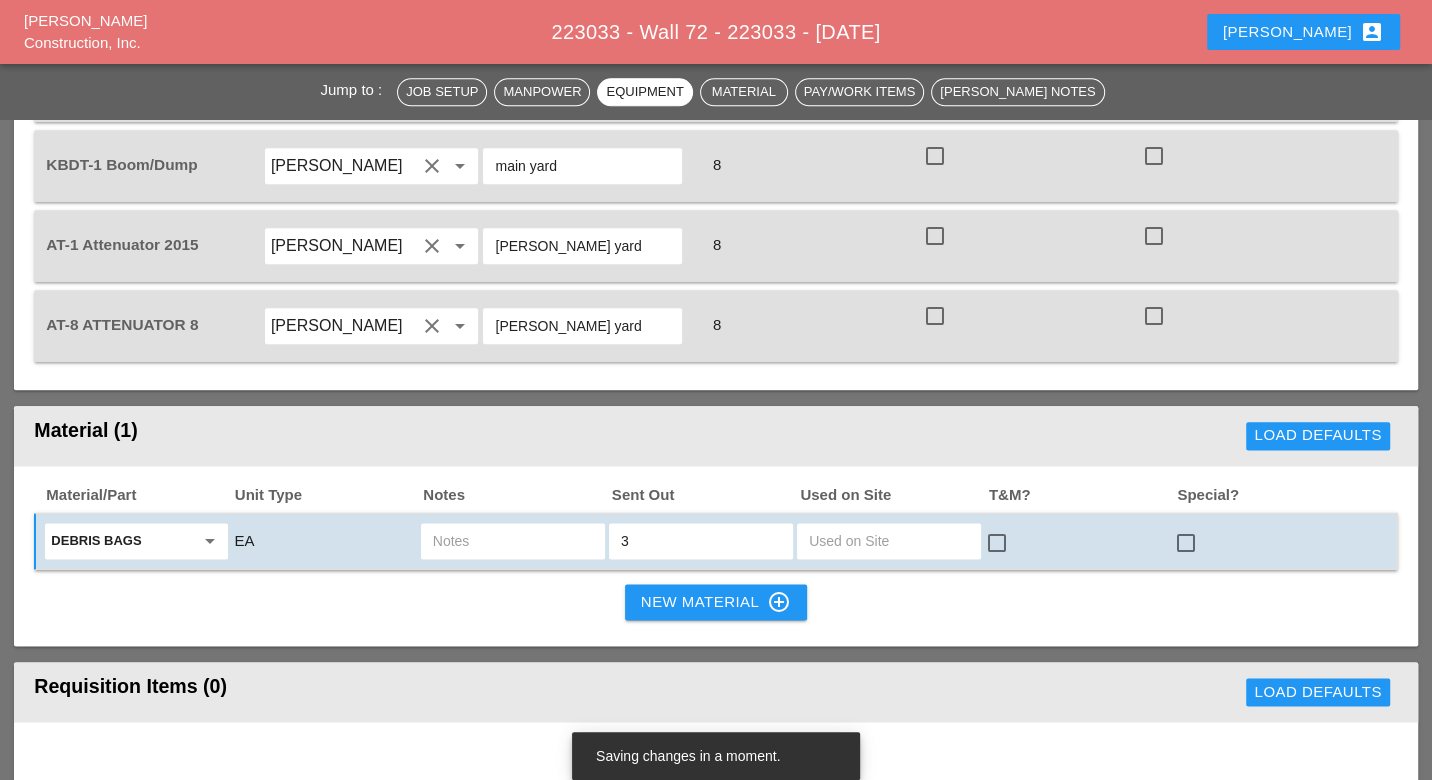 type on "3" 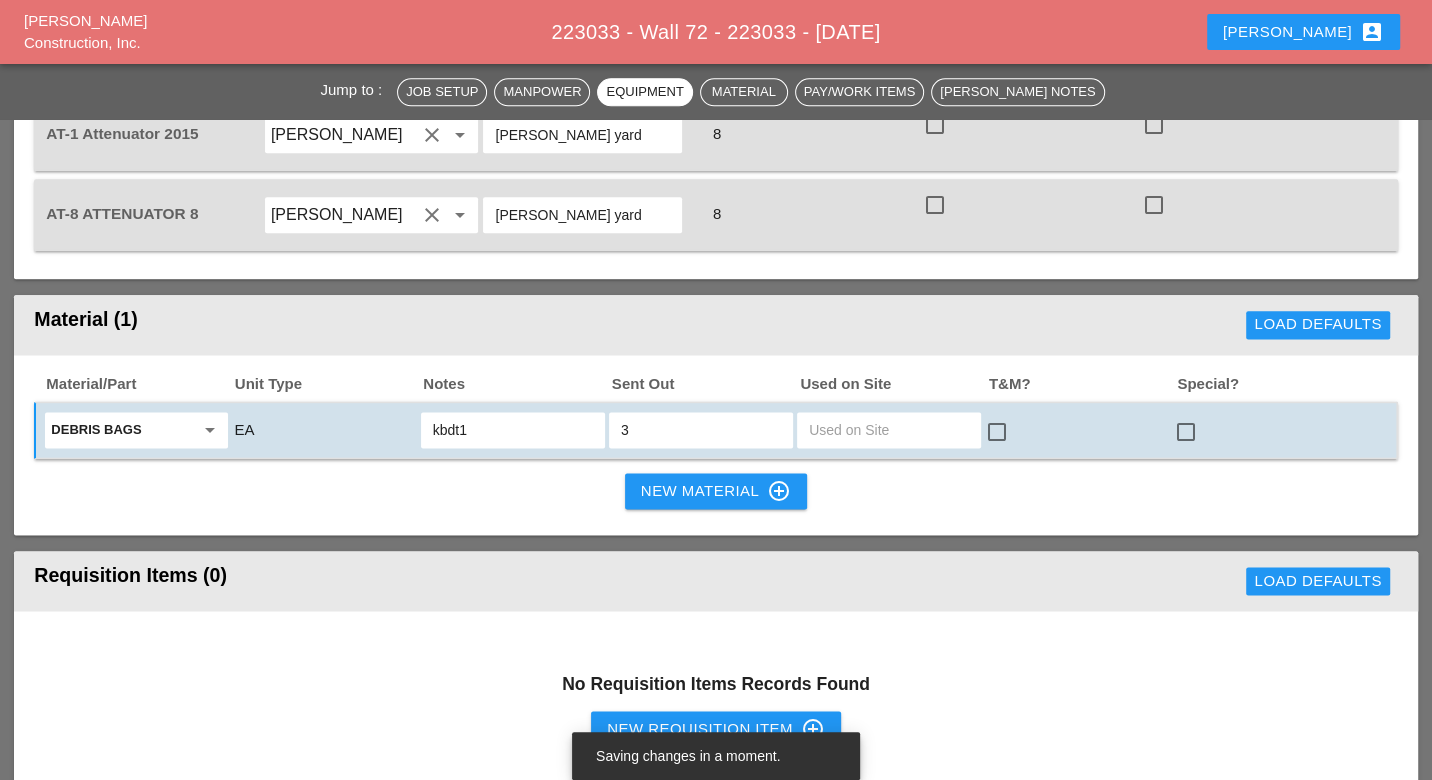 scroll, scrollTop: 1888, scrollLeft: 0, axis: vertical 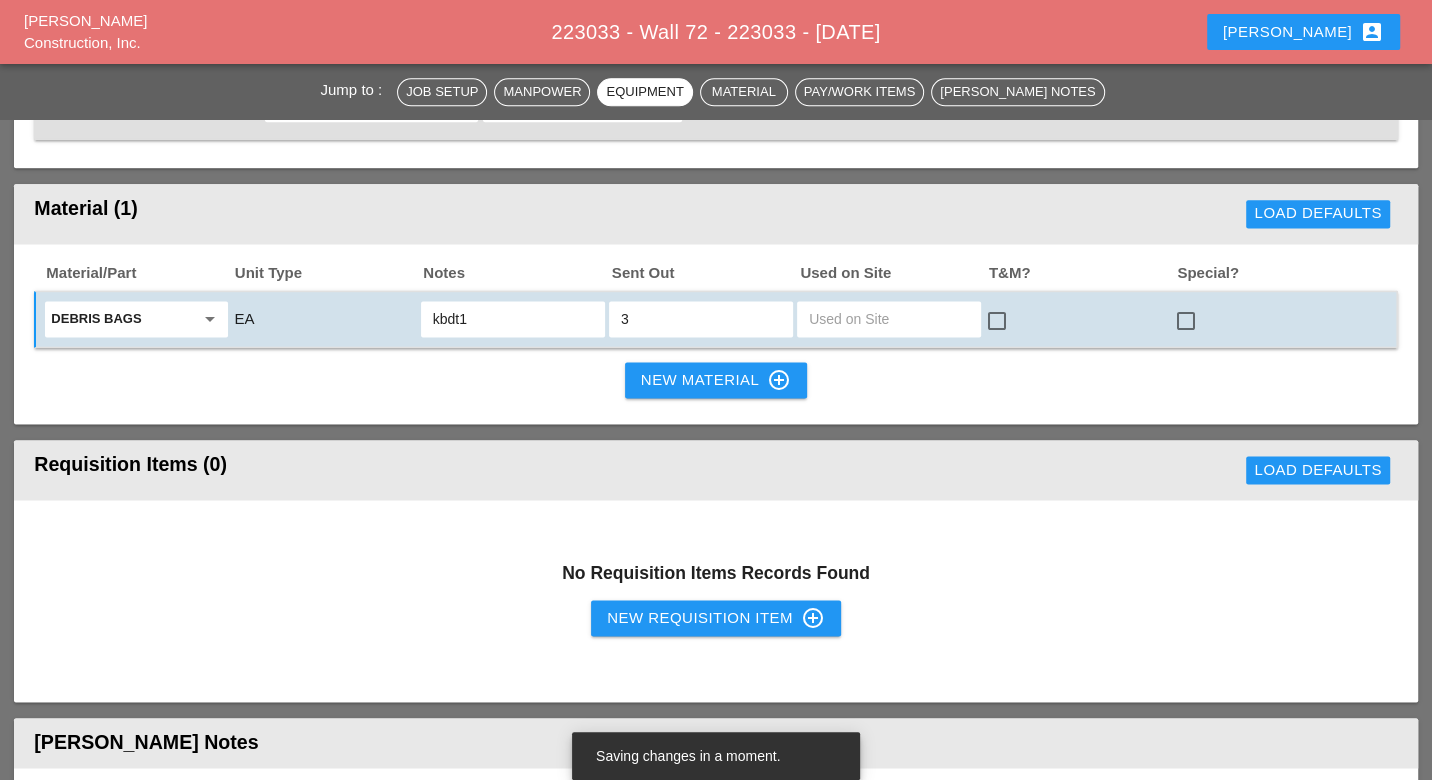type on "kbdt1" 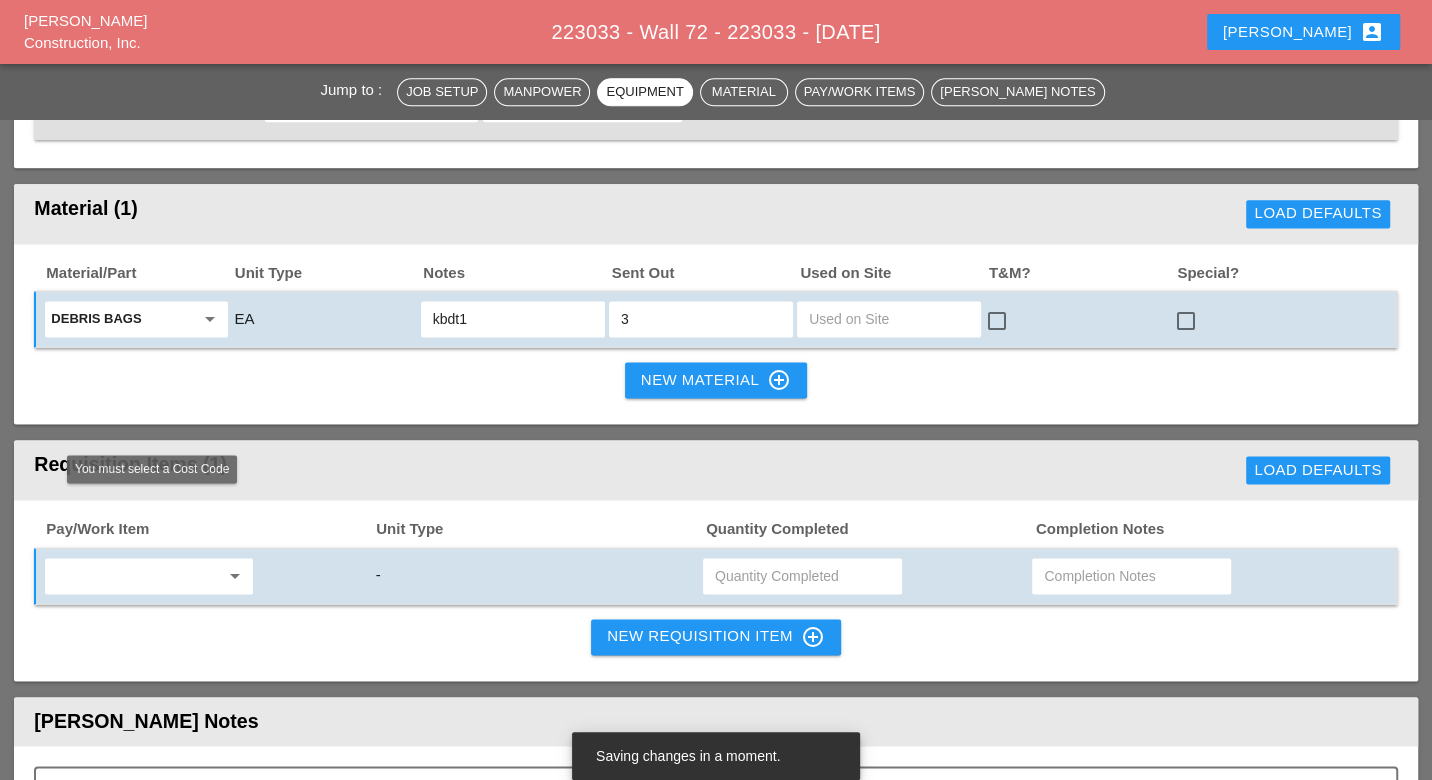 click at bounding box center (135, 576) 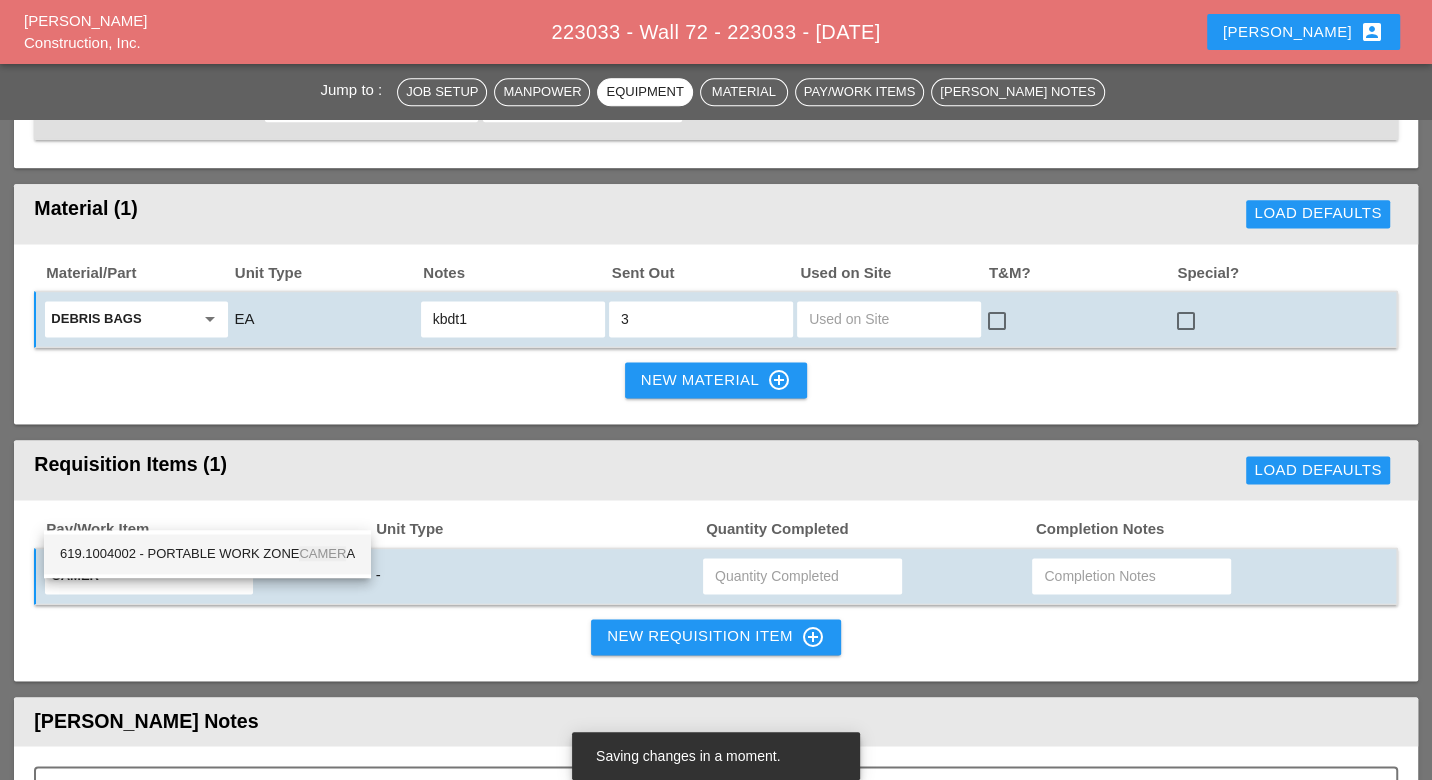 click on "619.1004002 - PORTABLE WORK ZONE  CAMER A" at bounding box center [207, 554] 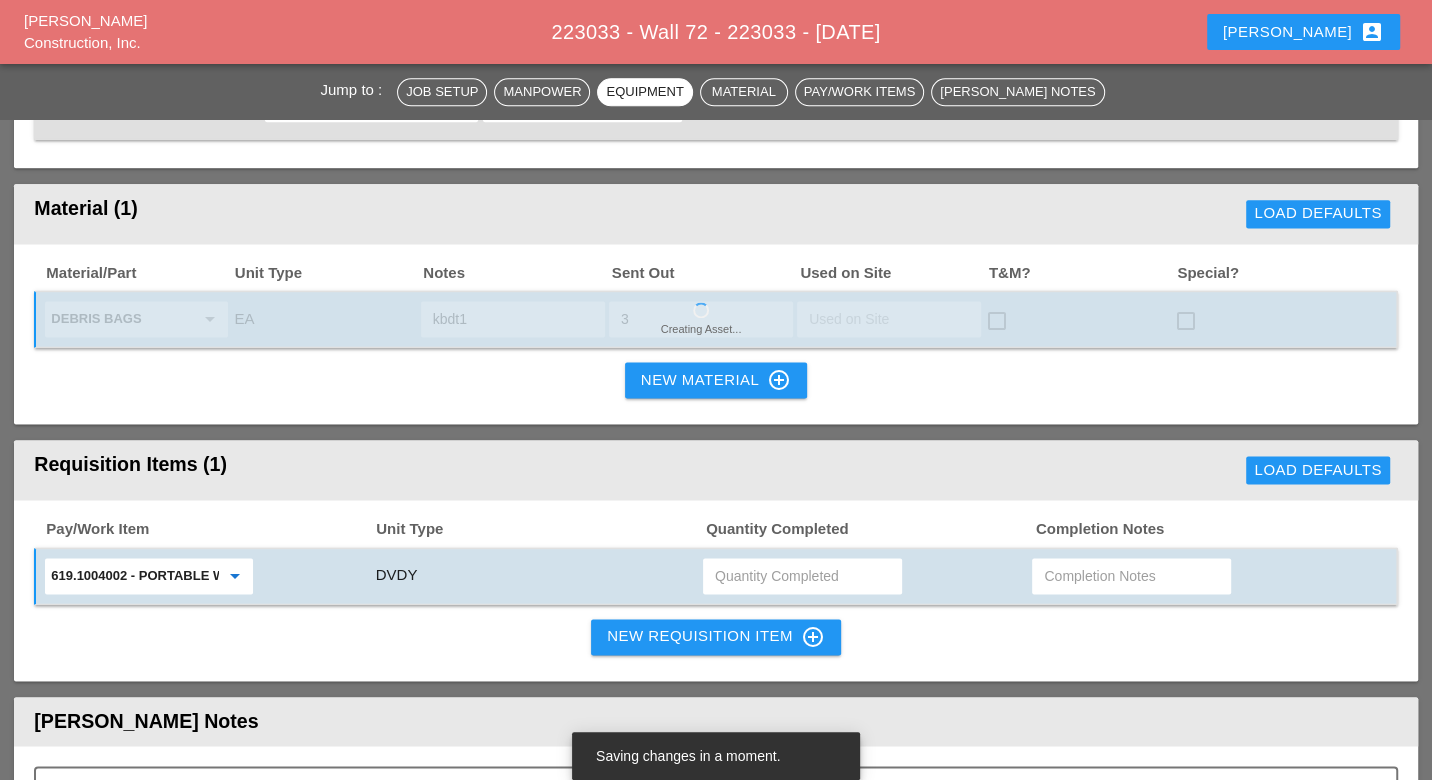 type on "619.1004002 - PORTABLE WORK ZONE CAMERA" 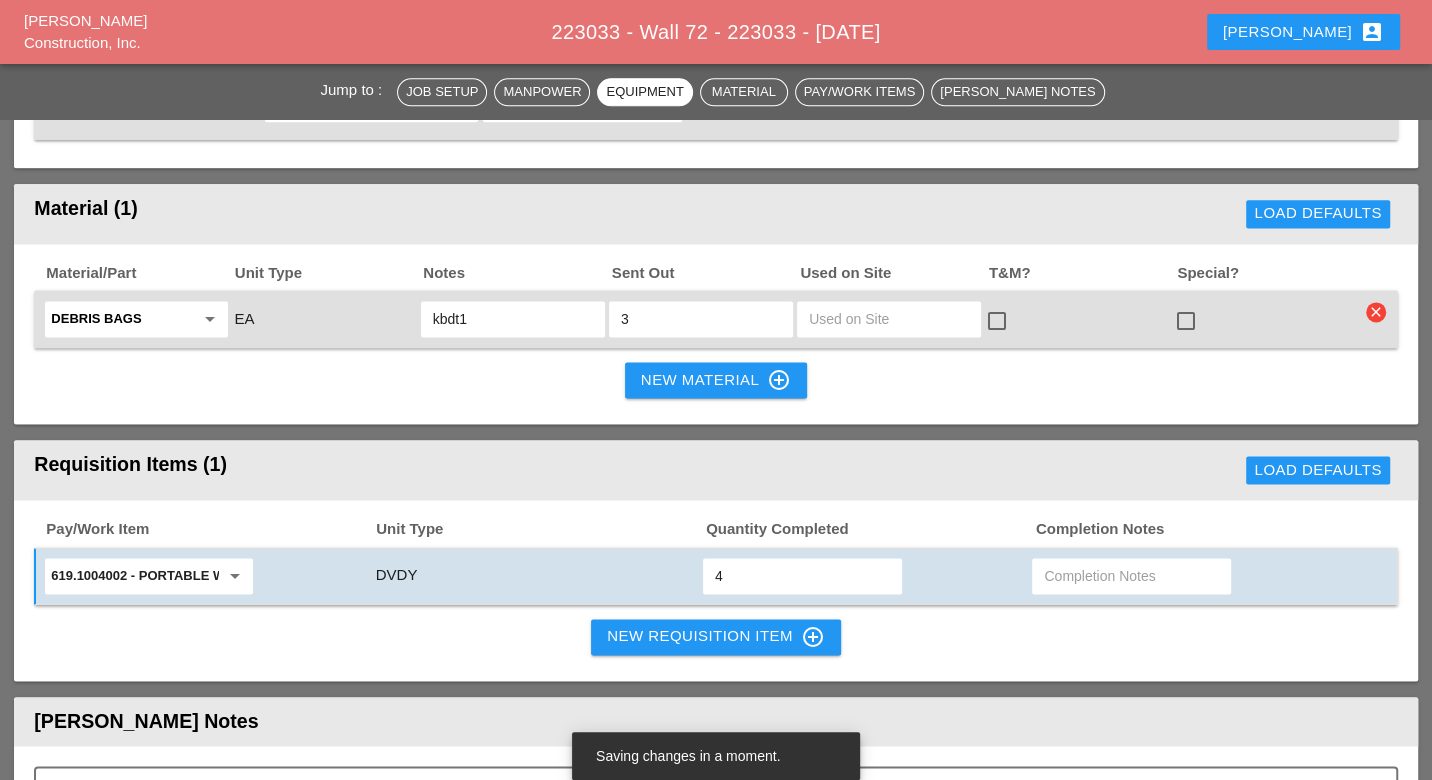 type on "4" 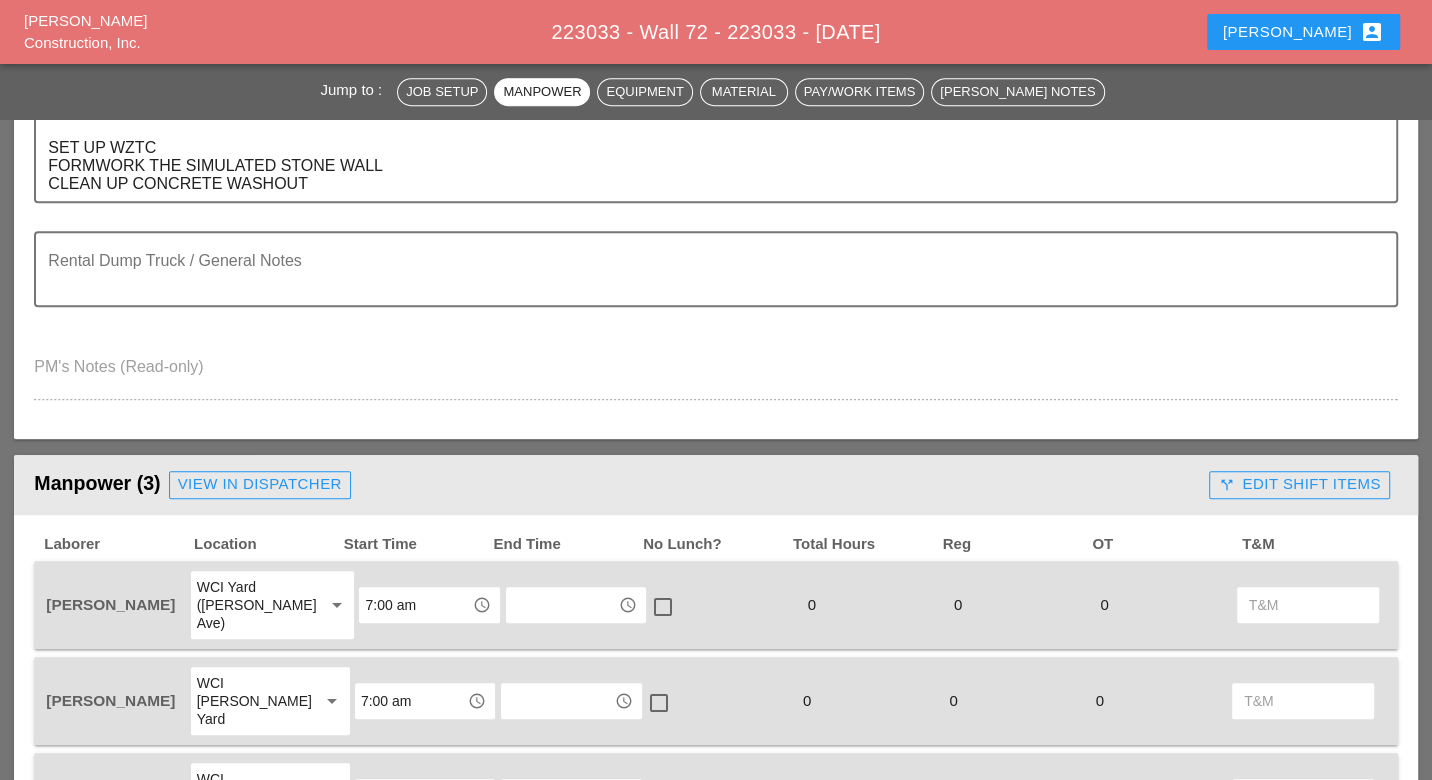 scroll, scrollTop: 666, scrollLeft: 0, axis: vertical 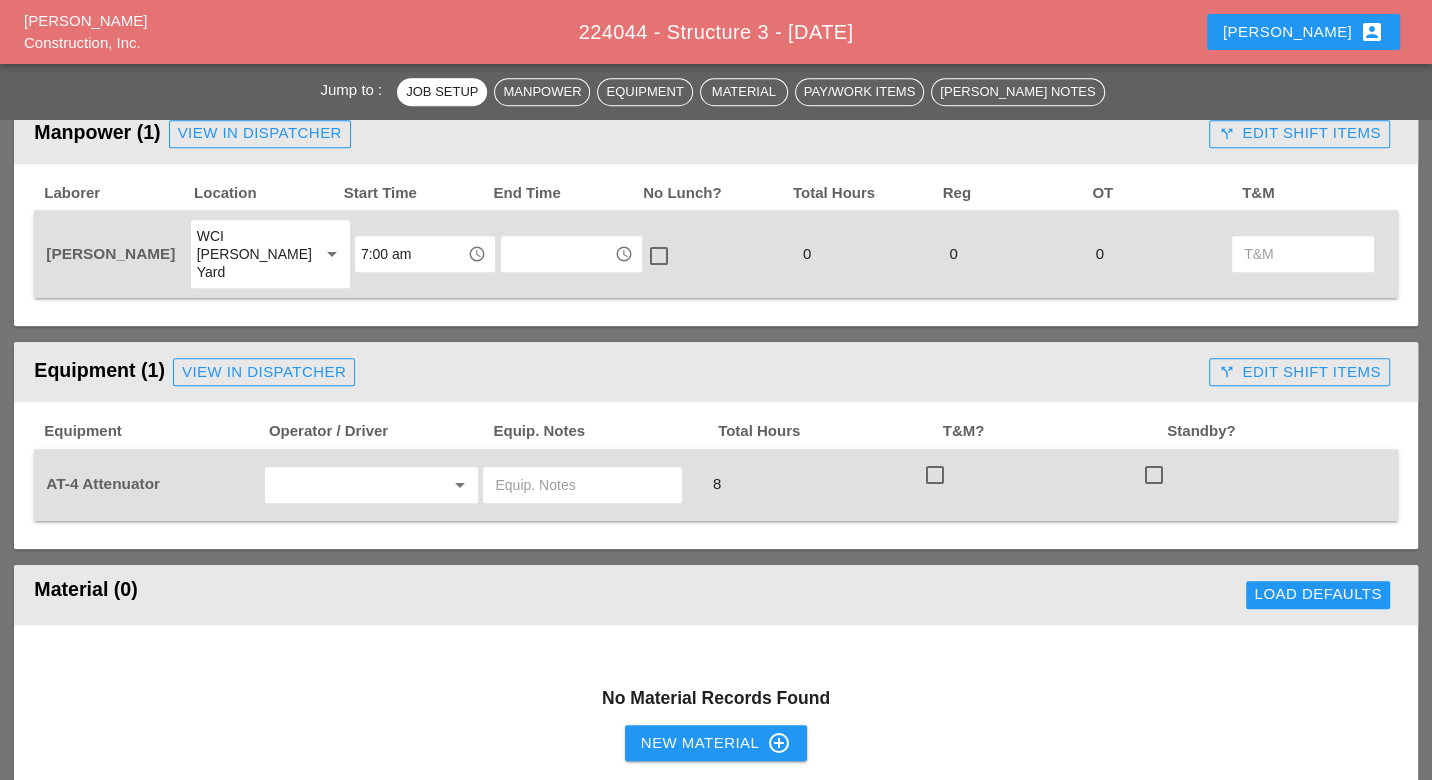 click at bounding box center [344, 485] 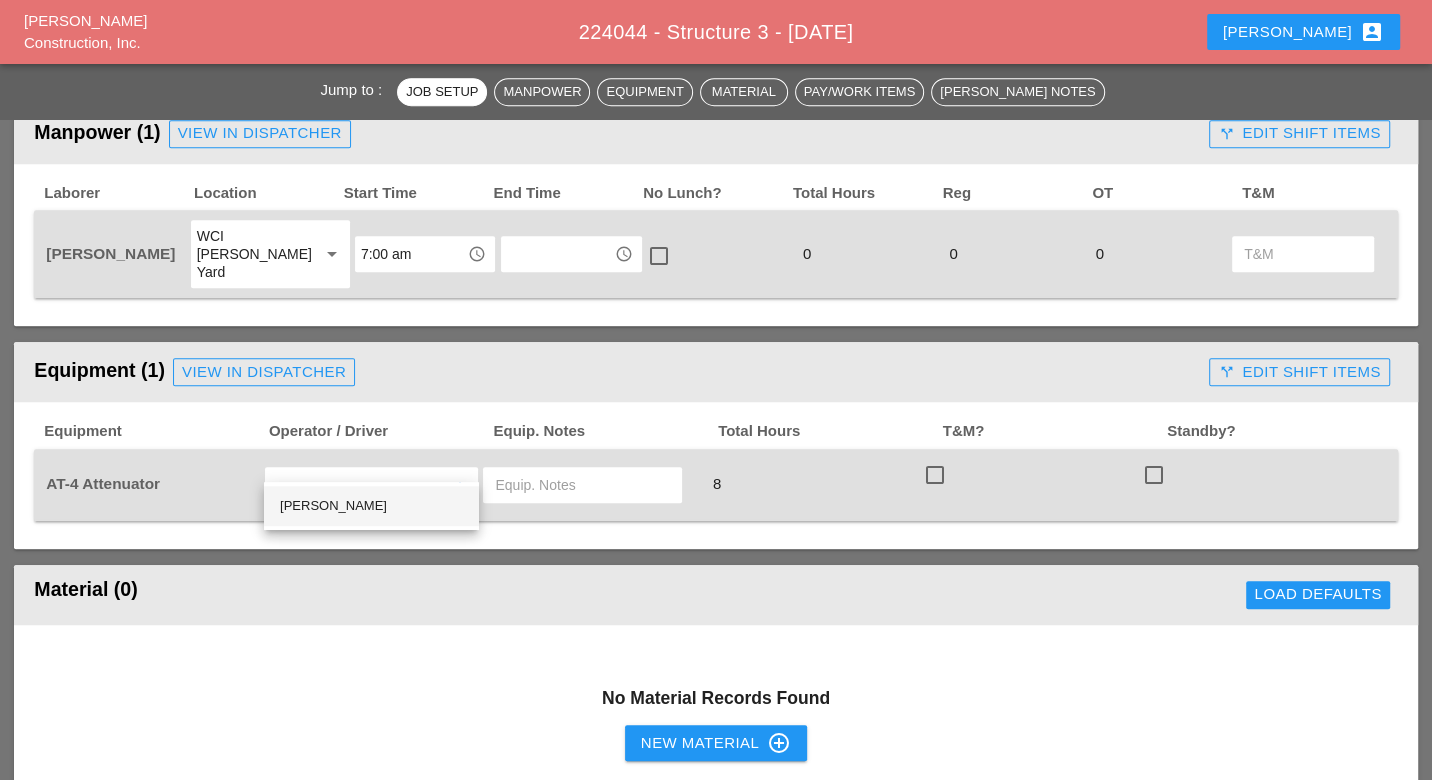 click on "[PERSON_NAME]" at bounding box center [371, 506] 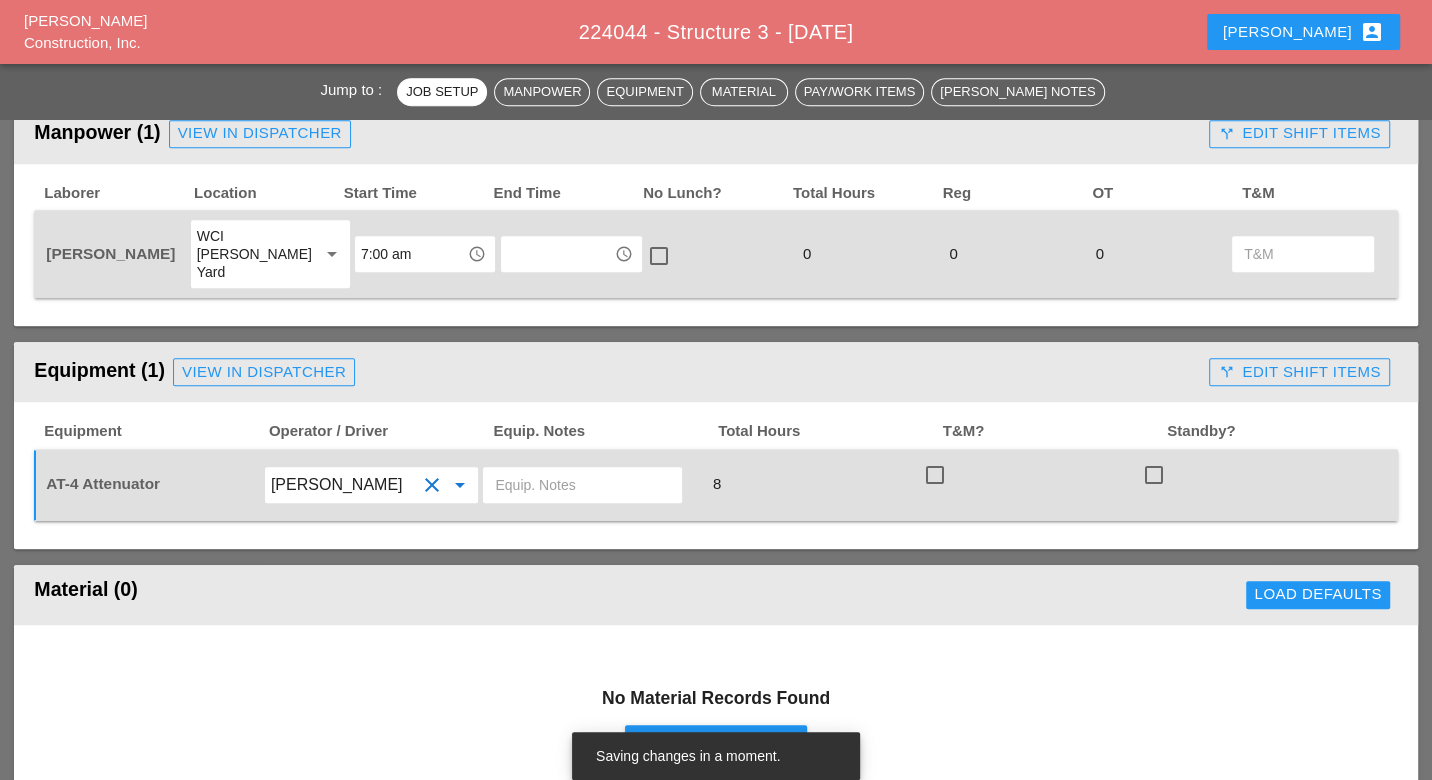 click at bounding box center (582, 485) 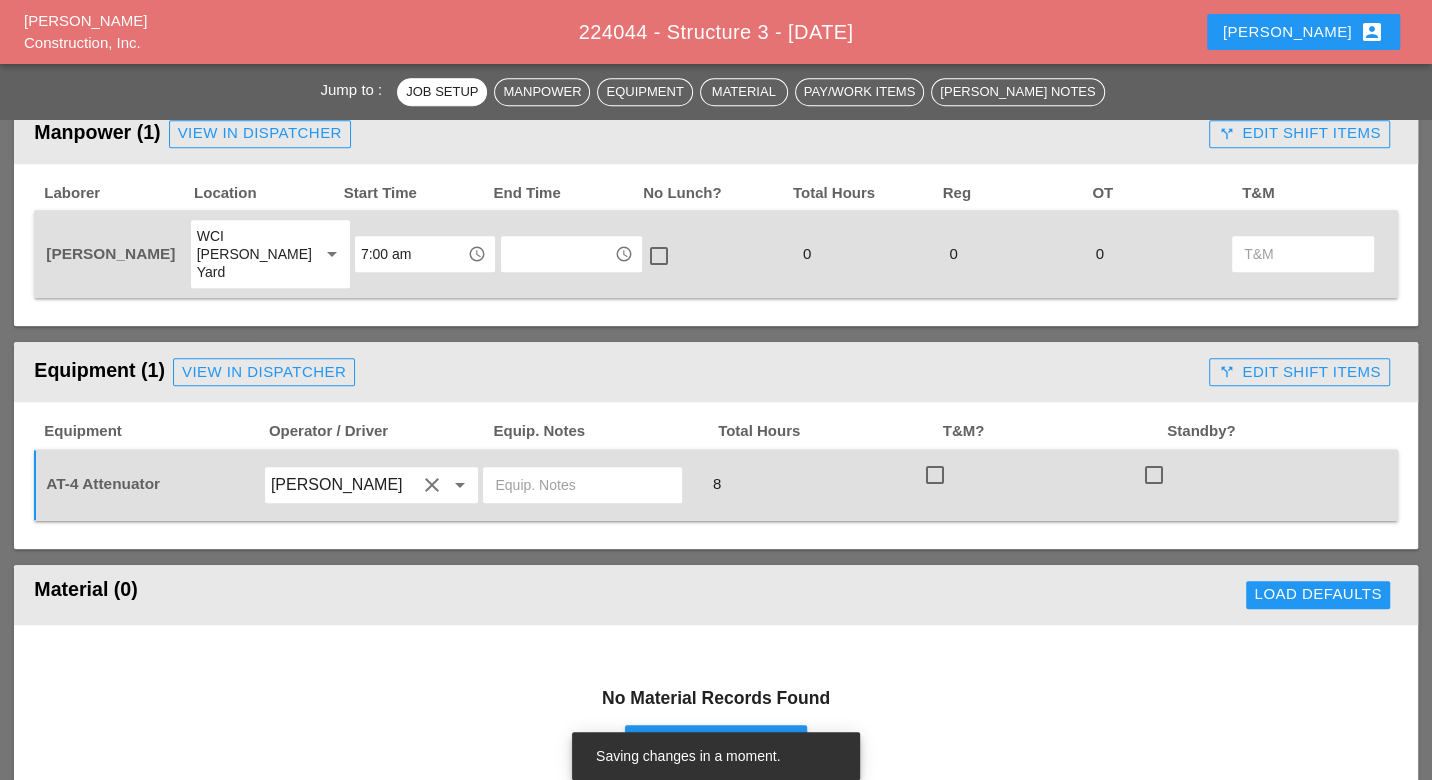 paste on "[PERSON_NAME] yard" 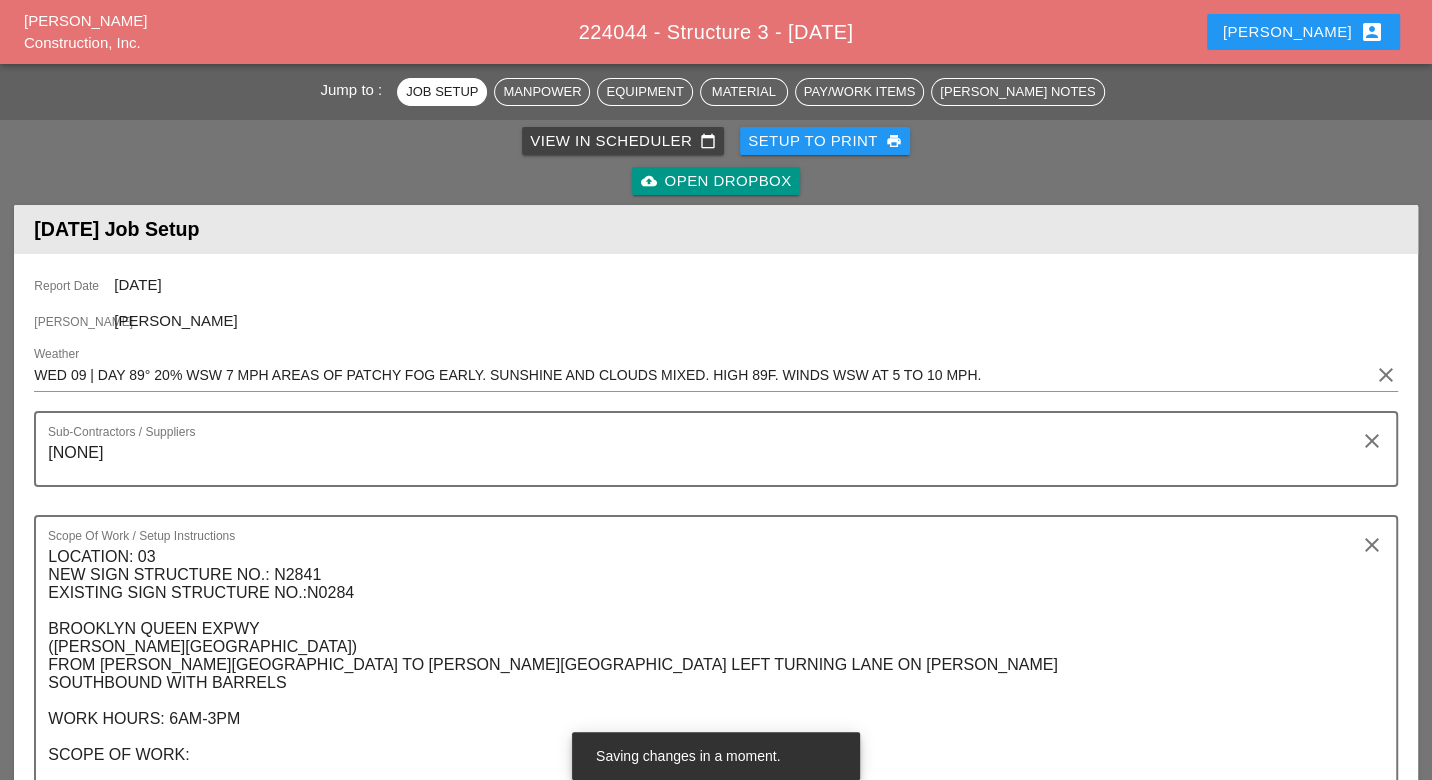 scroll, scrollTop: 111, scrollLeft: 0, axis: vertical 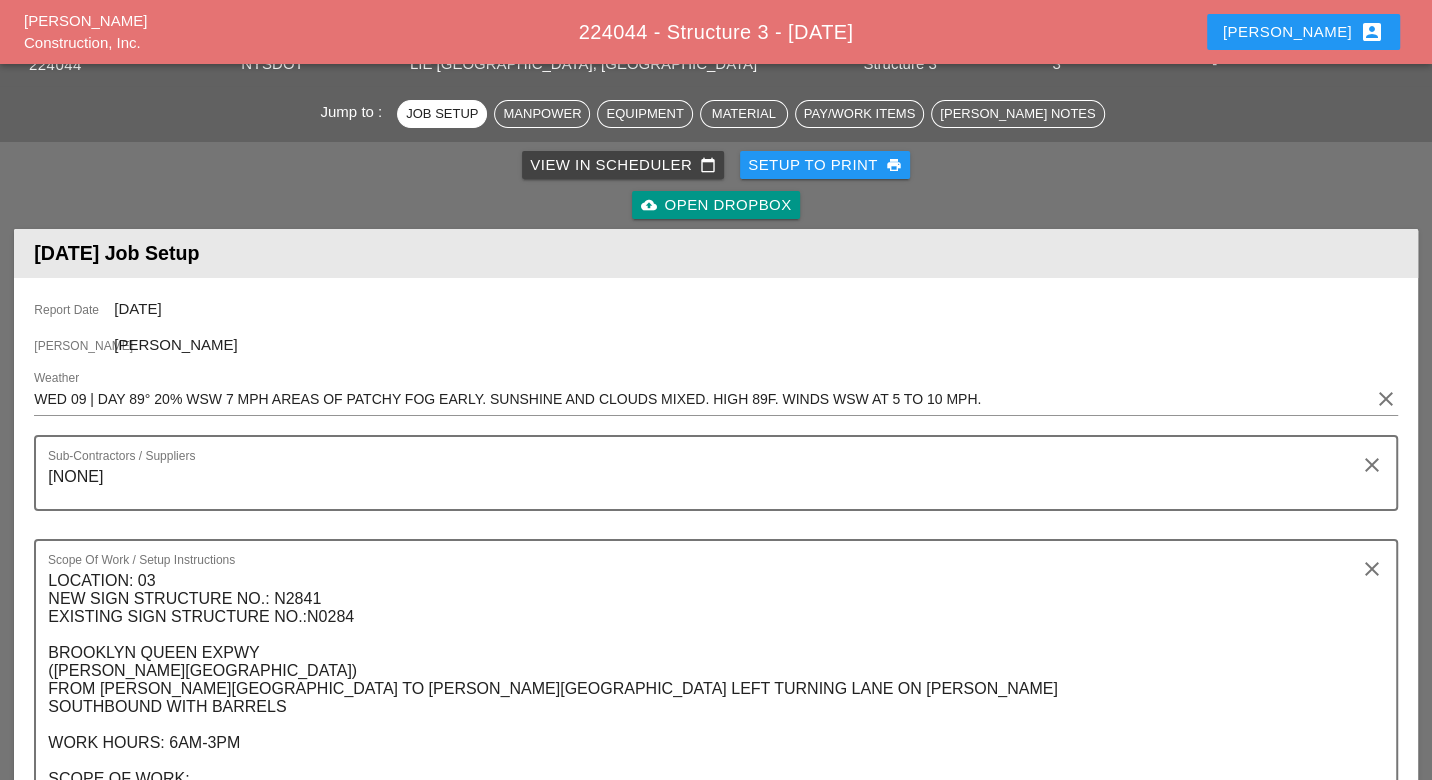 type on "[PERSON_NAME] yard" 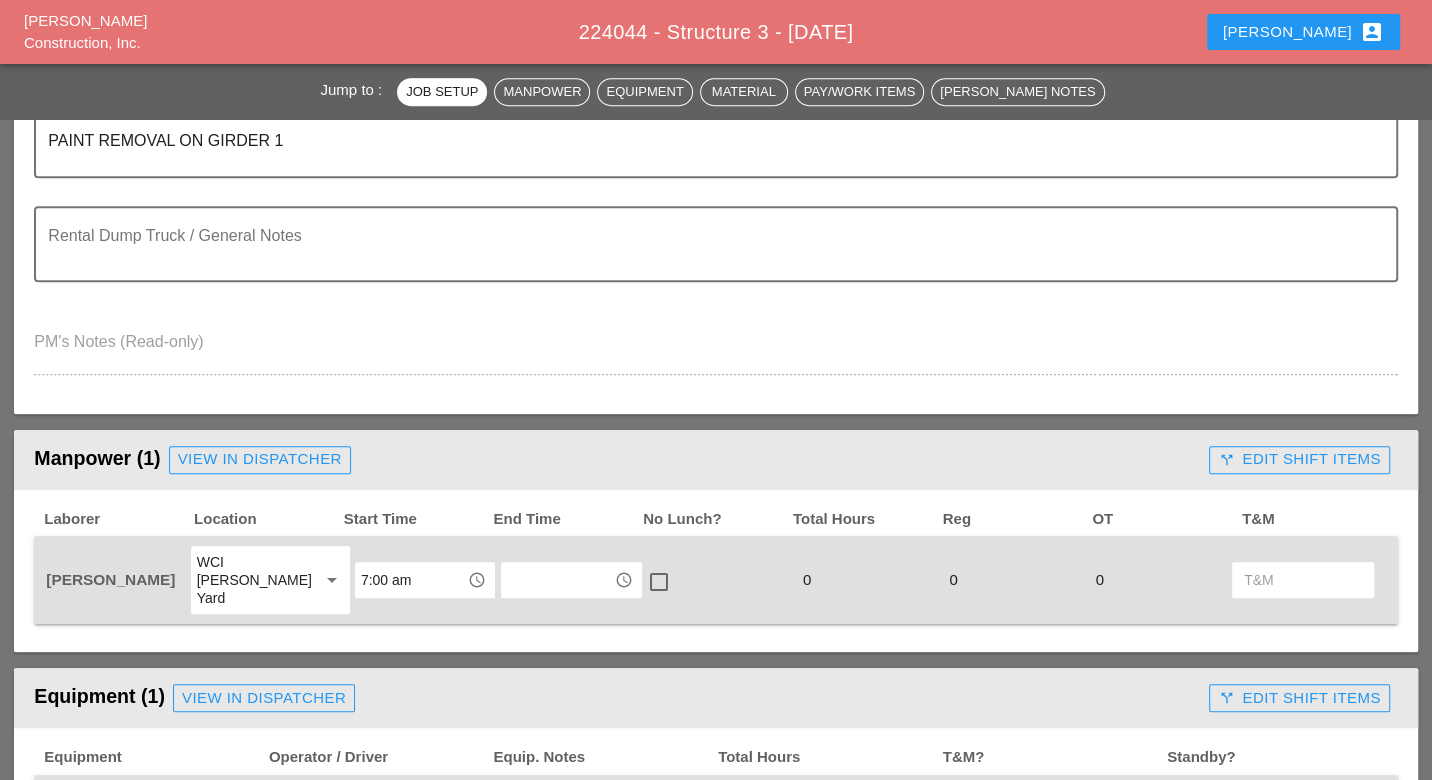 scroll, scrollTop: 888, scrollLeft: 0, axis: vertical 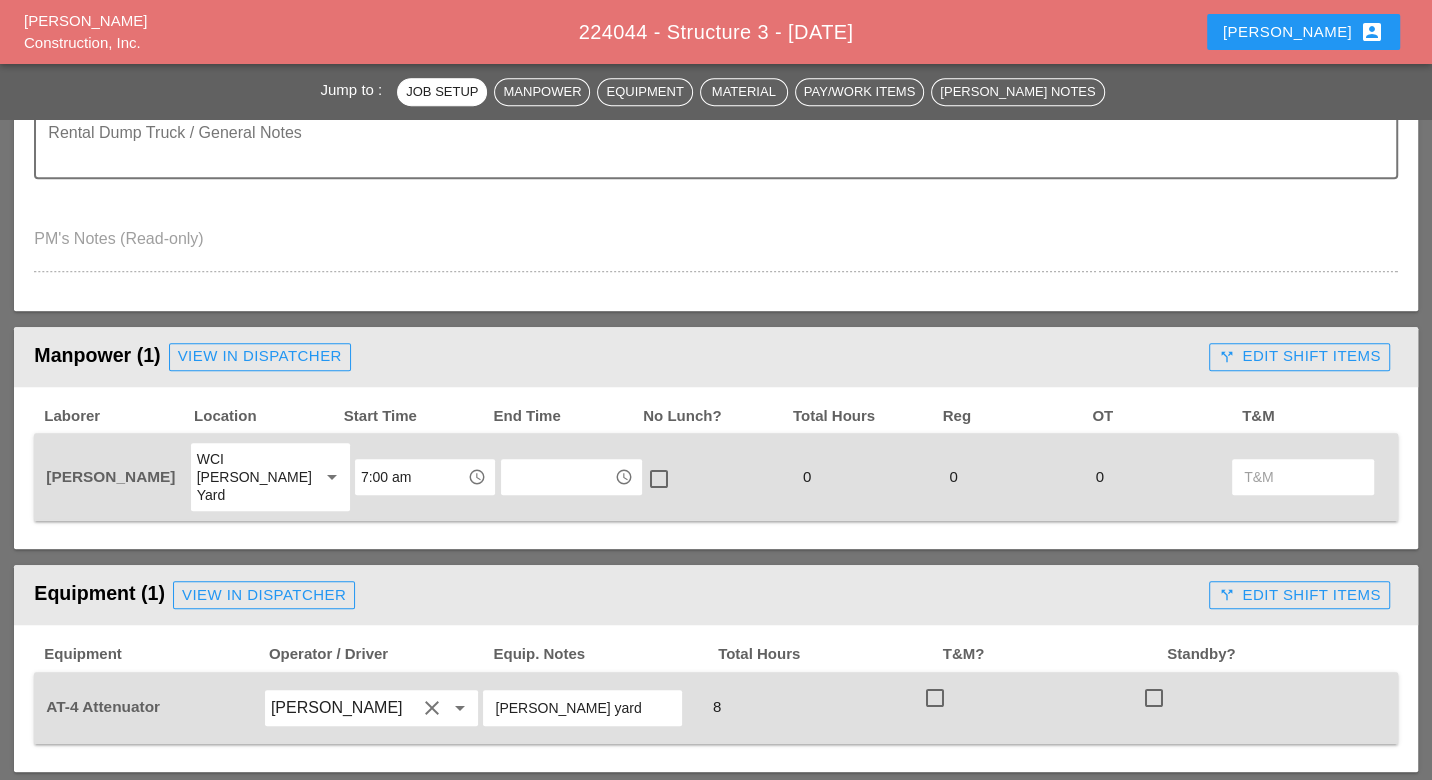 click on "WCI [PERSON_NAME] Yard" at bounding box center (250, 477) 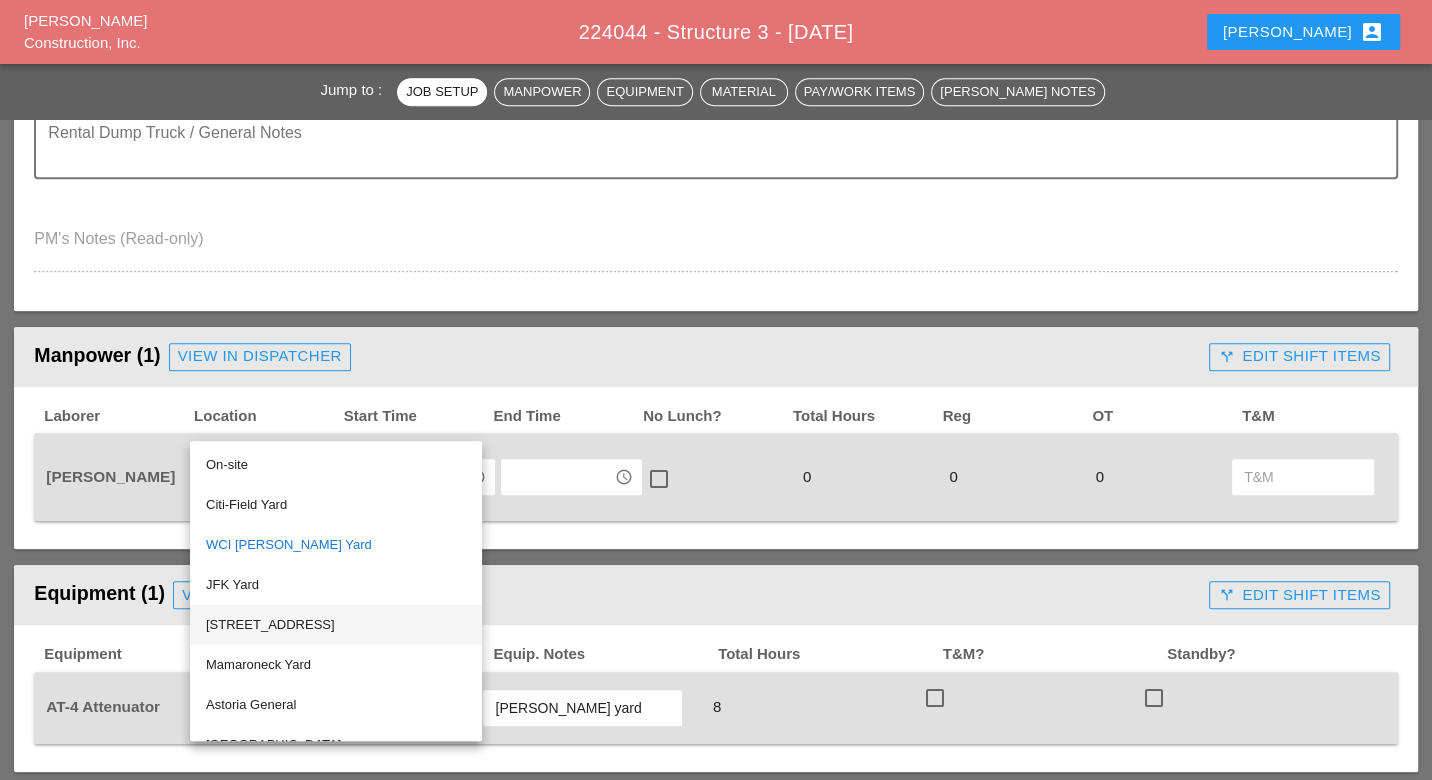 scroll, scrollTop: 0, scrollLeft: 0, axis: both 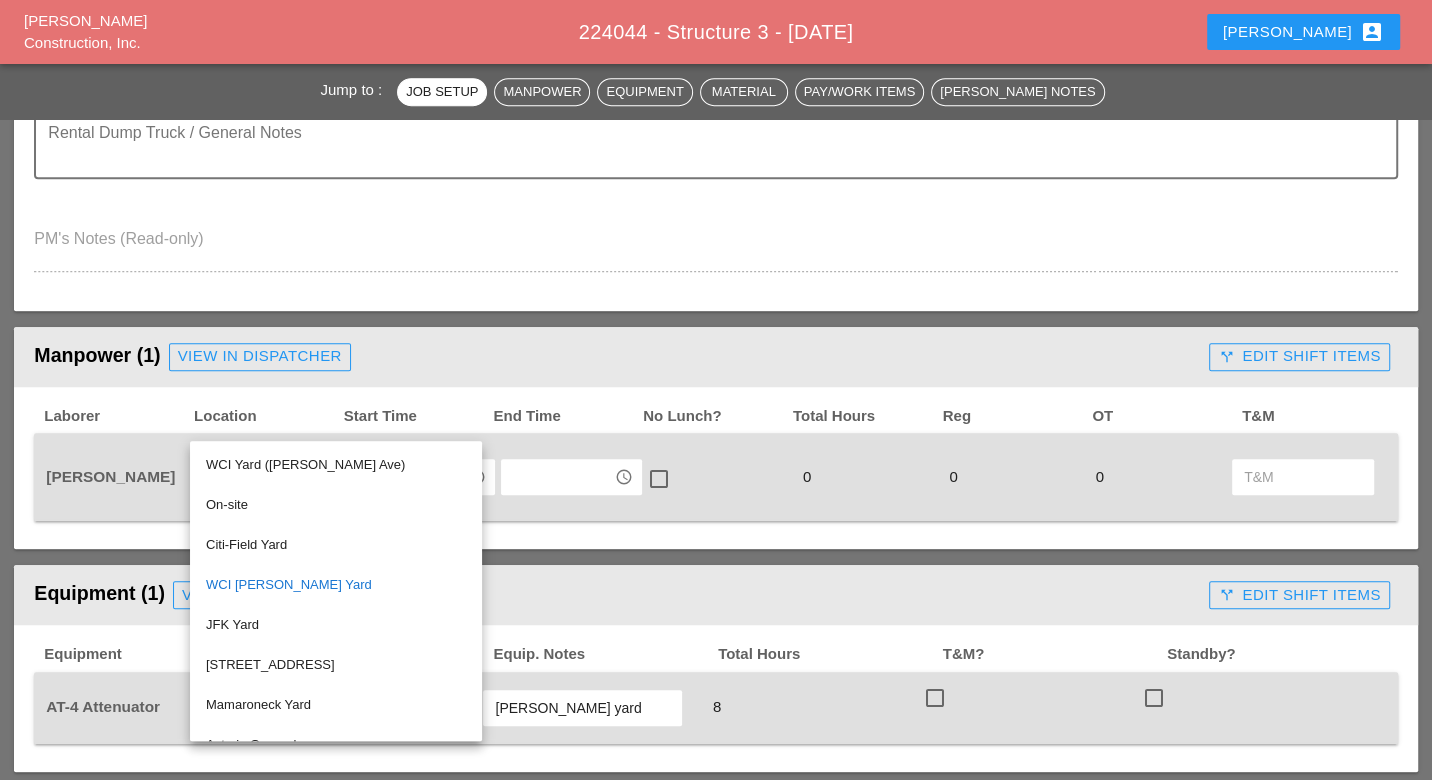 click on "WCI Yard ([PERSON_NAME] Ave)" at bounding box center [336, 465] 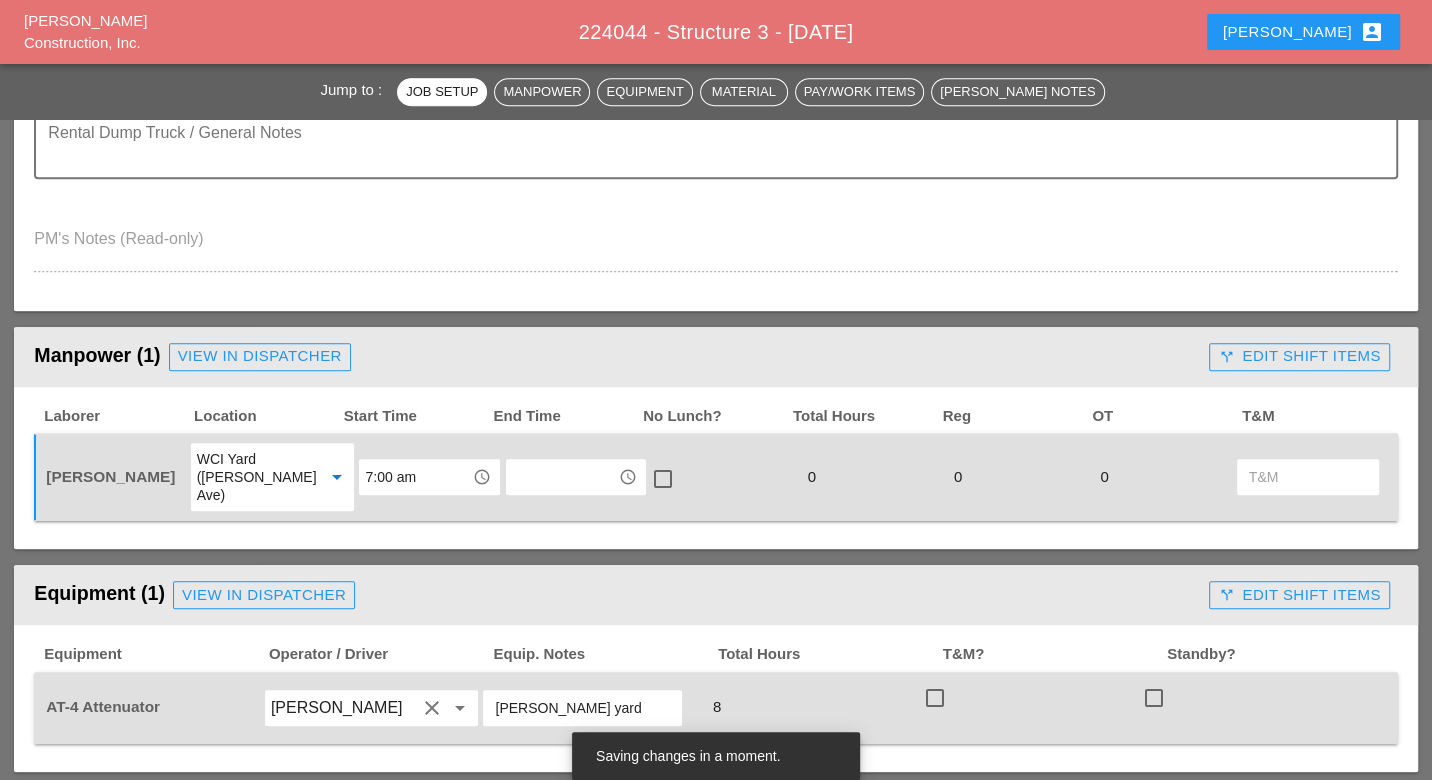 click on "7:00 am" at bounding box center [415, 477] 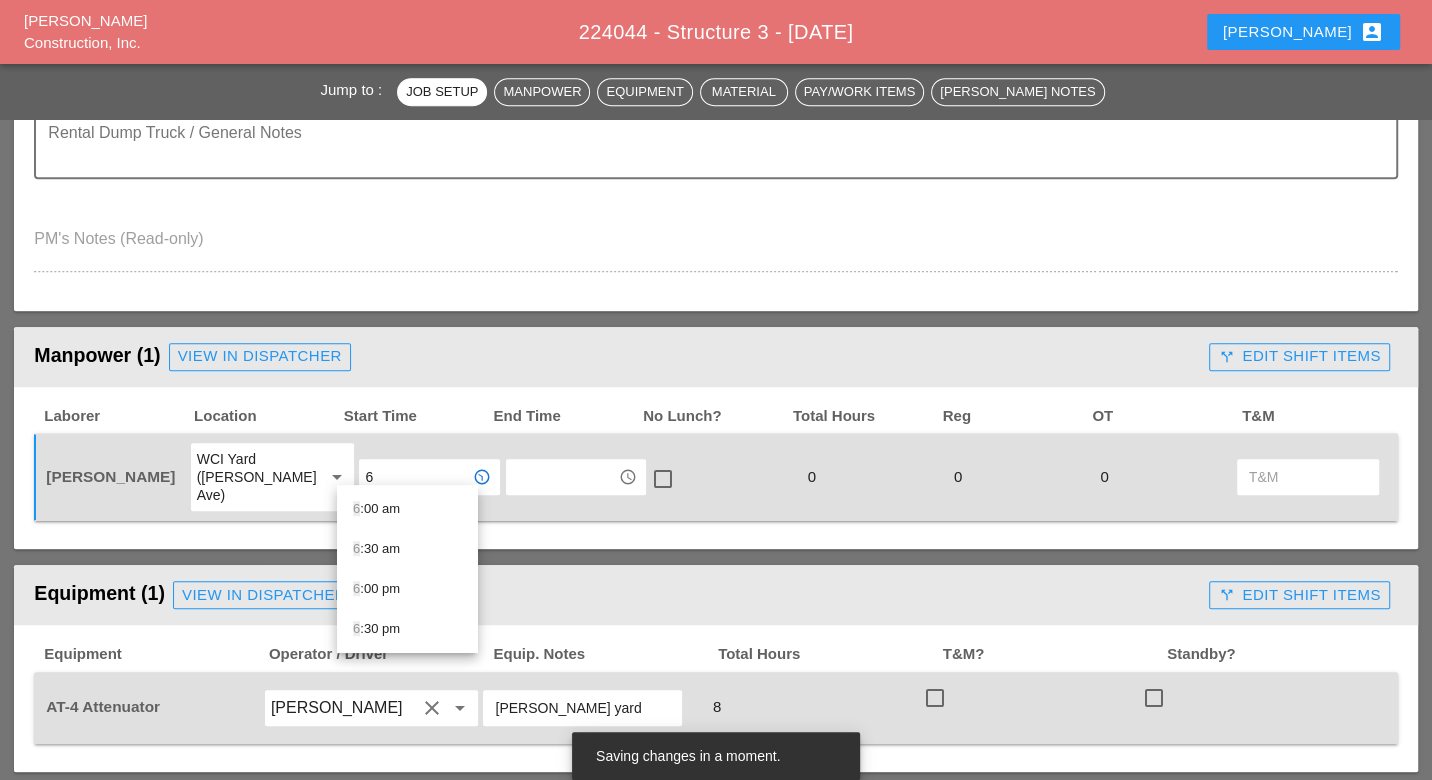 click on "6 :00 am" at bounding box center [407, 509] 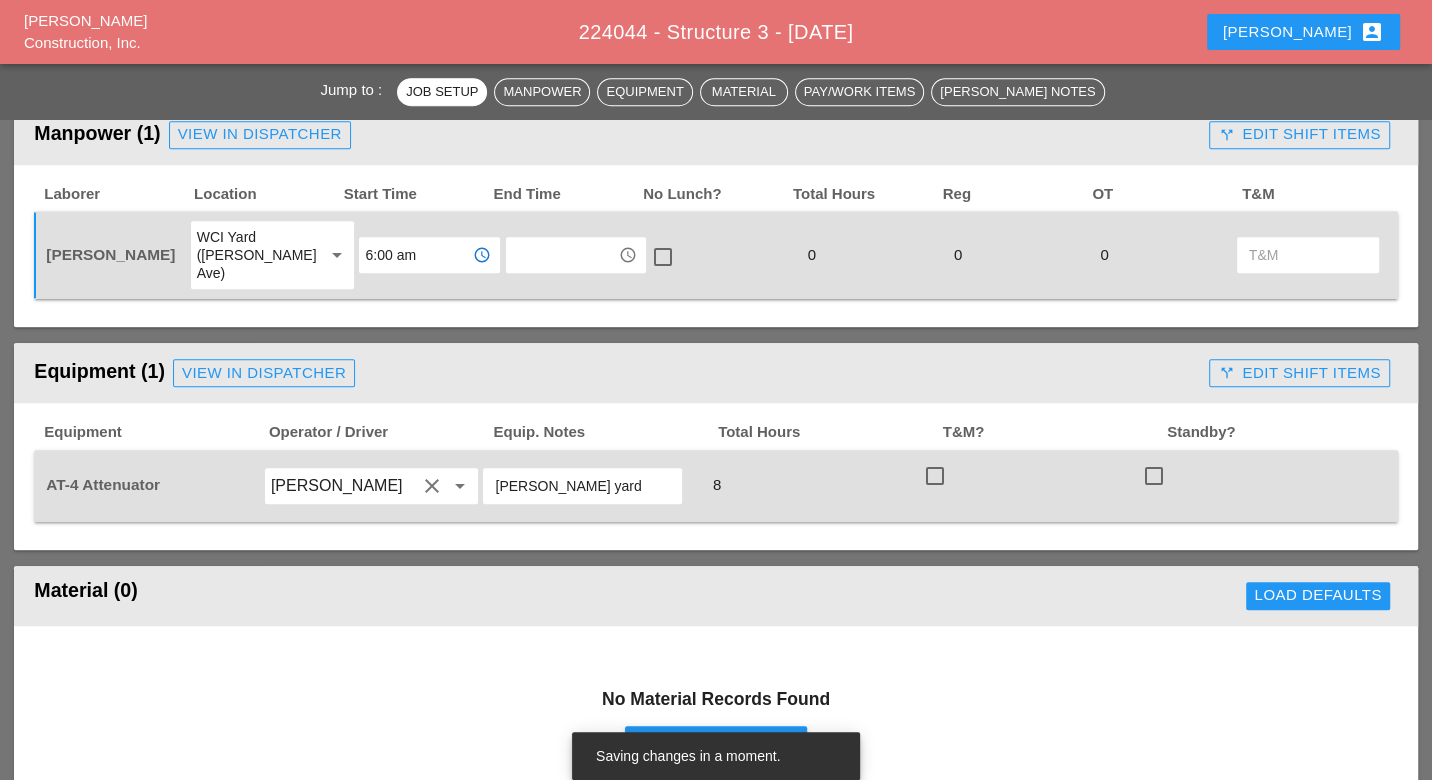 scroll, scrollTop: 1111, scrollLeft: 0, axis: vertical 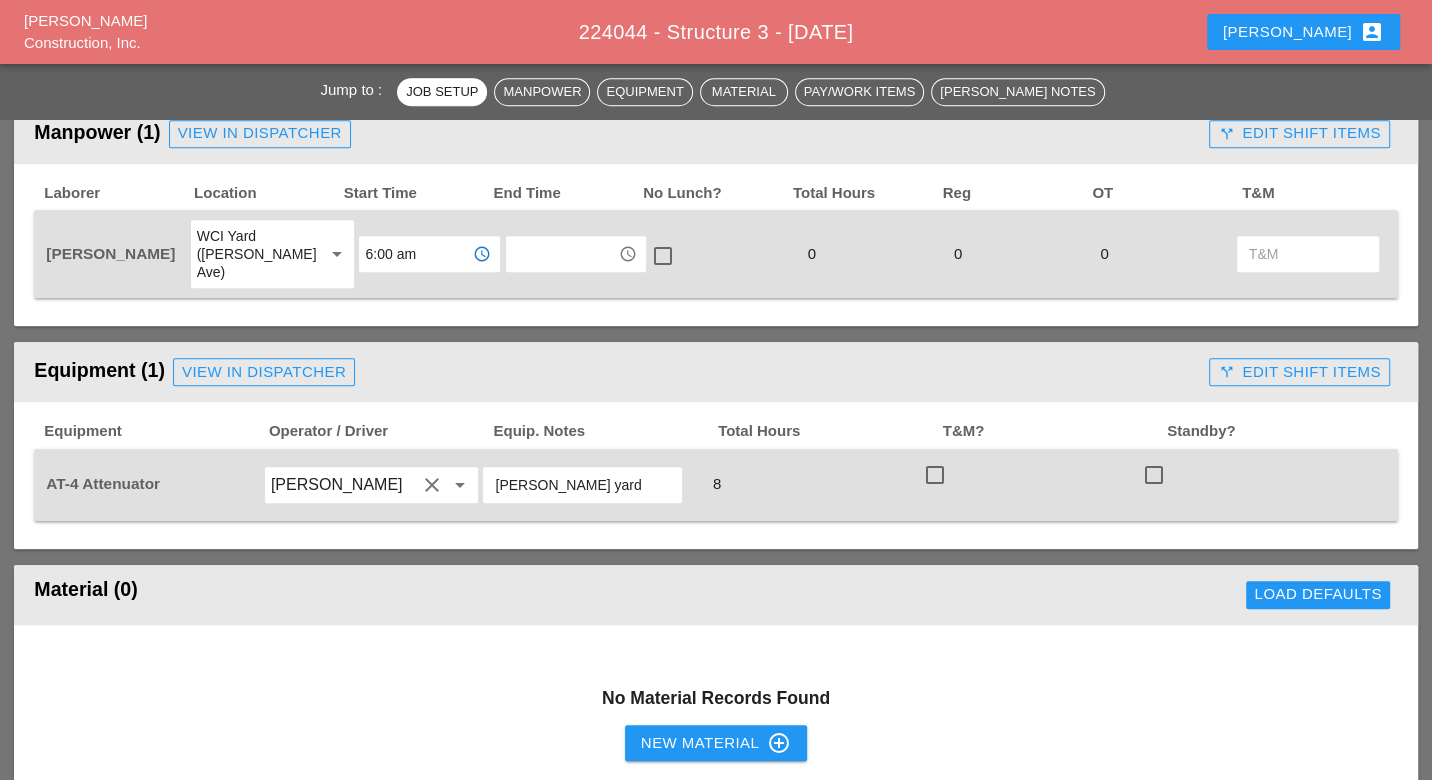 type on "6:00 am" 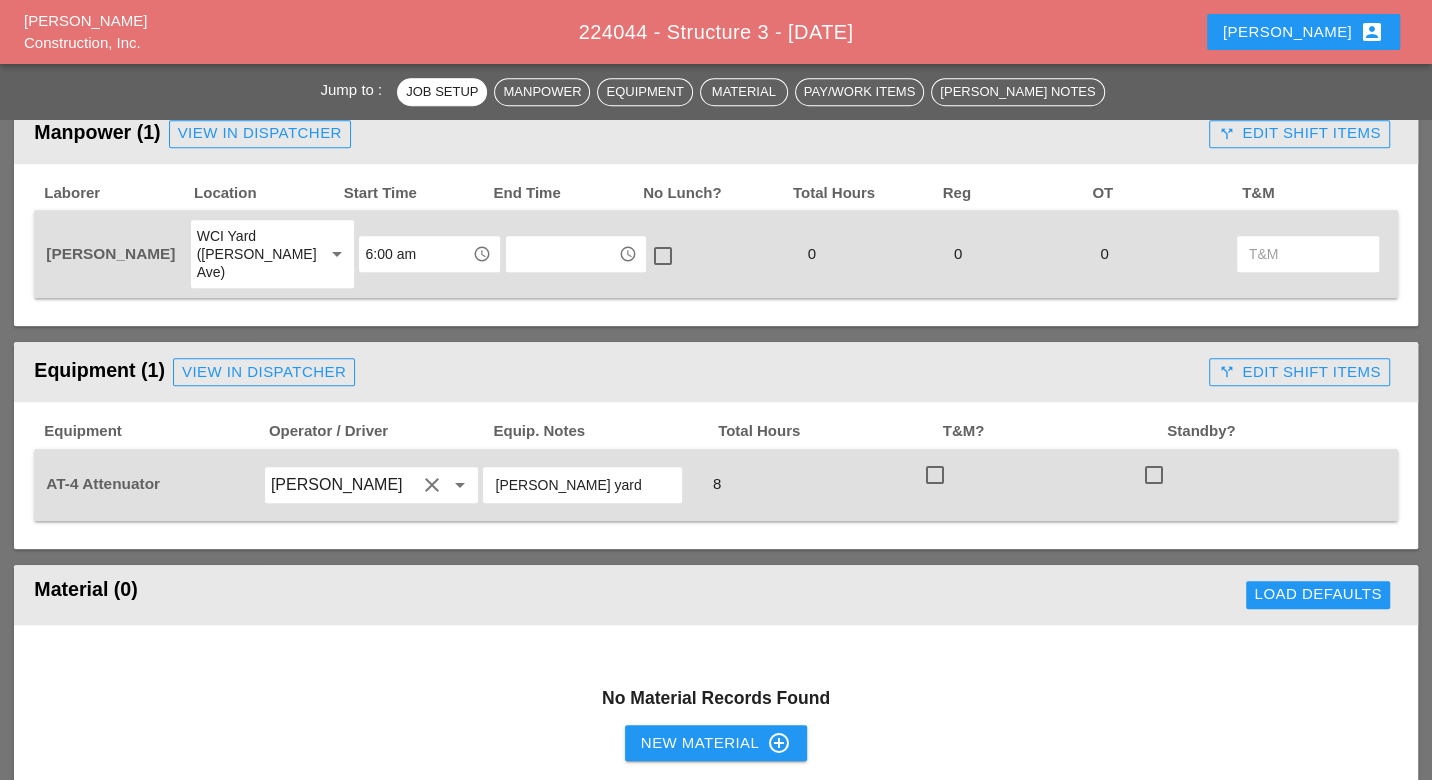drag, startPoint x: 547, startPoint y: 460, endPoint x: 498, endPoint y: 461, distance: 49.010204 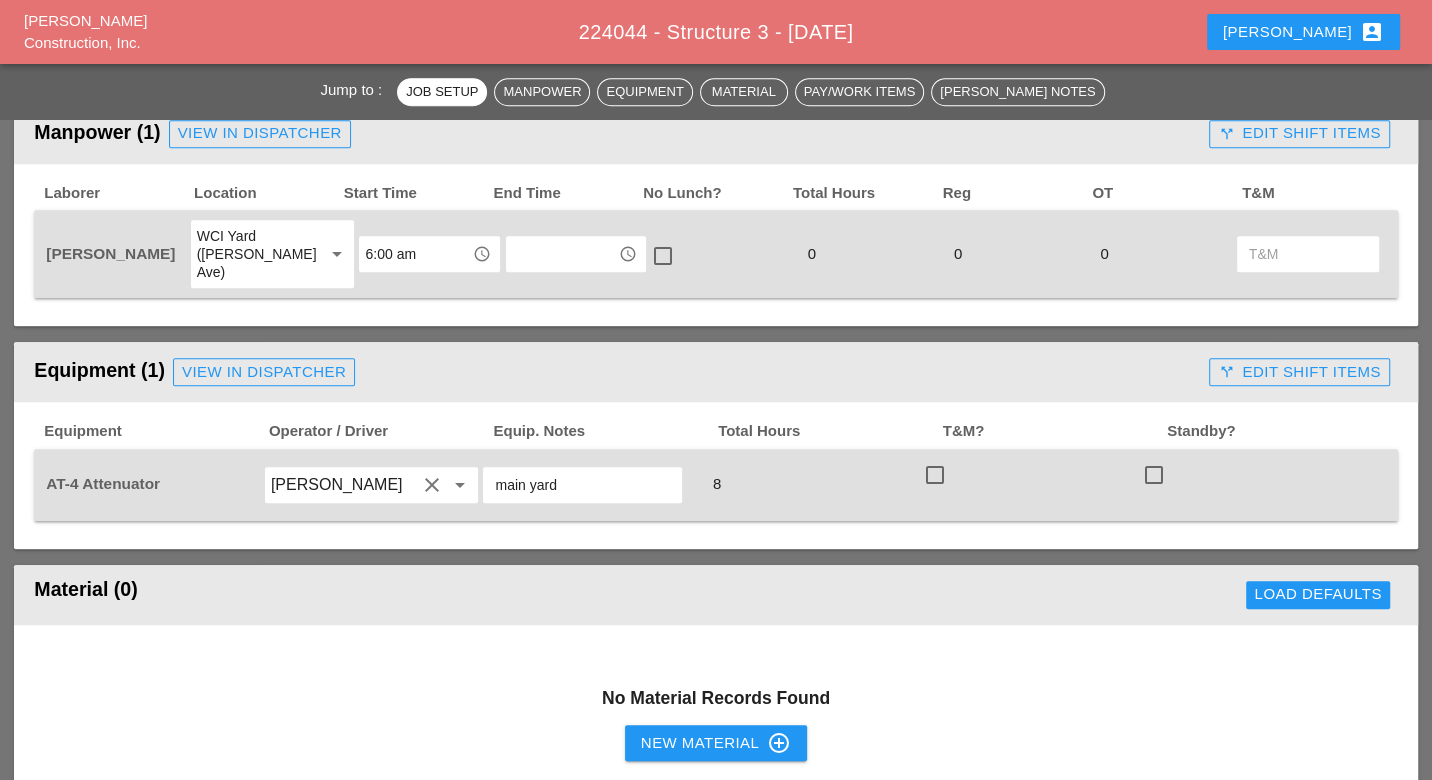 type on "main yard" 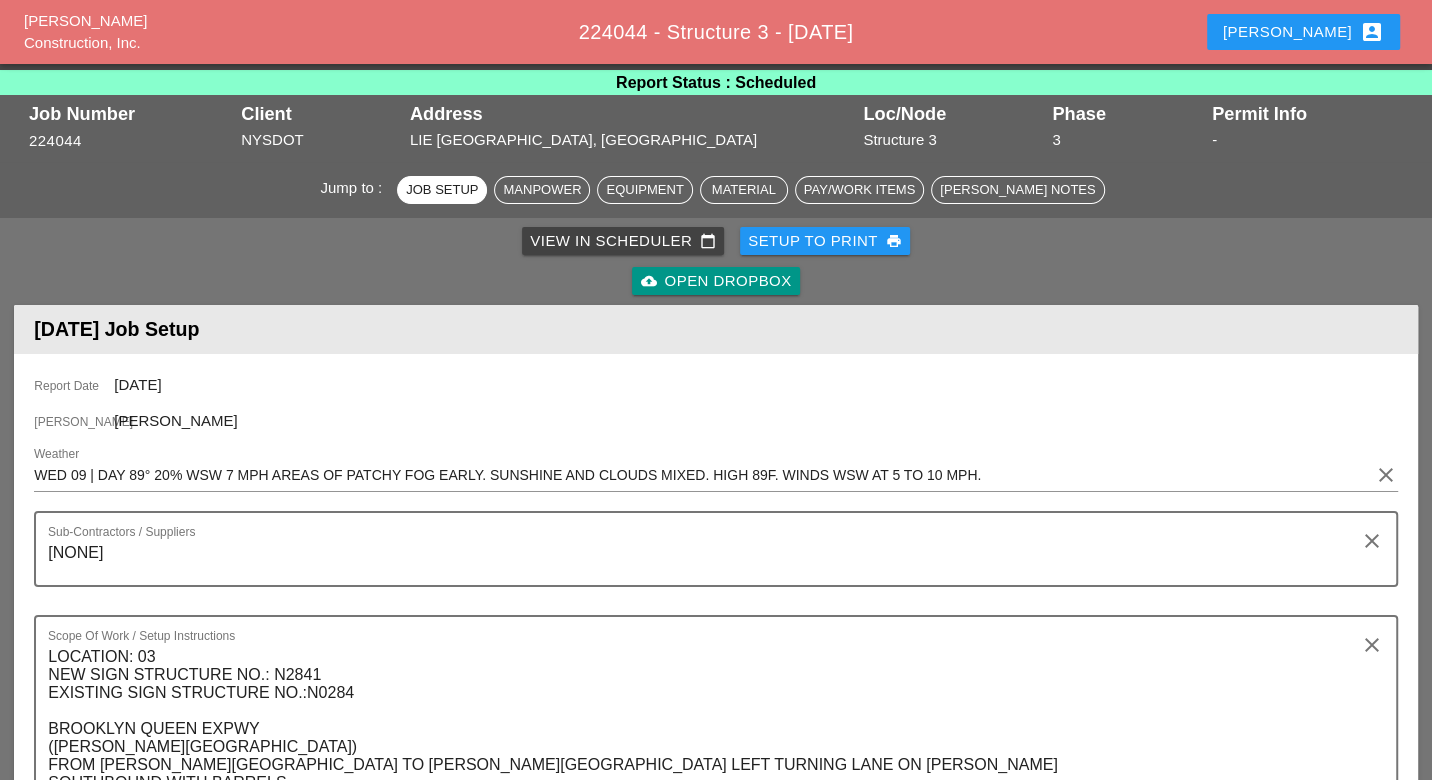 scroll, scrollTop: 0, scrollLeft: 0, axis: both 